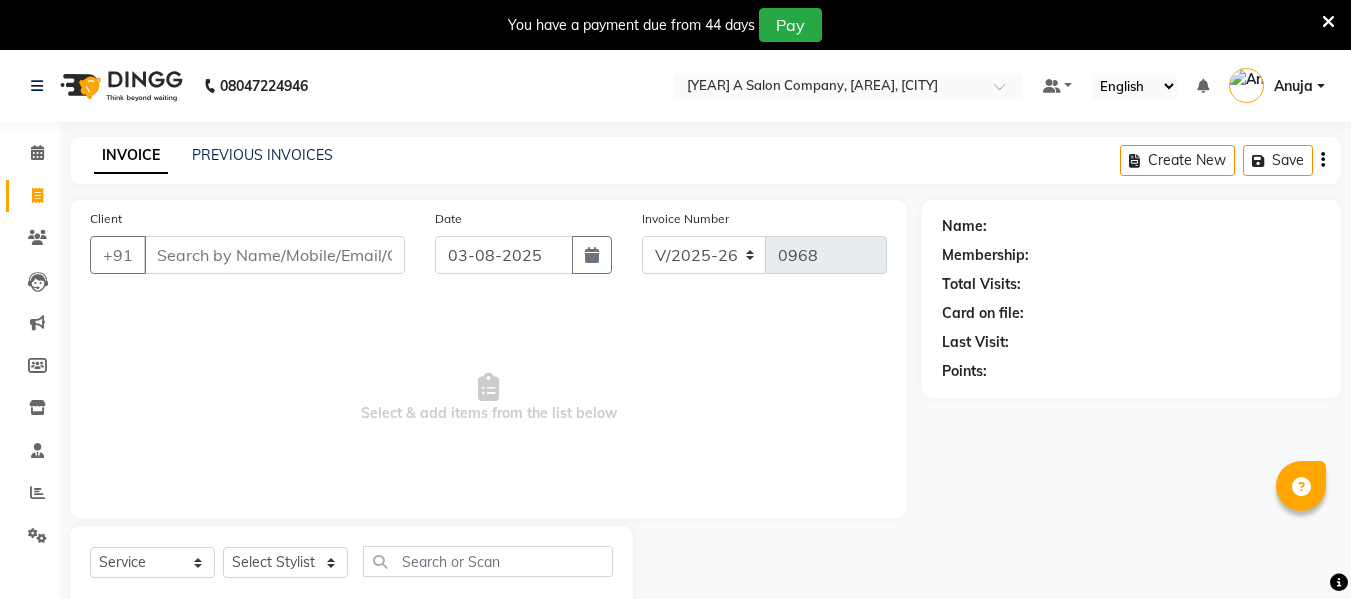 select on "4955" 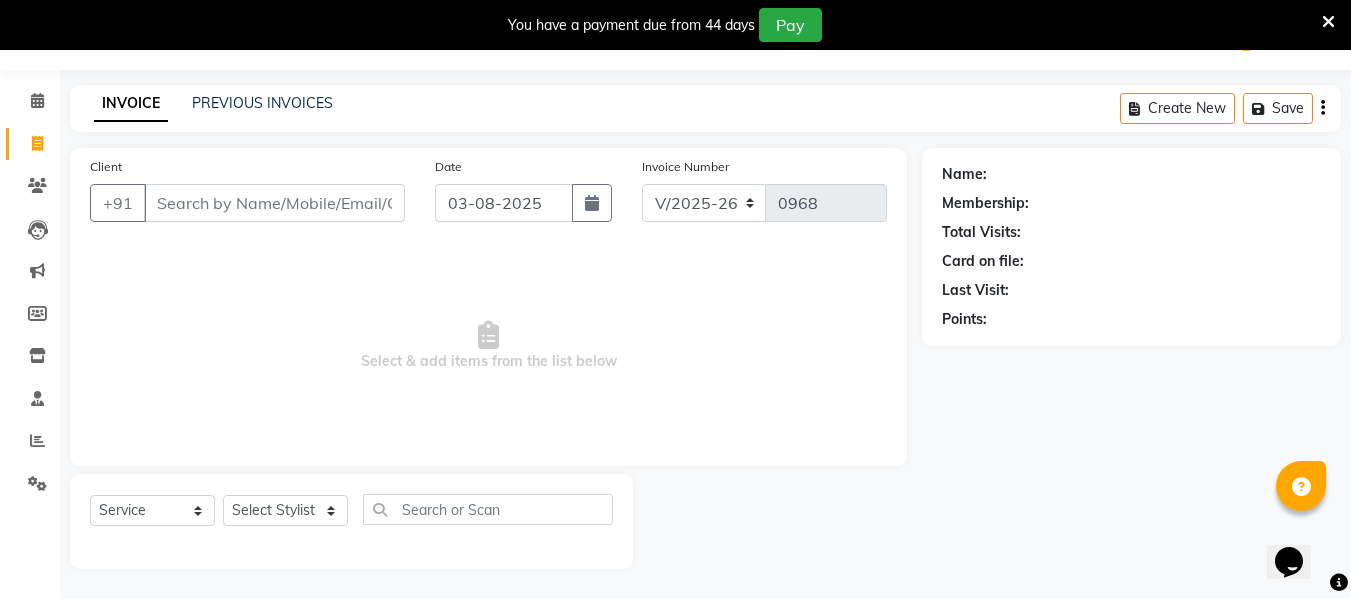 scroll, scrollTop: 0, scrollLeft: 0, axis: both 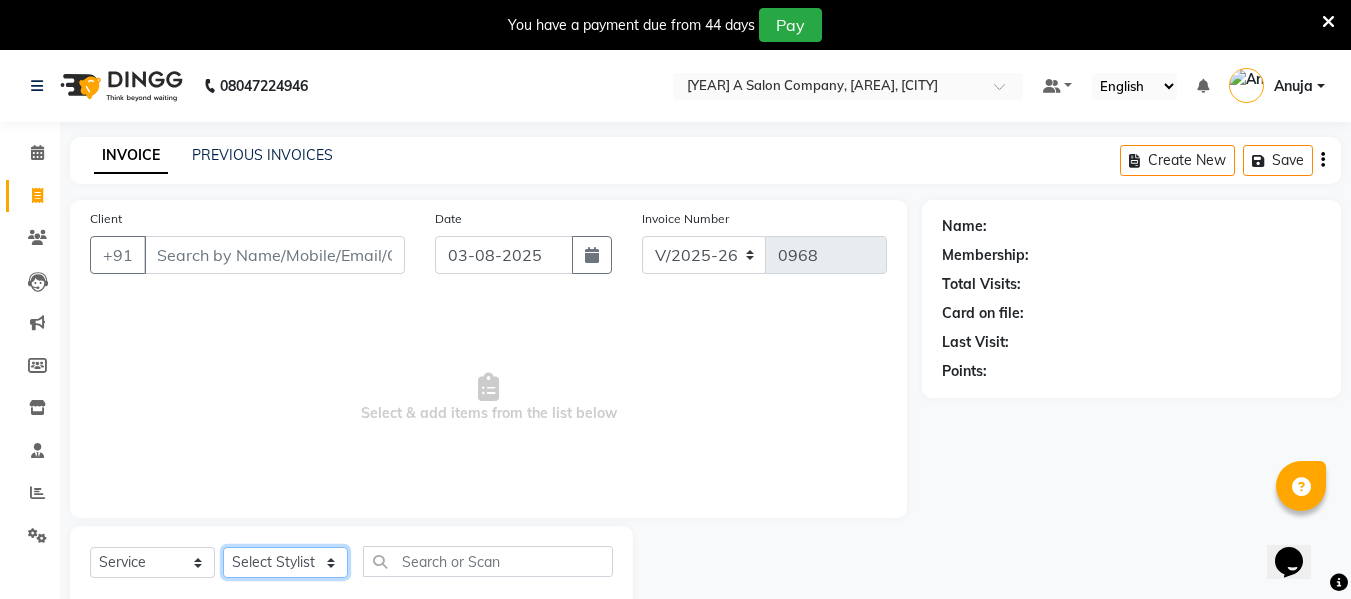 click on "Select Stylist Anuja [FIRST] [LAST] Mayur omkar Pallavi Wali Rakhi Mandal Shanti Palkonda Training Department" 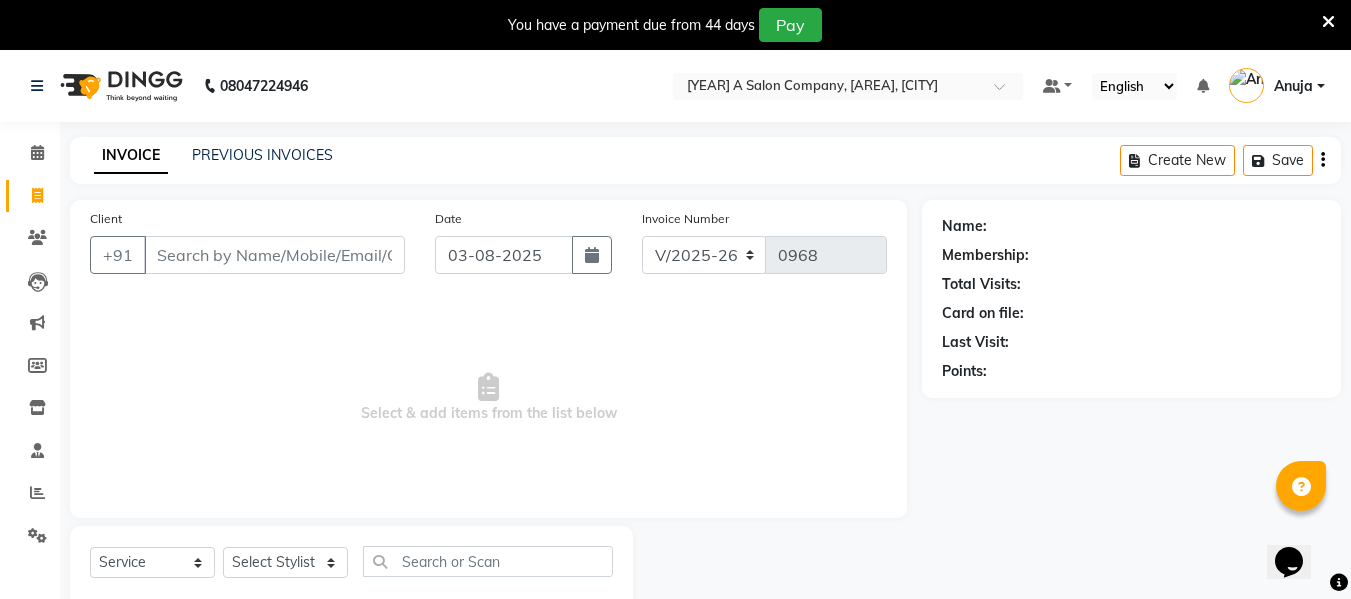 drag, startPoint x: 627, startPoint y: 479, endPoint x: 458, endPoint y: 488, distance: 169.23947 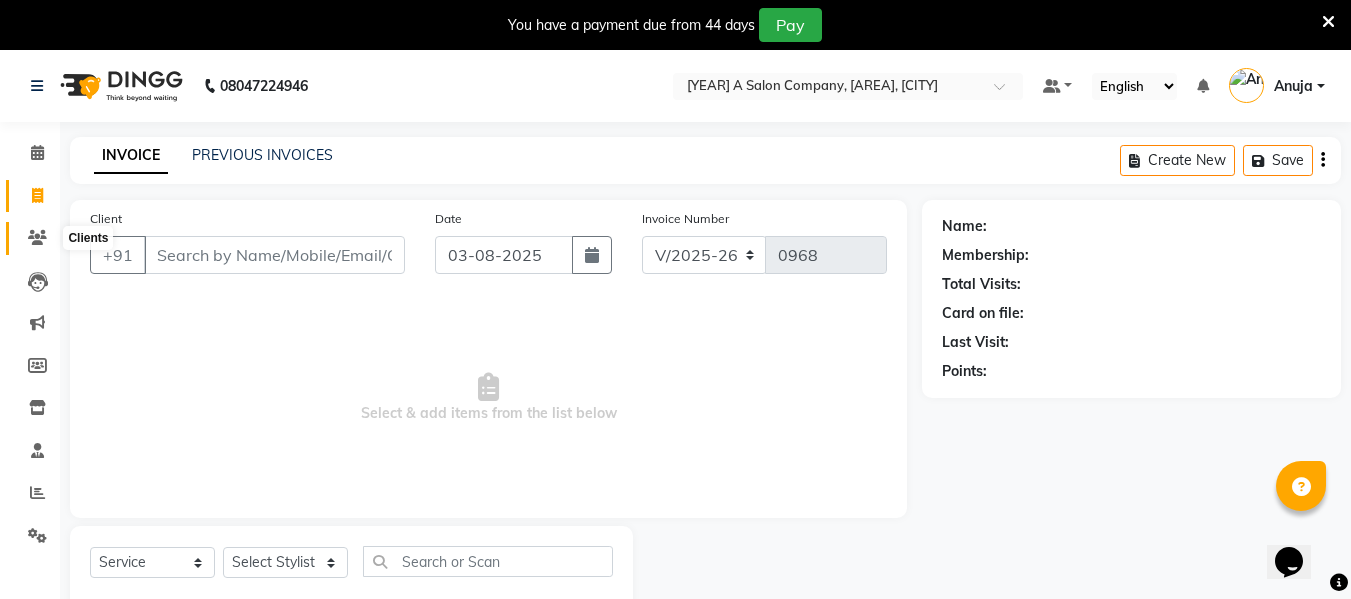 click 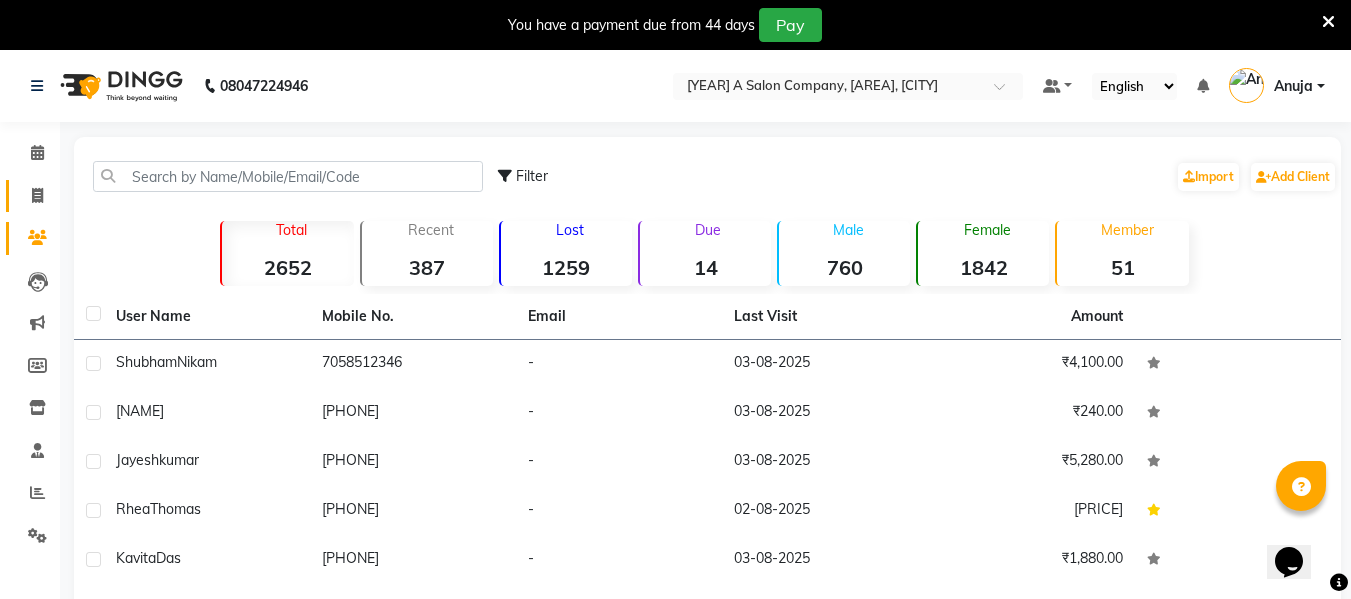 click on "Invoice" 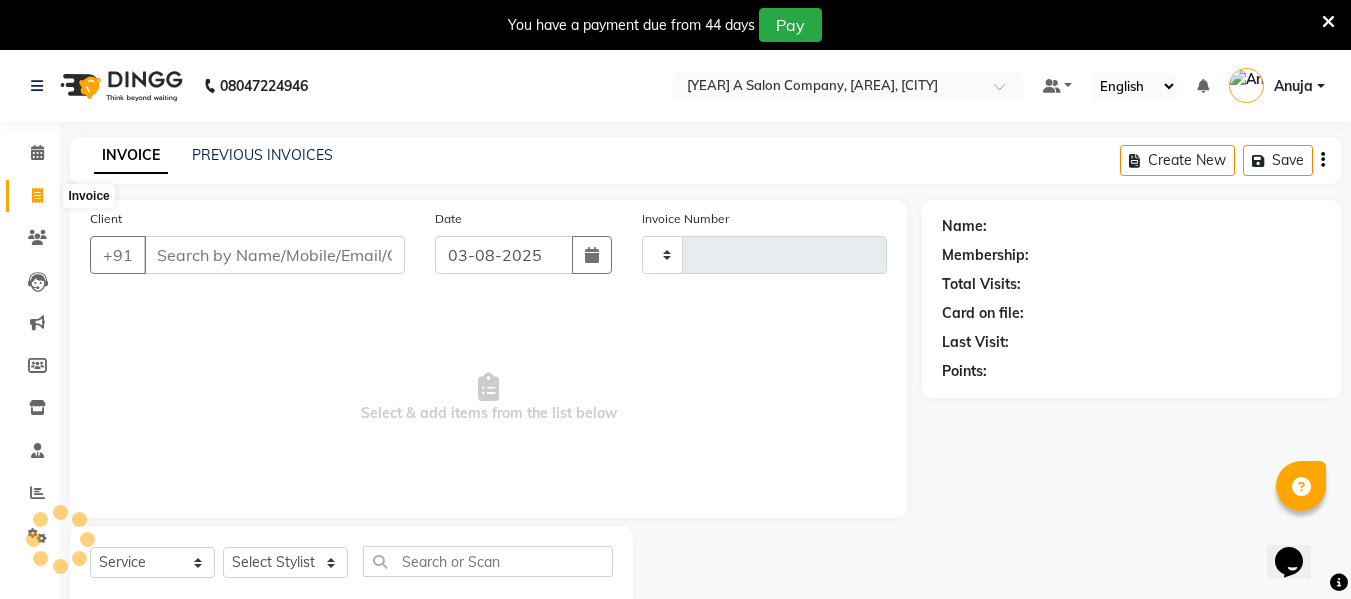 type on "0968" 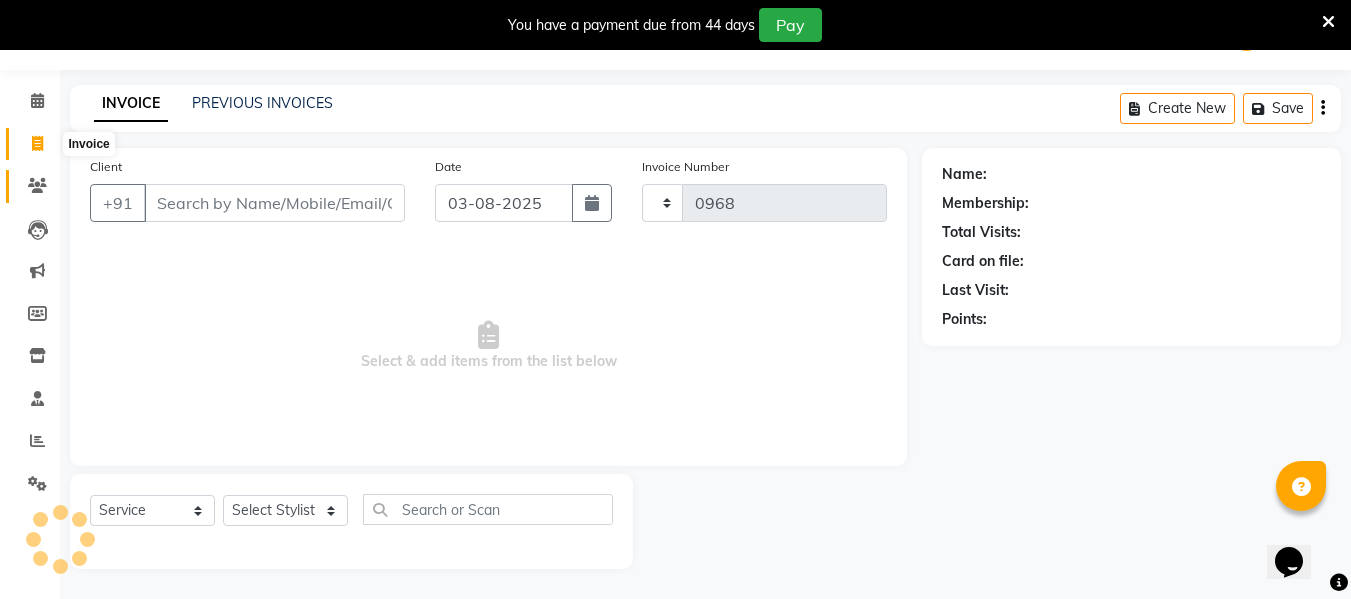 select on "4955" 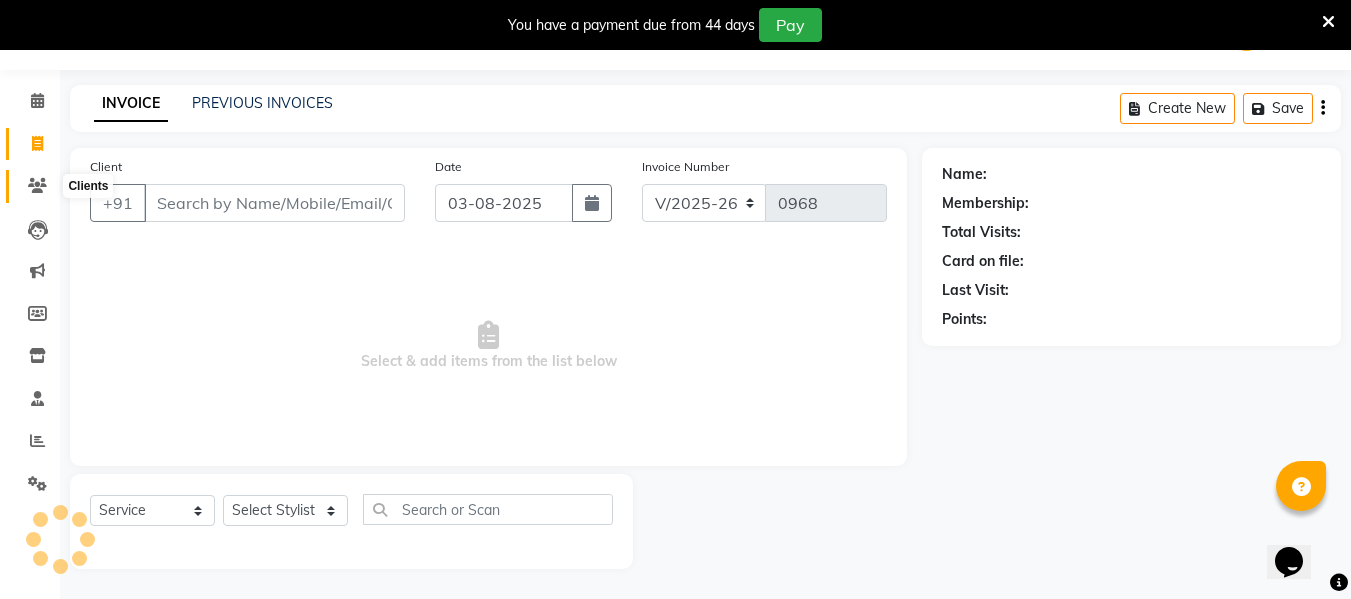click 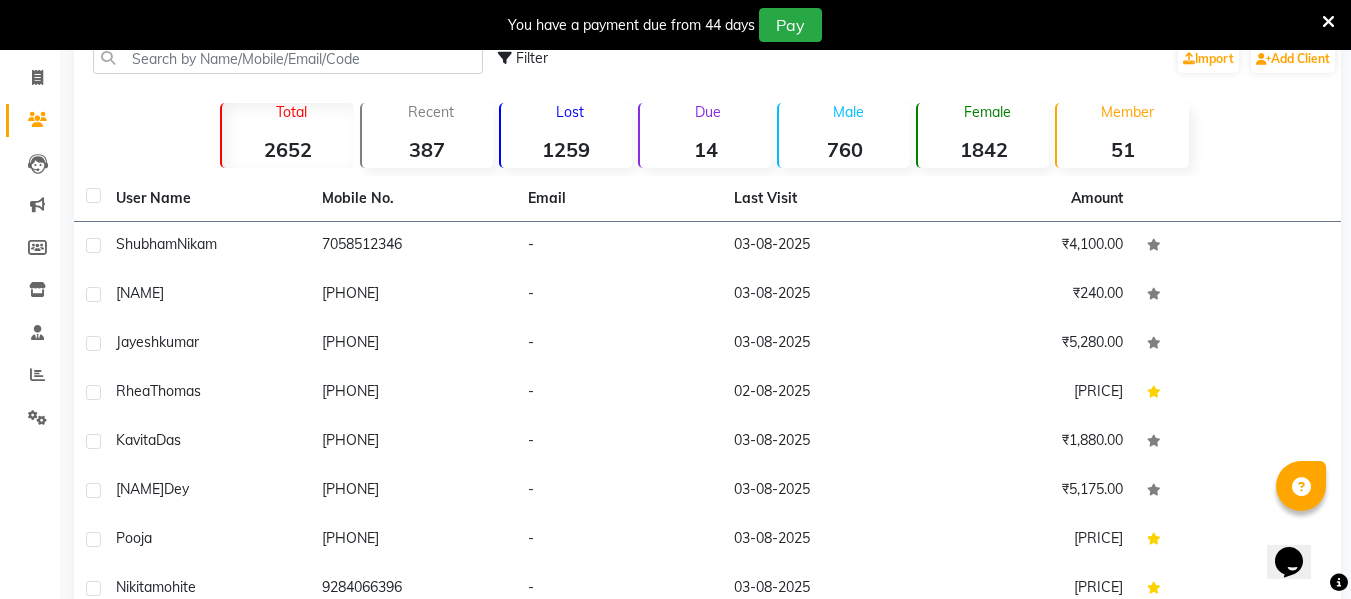 scroll, scrollTop: 0, scrollLeft: 0, axis: both 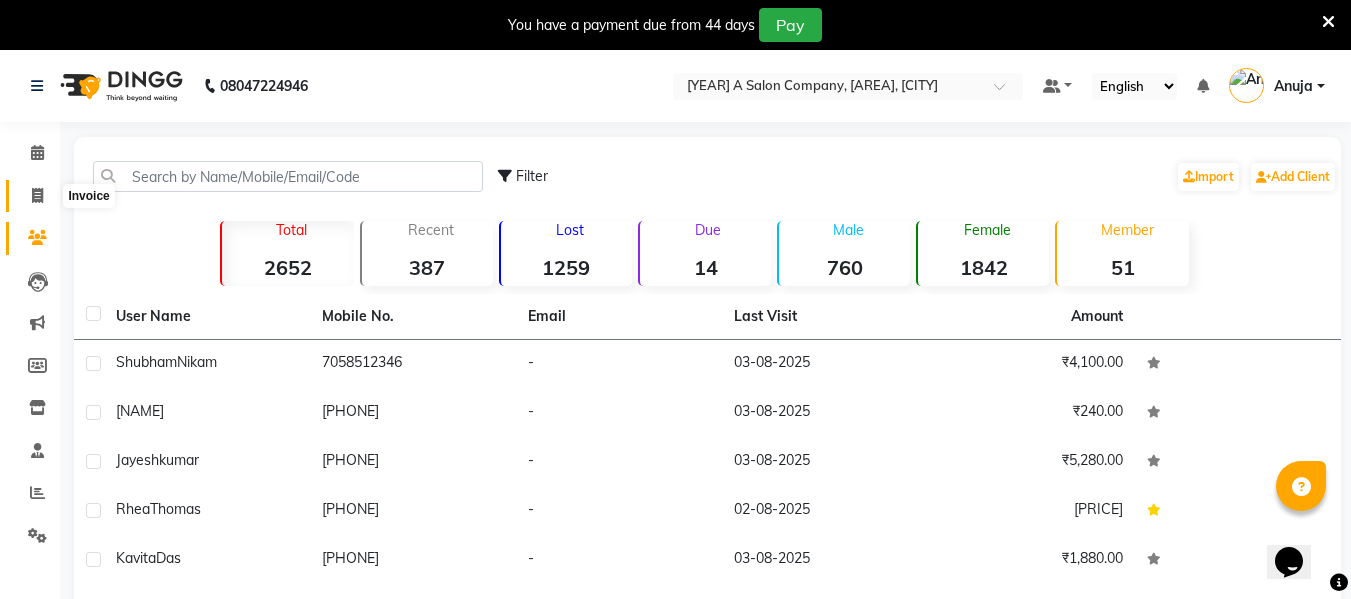 click 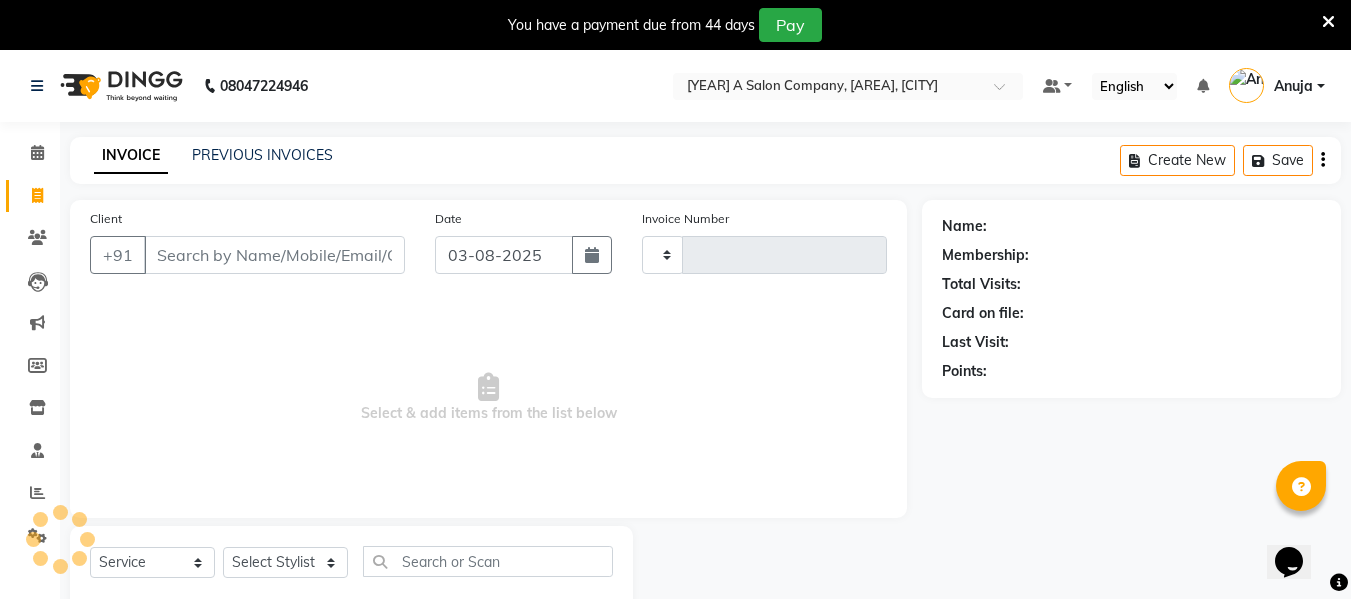 scroll, scrollTop: 52, scrollLeft: 0, axis: vertical 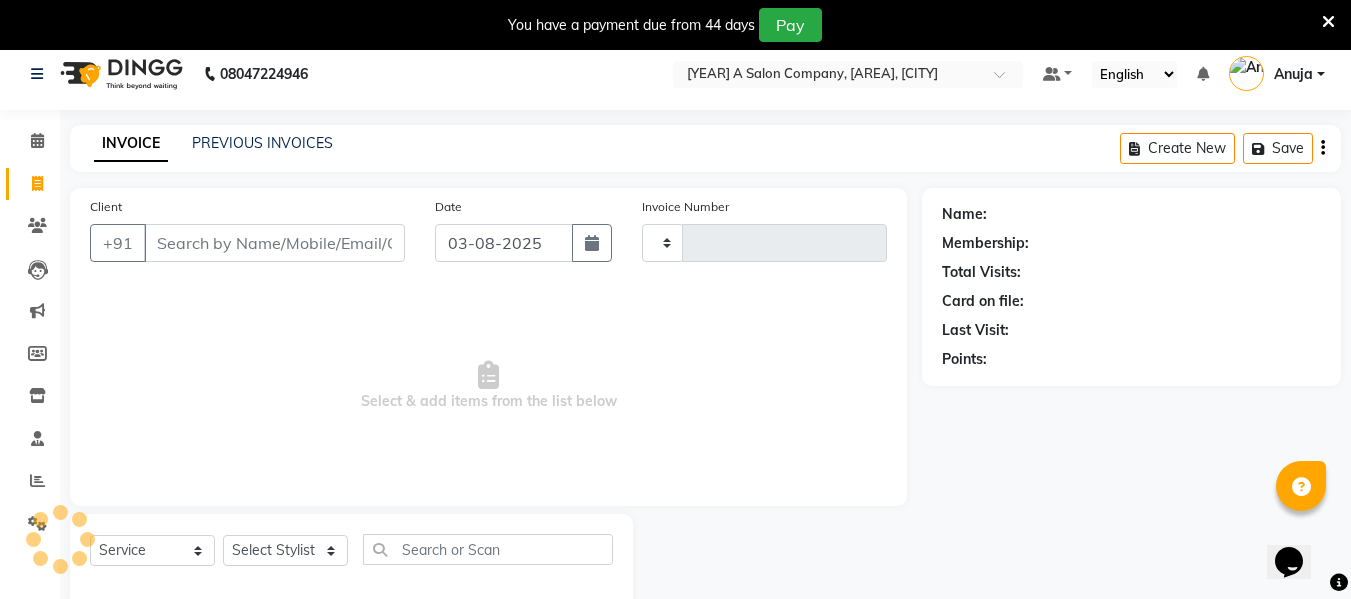 type on "0968" 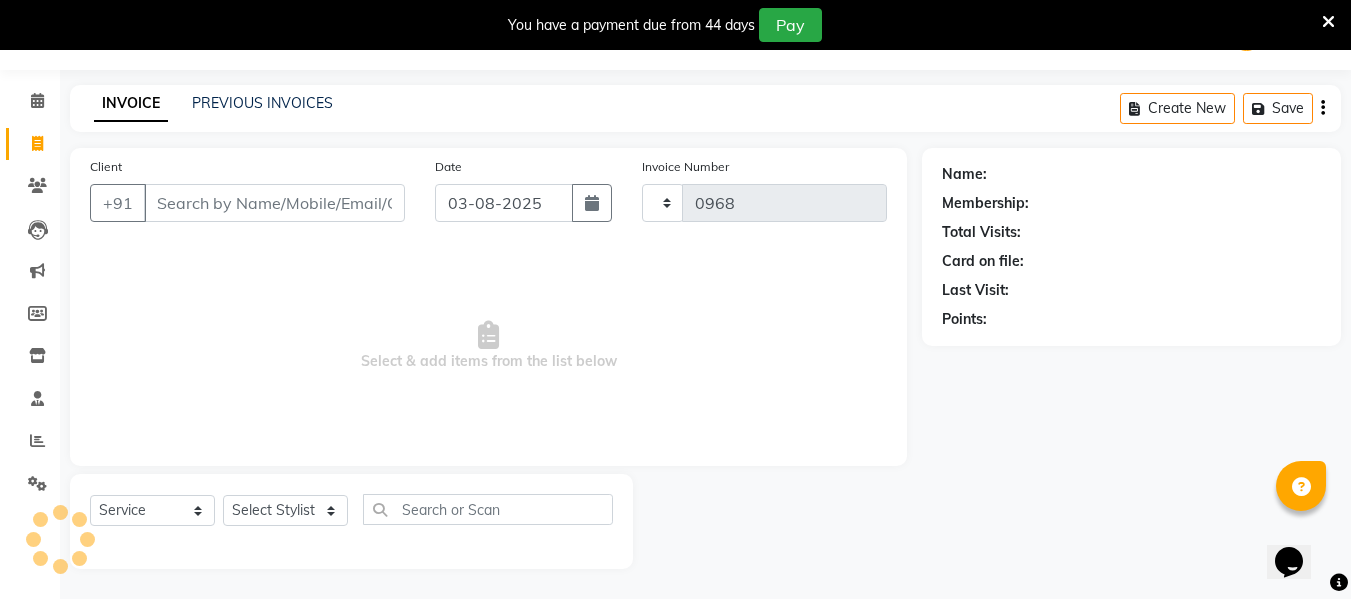 select on "4955" 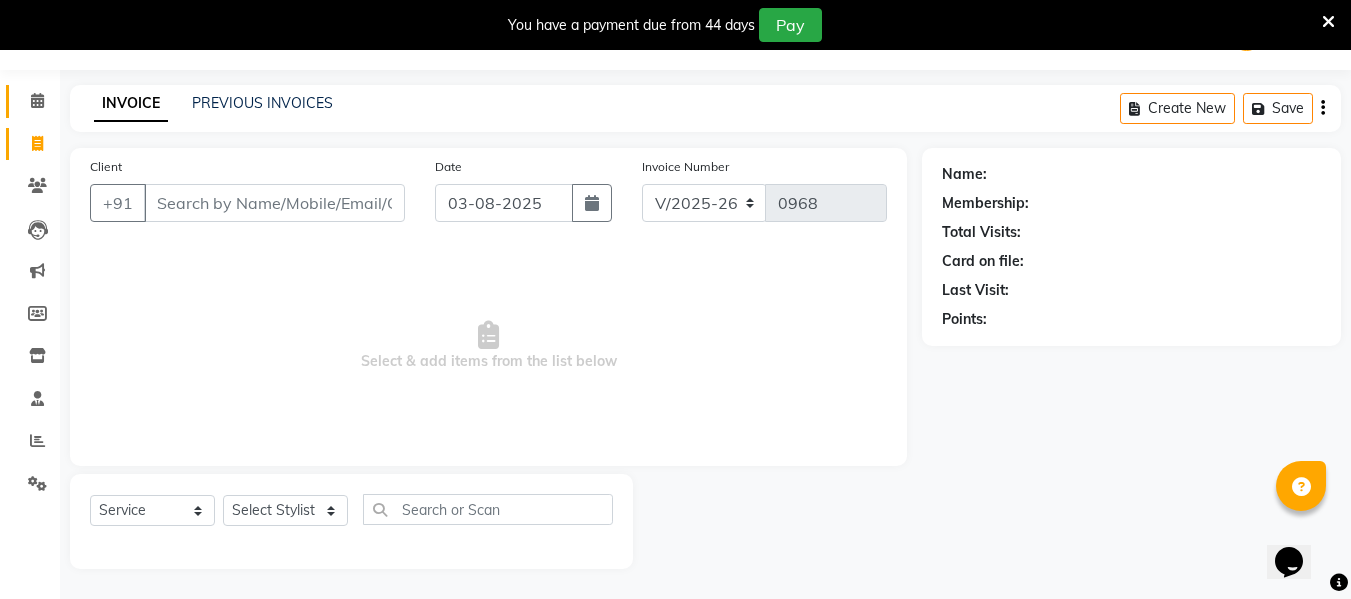 click on "Calendar" 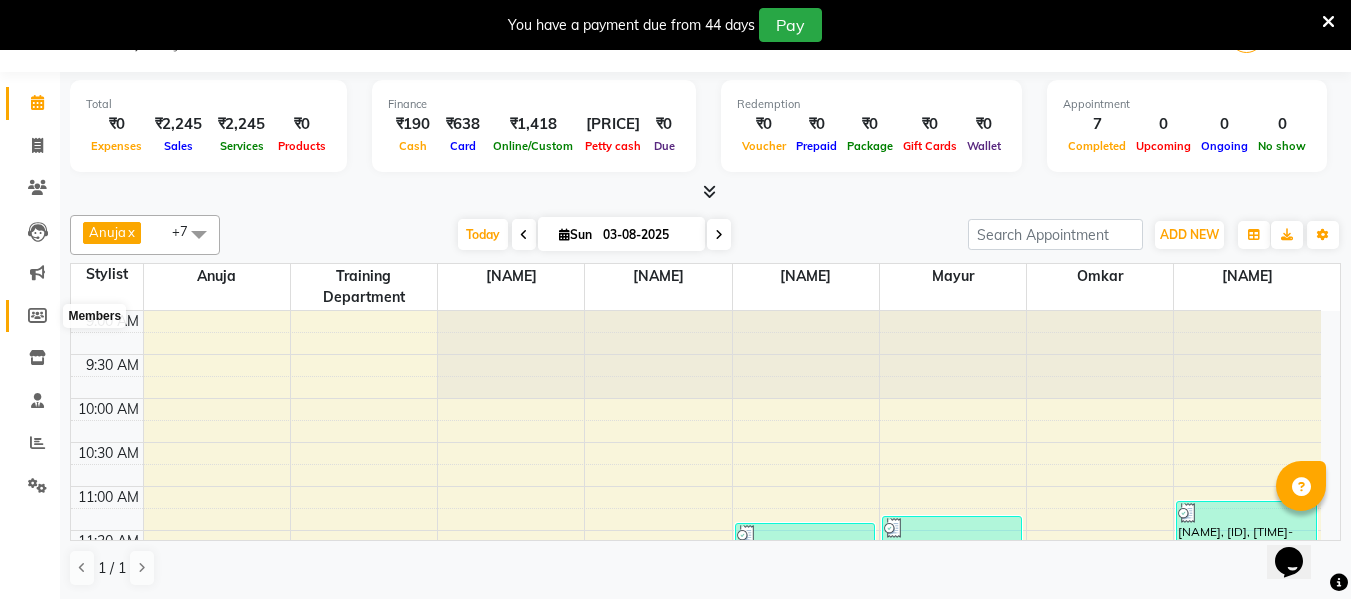 click 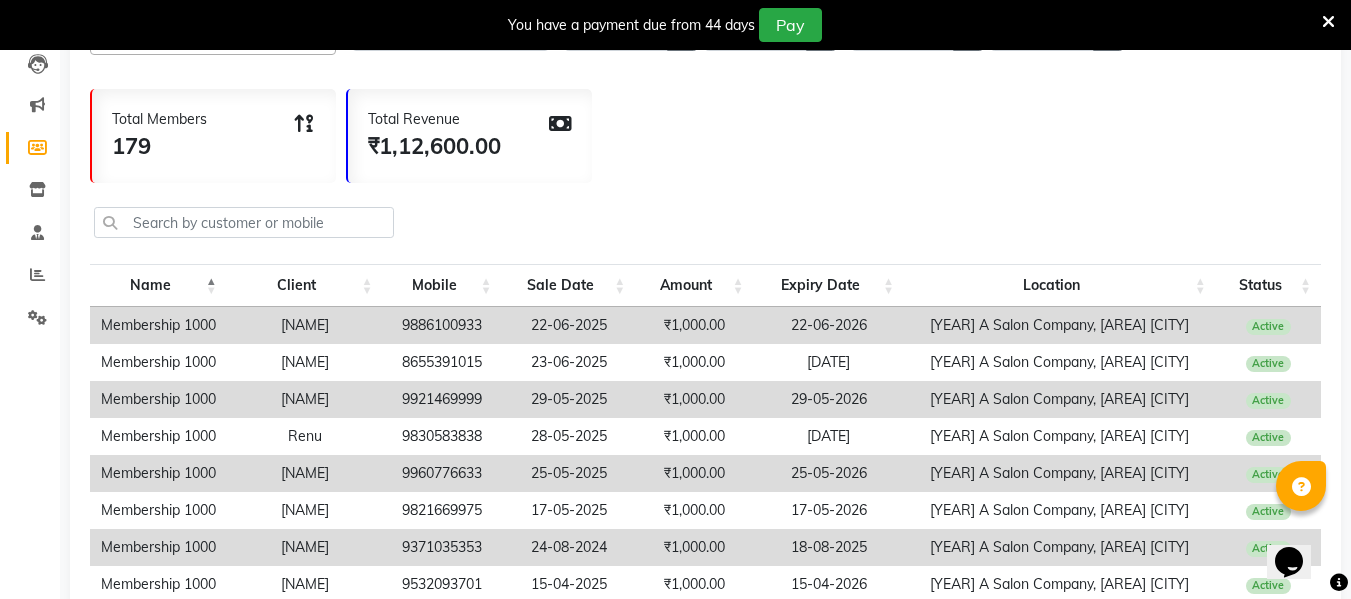 scroll, scrollTop: 244, scrollLeft: 0, axis: vertical 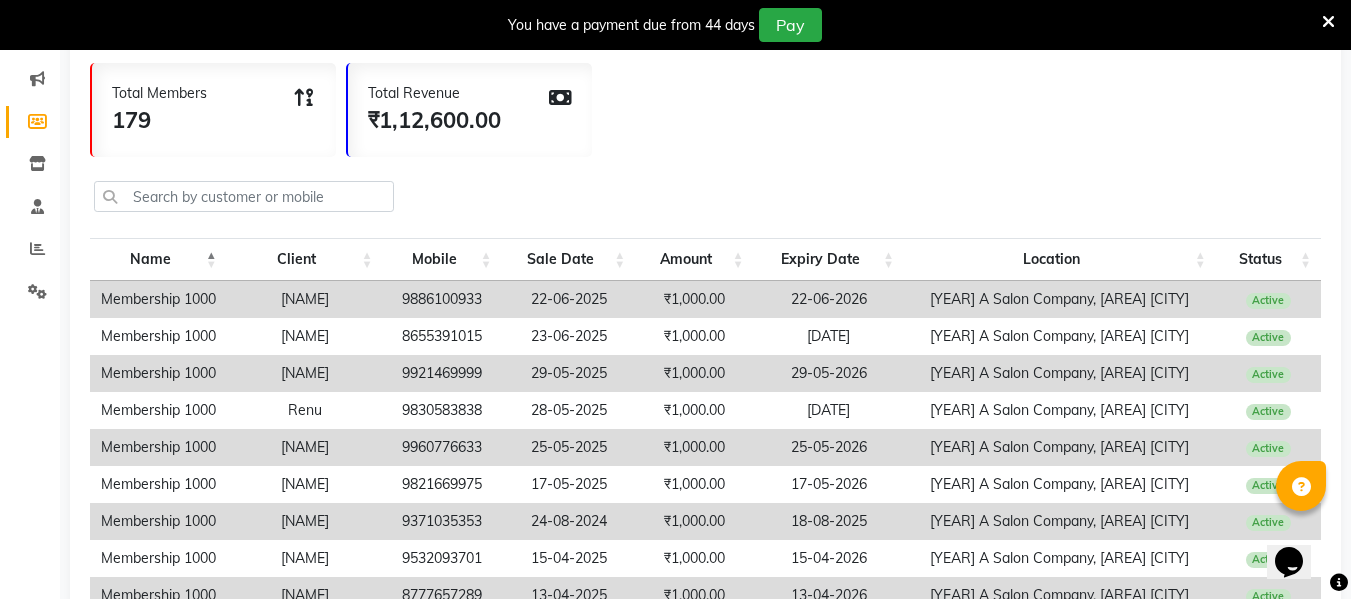 click on "Active" at bounding box center (1268, 301) 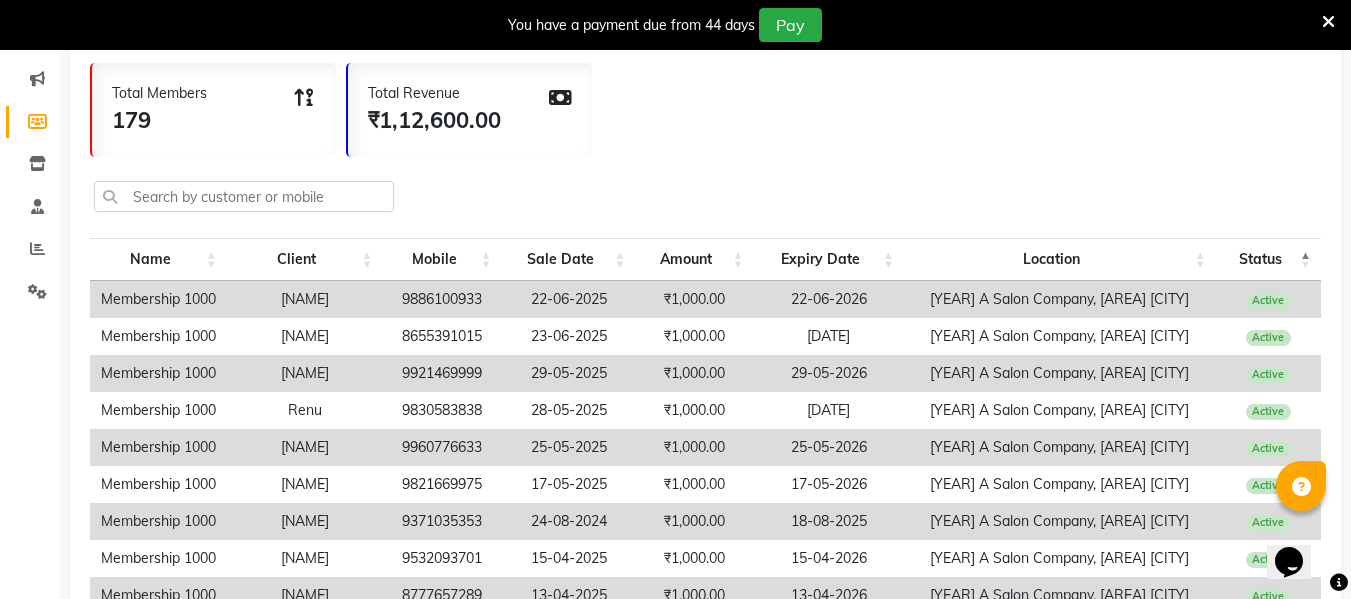 click on "Status" at bounding box center [1268, 259] 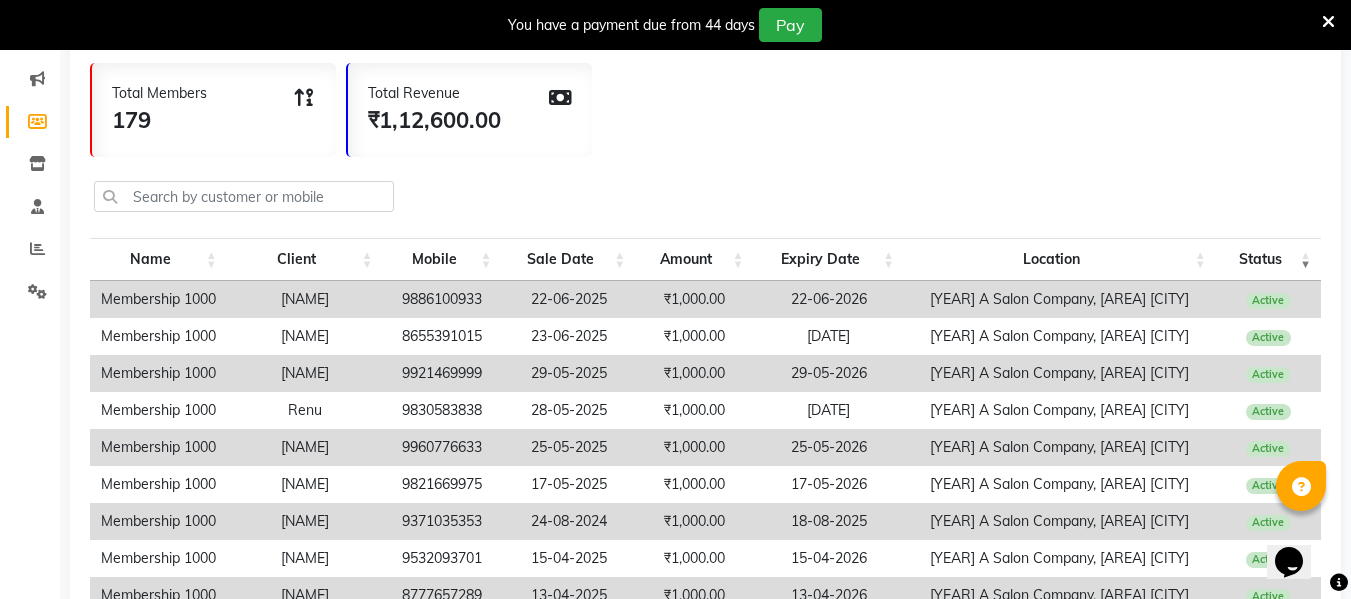 click on "Status" at bounding box center (1268, 259) 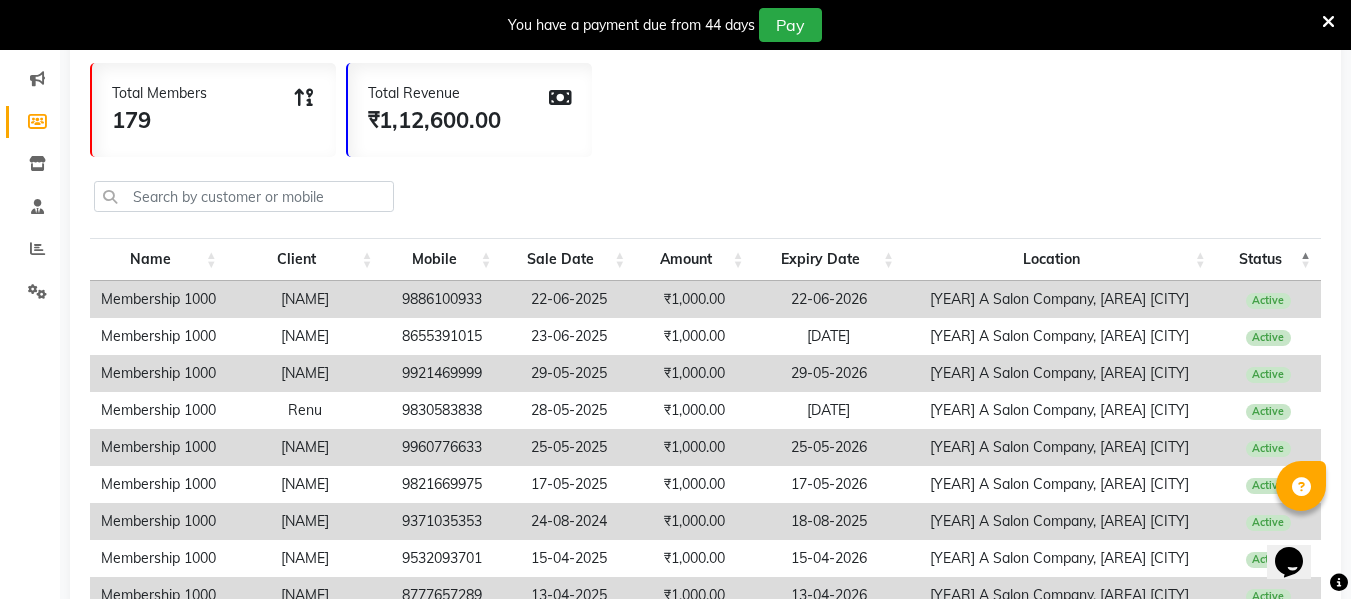 click on "Status" at bounding box center [1268, 259] 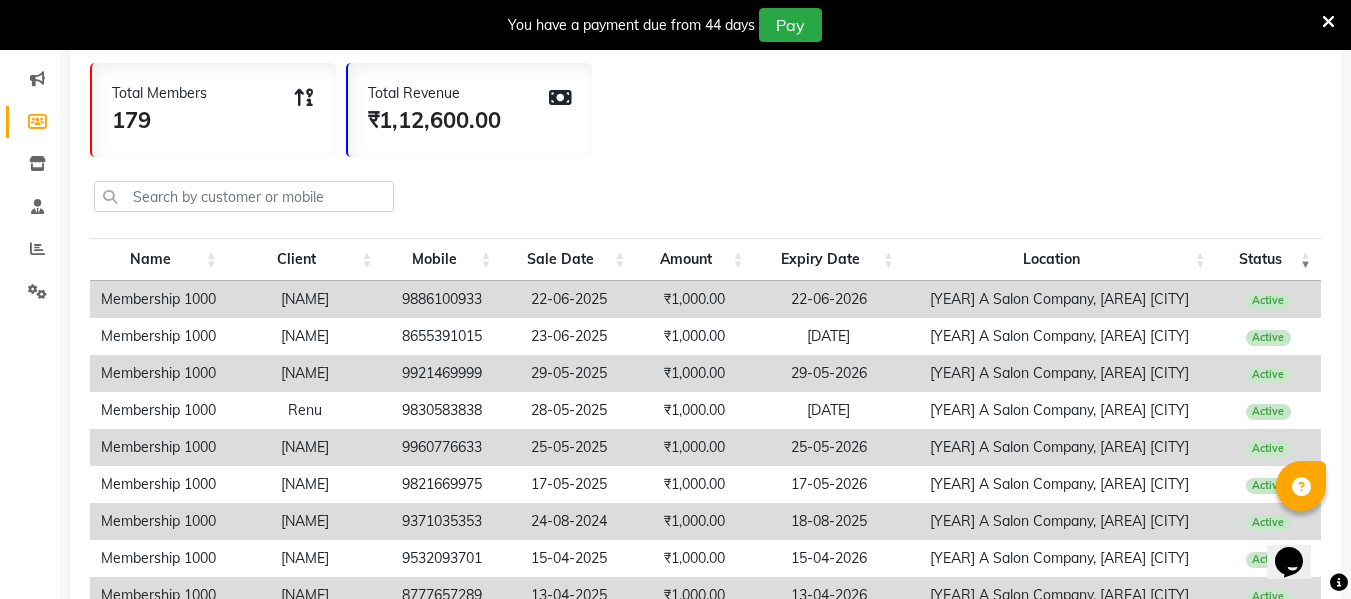 click on "Status" at bounding box center [1268, 259] 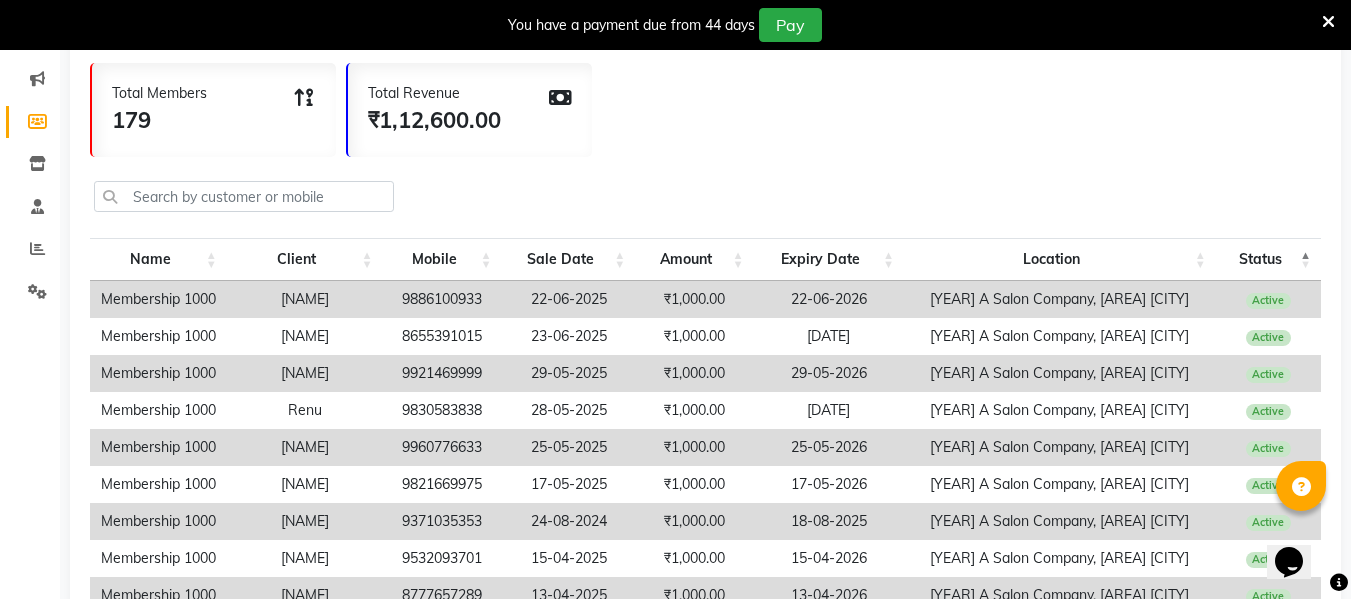 click on "Name" at bounding box center [158, 259] 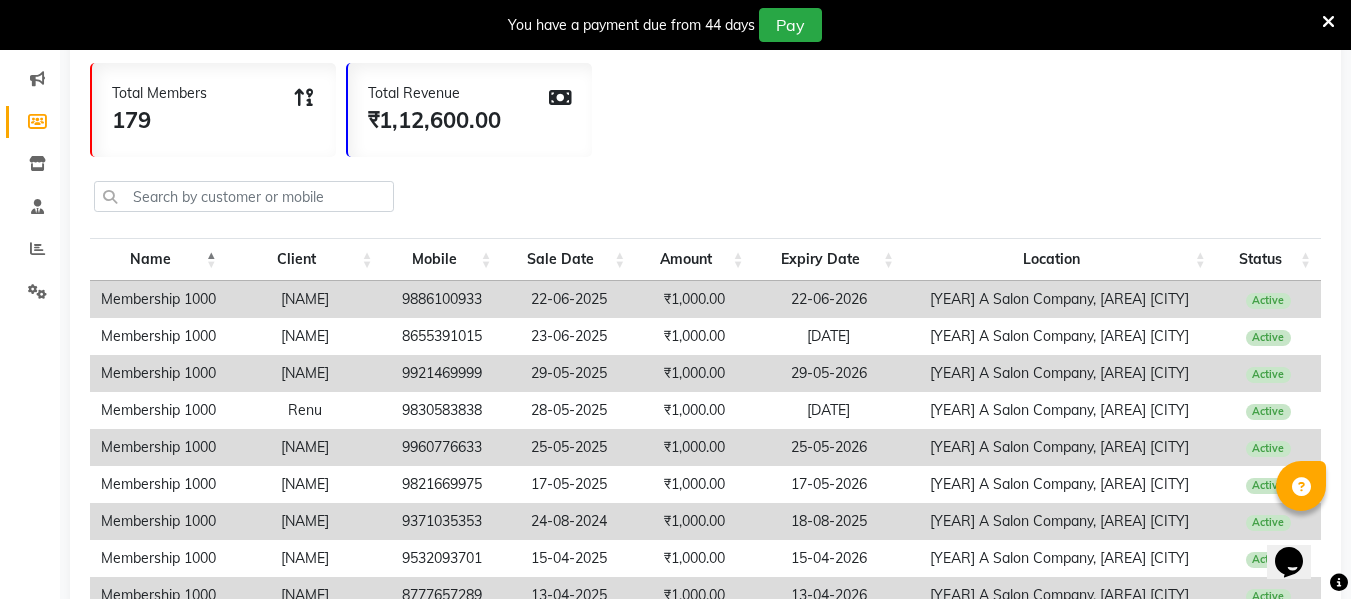 click on "Client" at bounding box center [305, 259] 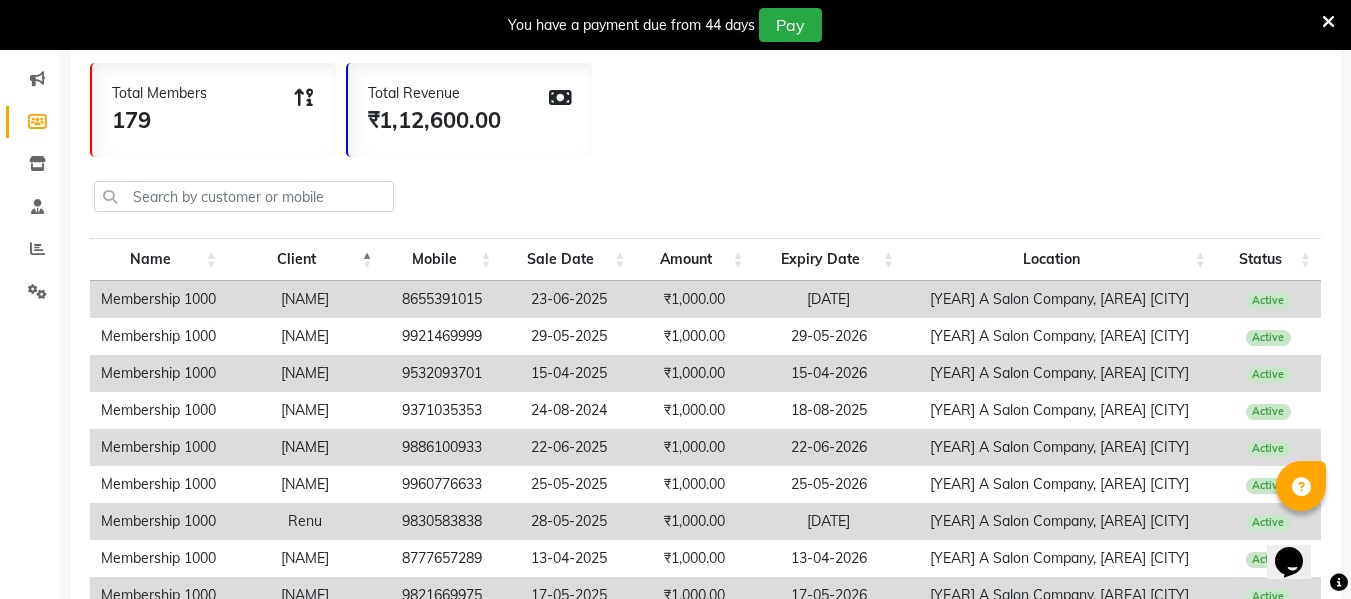 click on "Client" at bounding box center (305, 259) 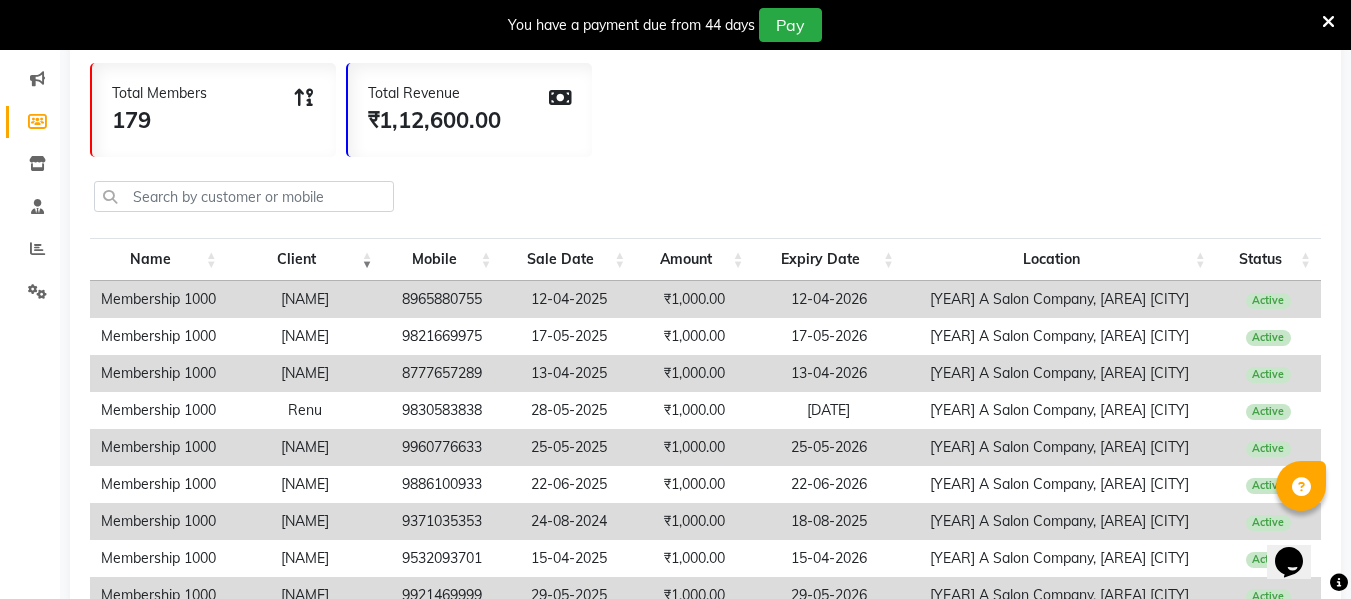 click on "Mobile" at bounding box center (442, 259) 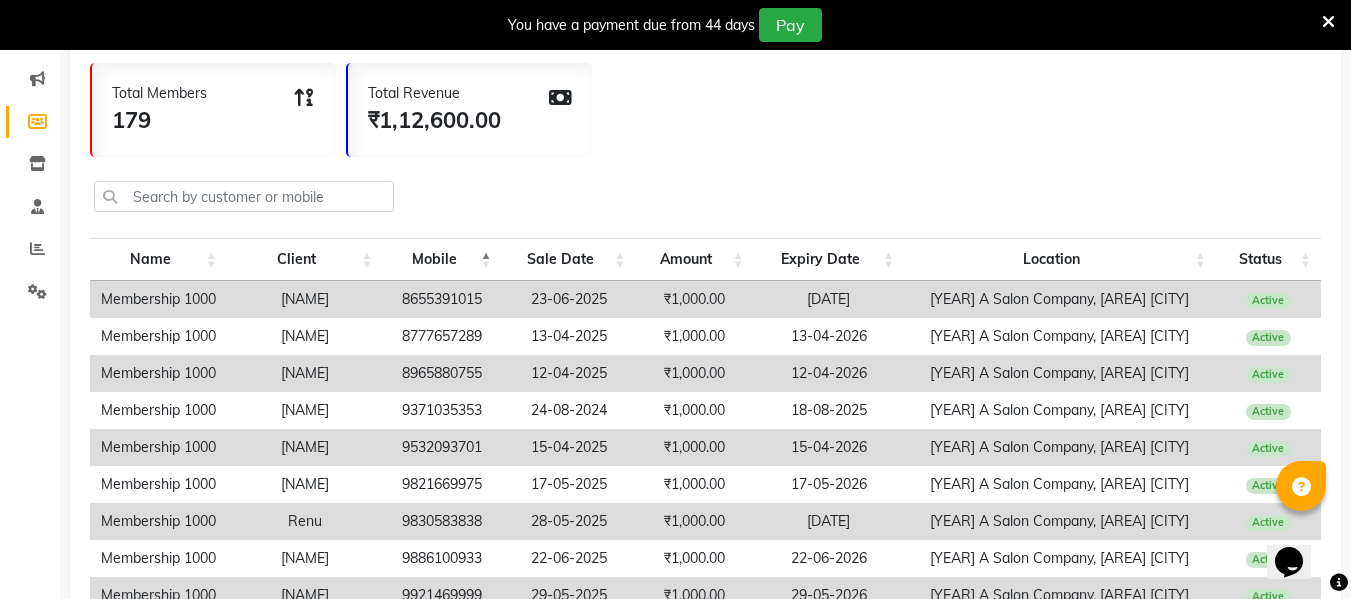 click on "Sale Date" at bounding box center (569, 259) 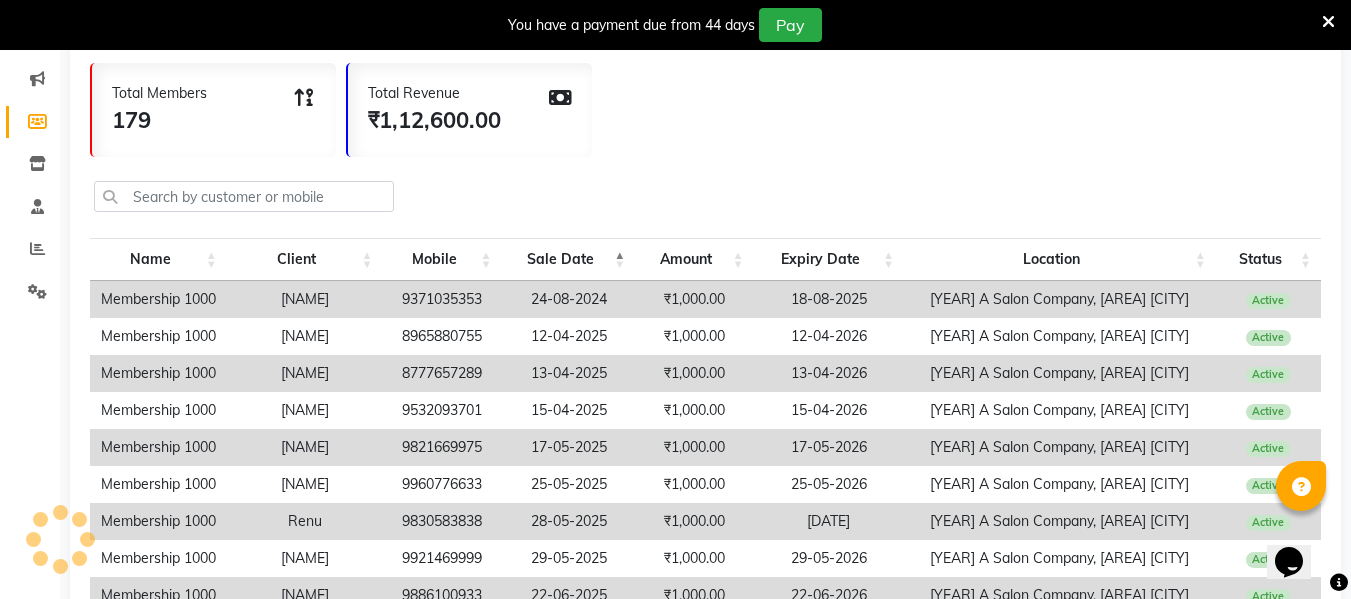 click on "Amount" at bounding box center (694, 259) 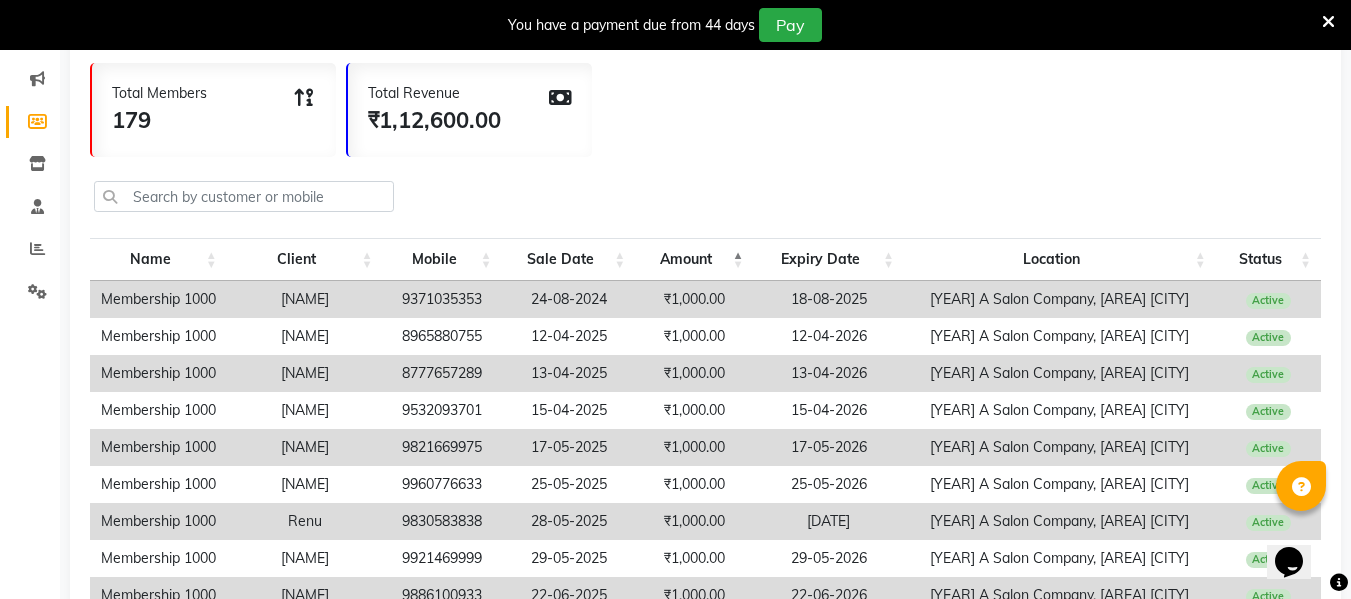 drag, startPoint x: 932, startPoint y: 262, endPoint x: 918, endPoint y: 265, distance: 14.3178215 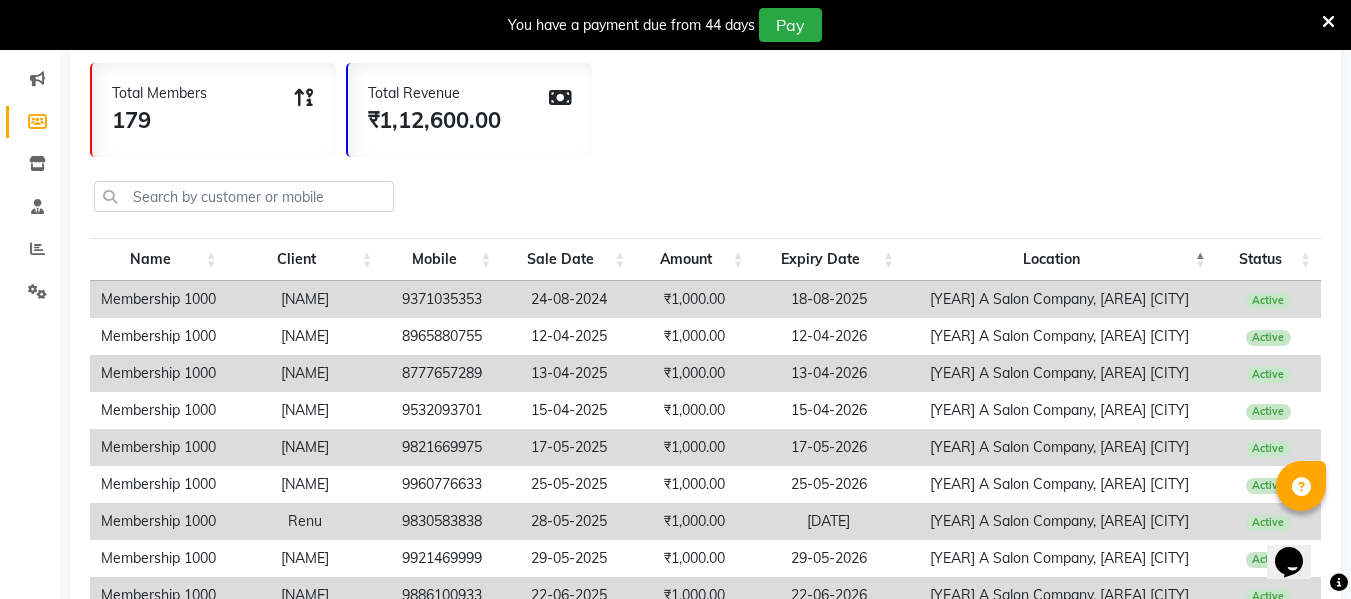 click on "Sale Date" at bounding box center (569, 259) 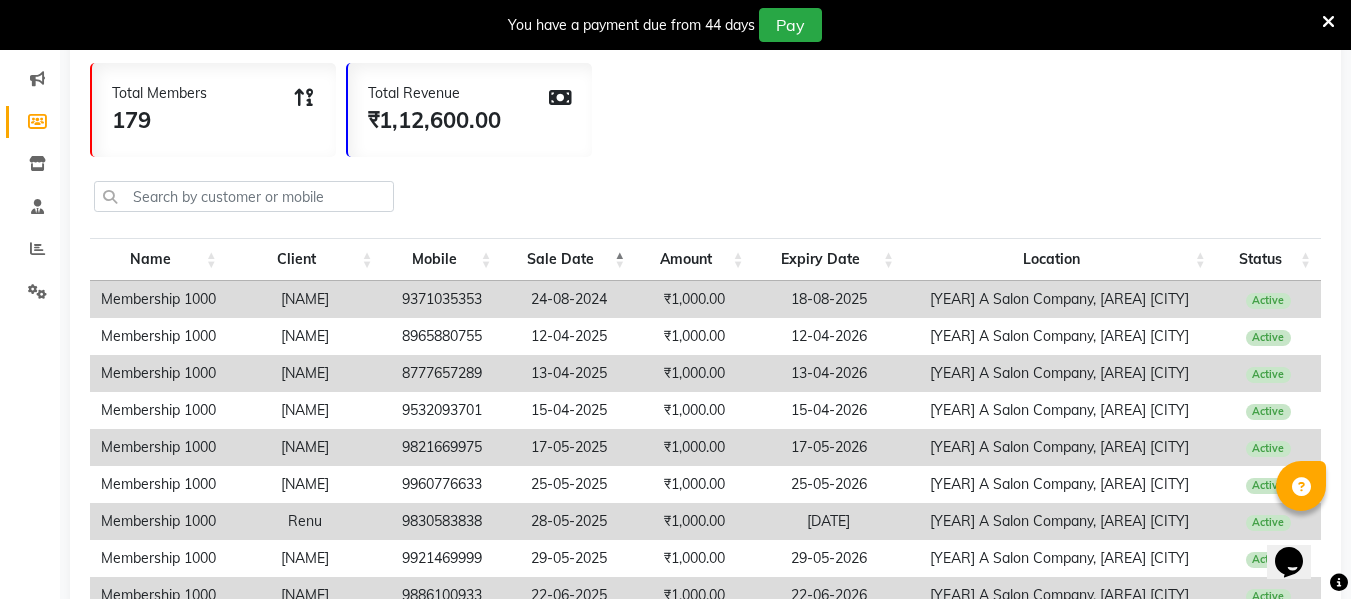 click on "Sale Date" at bounding box center [569, 259] 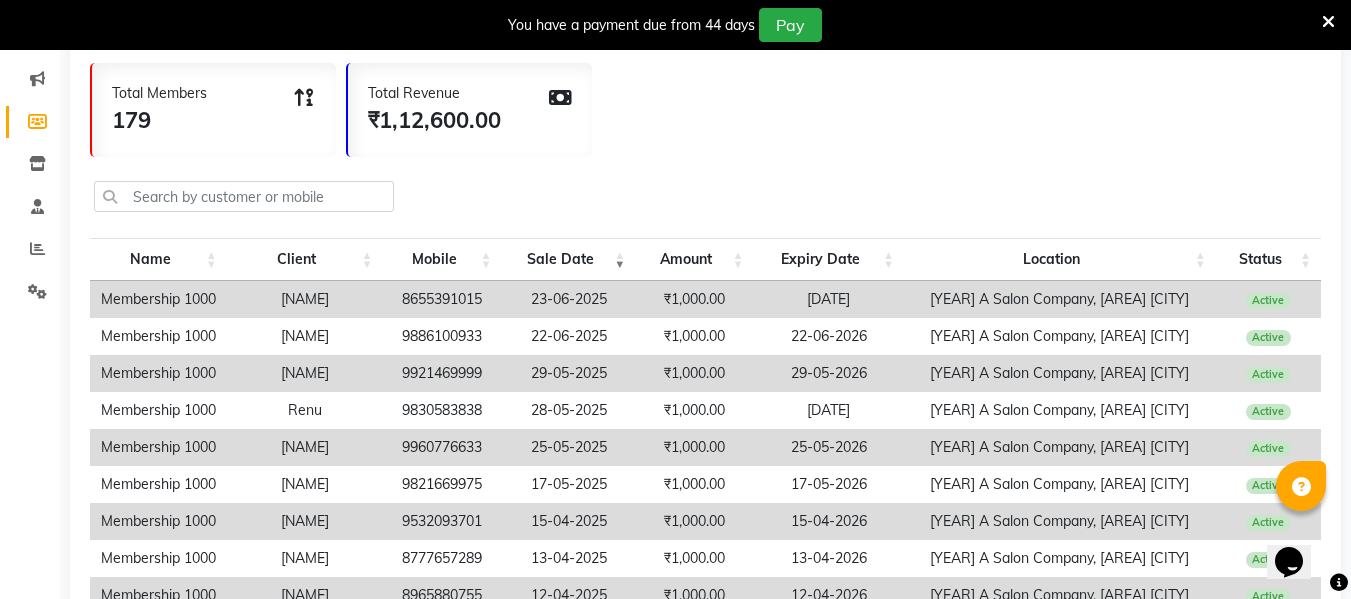 click on "Sale Date" at bounding box center [569, 259] 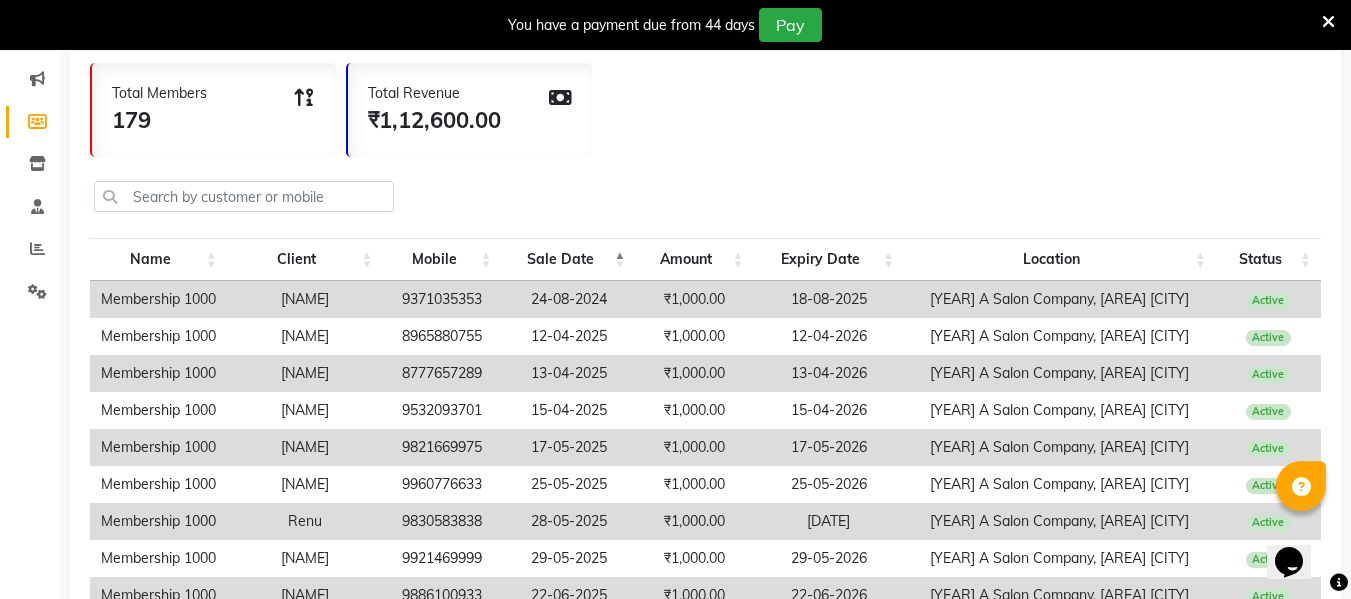 click on "Sale Date" at bounding box center [569, 259] 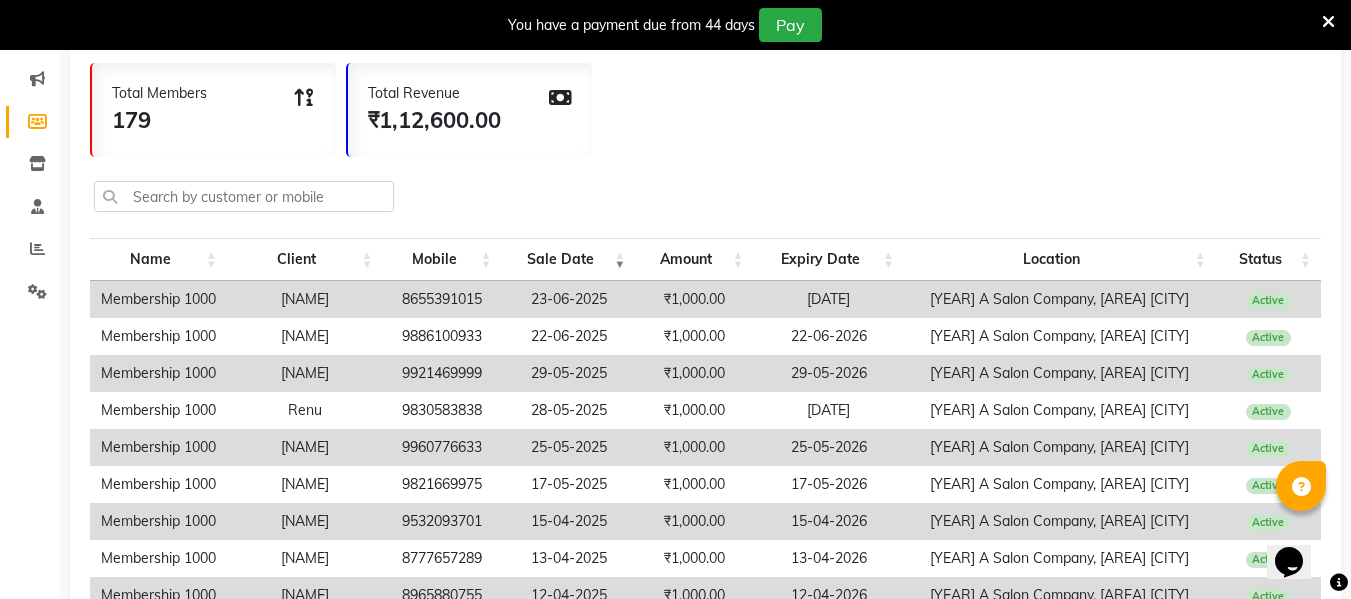 click on "Sale Date" at bounding box center [569, 259] 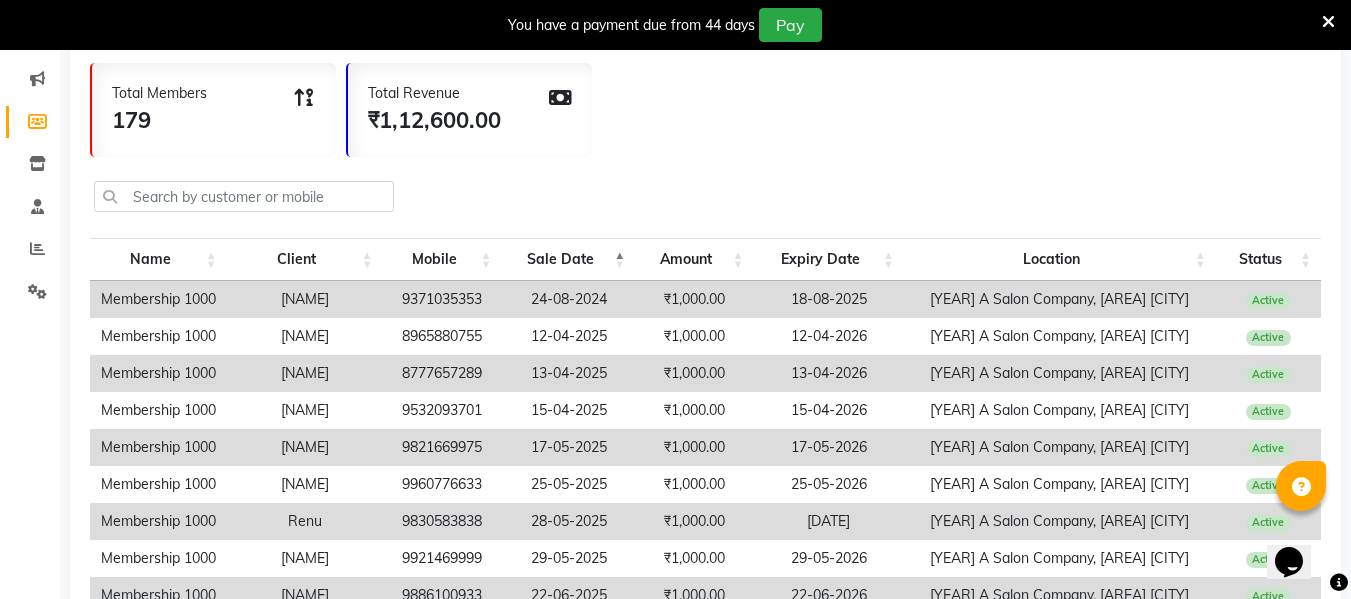 click on "Sale Date" at bounding box center (569, 259) 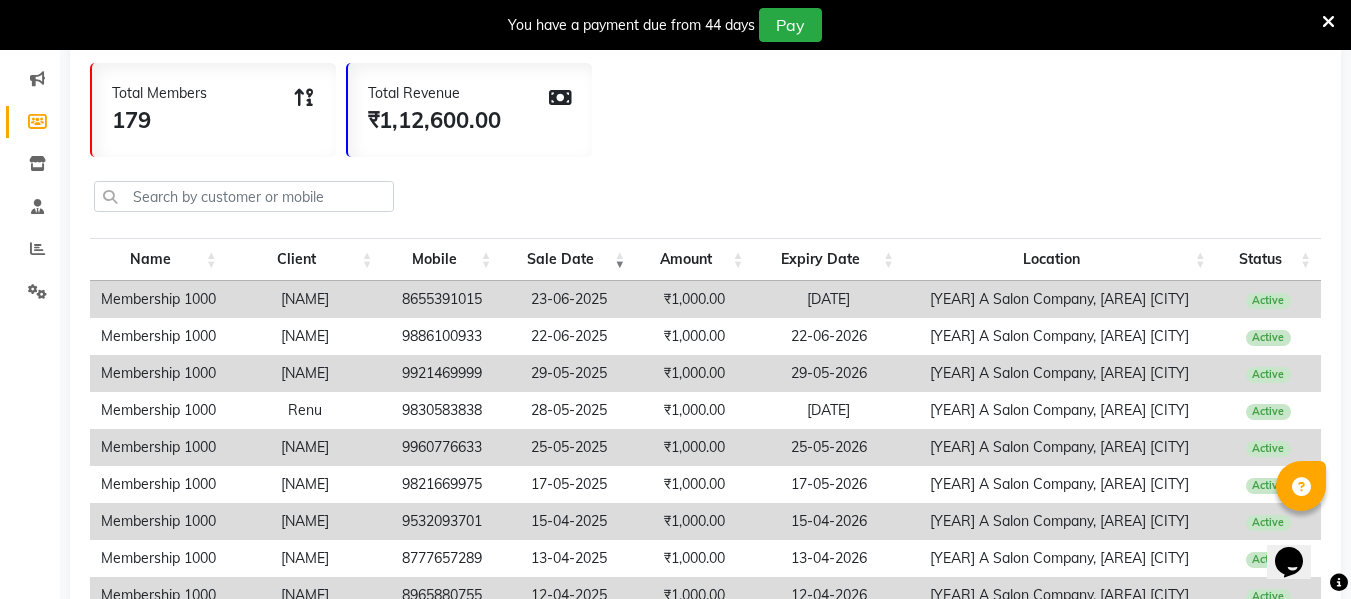 click on "Sale Date" at bounding box center (569, 259) 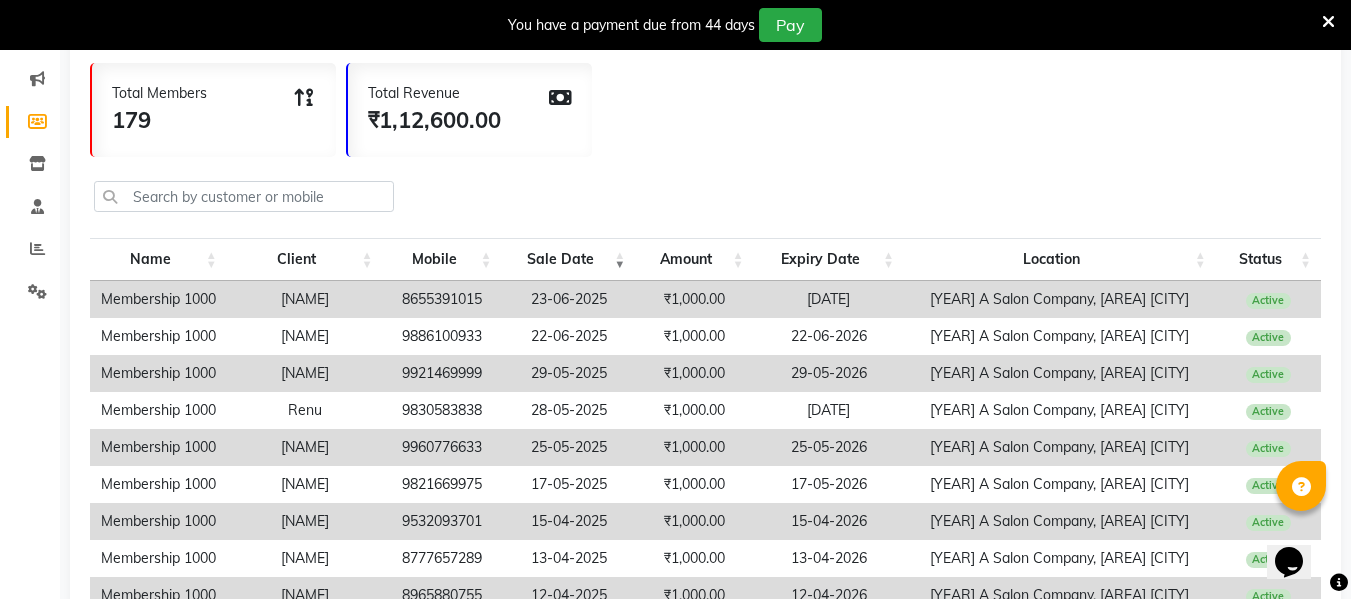 click on "Sale Date" at bounding box center (569, 259) 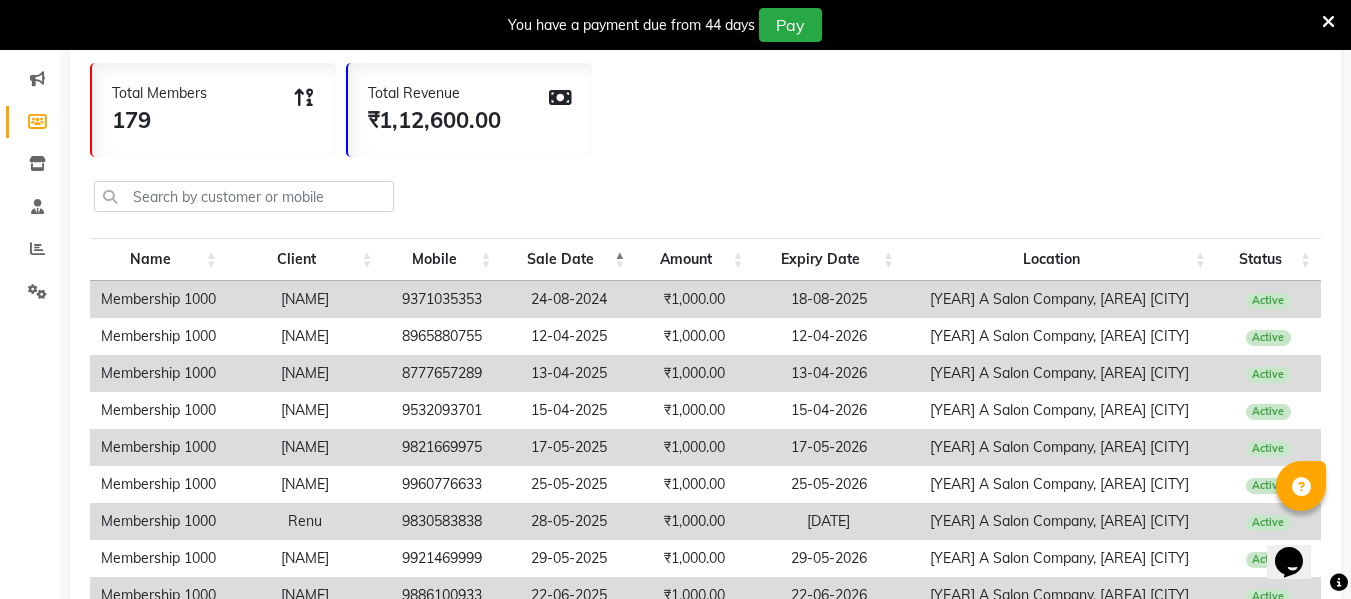 click on "Sale Date" at bounding box center [569, 259] 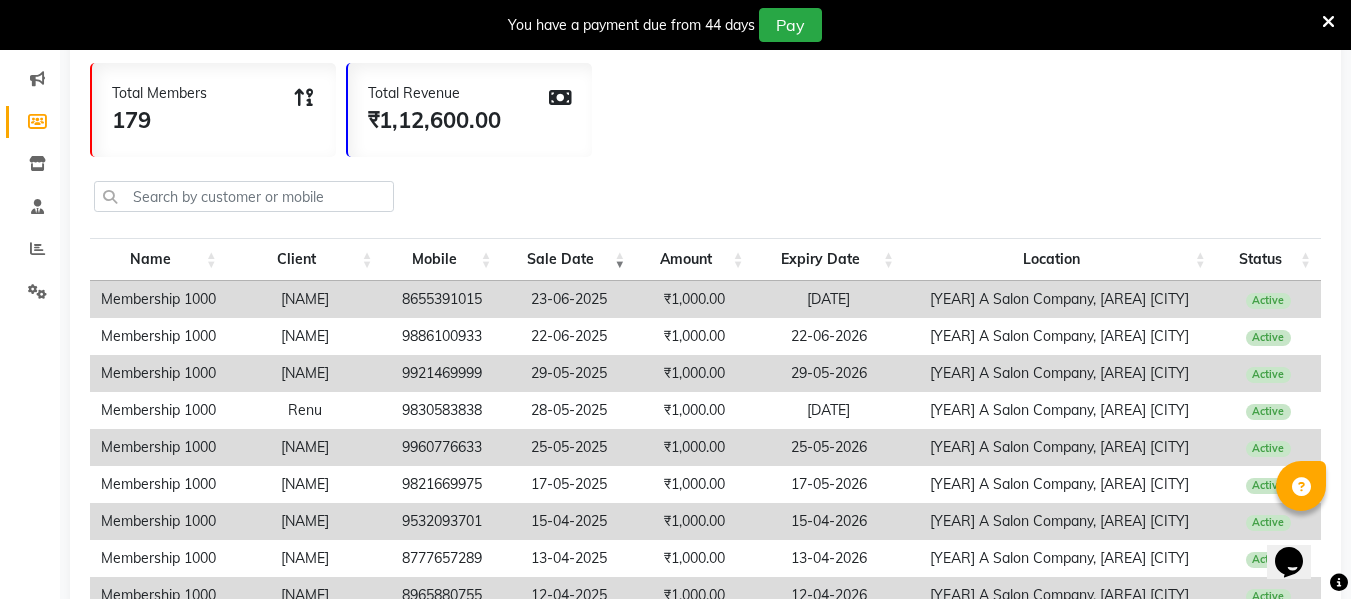 click on "Sale Date" at bounding box center (569, 259) 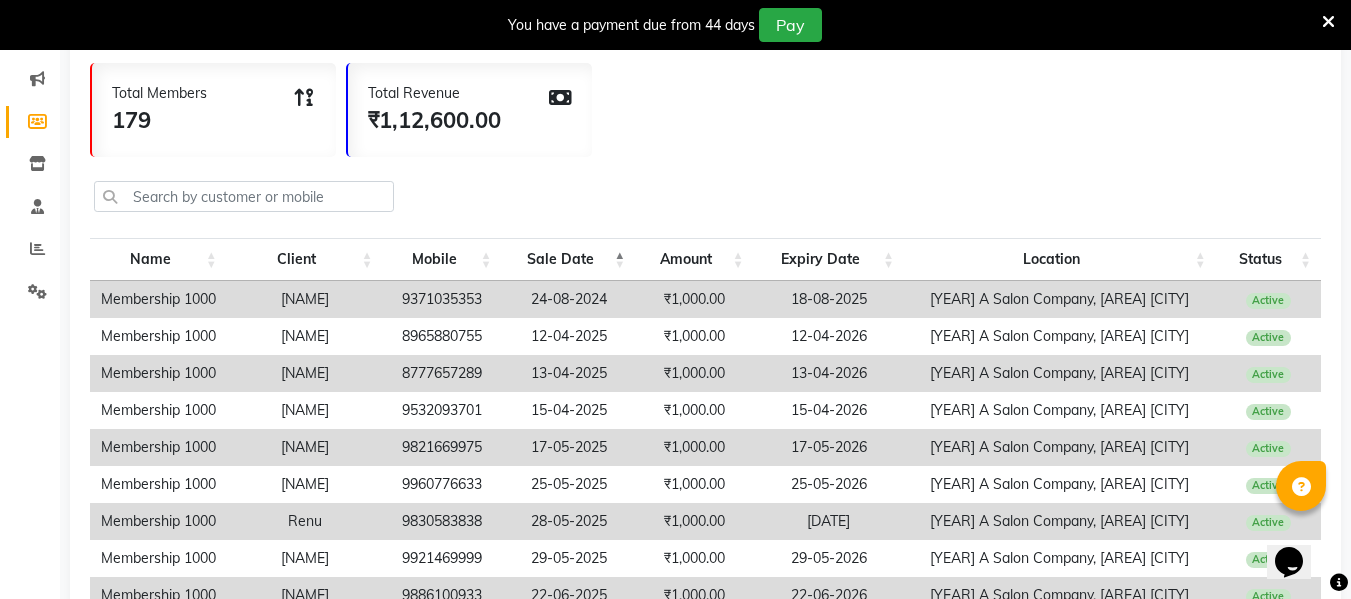 click on "Sale Date" at bounding box center [569, 259] 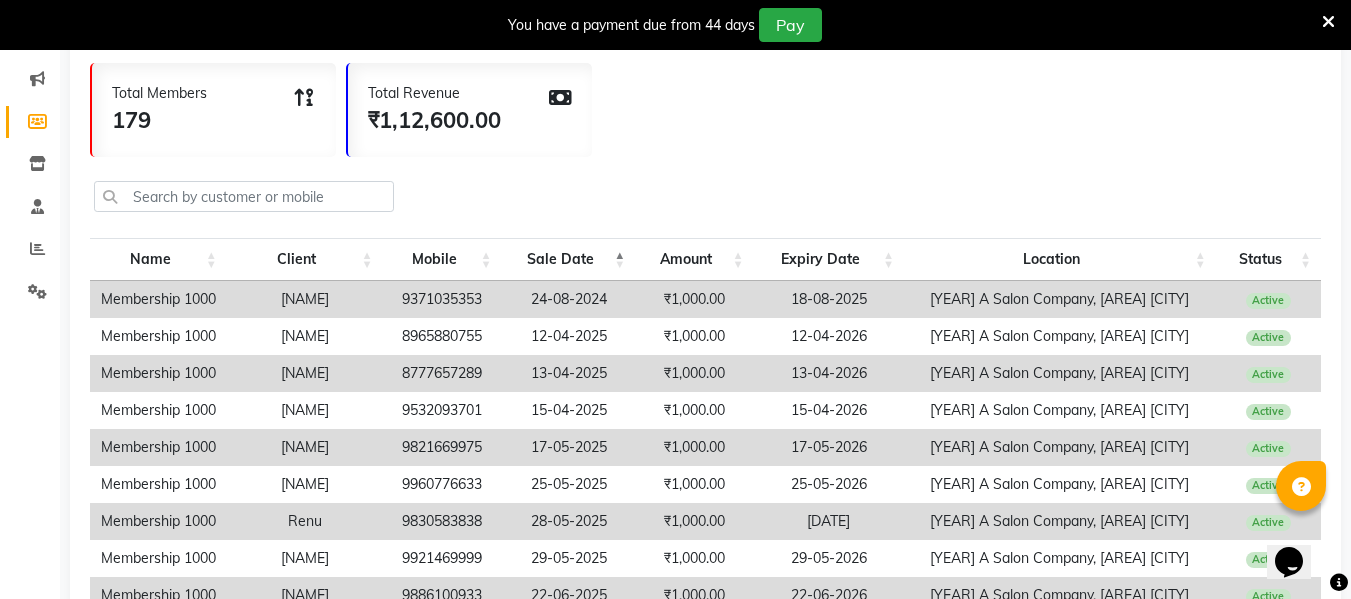 click on "Sale Date" at bounding box center (569, 259) 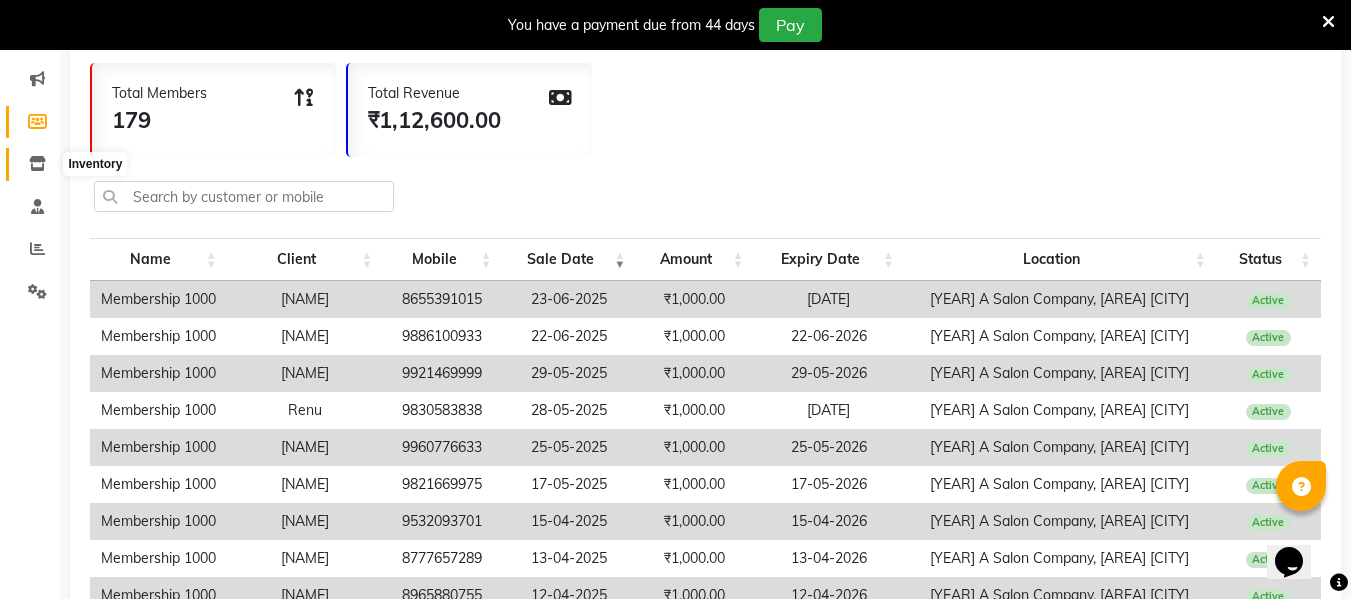 click 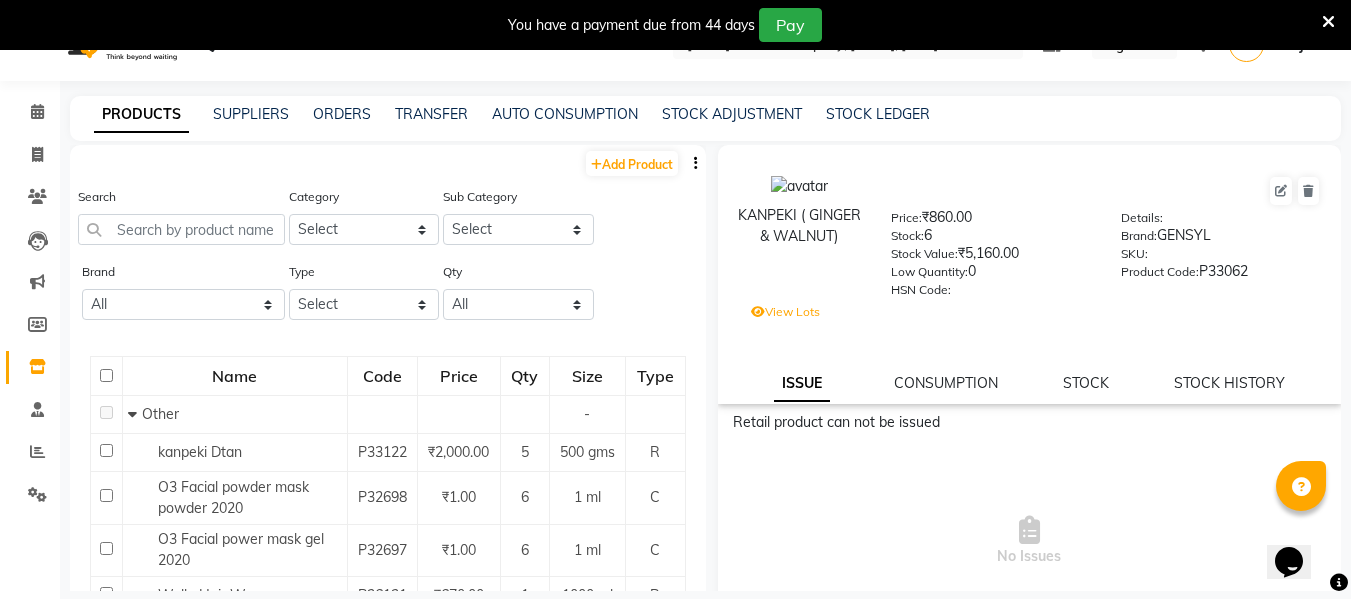 scroll, scrollTop: 63, scrollLeft: 0, axis: vertical 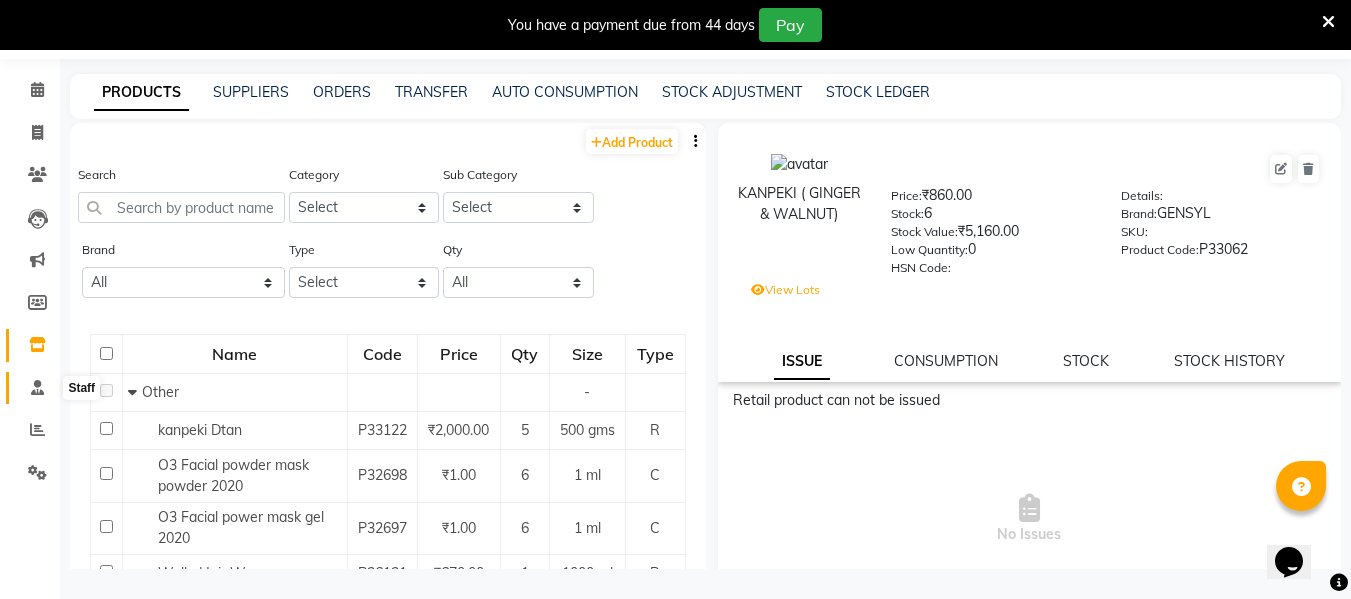 click 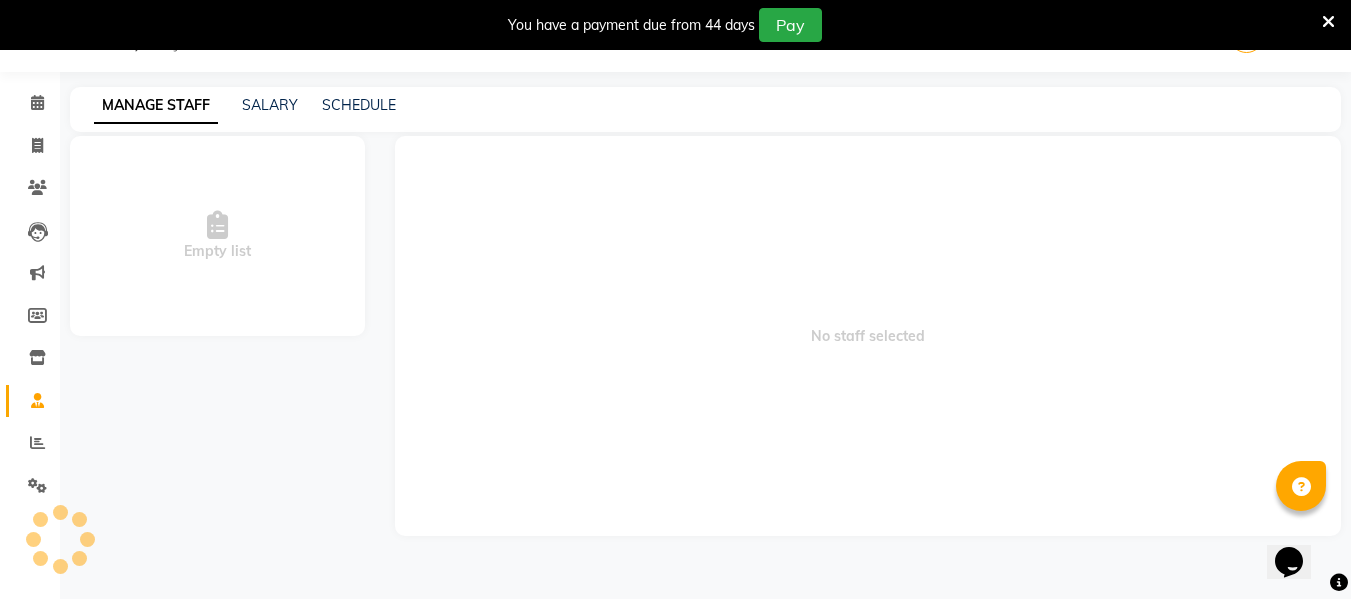 scroll, scrollTop: 50, scrollLeft: 0, axis: vertical 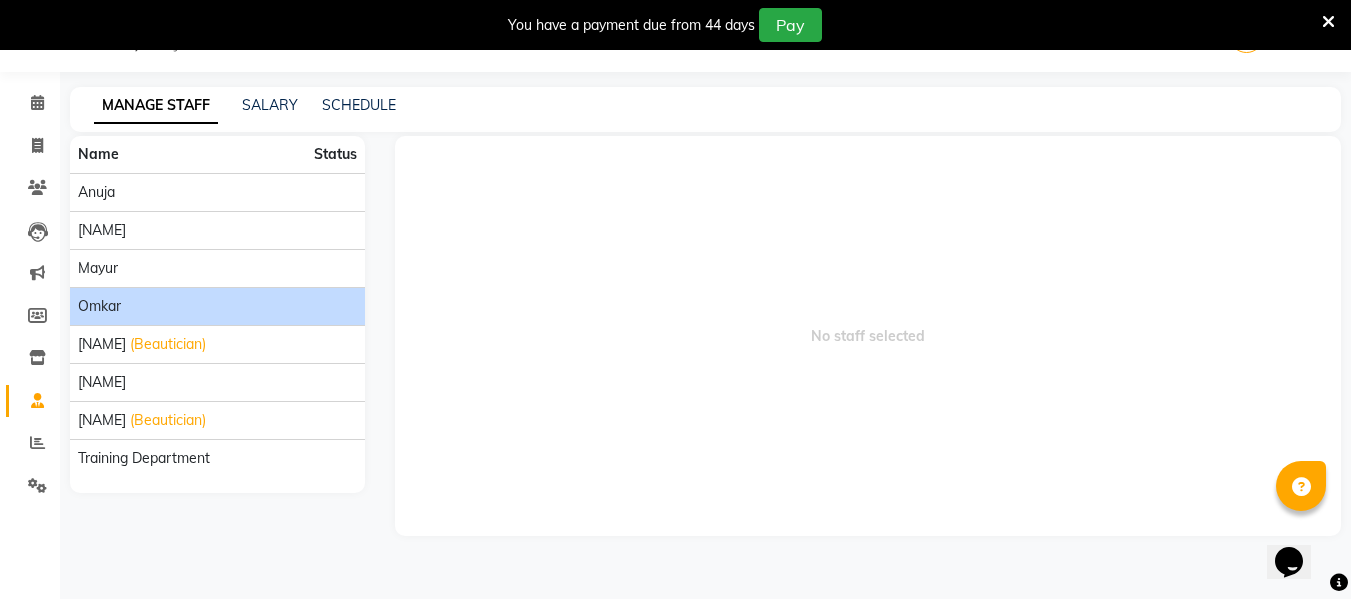 click on "omkar" 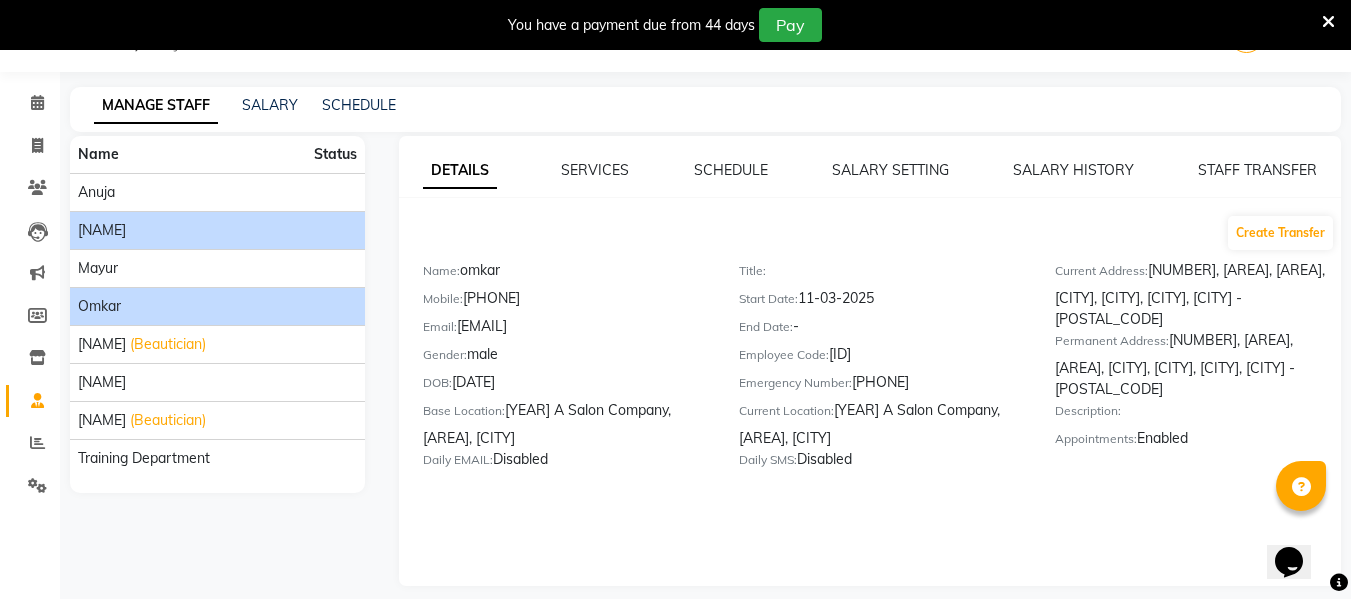 click on "[FIRST] [LAST]" 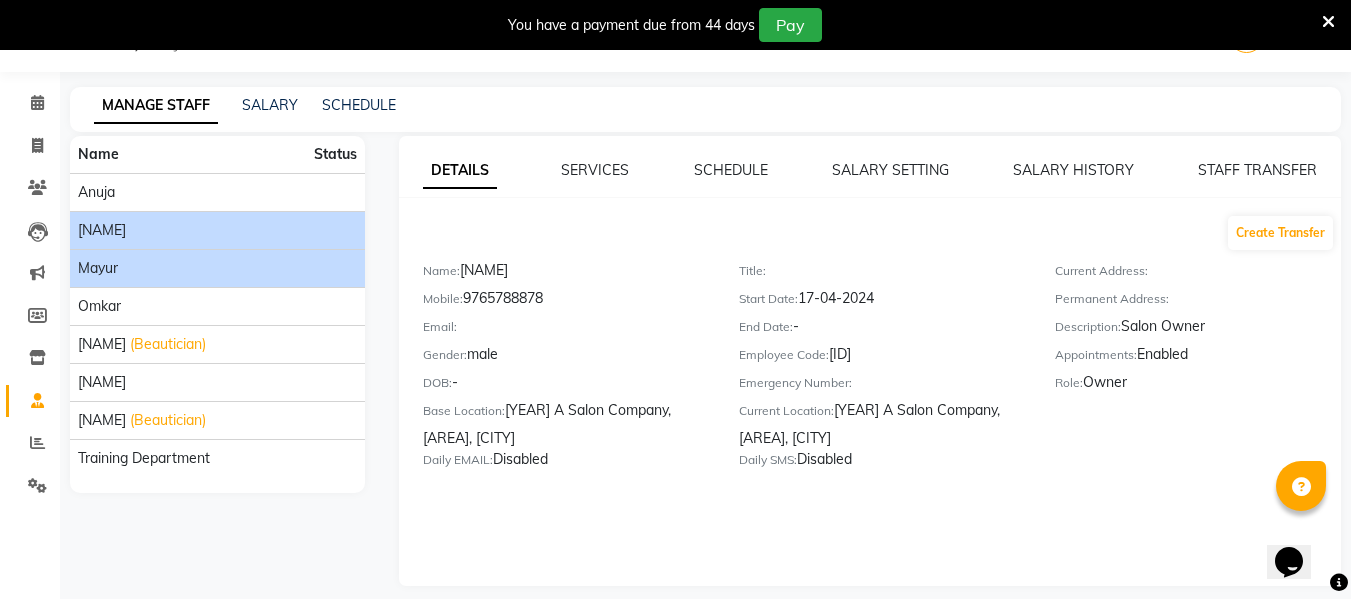 click on "Mayur" 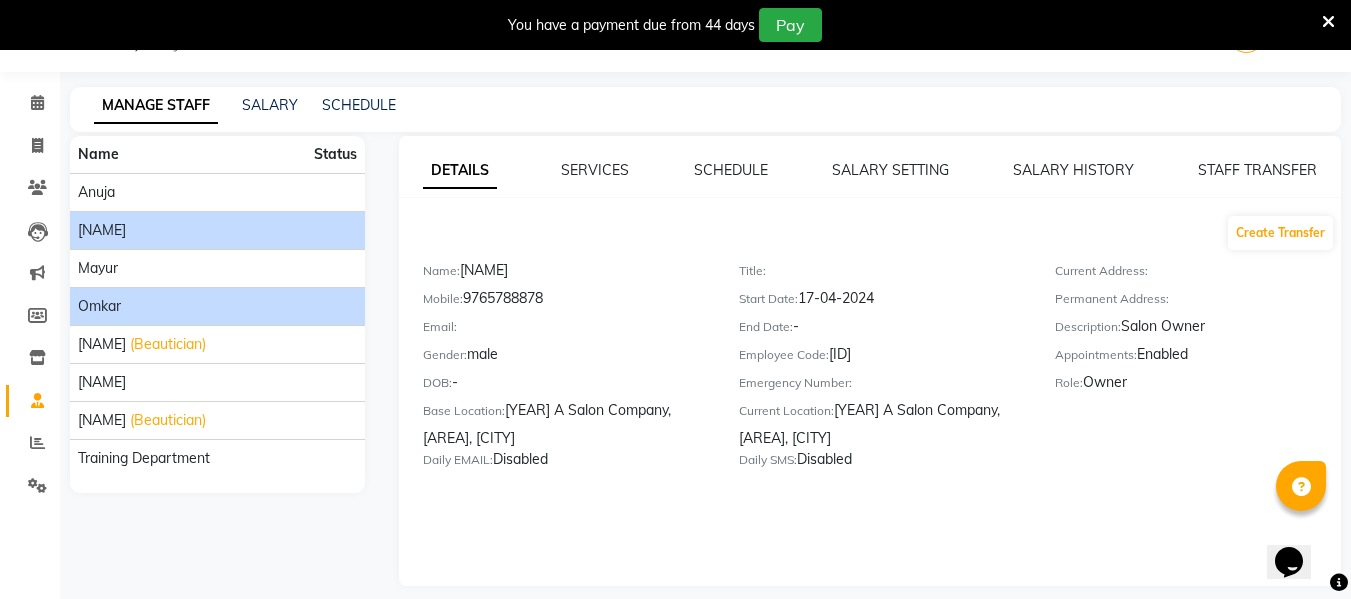 click on "omkar" 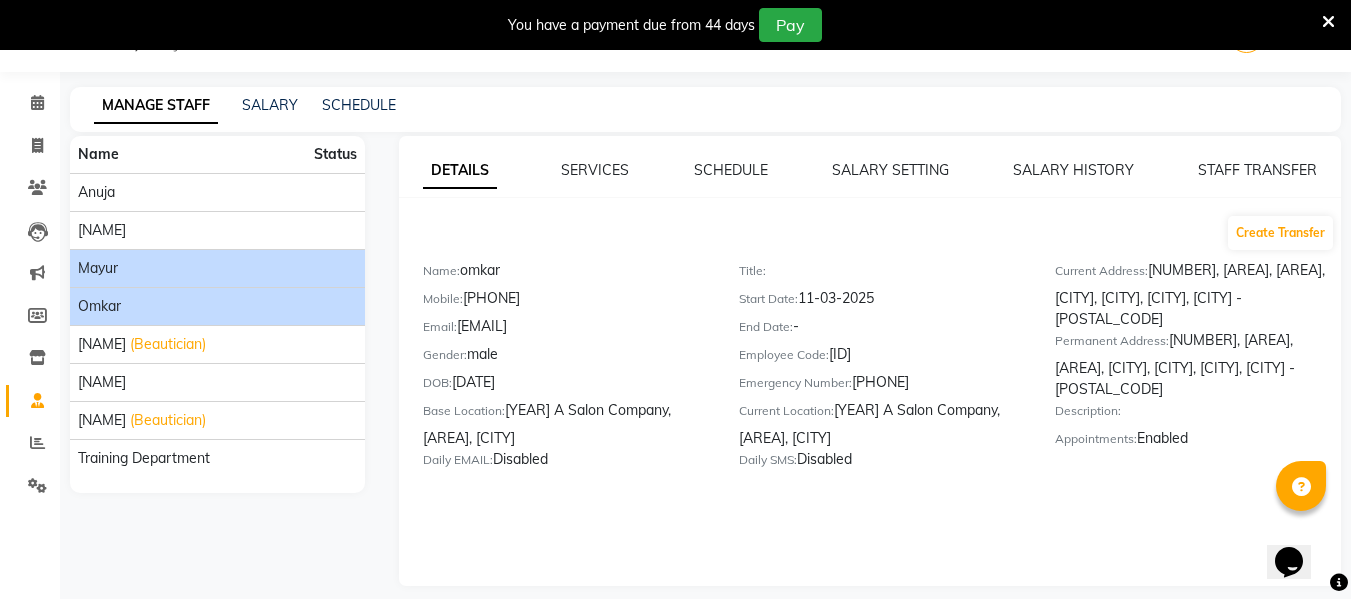 click on "Mayur" 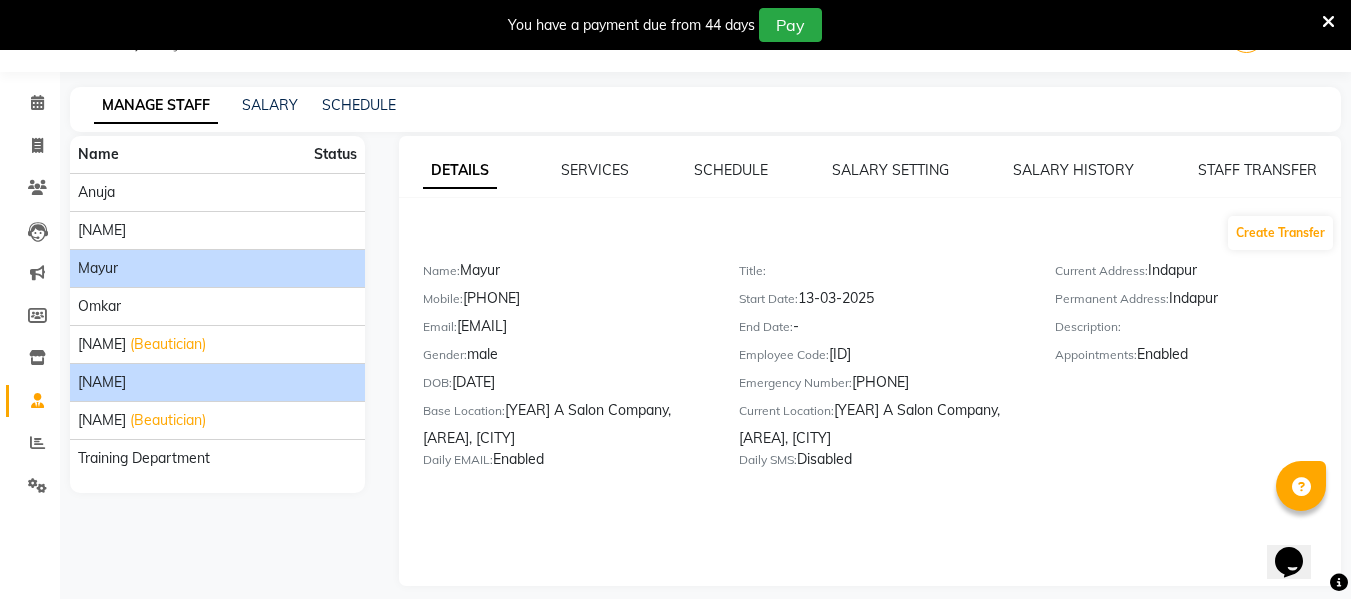 click on "[FIRST] [LAST]" 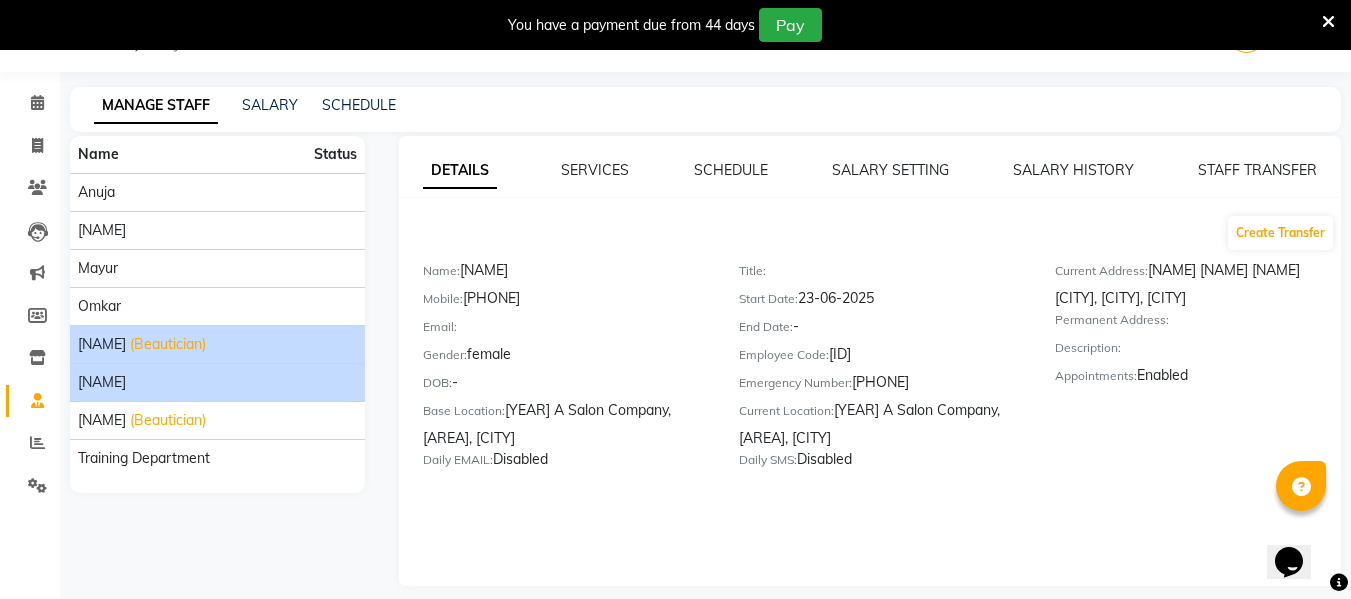 click on "(Beautician)" 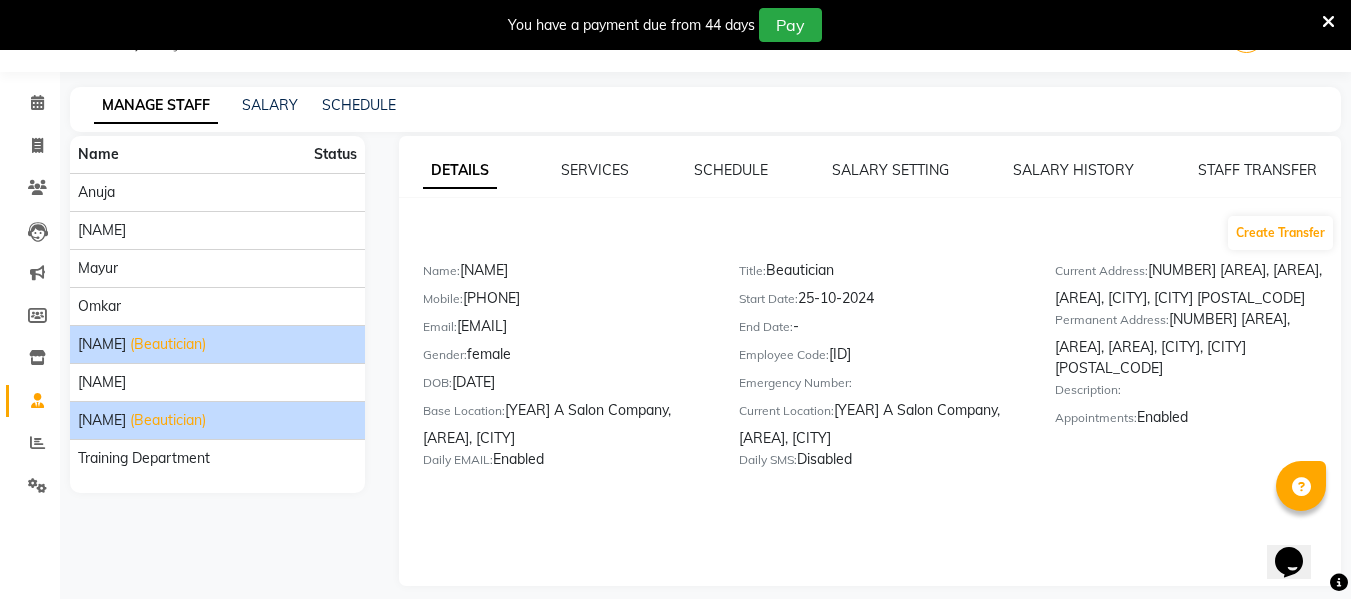 click on "[FIRST] [LAST]" 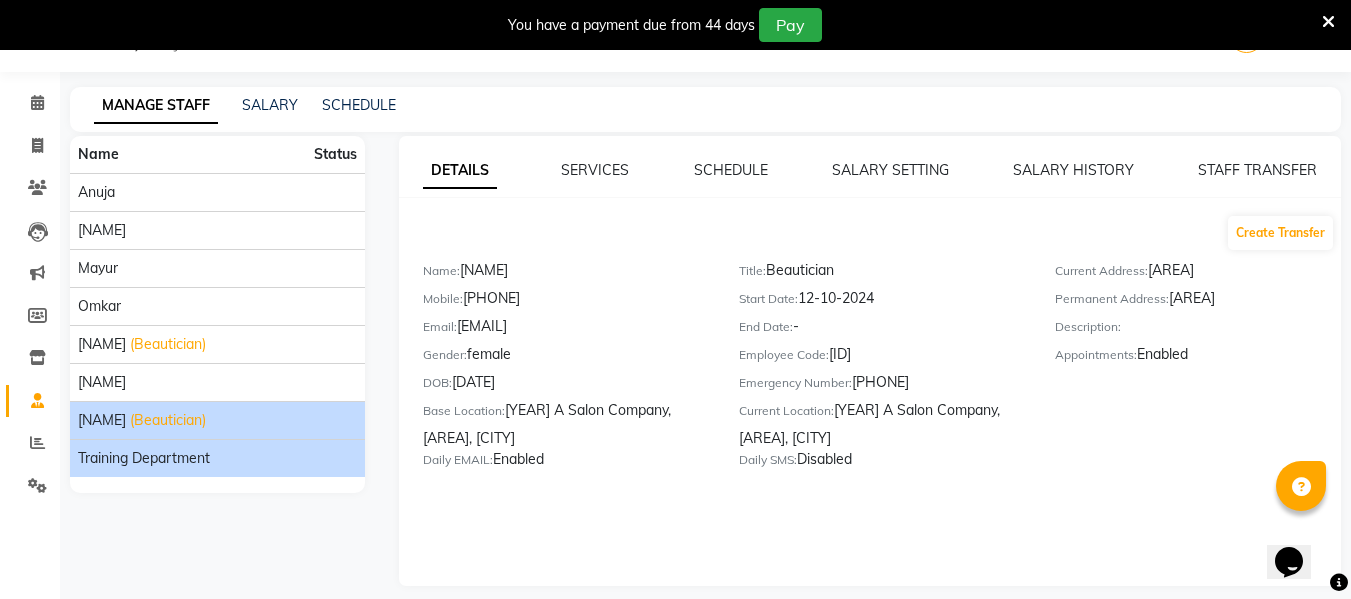 click on "Training Department" 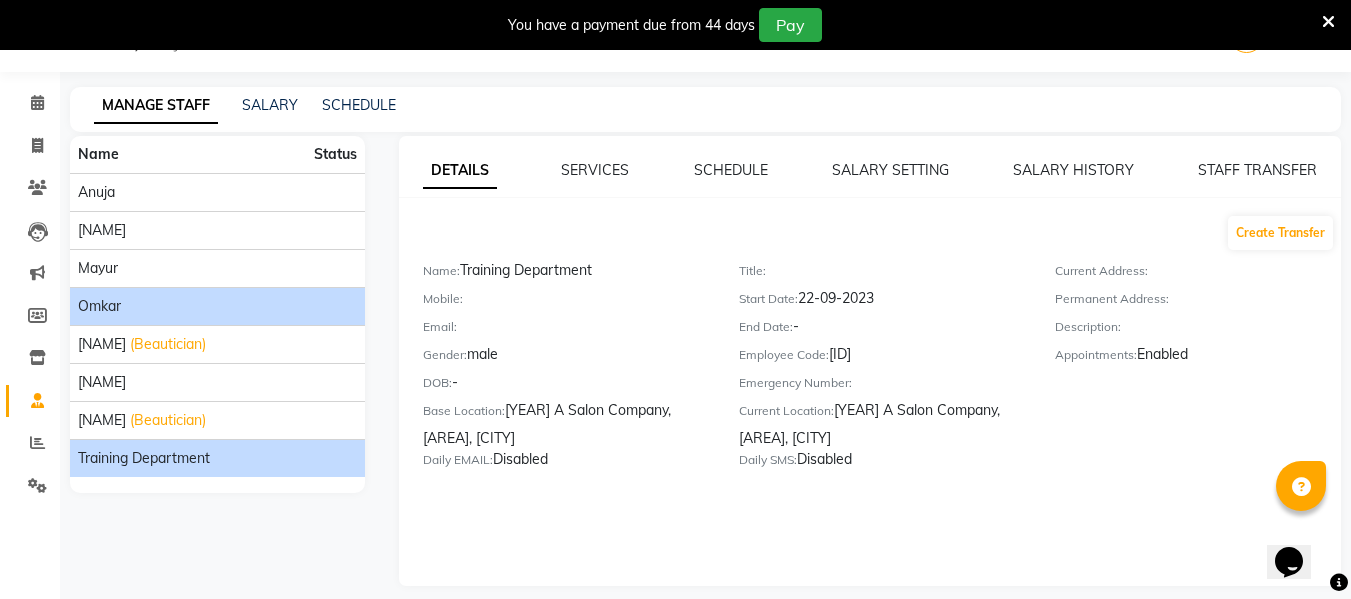 click on "omkar" 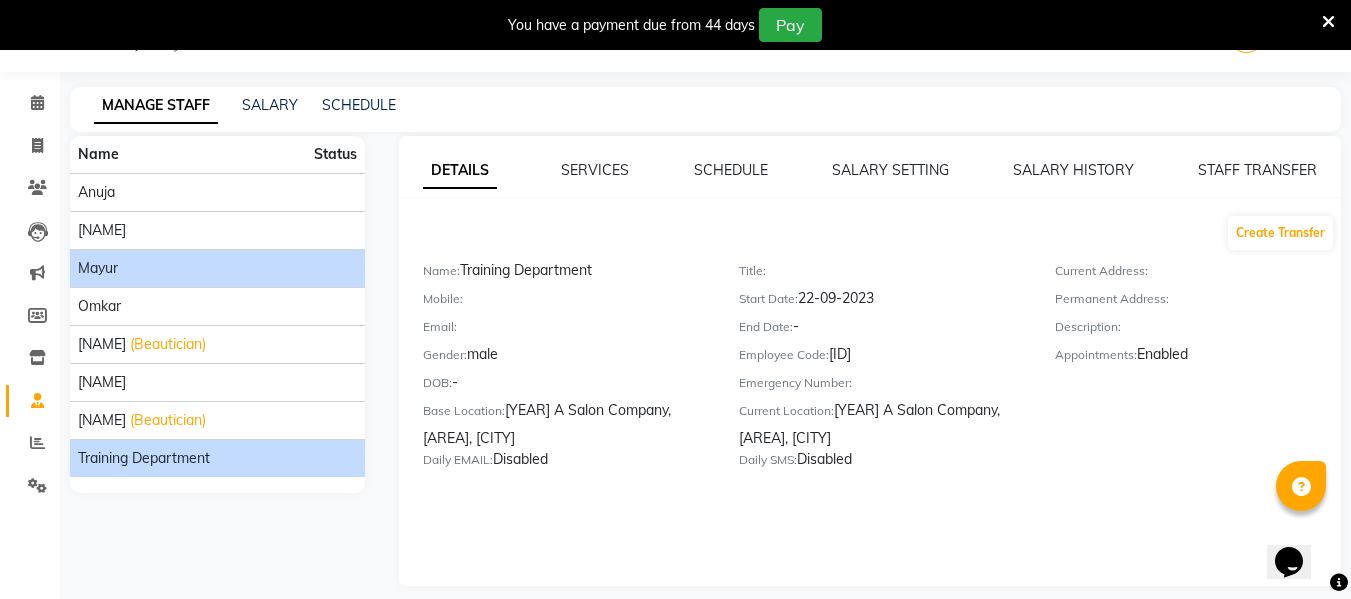 click on "Mayur" 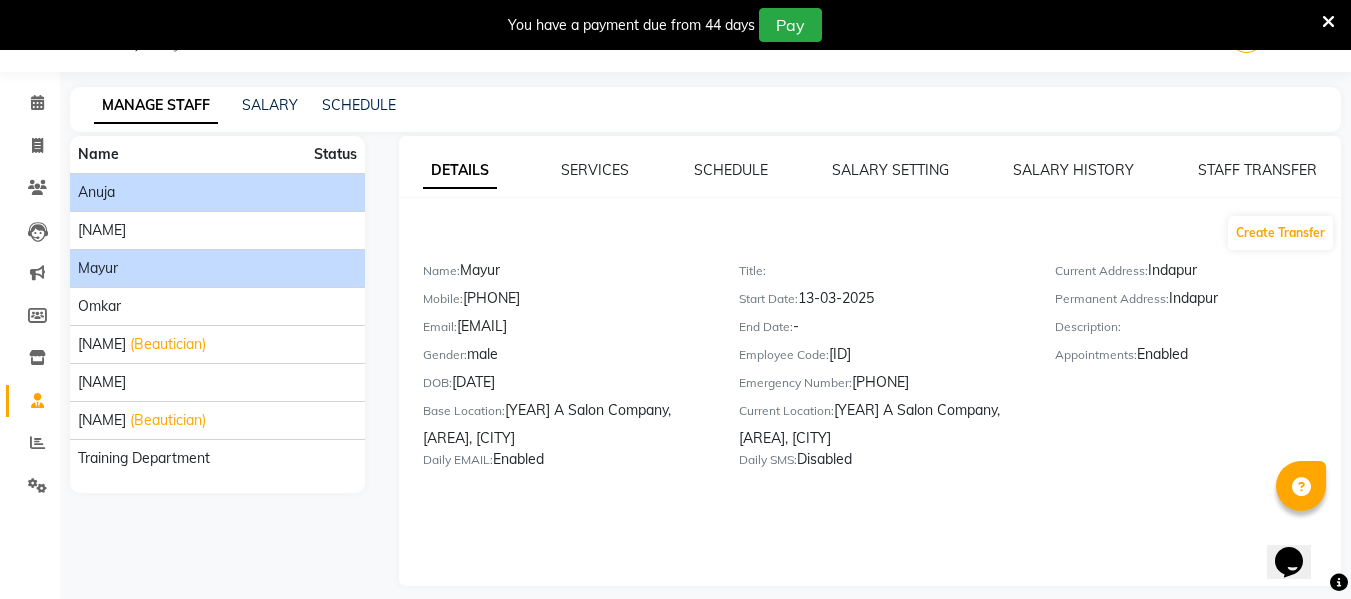 click on "Anuja" 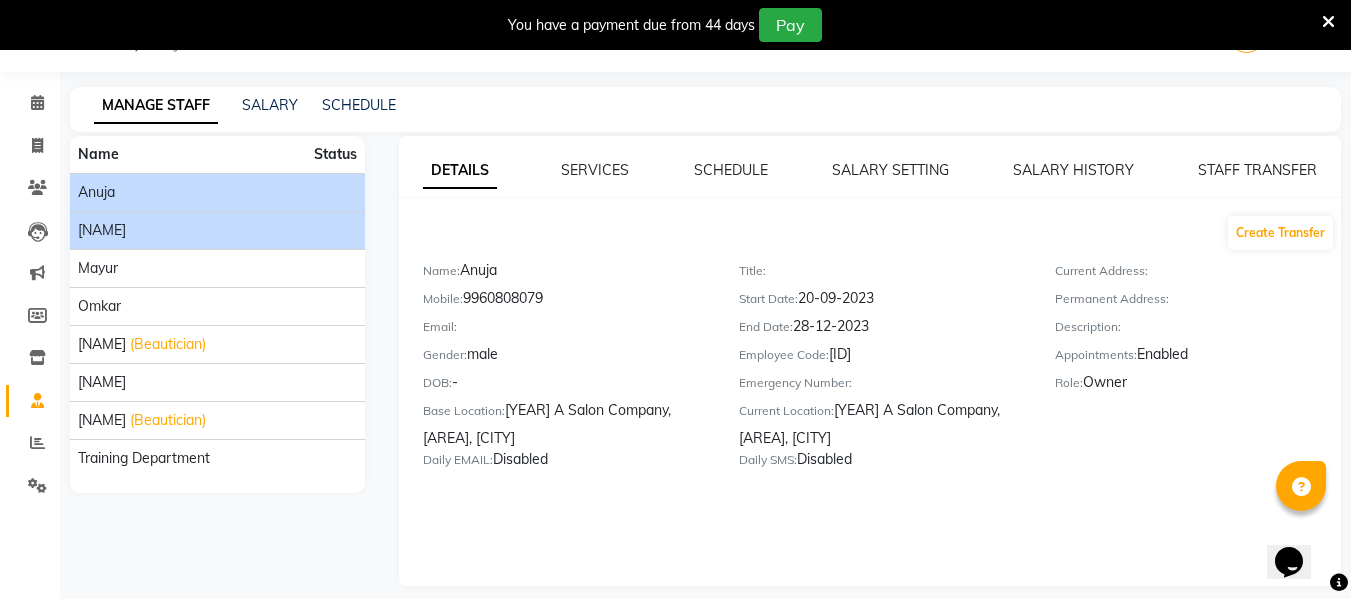click on "[FIRST] [LAST]" 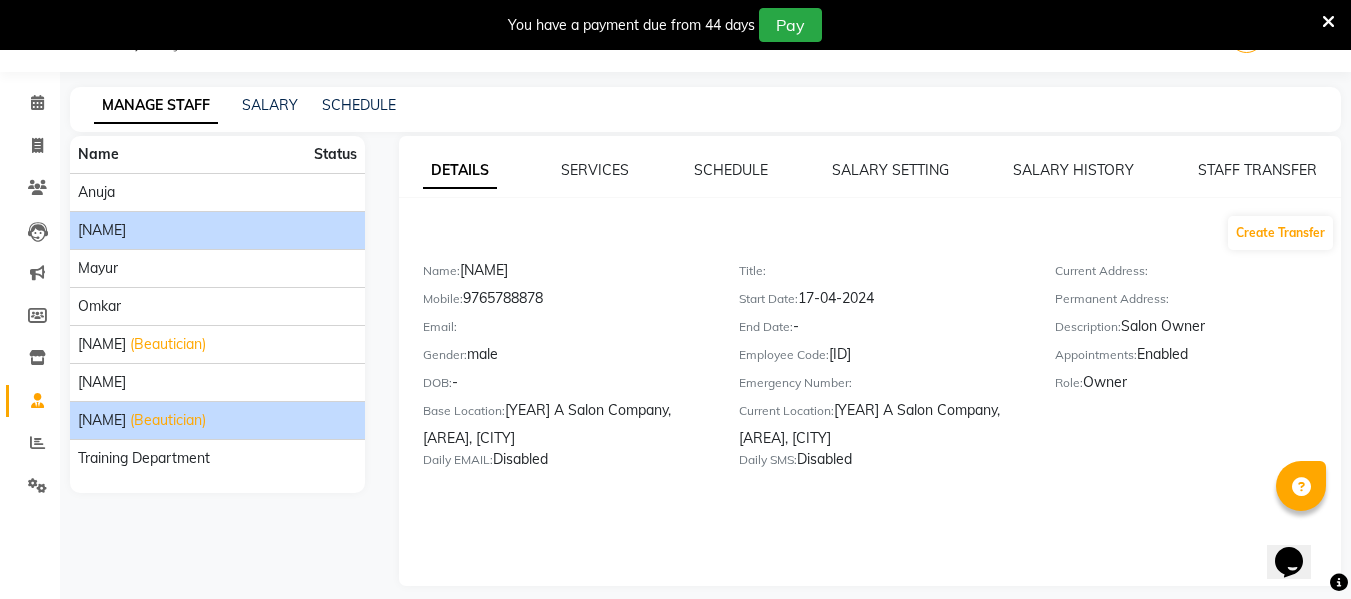 click on "[FIRST] [LAST]" 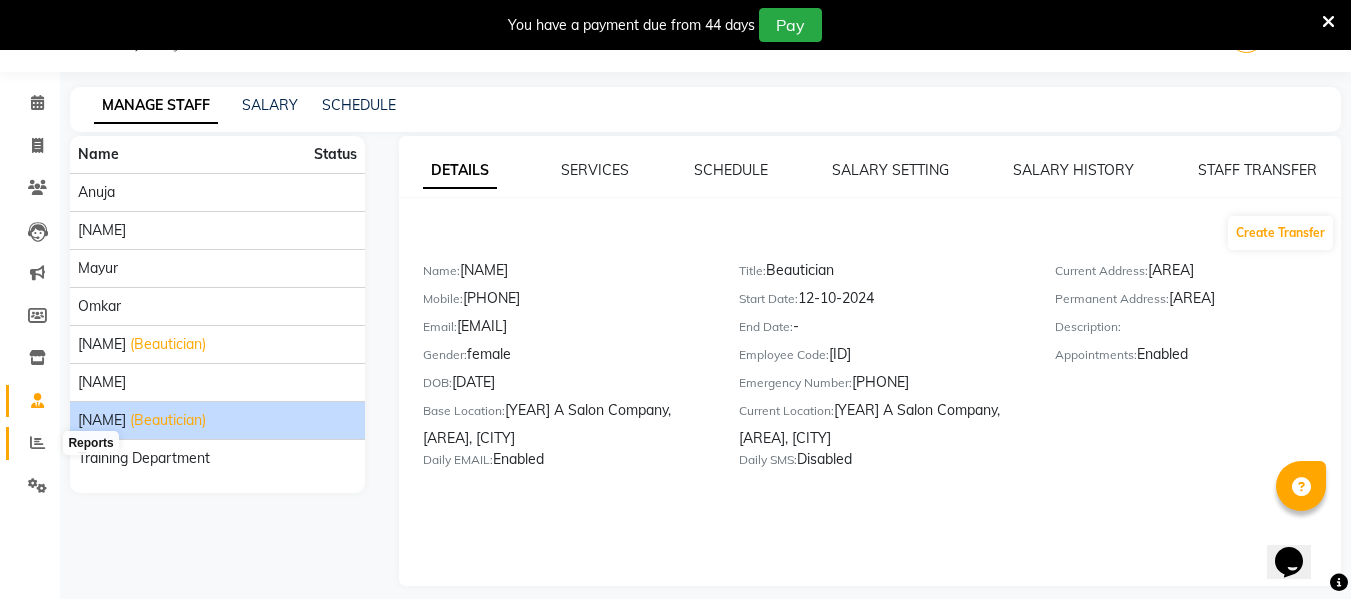 click 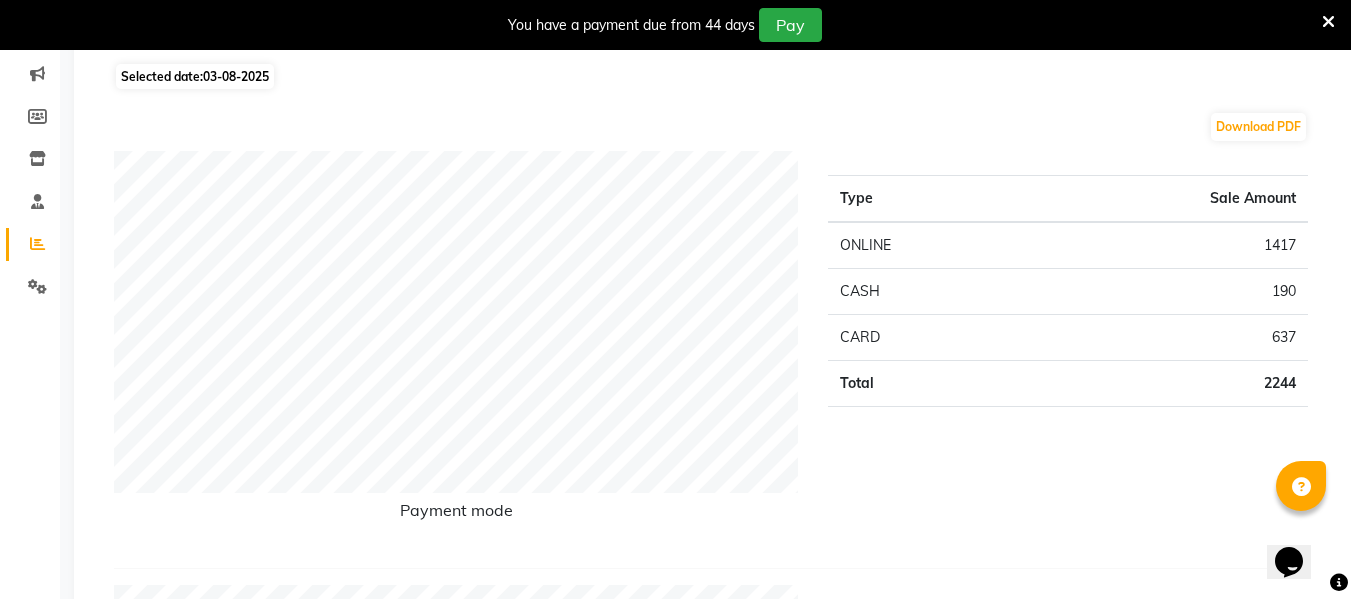 scroll, scrollTop: 0, scrollLeft: 0, axis: both 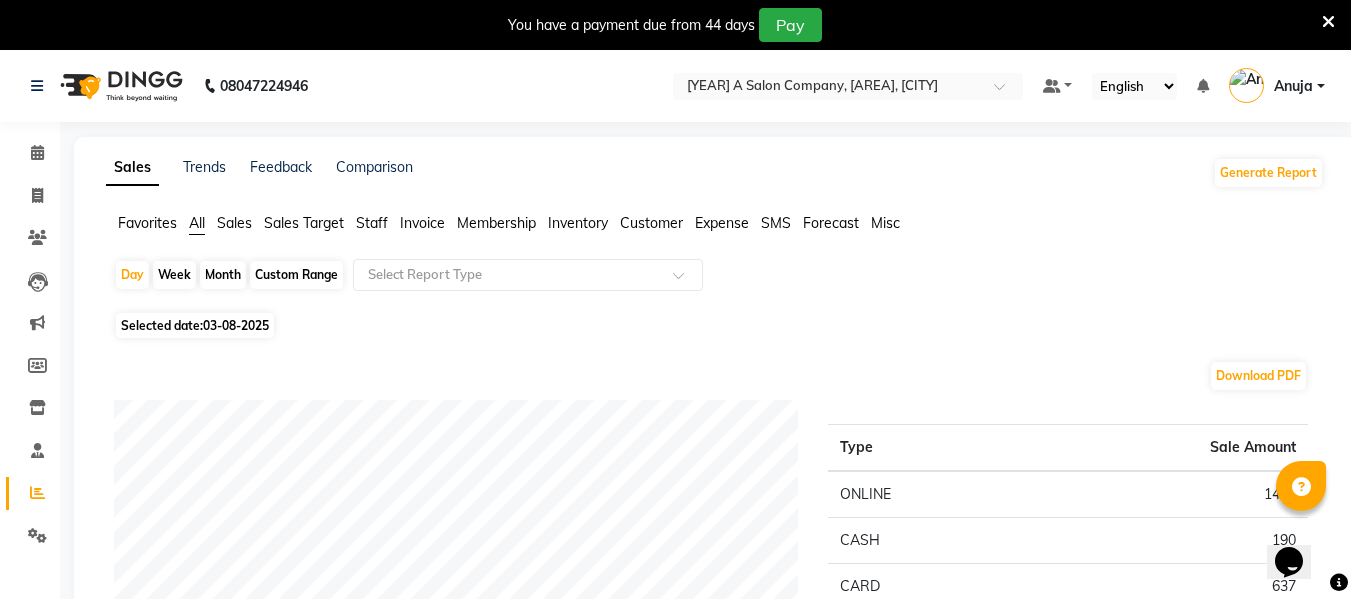 click on "Month" 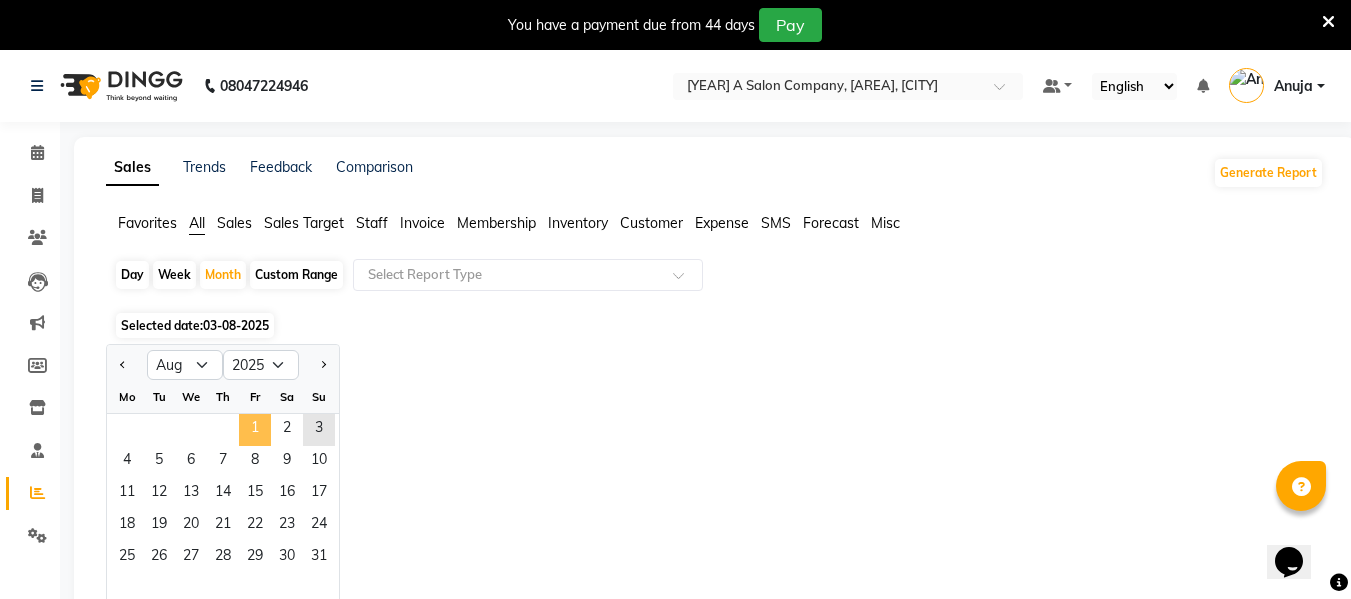 click on "1" 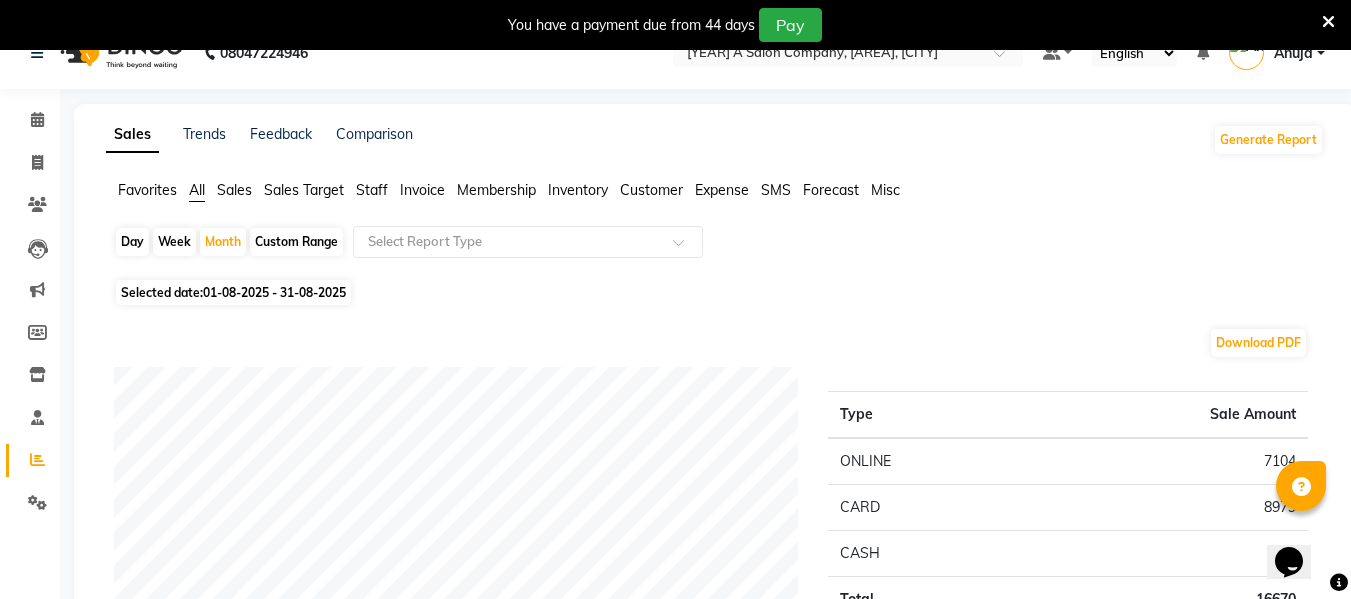 scroll, scrollTop: 0, scrollLeft: 0, axis: both 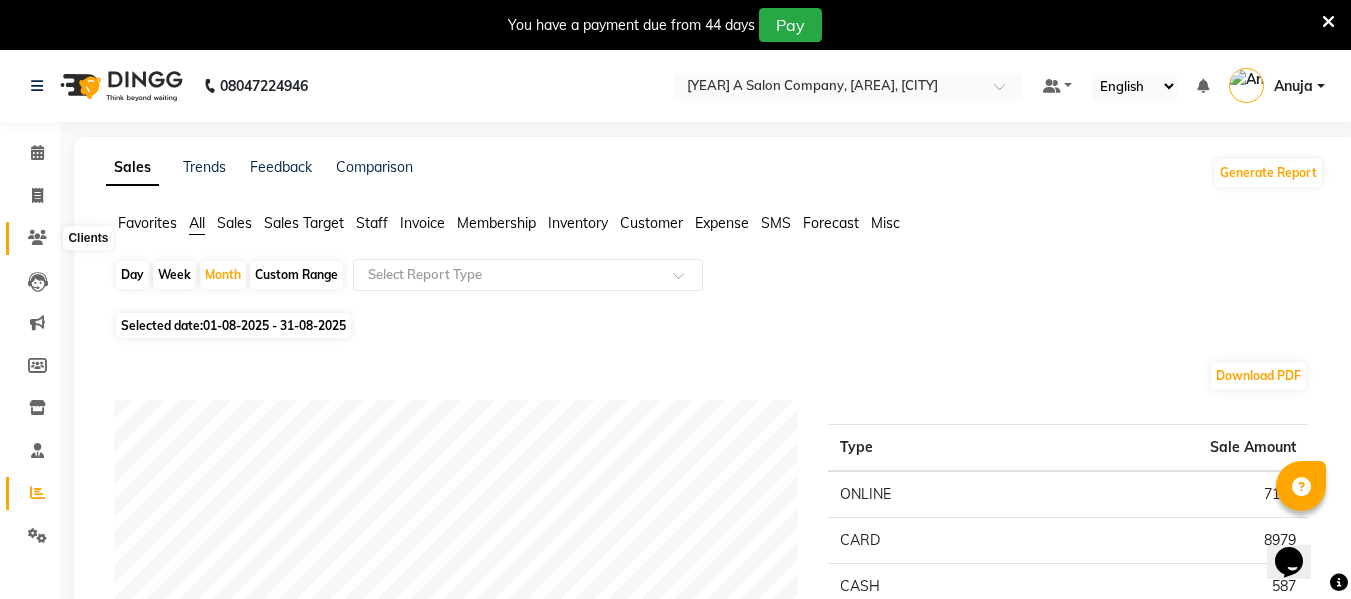 drag, startPoint x: 30, startPoint y: 241, endPoint x: 25, endPoint y: 232, distance: 10.29563 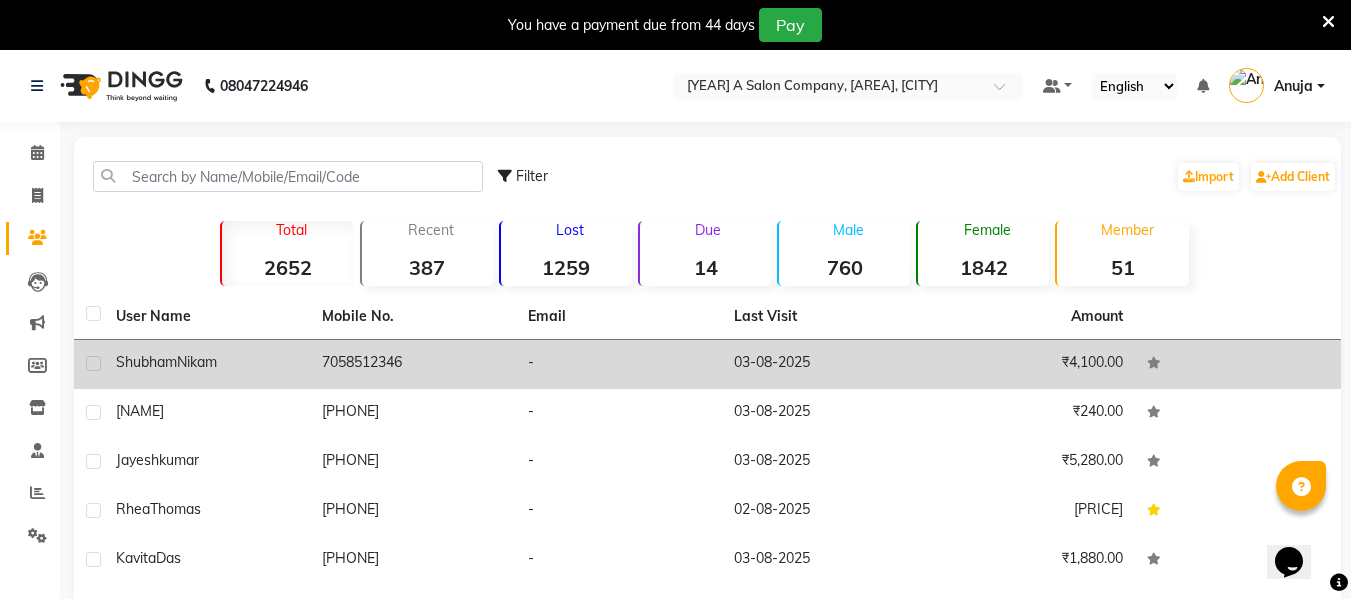 click on "7058512346" 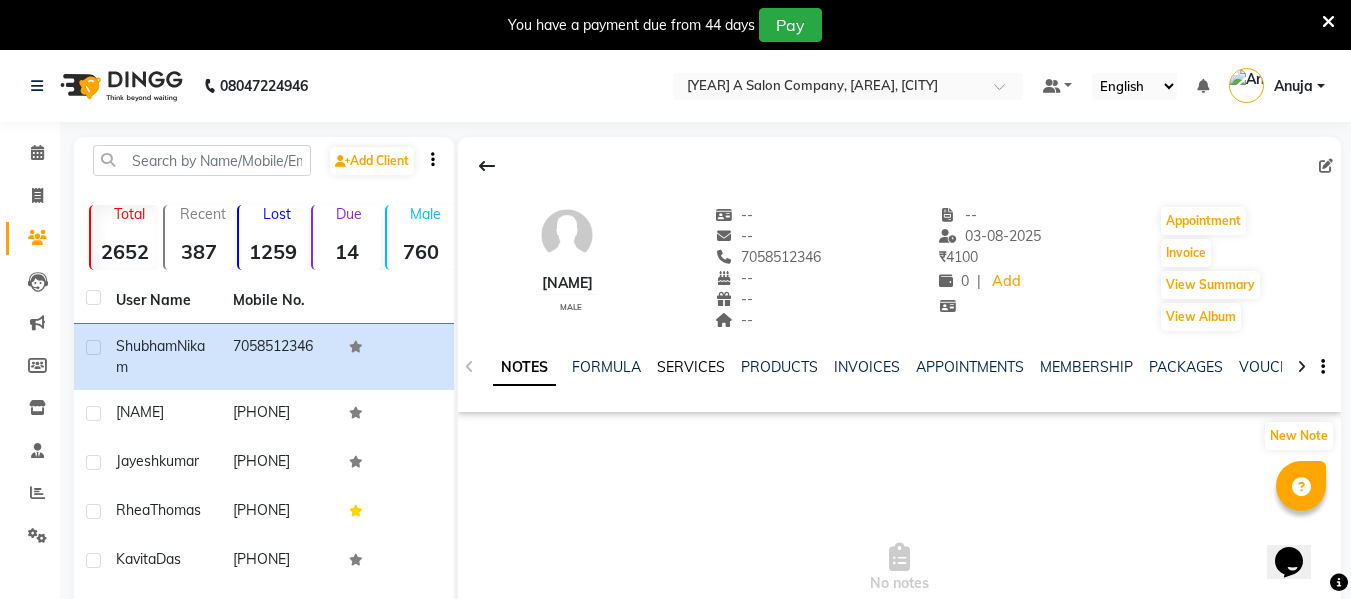 click on "SERVICES" 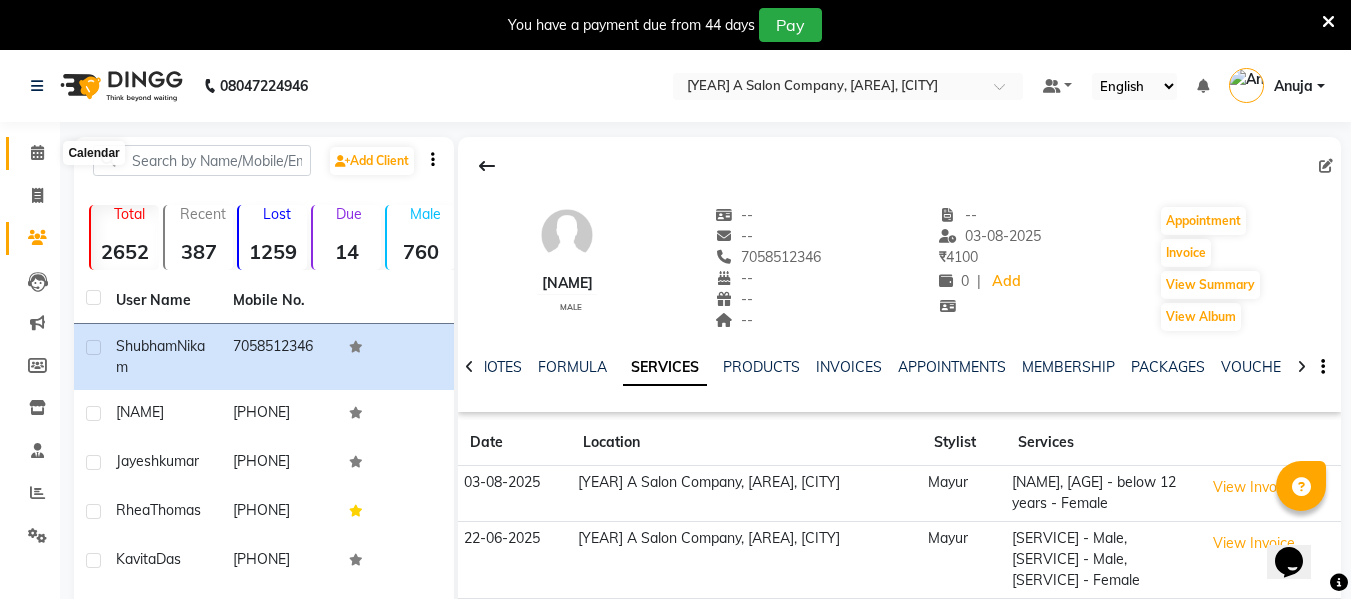 click 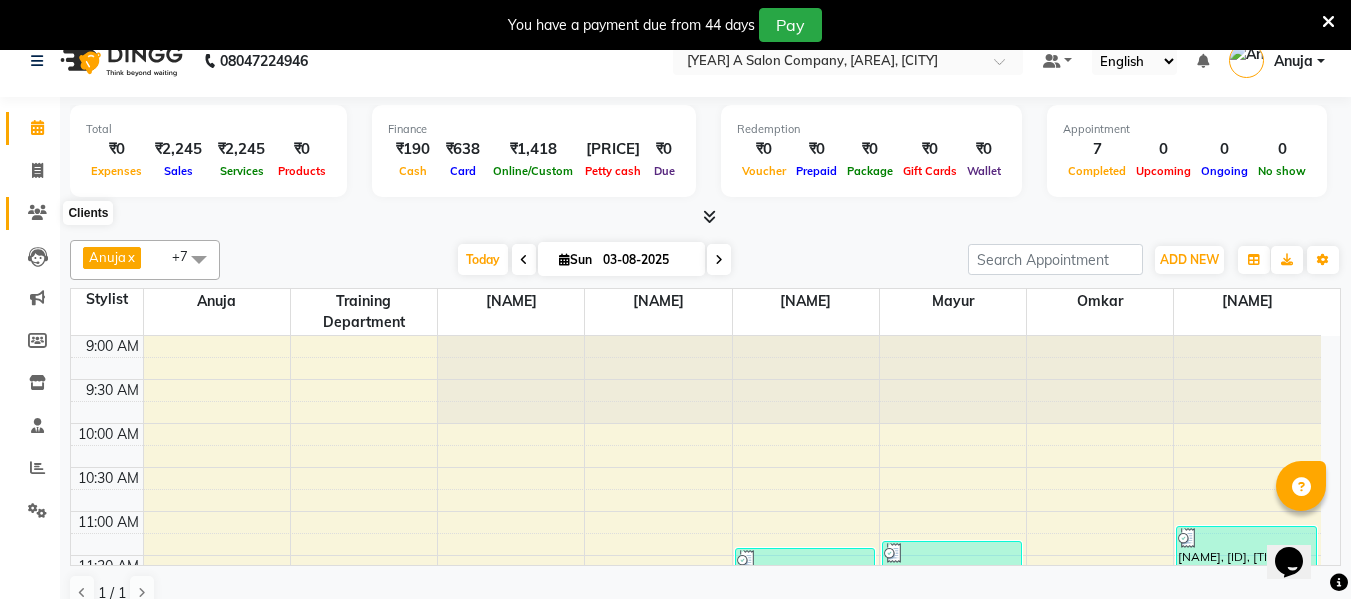 scroll, scrollTop: 0, scrollLeft: 0, axis: both 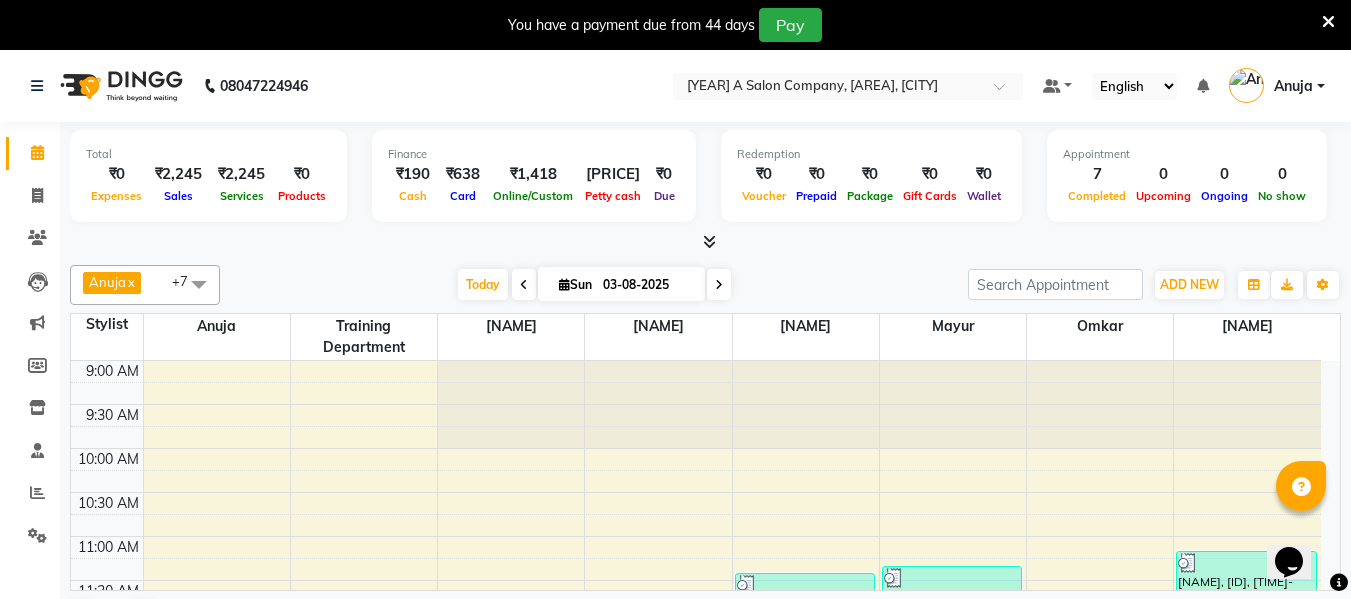 click at bounding box center [524, 285] 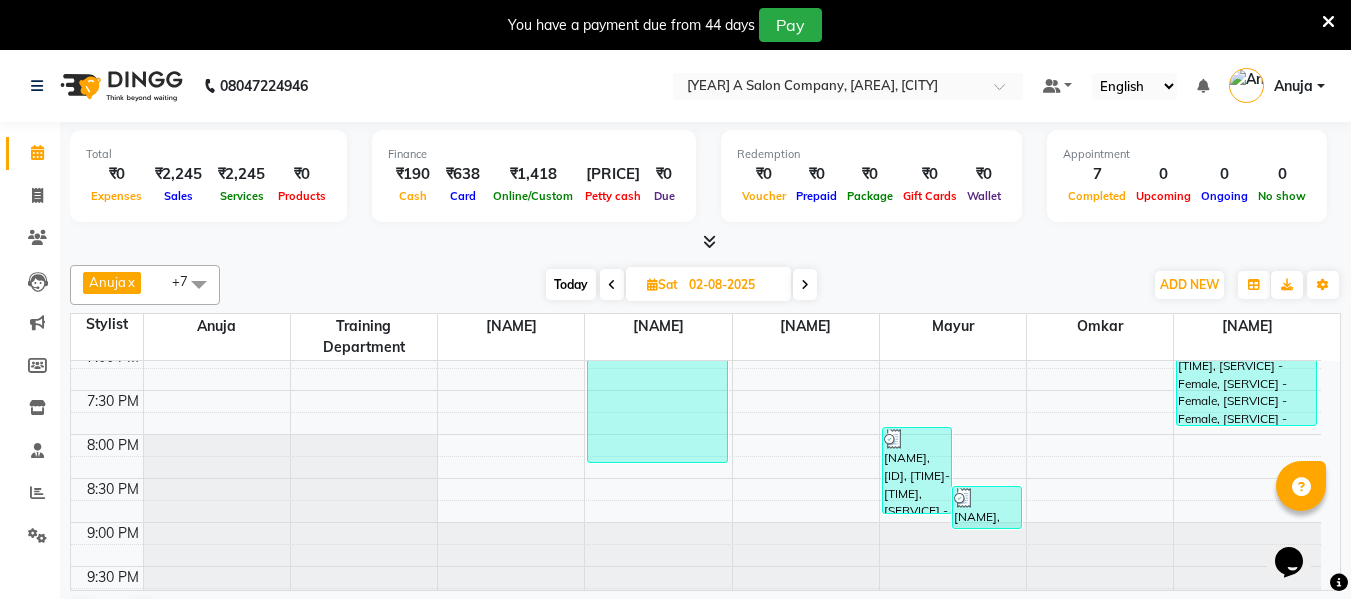 scroll, scrollTop: 914, scrollLeft: 0, axis: vertical 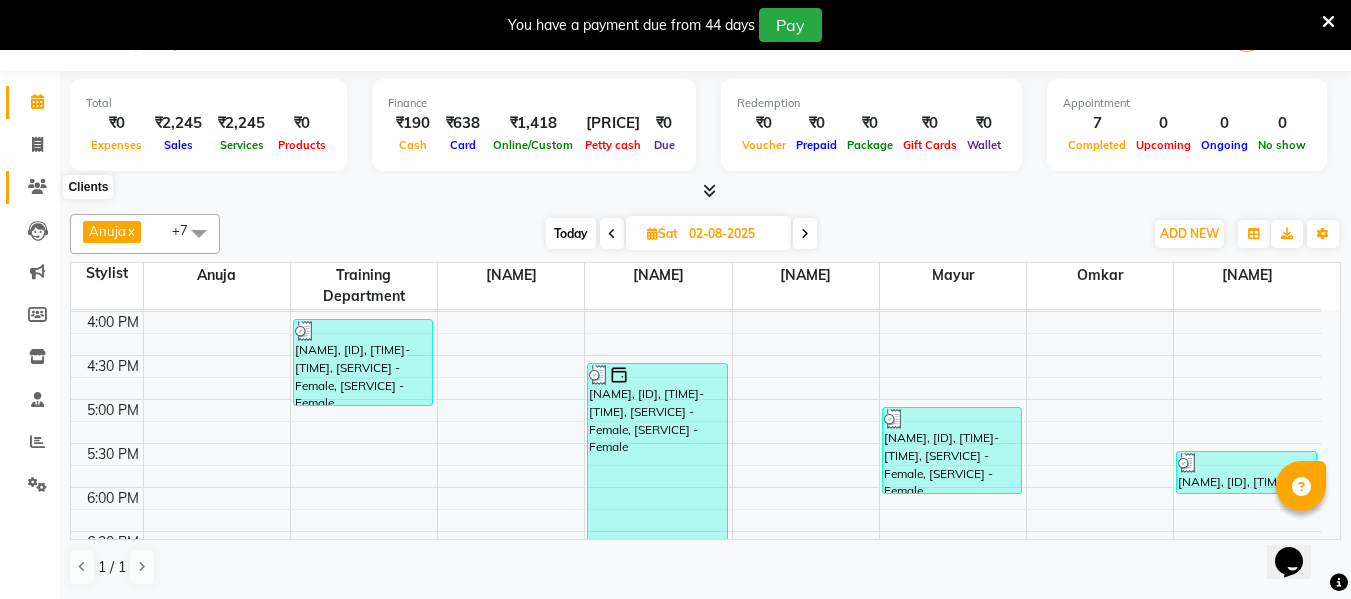 click 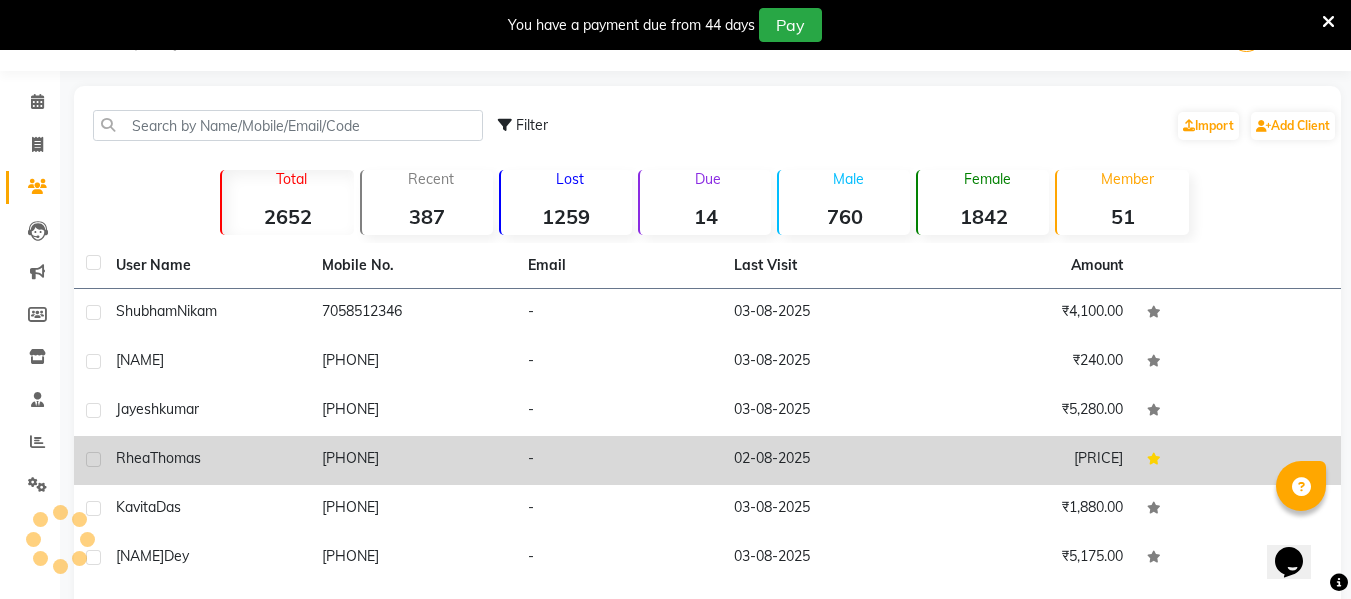 click on "Rhea  Thomas" 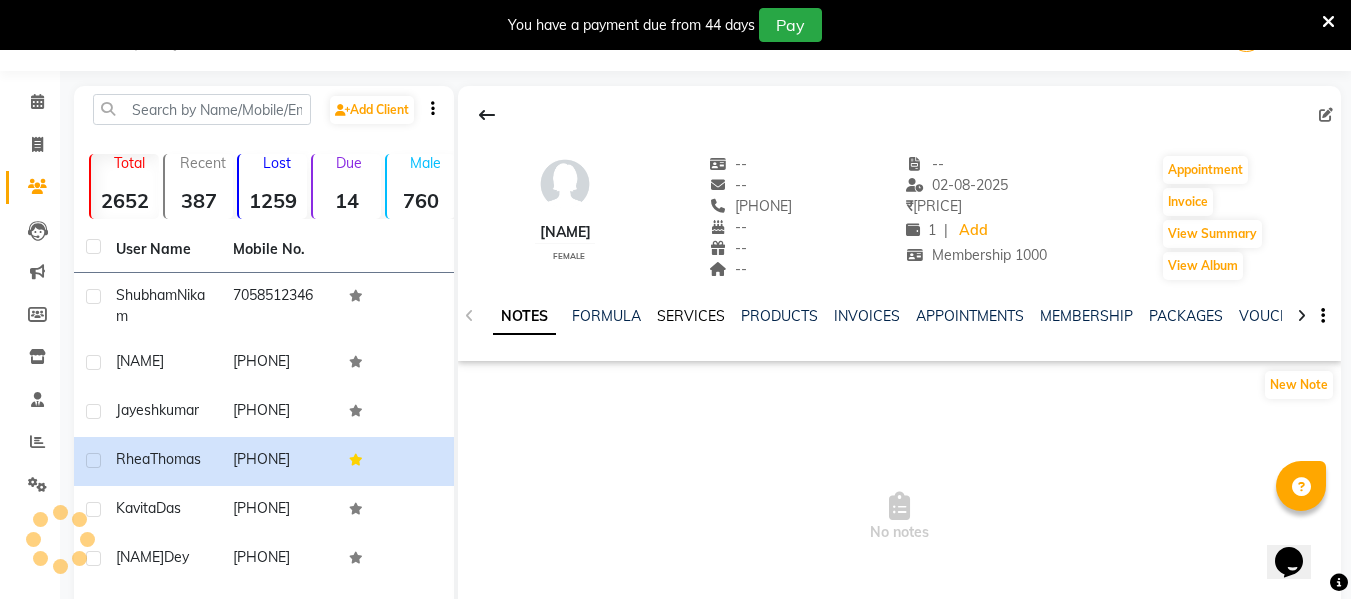 click on "SERVICES" 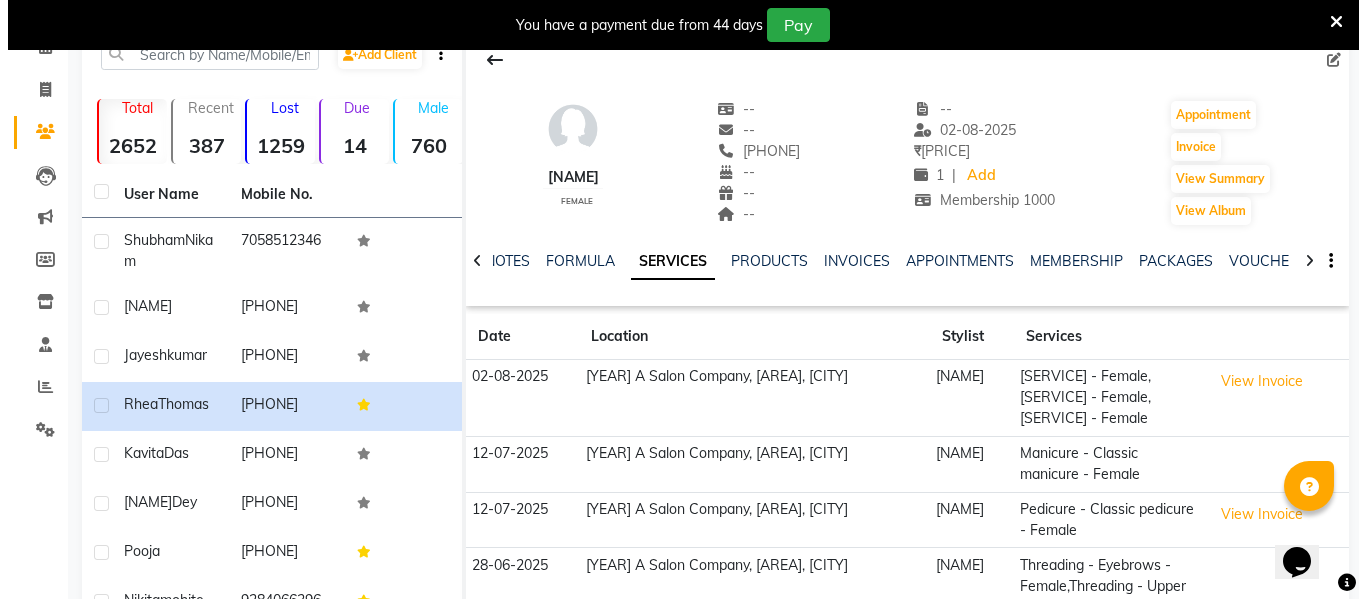 scroll, scrollTop: 151, scrollLeft: 0, axis: vertical 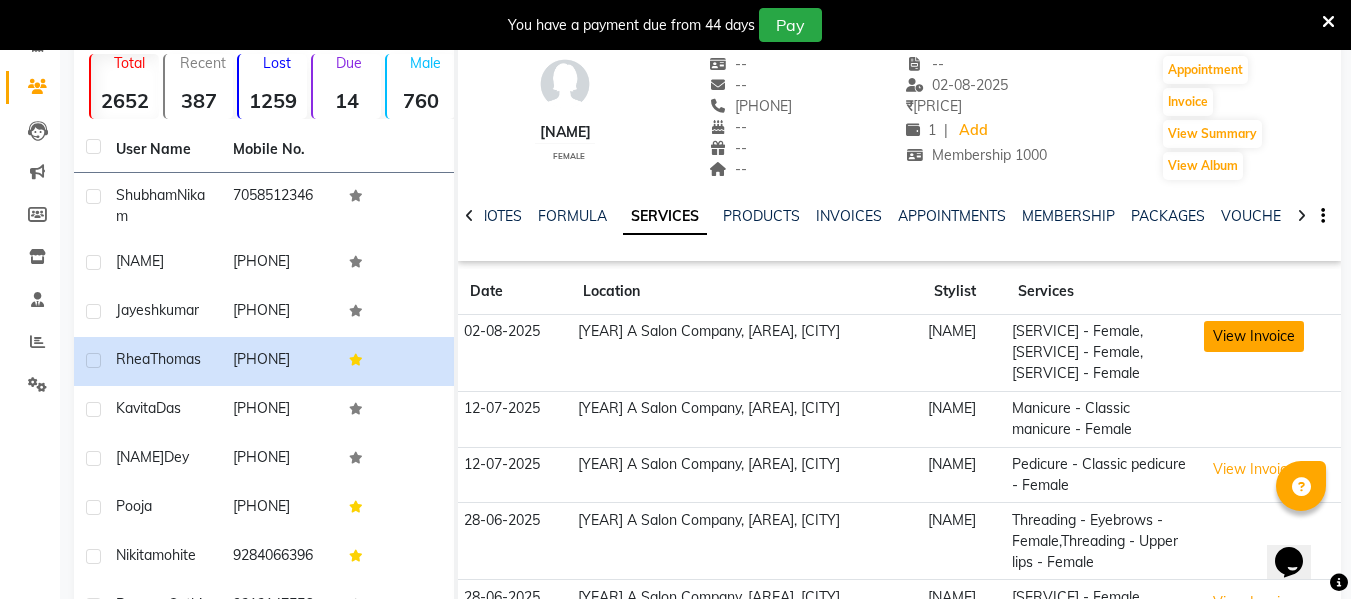 click on "View Invoice" 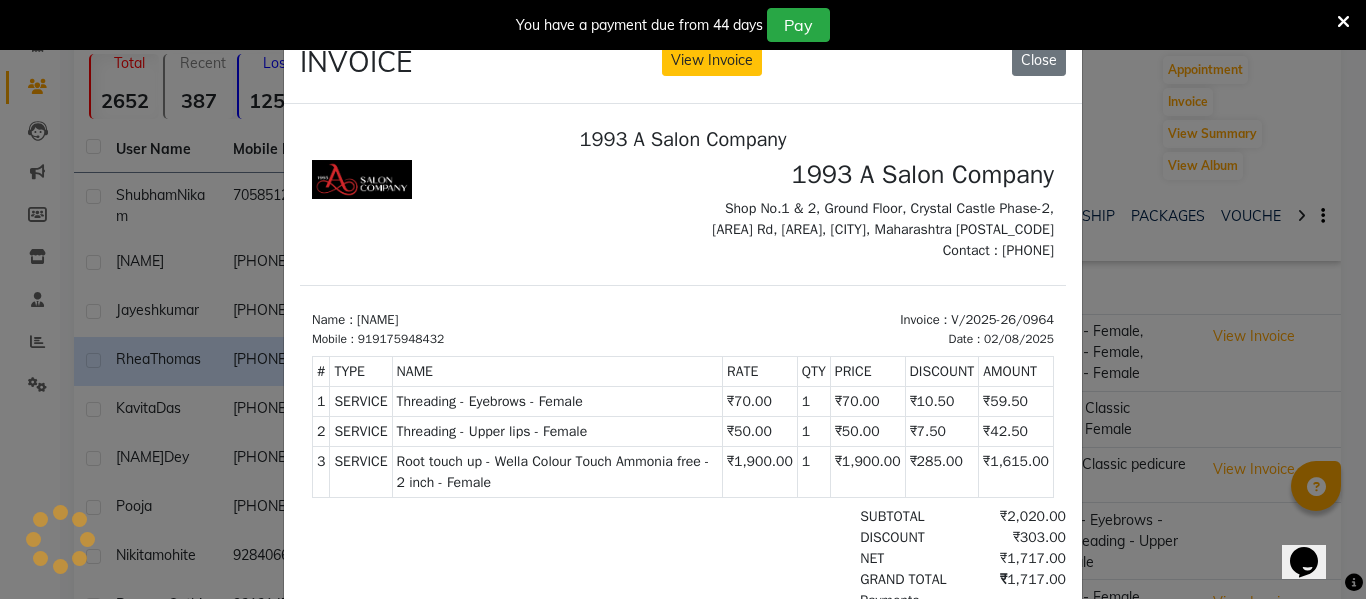 scroll, scrollTop: 0, scrollLeft: 0, axis: both 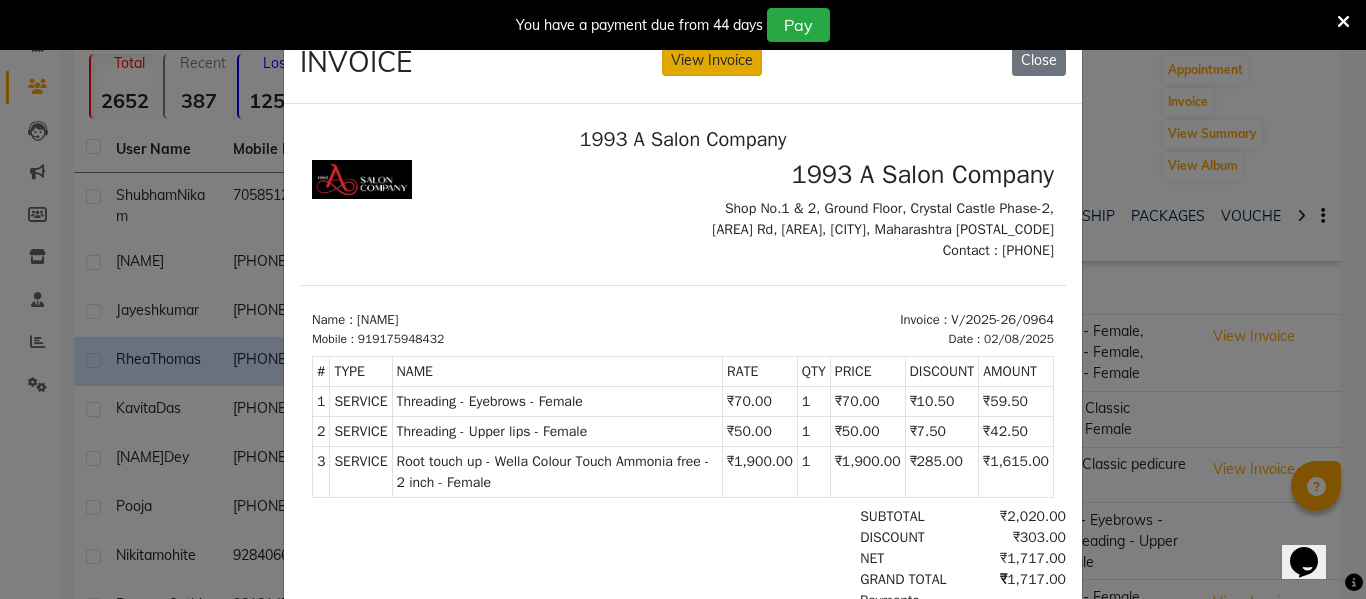 click on "View Invoice" 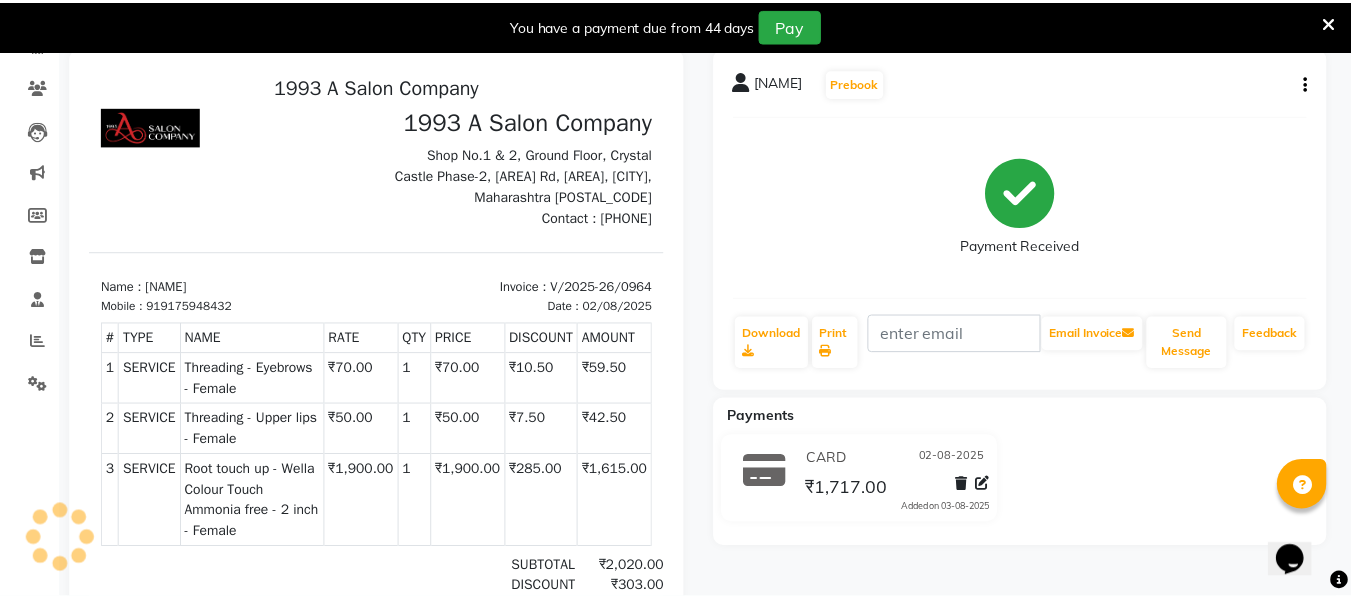 scroll, scrollTop: 0, scrollLeft: 0, axis: both 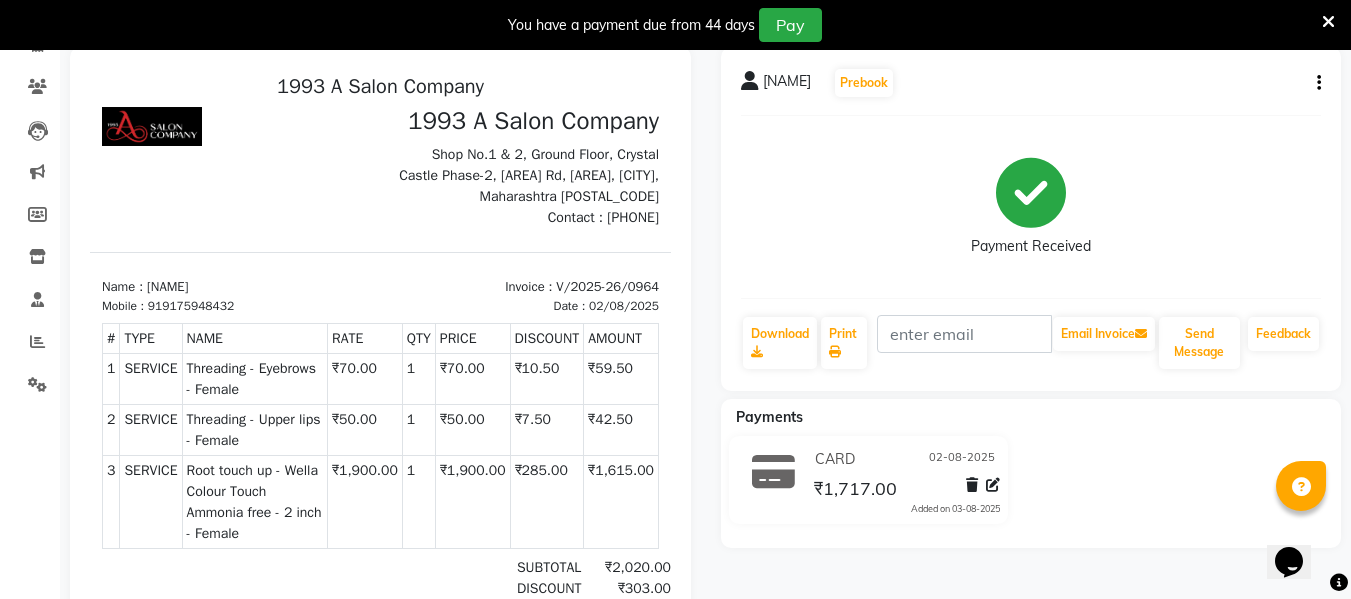 drag, startPoint x: 1328, startPoint y: 79, endPoint x: 1319, endPoint y: 84, distance: 10.29563 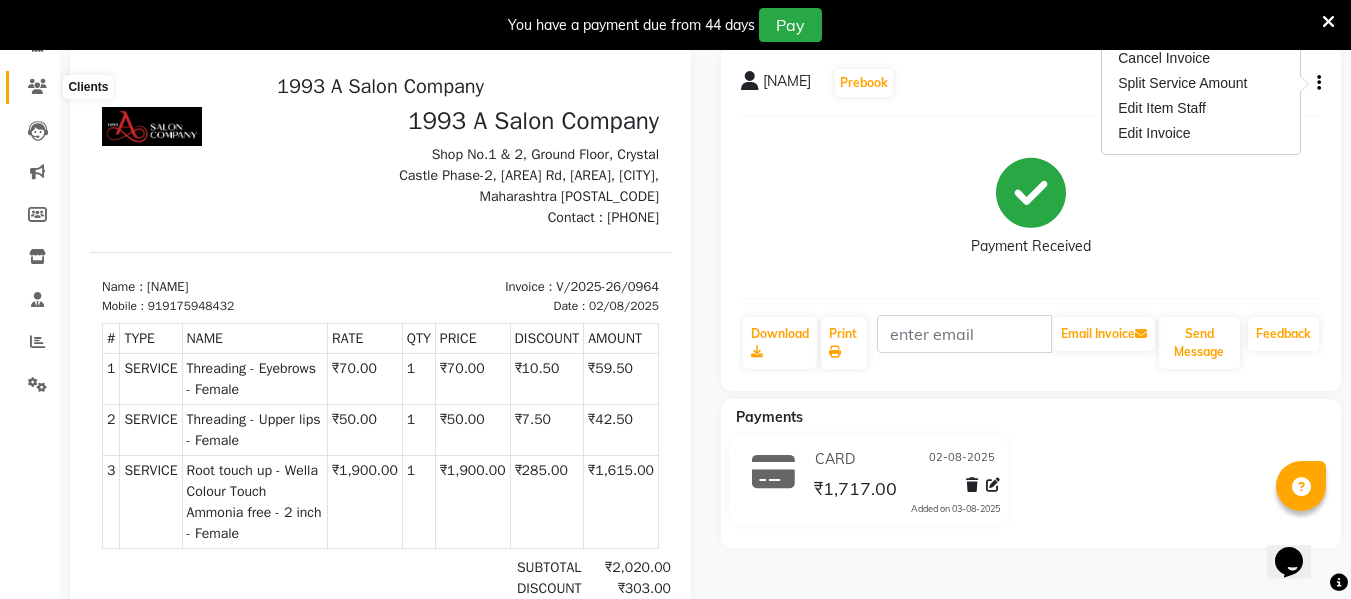 click 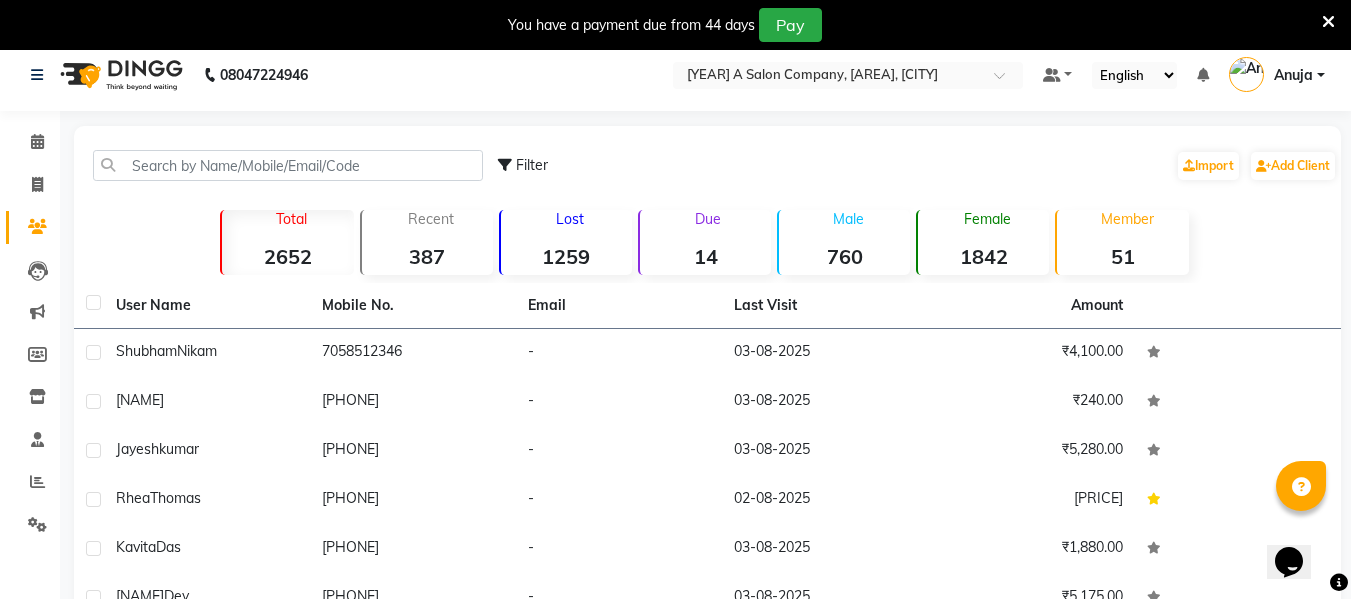 scroll, scrollTop: 0, scrollLeft: 0, axis: both 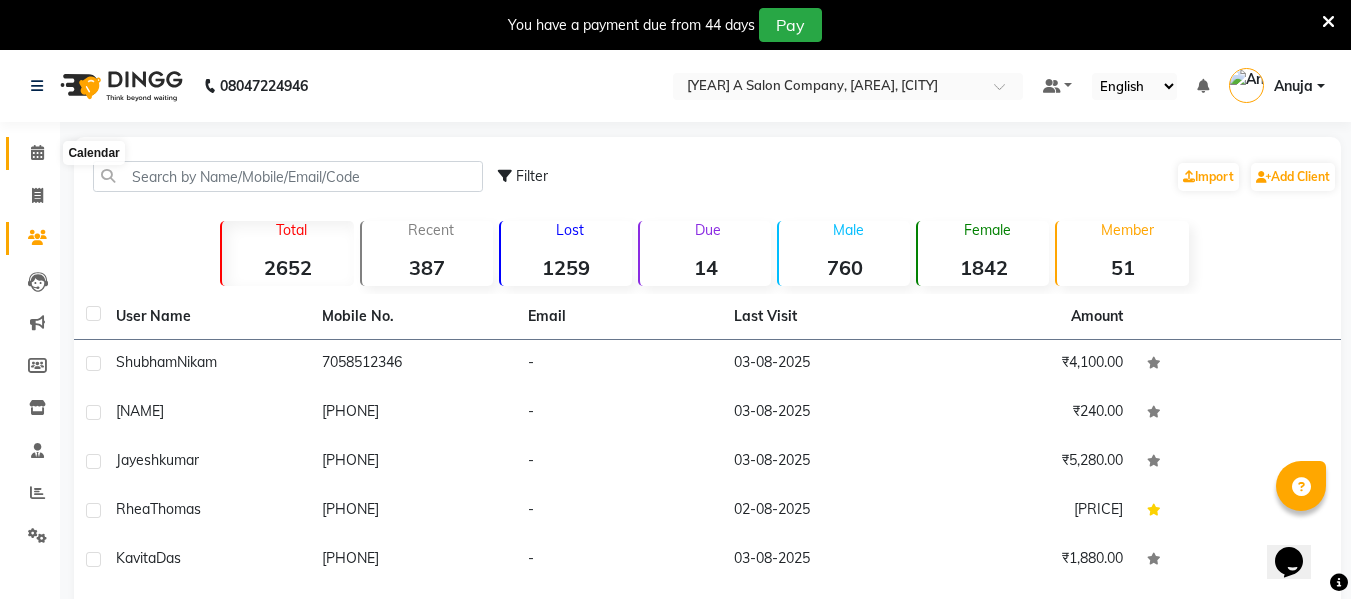 click 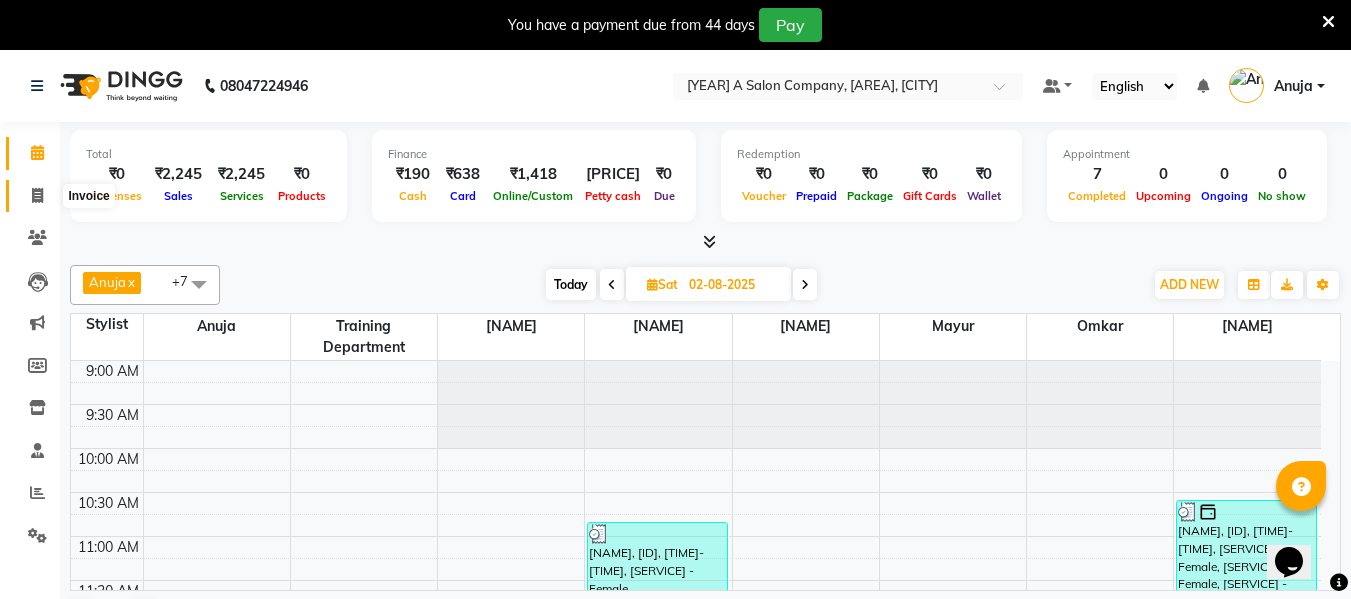 click 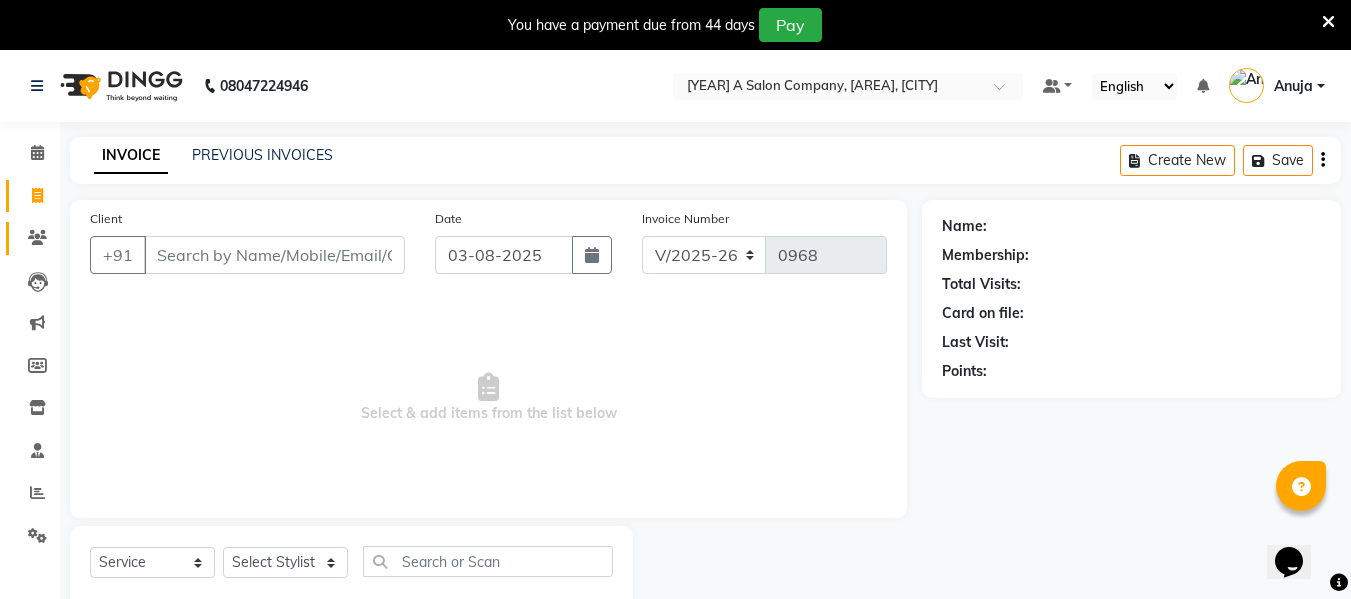 click on "Clients" 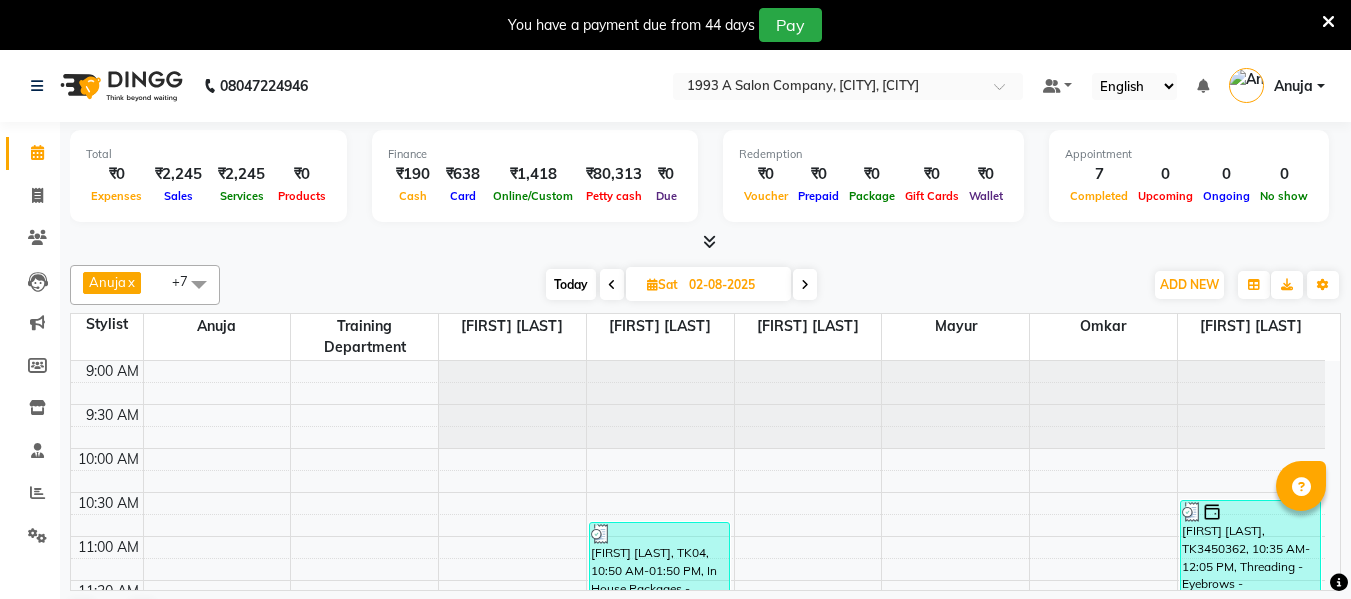 scroll, scrollTop: 0, scrollLeft: 0, axis: both 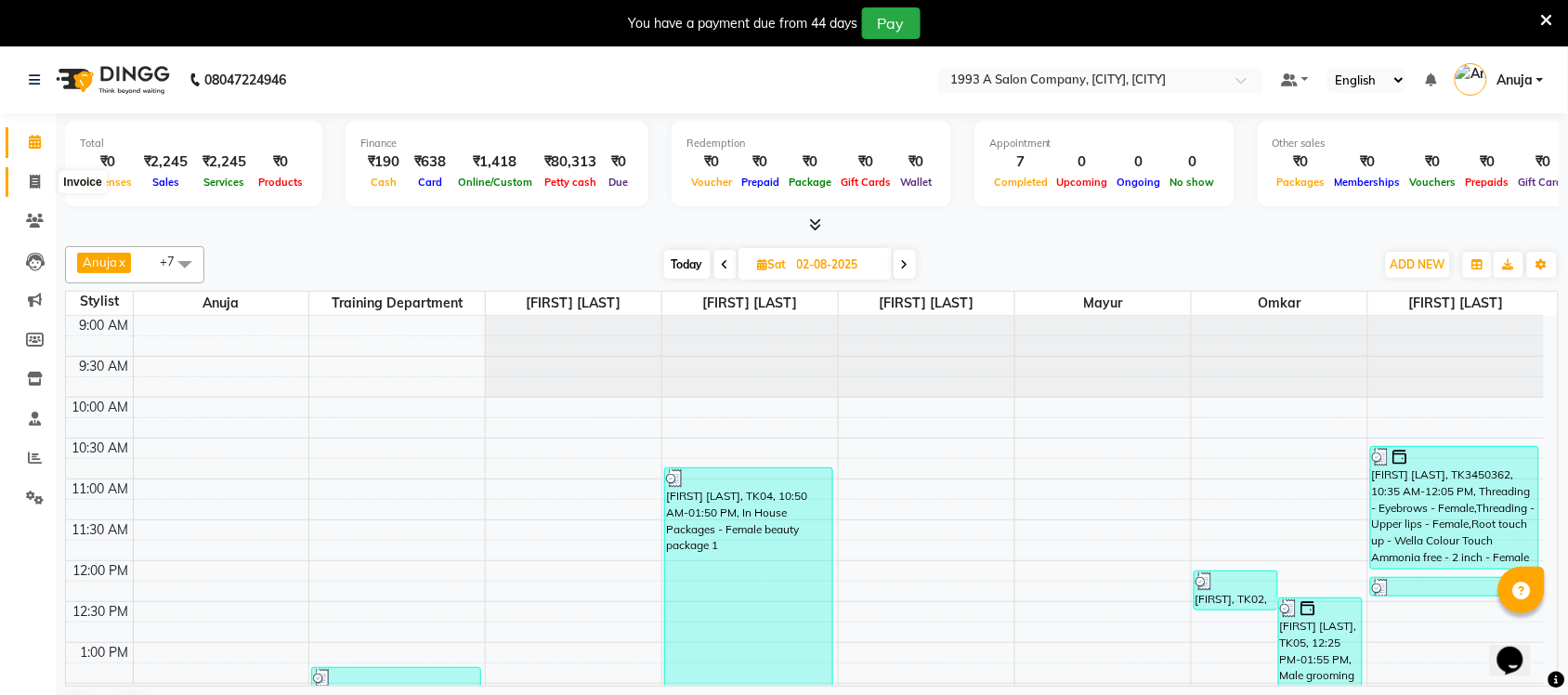 click 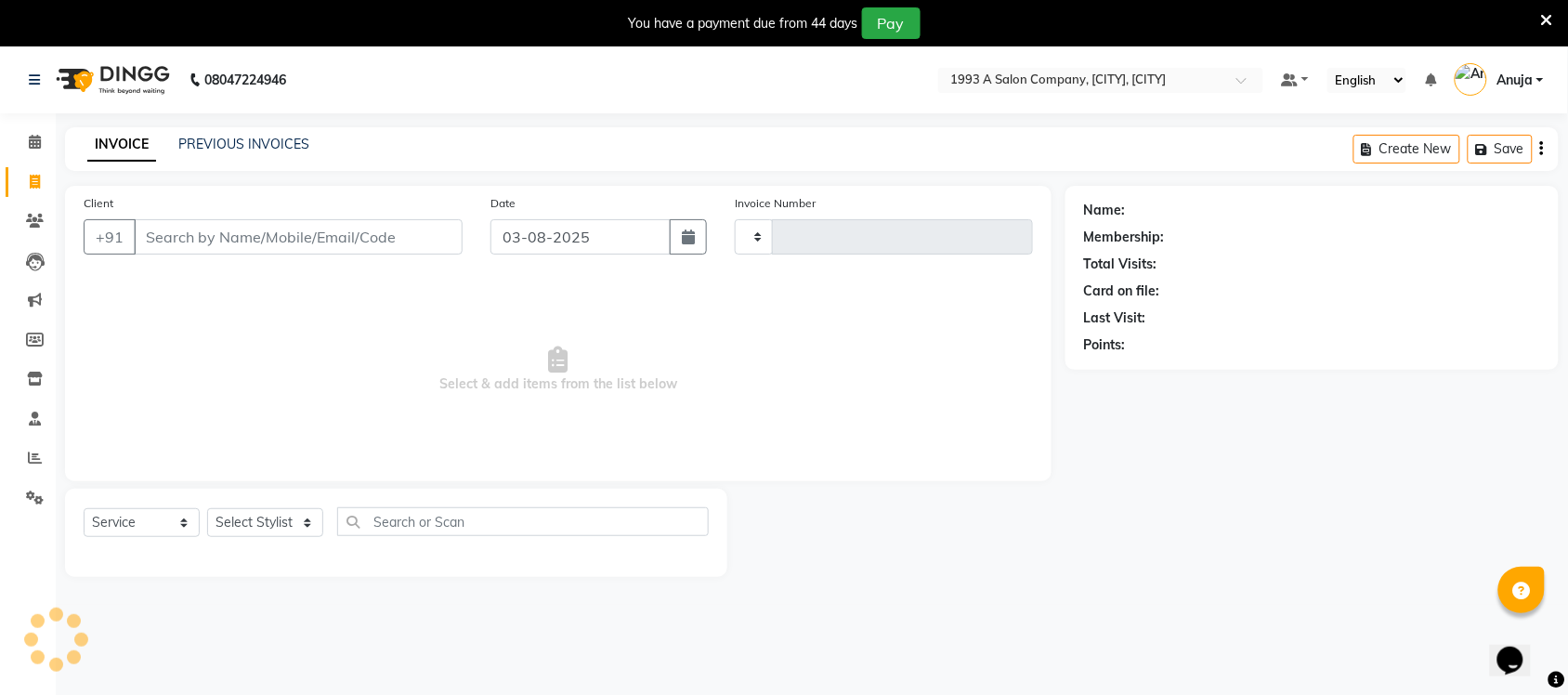 type on "0968" 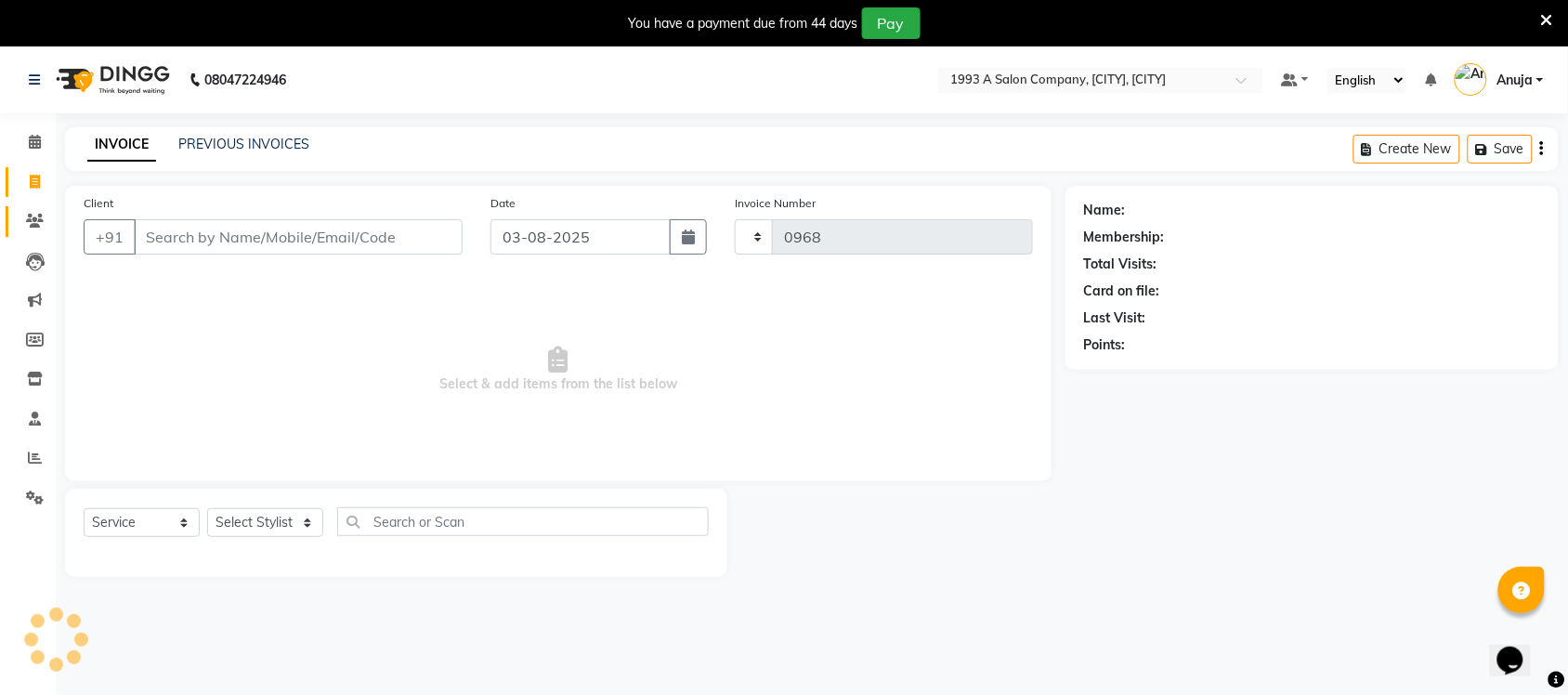 select on "4955" 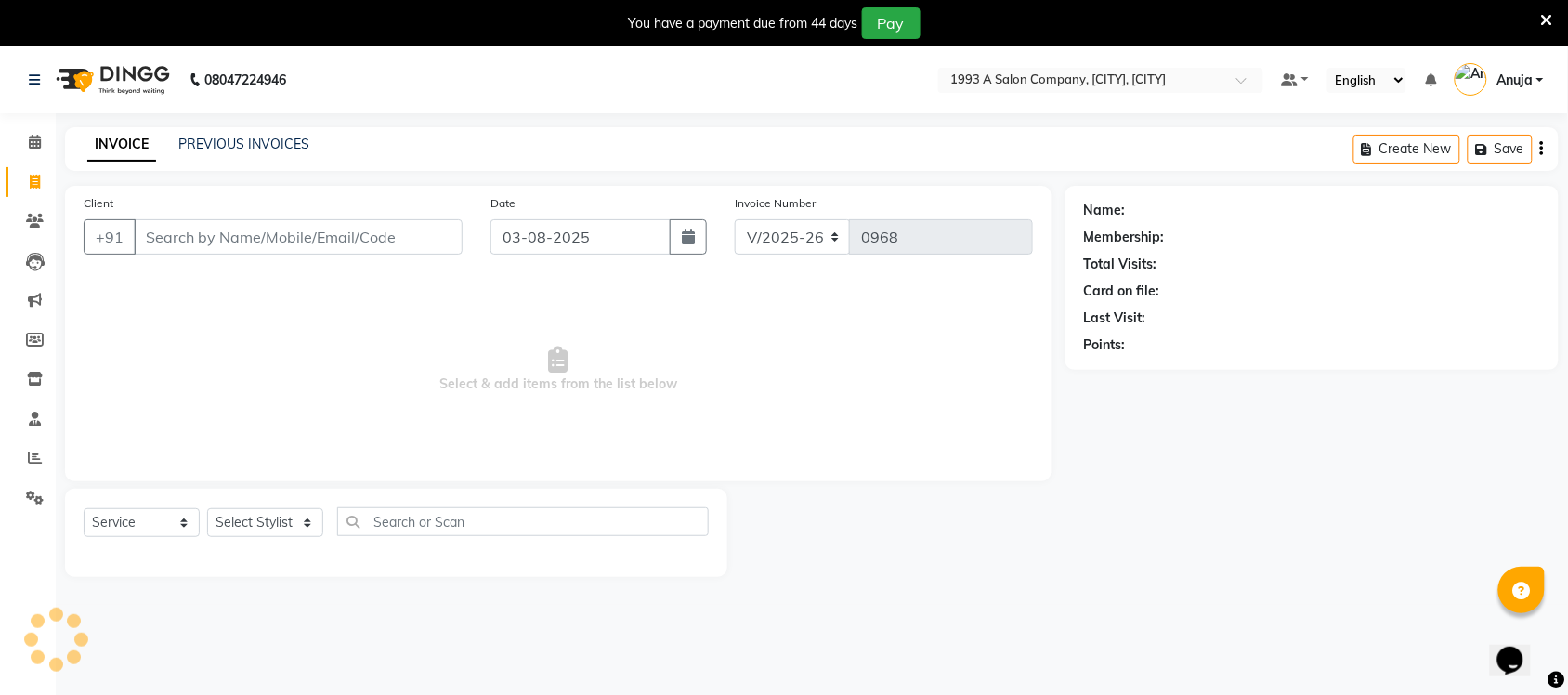 click on "Clients" 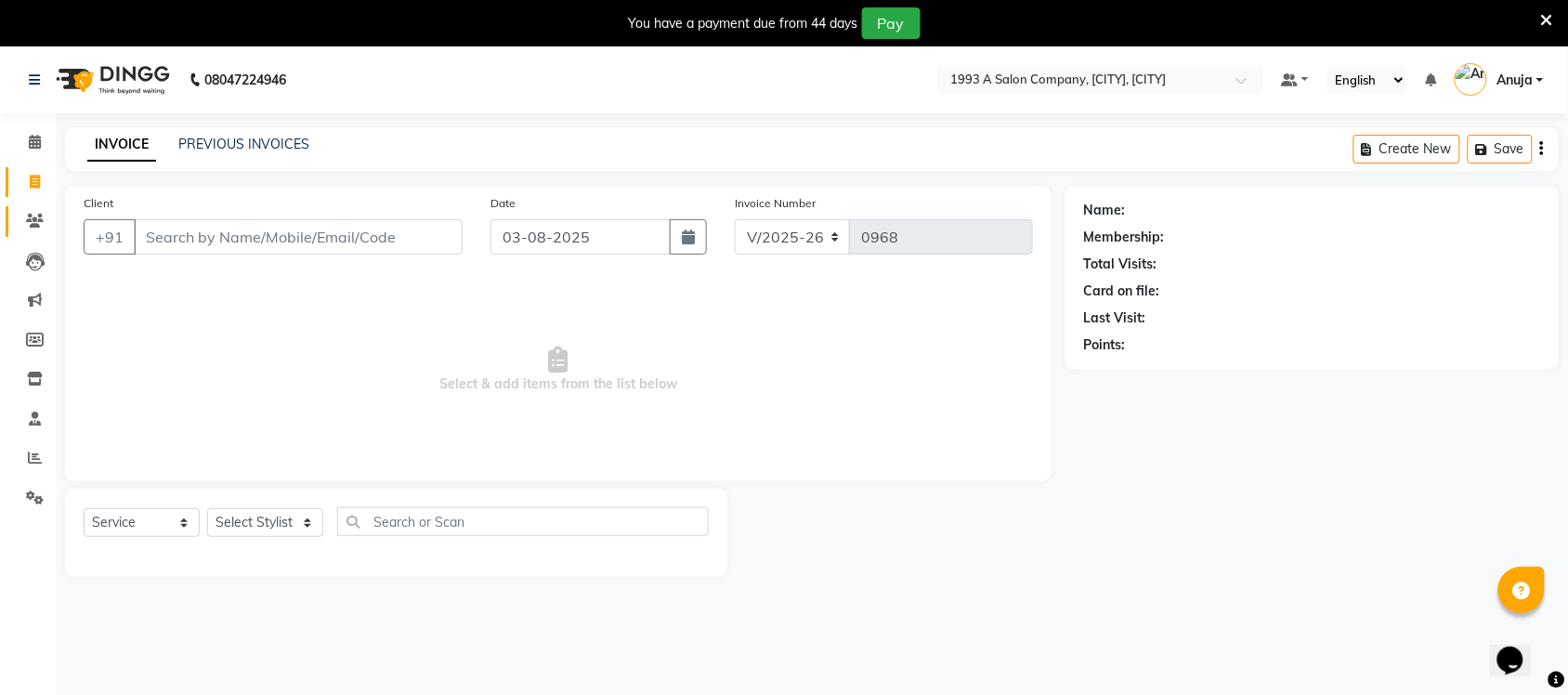 click on "Clients" 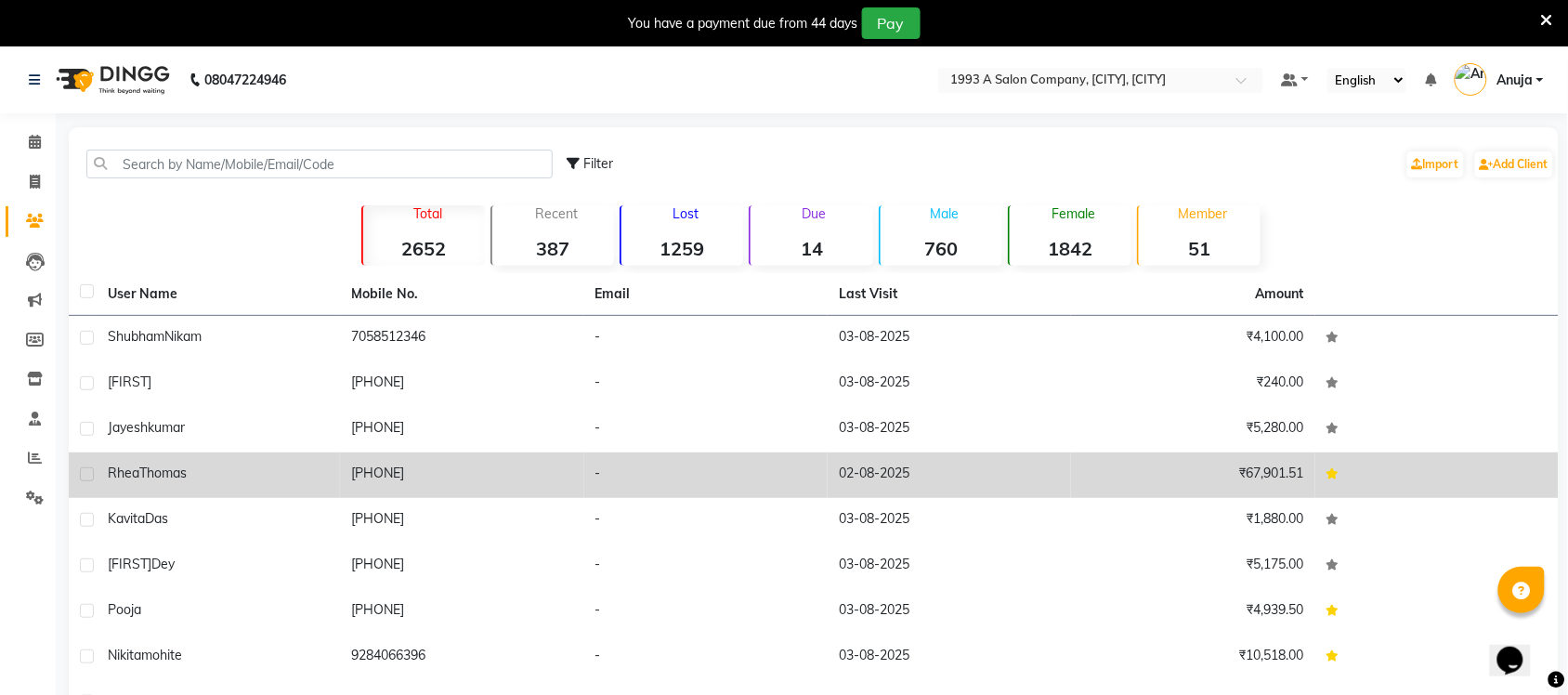 click on "[NAME] [NAME]" 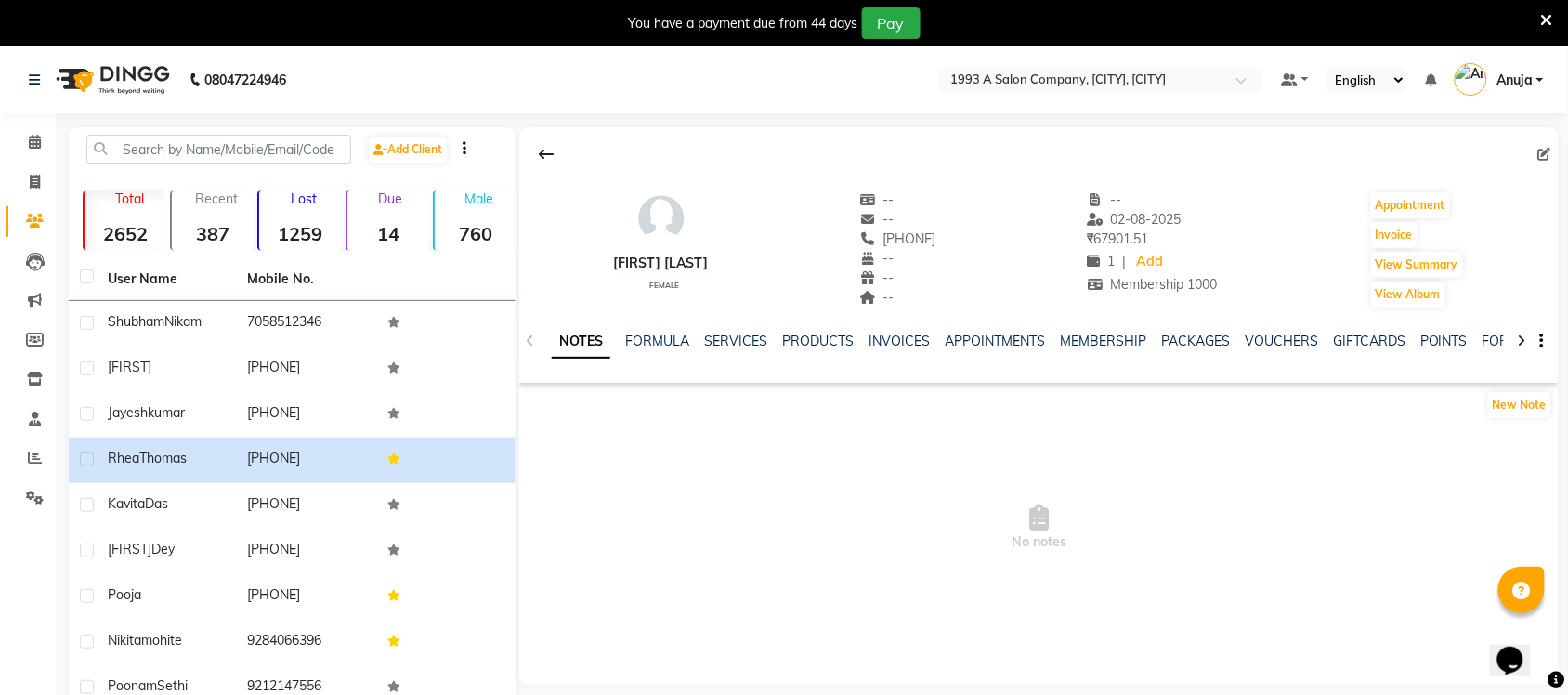 click on "NOTES FORMULA SERVICES PRODUCTS INVOICES APPOINTMENTS MEMBERSHIP PACKAGES VOUCHERS GIFTCARDS POINTS FORMS FAMILY CARDS WALLET" 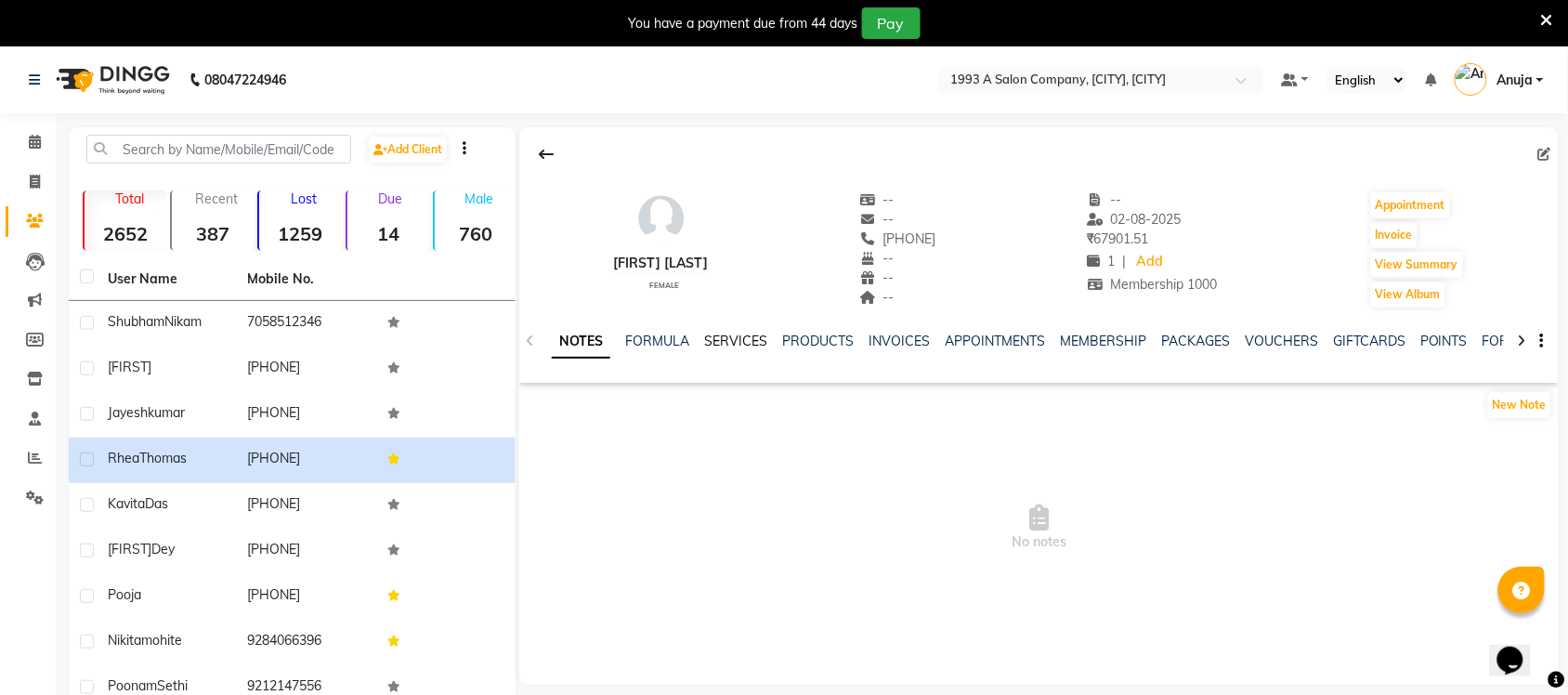 click on "SERVICES" 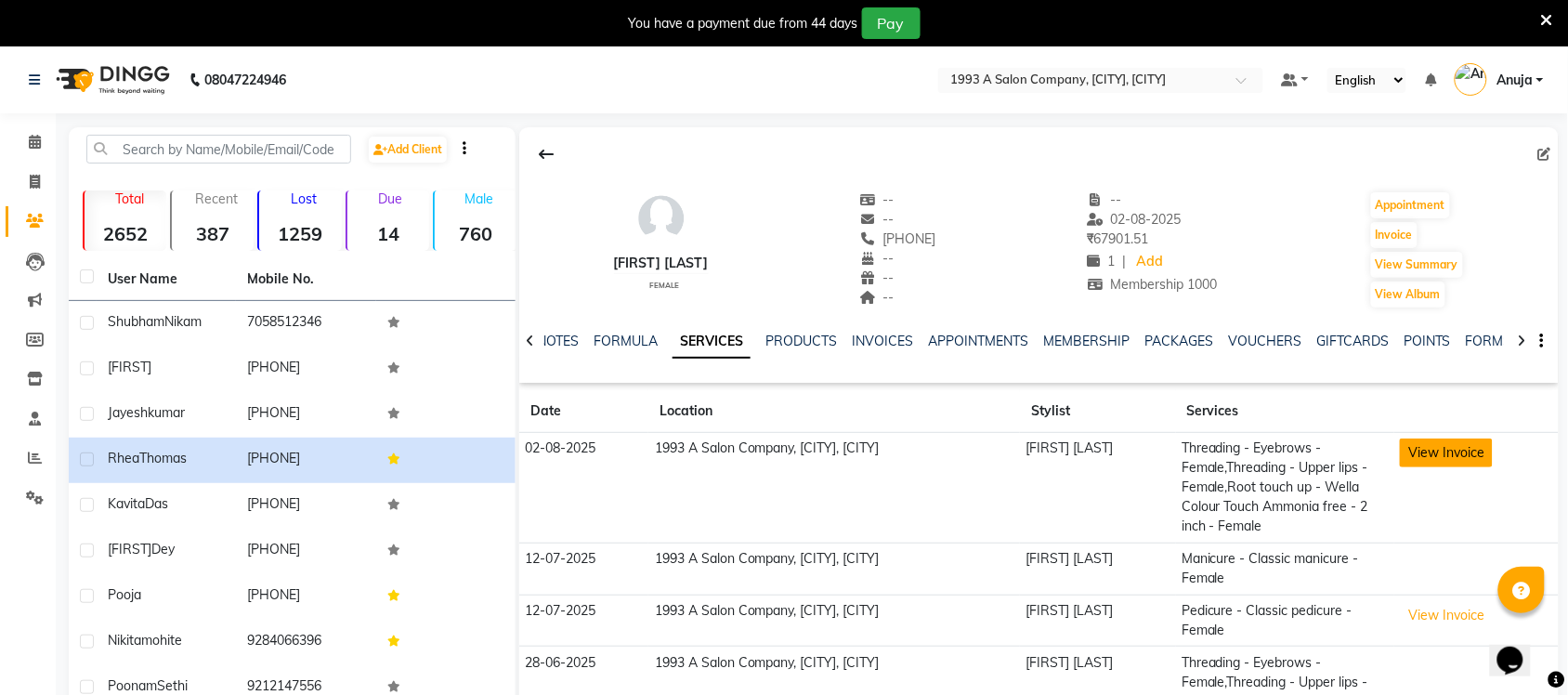 click on "View Invoice" 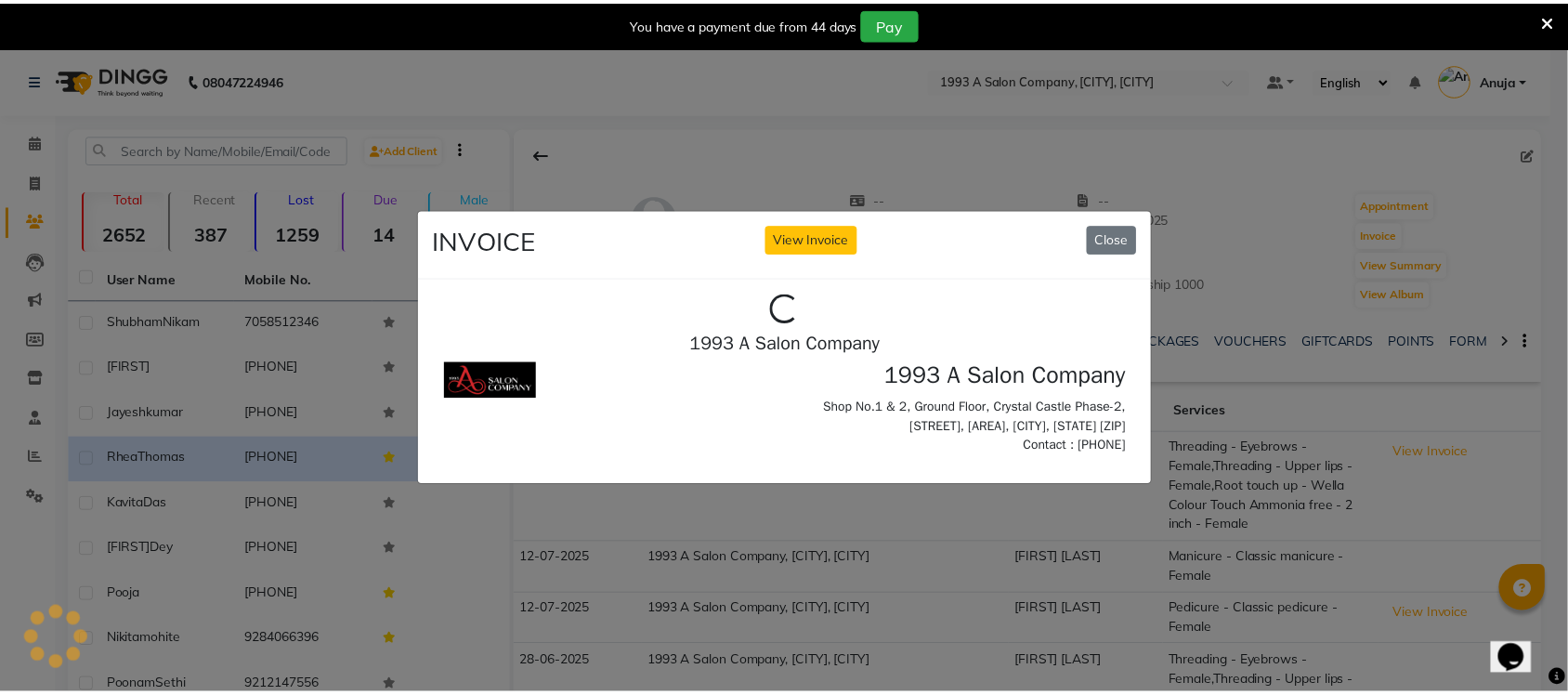 scroll, scrollTop: 0, scrollLeft: 0, axis: both 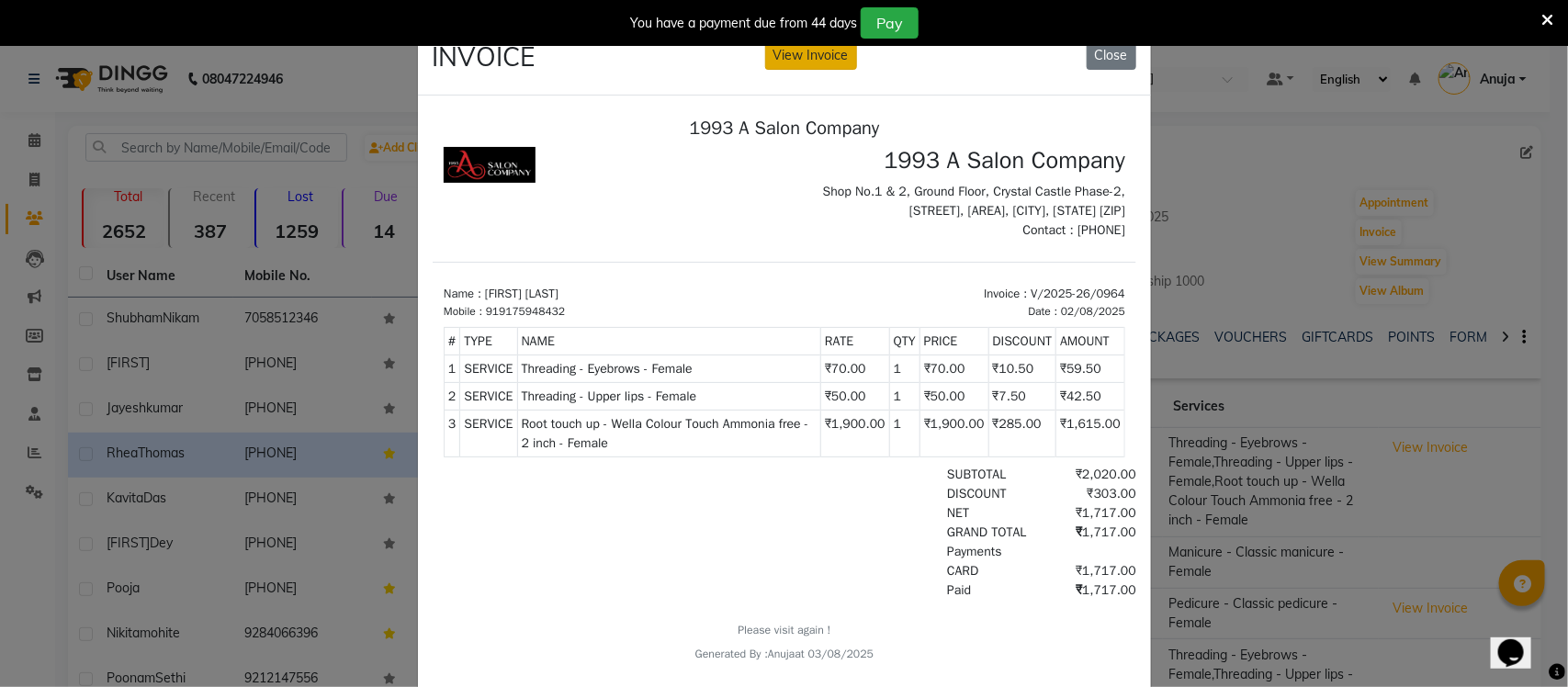 click on "View Invoice" 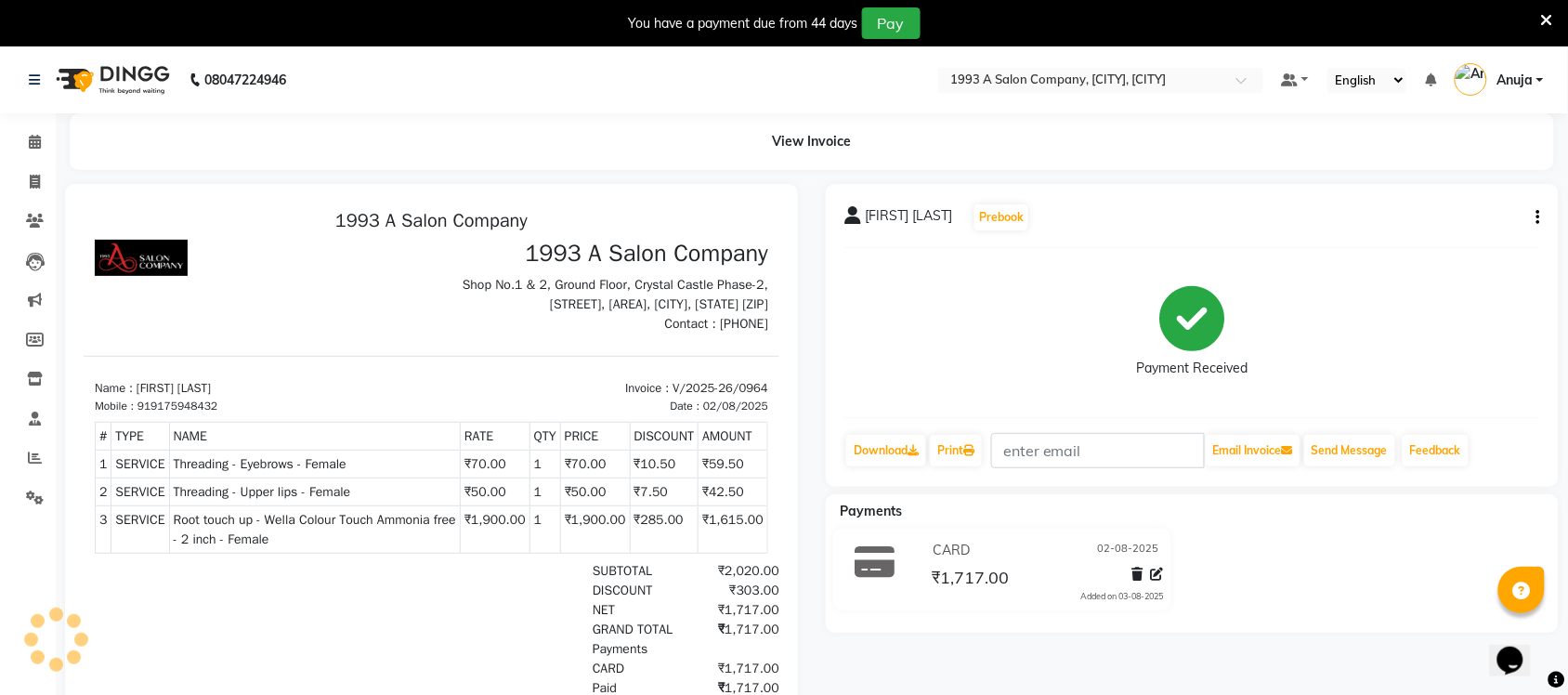 scroll, scrollTop: 0, scrollLeft: 0, axis: both 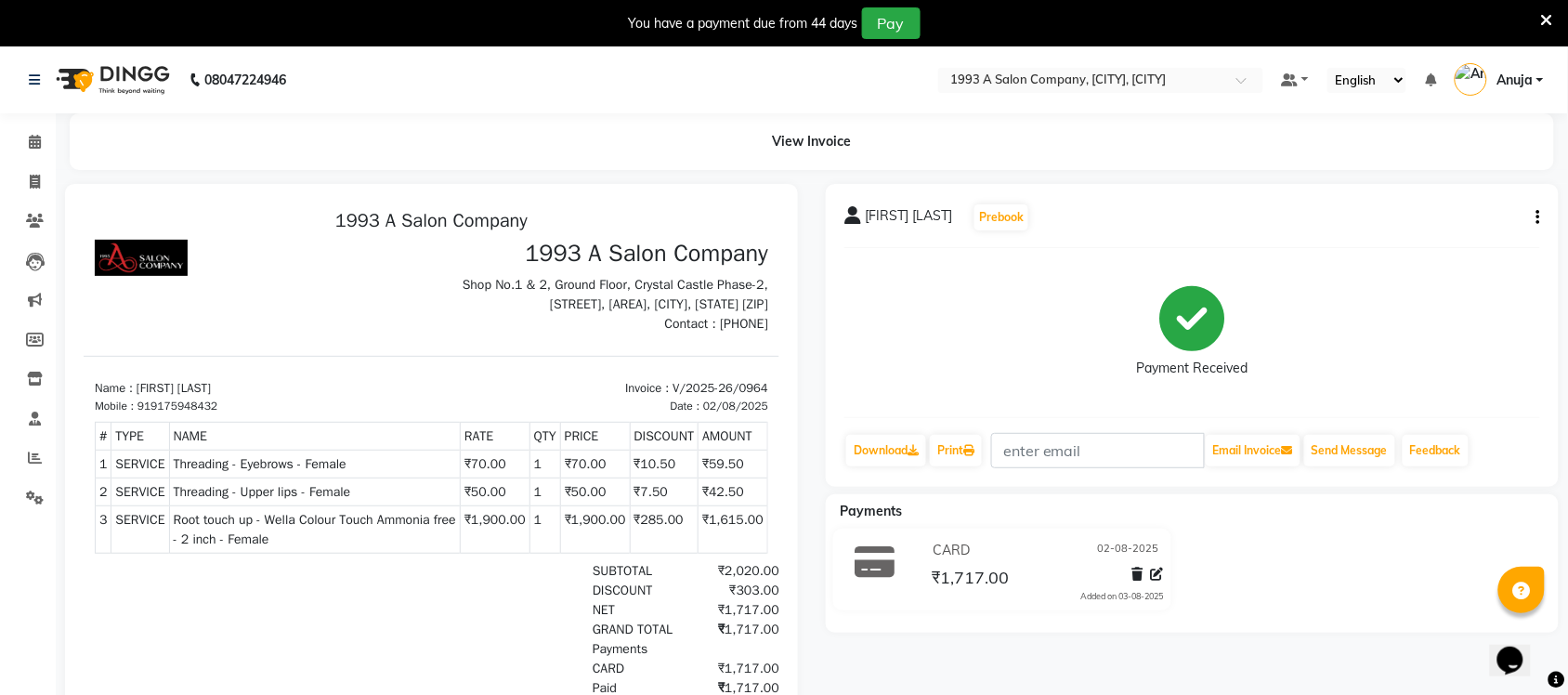 click 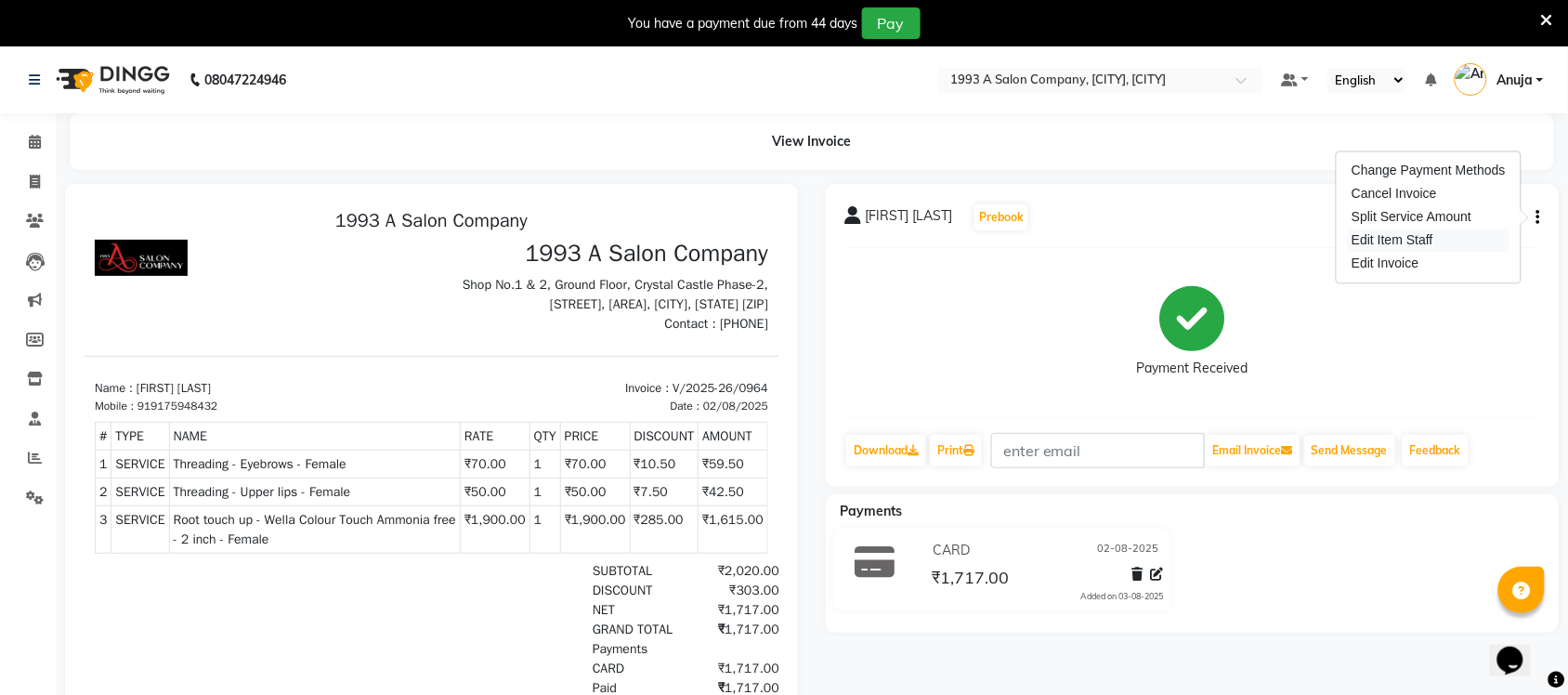click on "Edit Item Staff" at bounding box center [1429, 241] 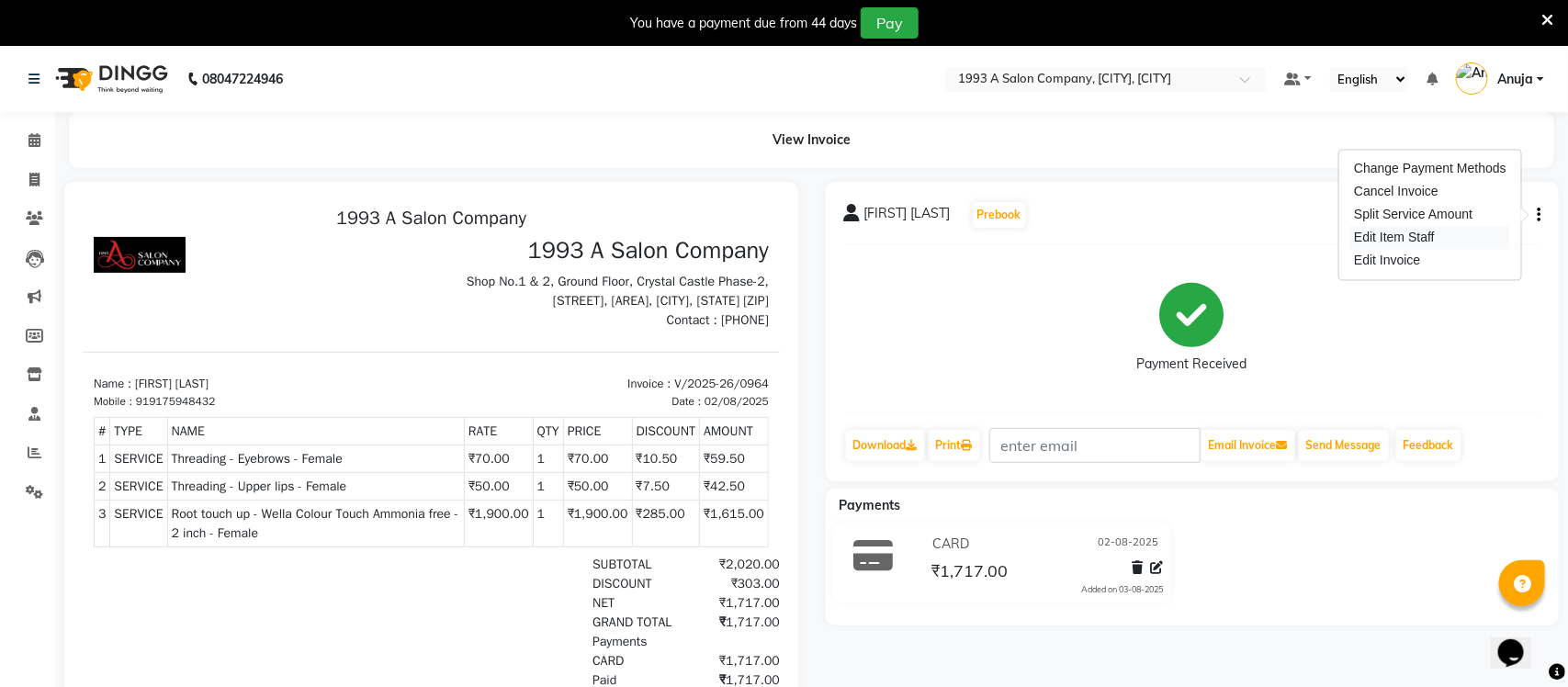 select on "84511" 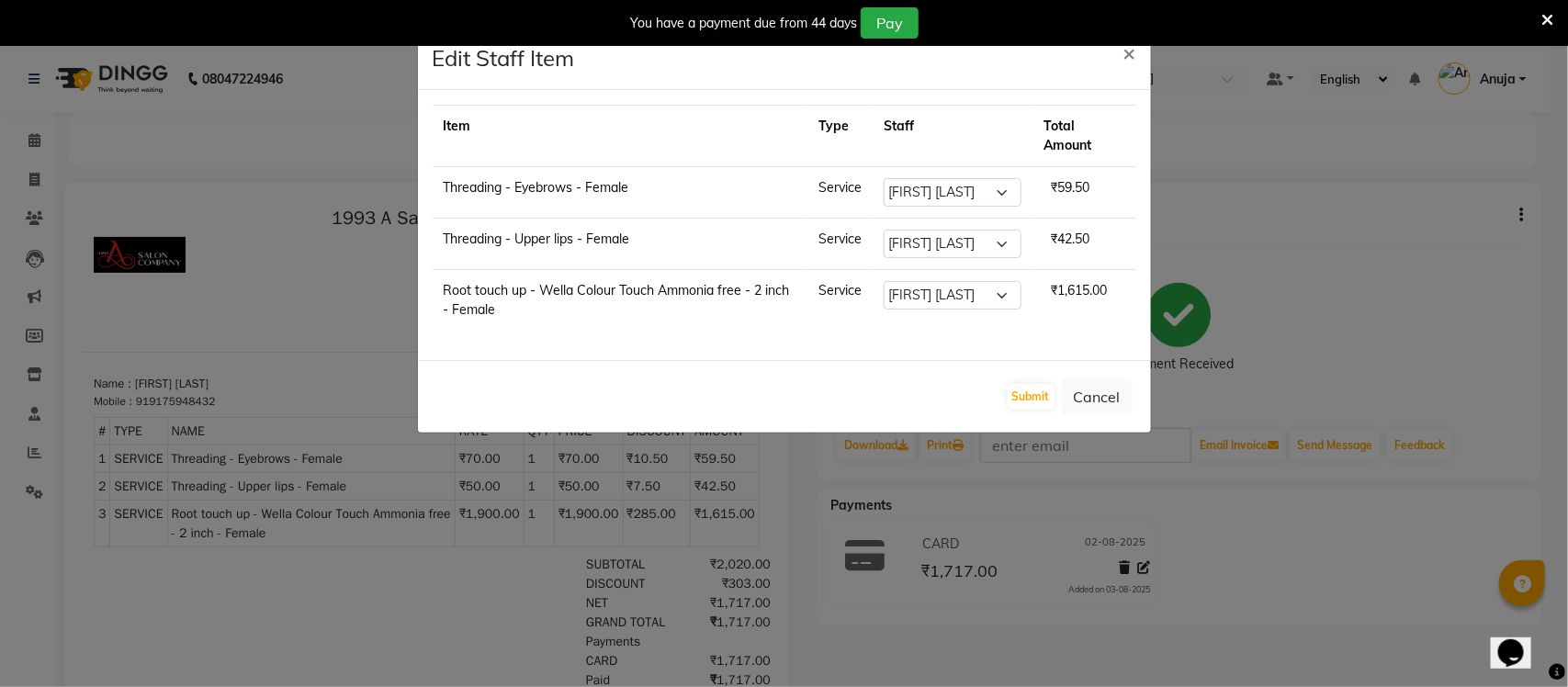click on "Edit Staff Item  × Item Type Staff Total Amount Threading - Eyebrows - Female Service Select  Anuja   Chetan Ambekar   Mayur   omkar    Pallavi Wali   Rakhi Mandal    Shanti Palkonda   Training Department  ₹59.50 Threading - Upper lips - Female Service Select  Anuja   Chetan Ambekar   Mayur   omkar    Pallavi Wali   Rakhi Mandal    Shanti Palkonda   Training Department  ₹42.50 Root touch up - Wella Colour Touch Ammonia free - 2 inch - Female Service Select  Anuja   Chetan Ambekar   Mayur   omkar    Pallavi Wali   Rakhi Mandal    Shanti Palkonda   Training Department  ₹1,615.00  Submit   Cancel" 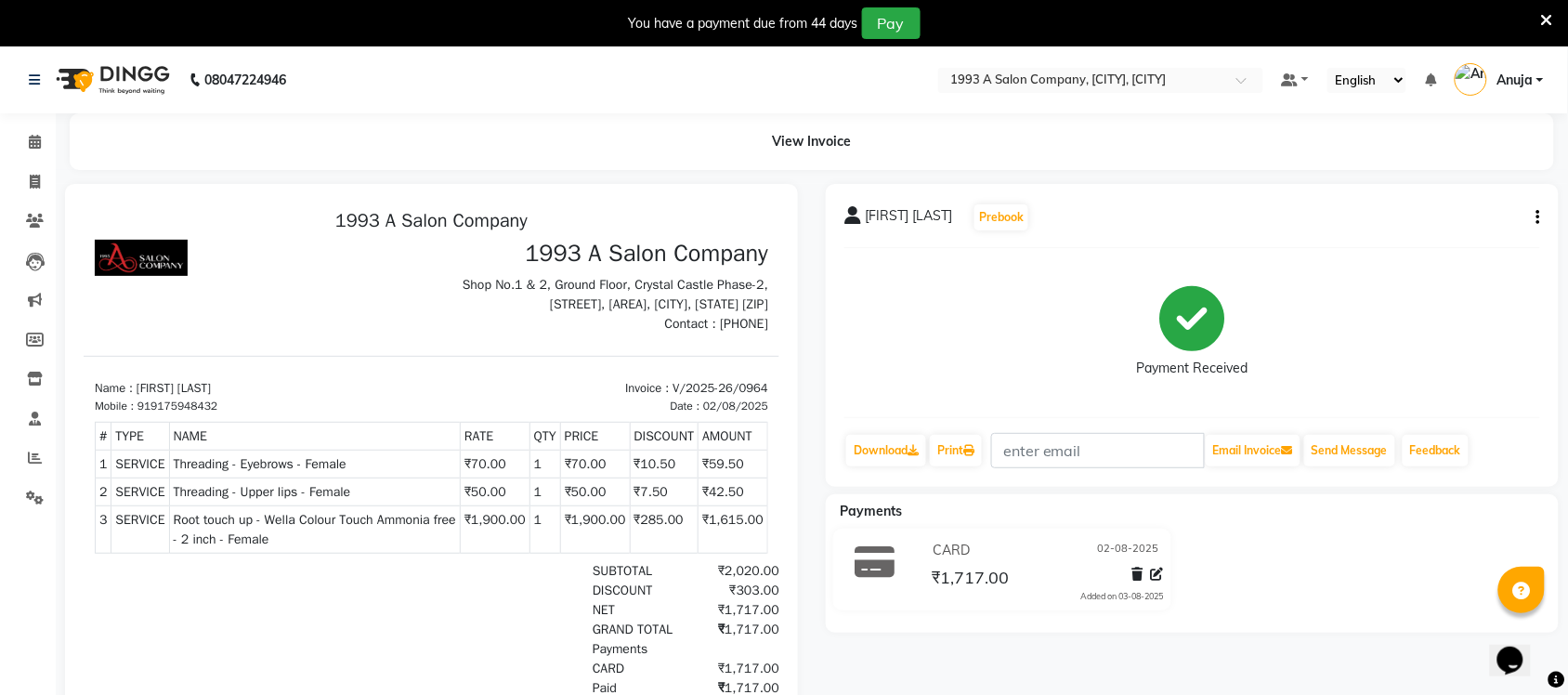click 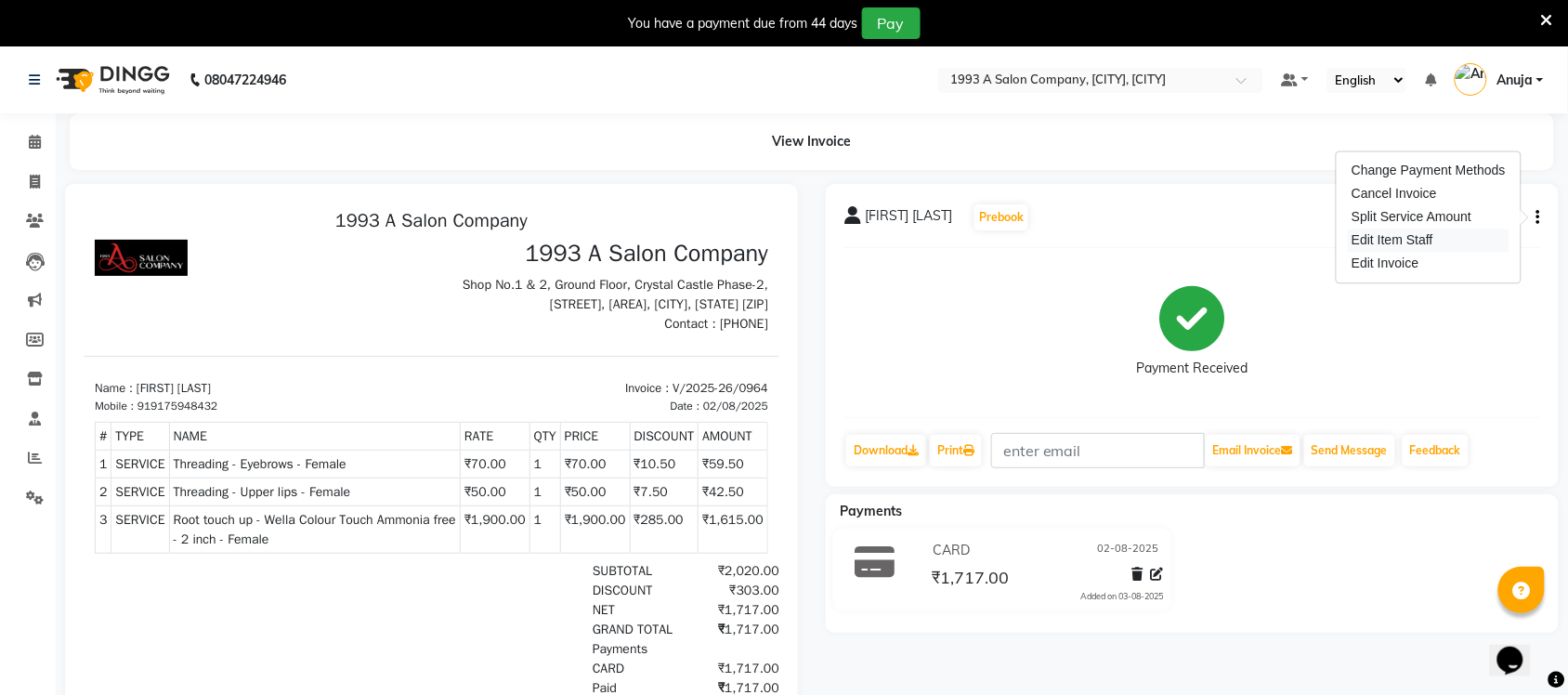 click on "Edit Item Staff" at bounding box center (1429, 241) 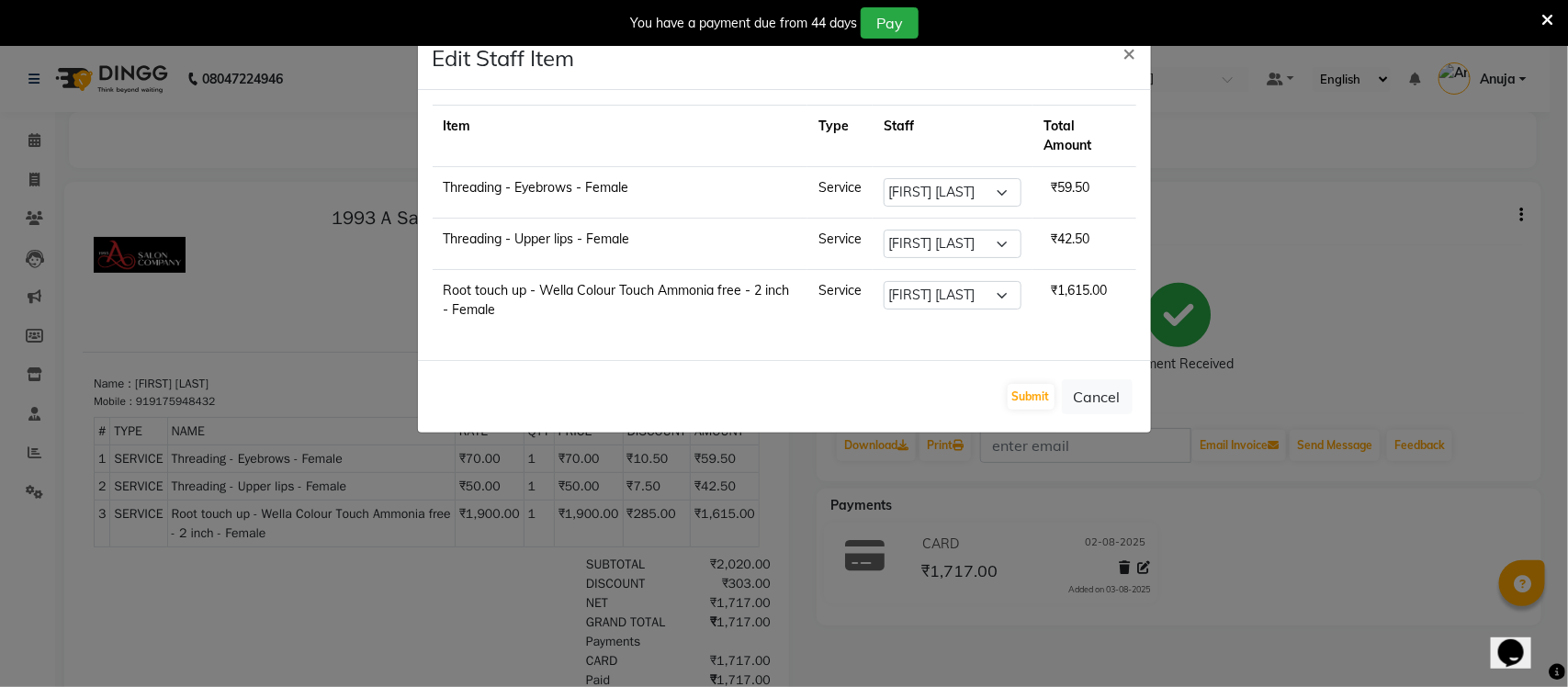 click on "Edit Staff Item  × Item Type Staff Total Amount Threading - Eyebrows - Female Service Select  Anuja   Chetan Ambekar   Mayur   omkar    Pallavi Wali   Rakhi Mandal    Shanti Palkonda   Training Department  ₹59.50 Threading - Upper lips - Female Service Select  Anuja   Chetan Ambekar   Mayur   omkar    Pallavi Wali   Rakhi Mandal    Shanti Palkonda   Training Department  ₹42.50 Root touch up - Wella Colour Touch Ammonia free - 2 inch - Female Service Select  Anuja   Chetan Ambekar   Mayur   omkar    Pallavi Wali   Rakhi Mandal    Shanti Palkonda   Training Department  ₹1,615.00  Submit   Cancel" 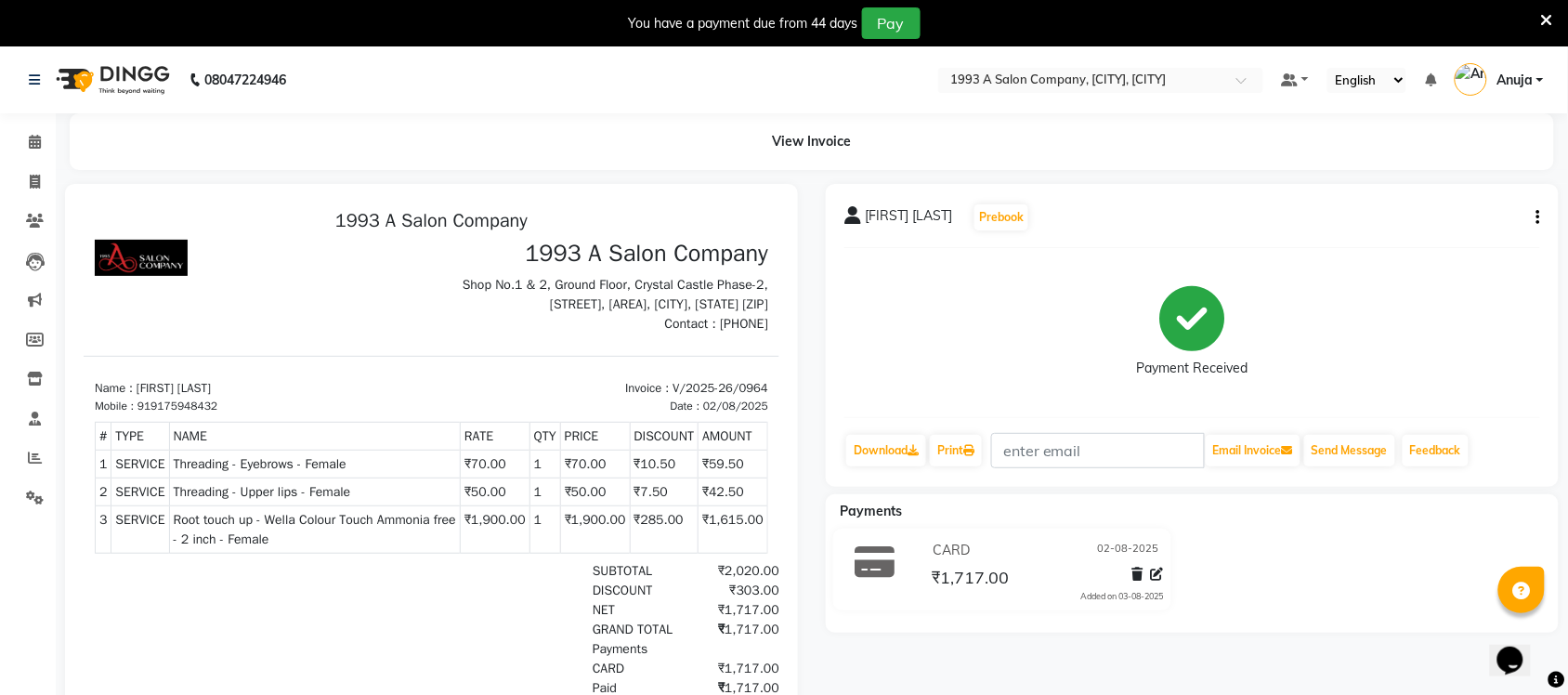 click 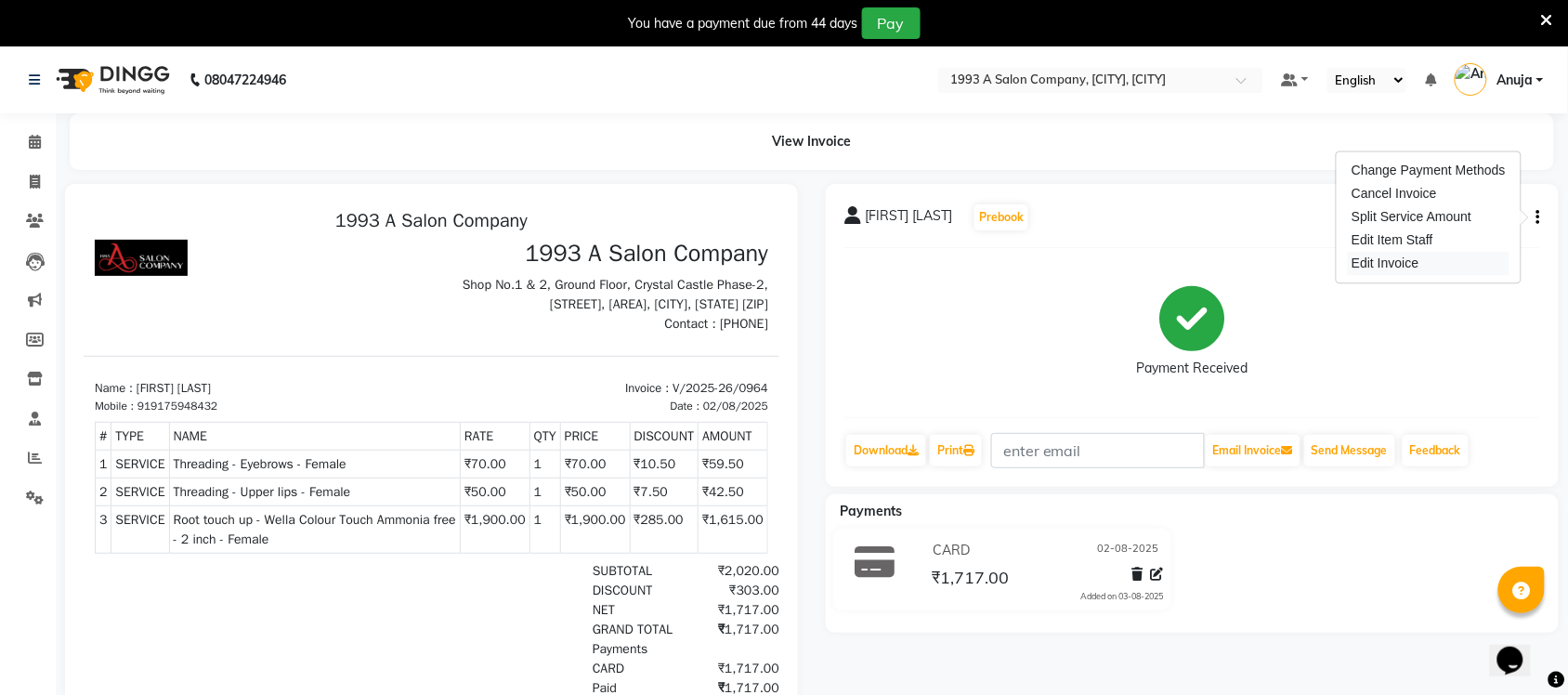 click on "Edit Invoice" at bounding box center [1429, 264] 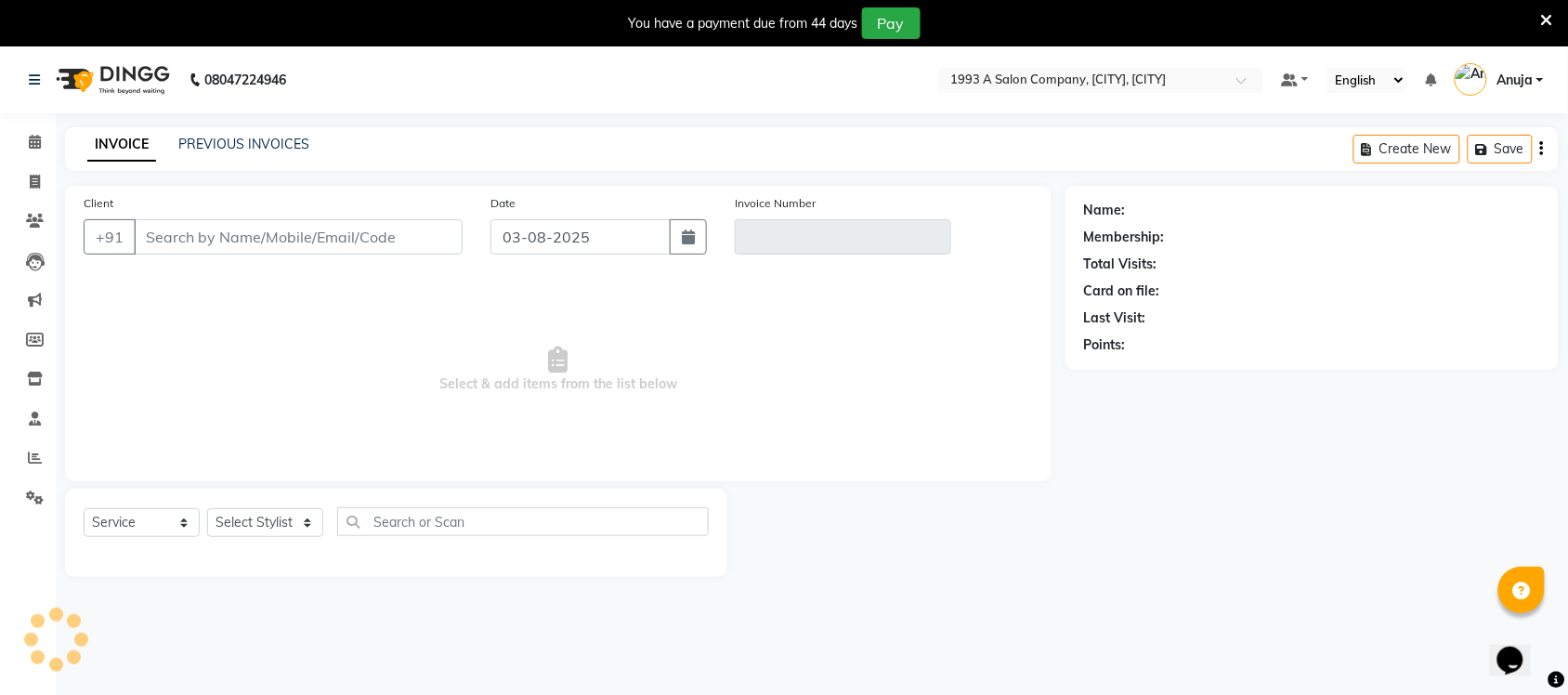 scroll, scrollTop: 46, scrollLeft: 0, axis: vertical 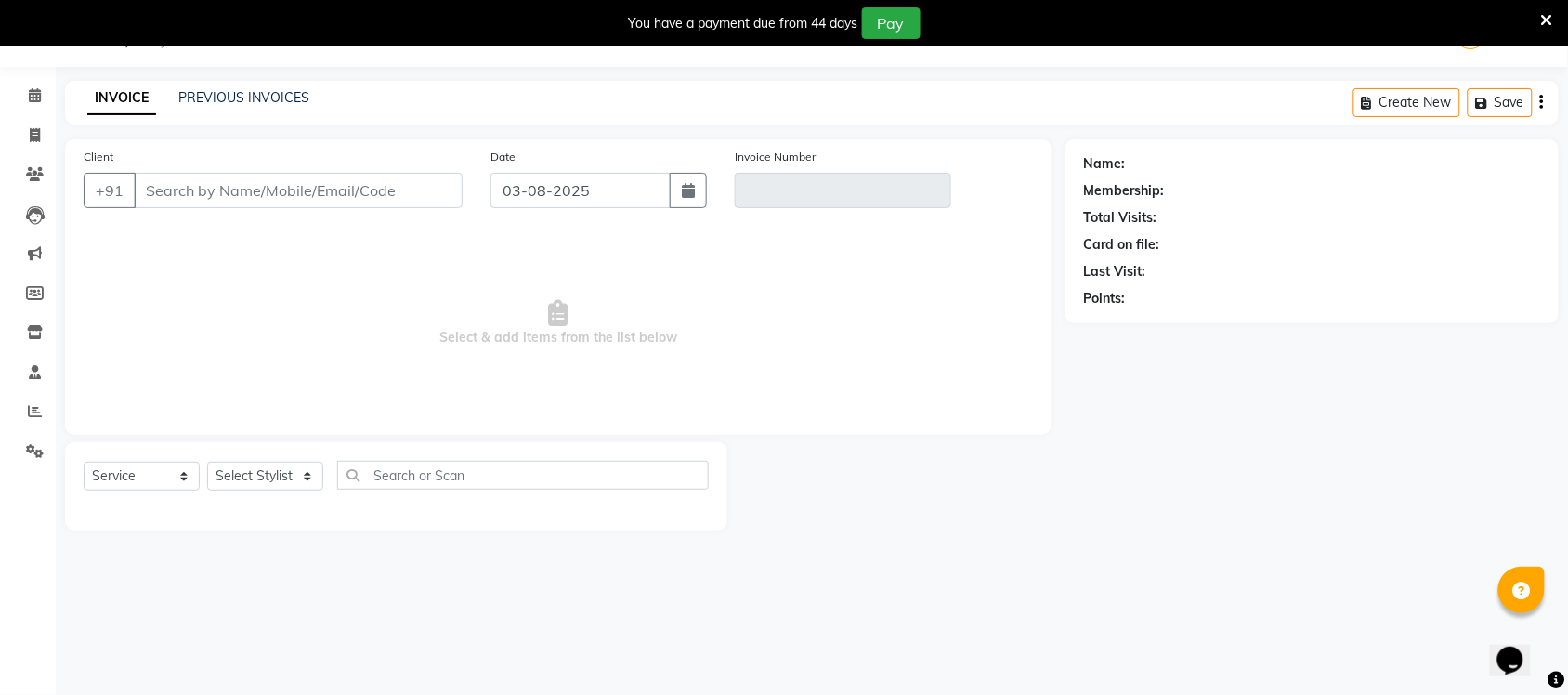 type on "[PHONE]" 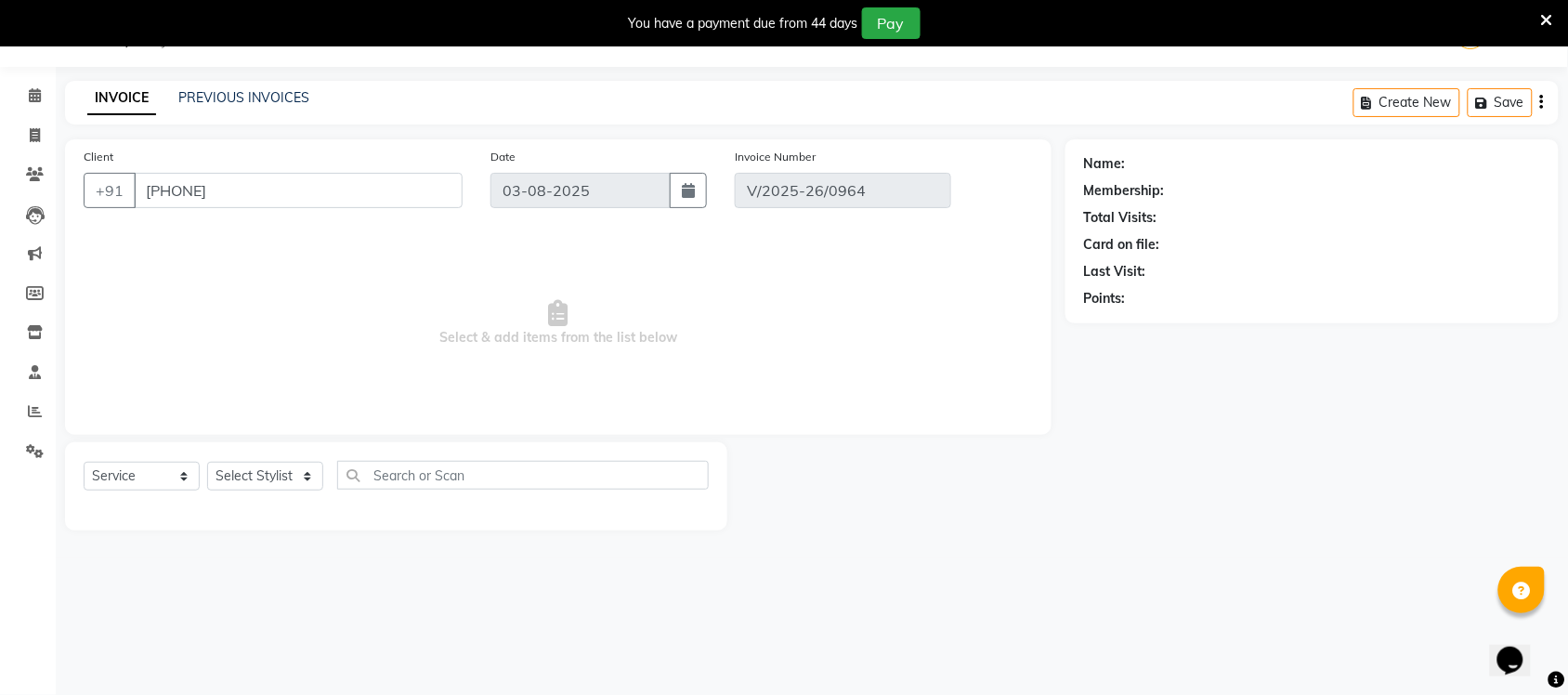 select on "1: Object" 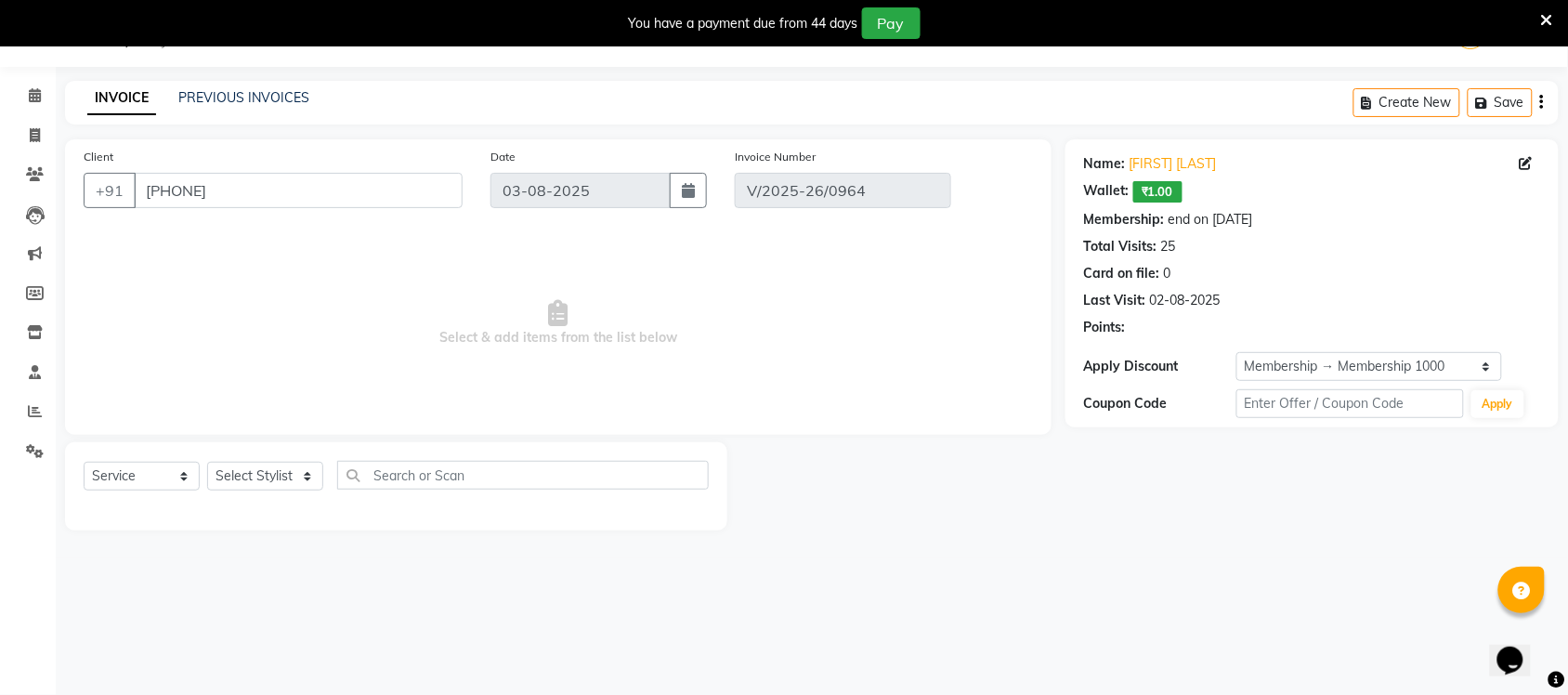 type on "02-08-2025" 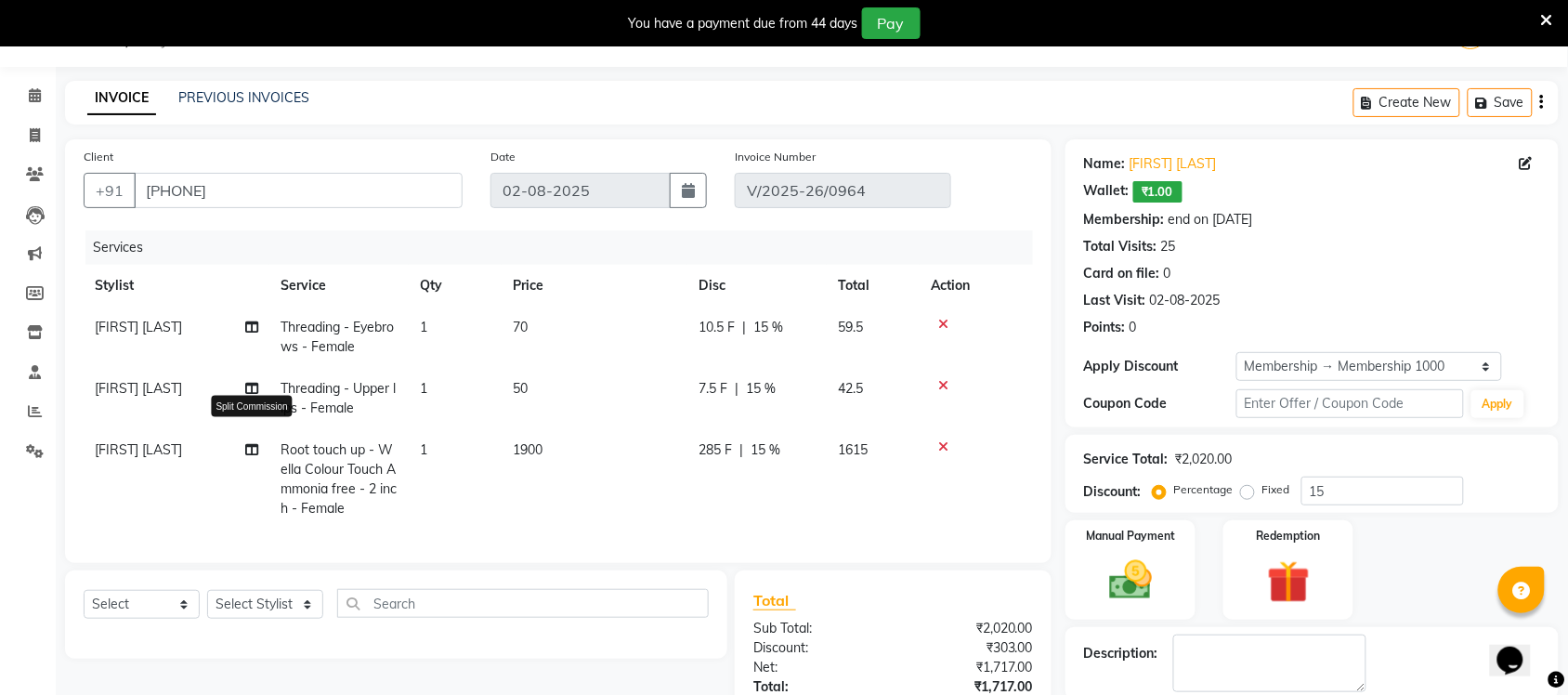 click 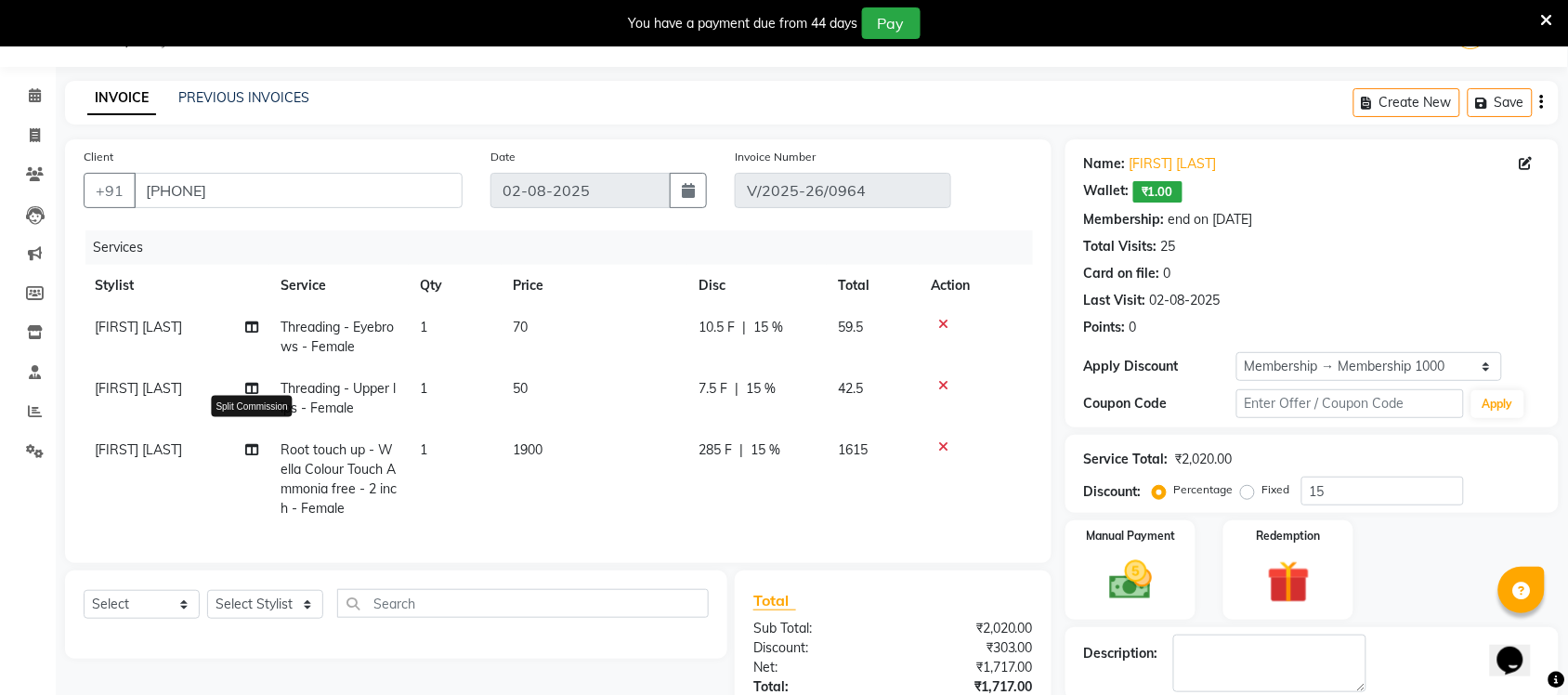 select on "84511" 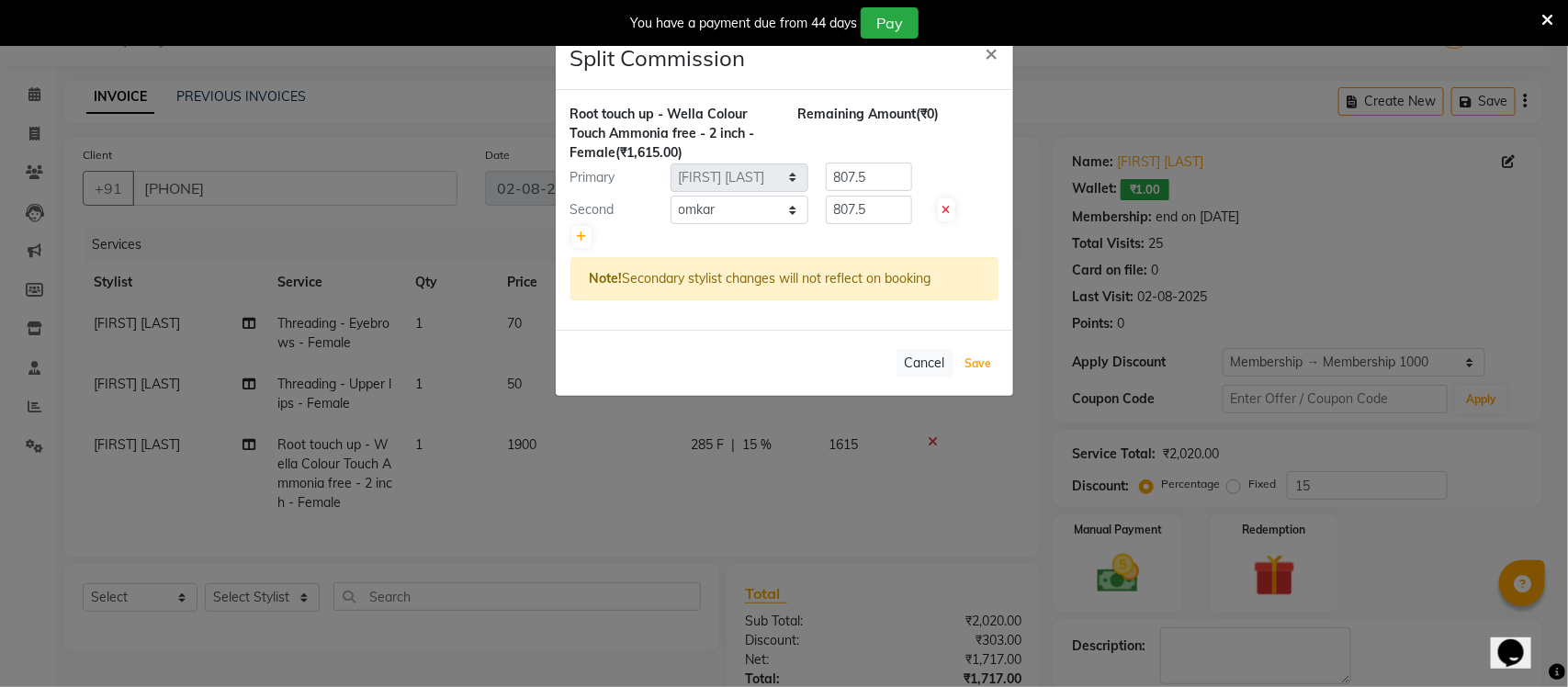 click on "Save" 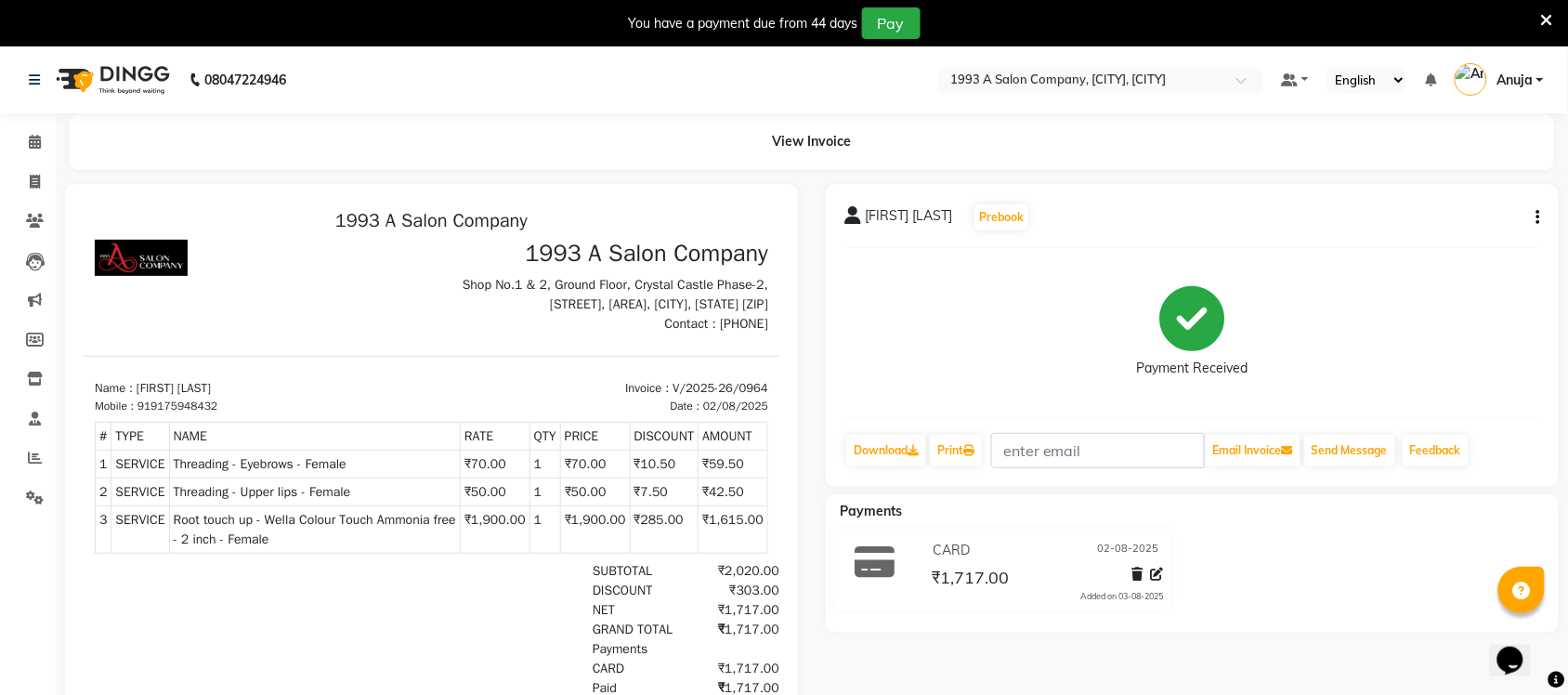 scroll, scrollTop: 0, scrollLeft: 0, axis: both 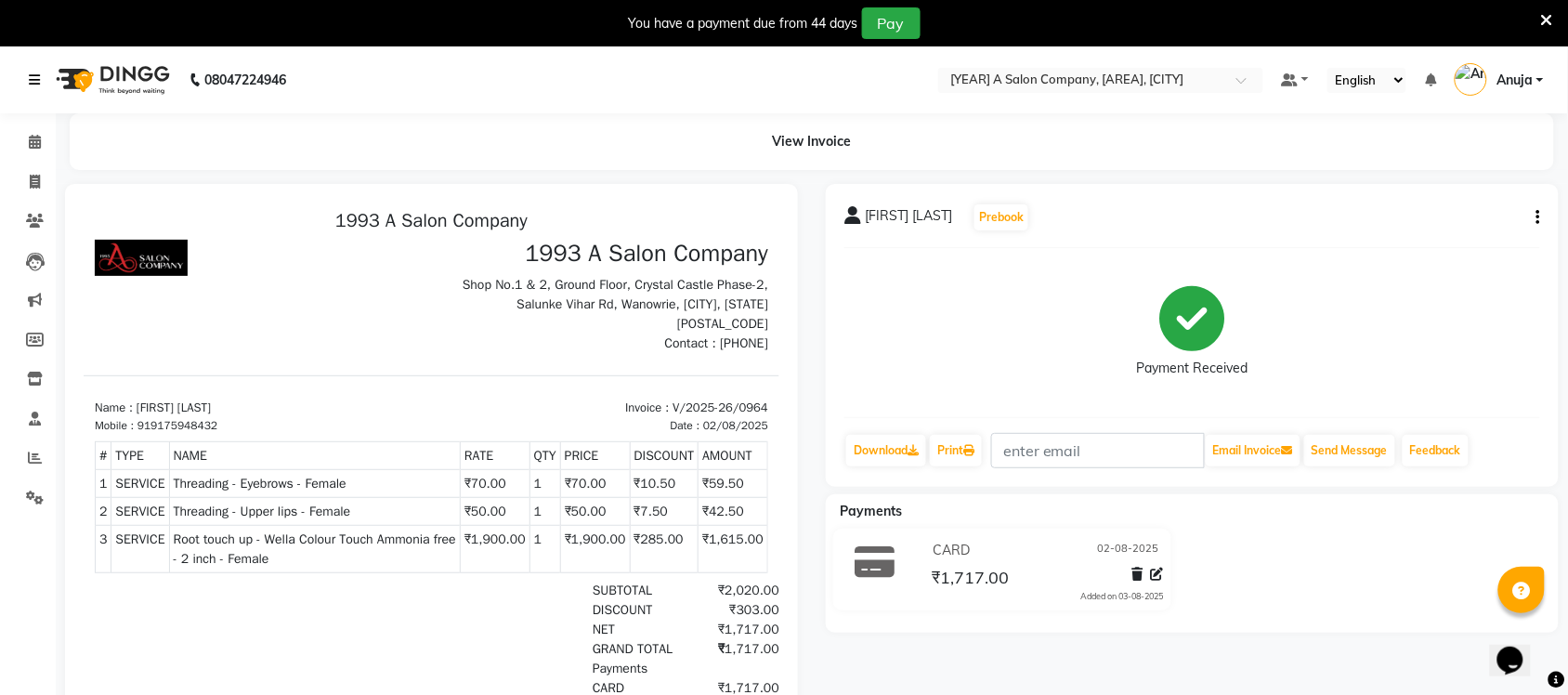 click at bounding box center (34, 80) 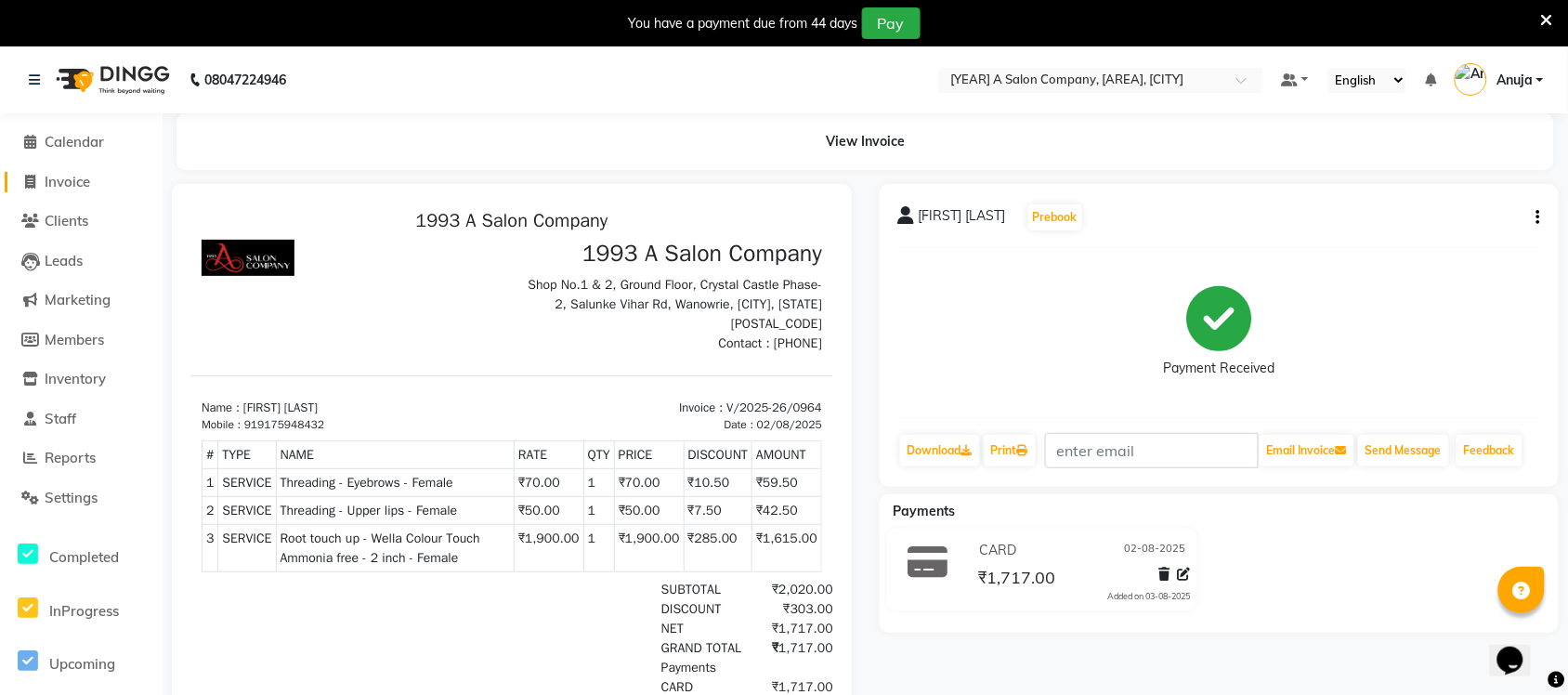 click on "Invoice" 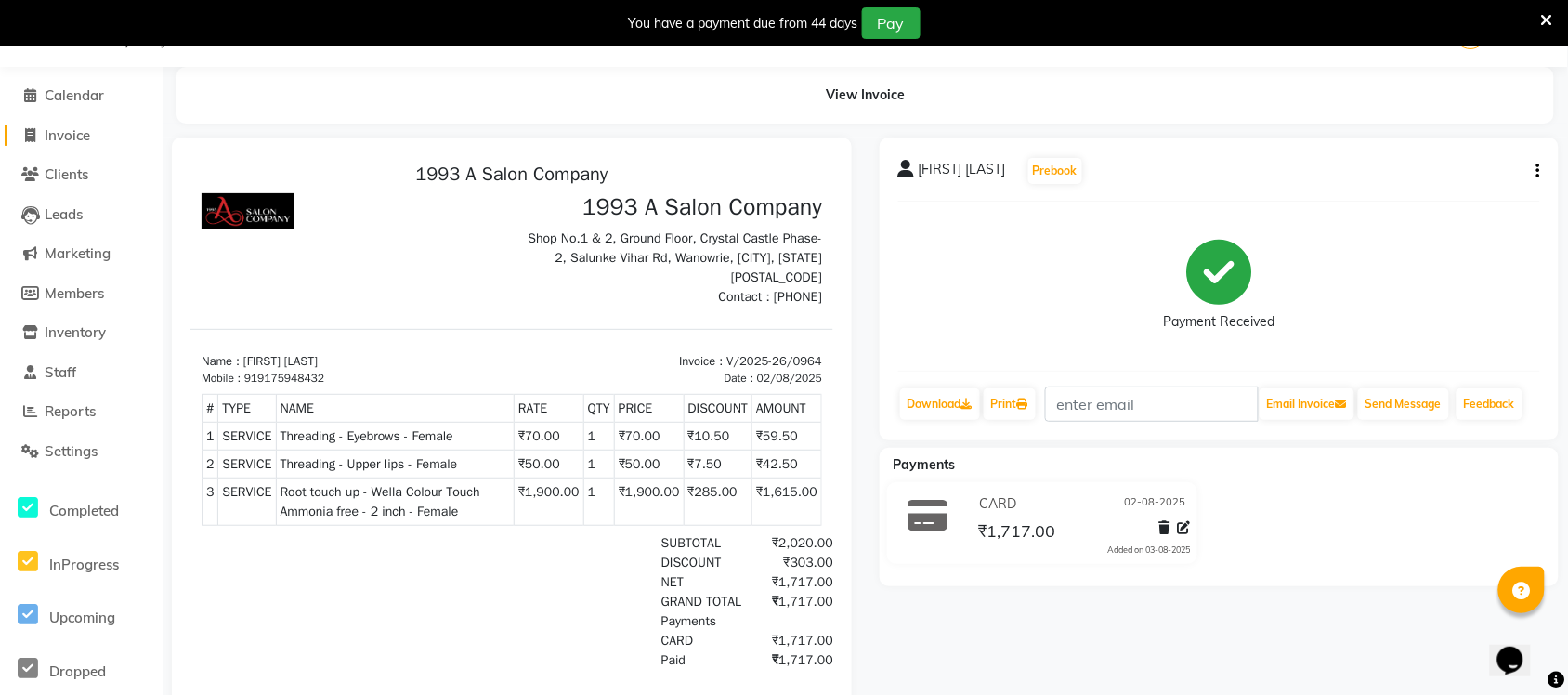 select on "4955" 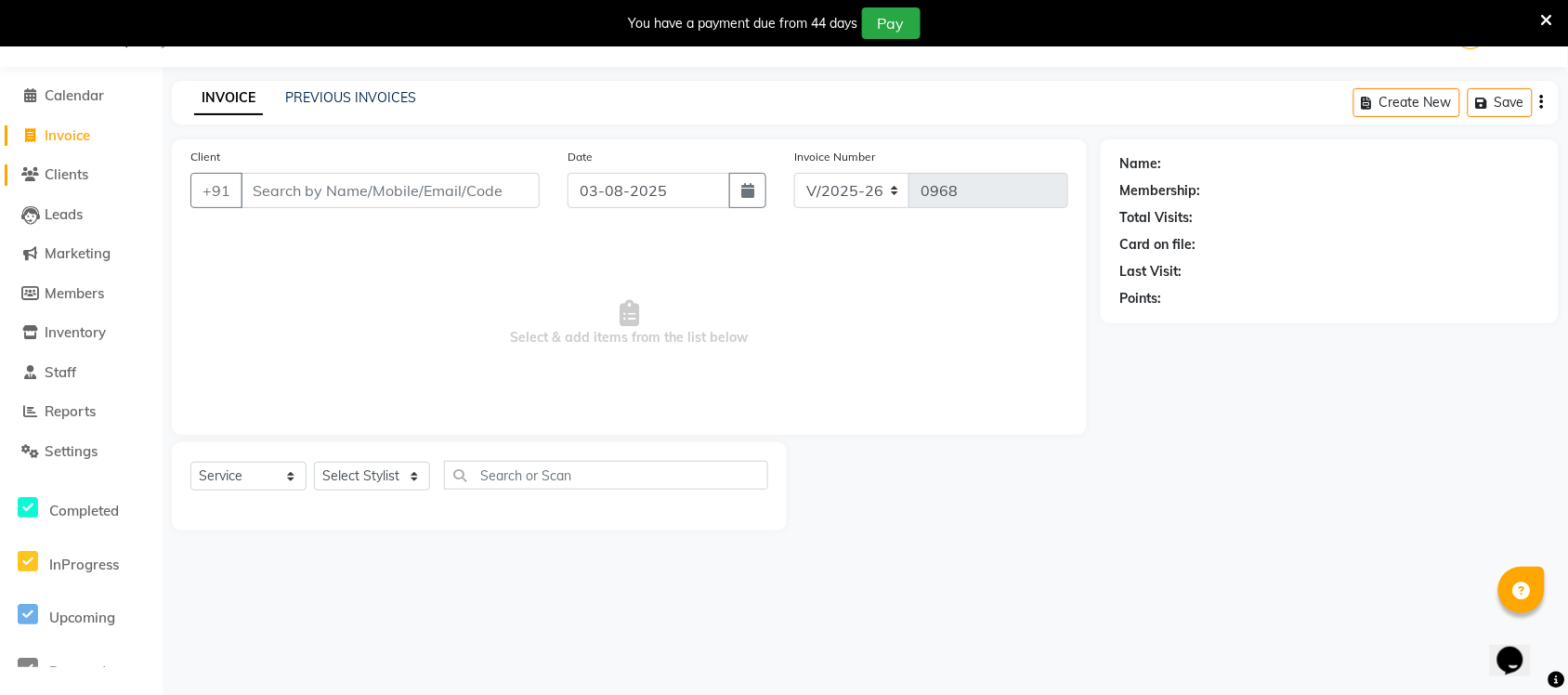 click on "Clients" 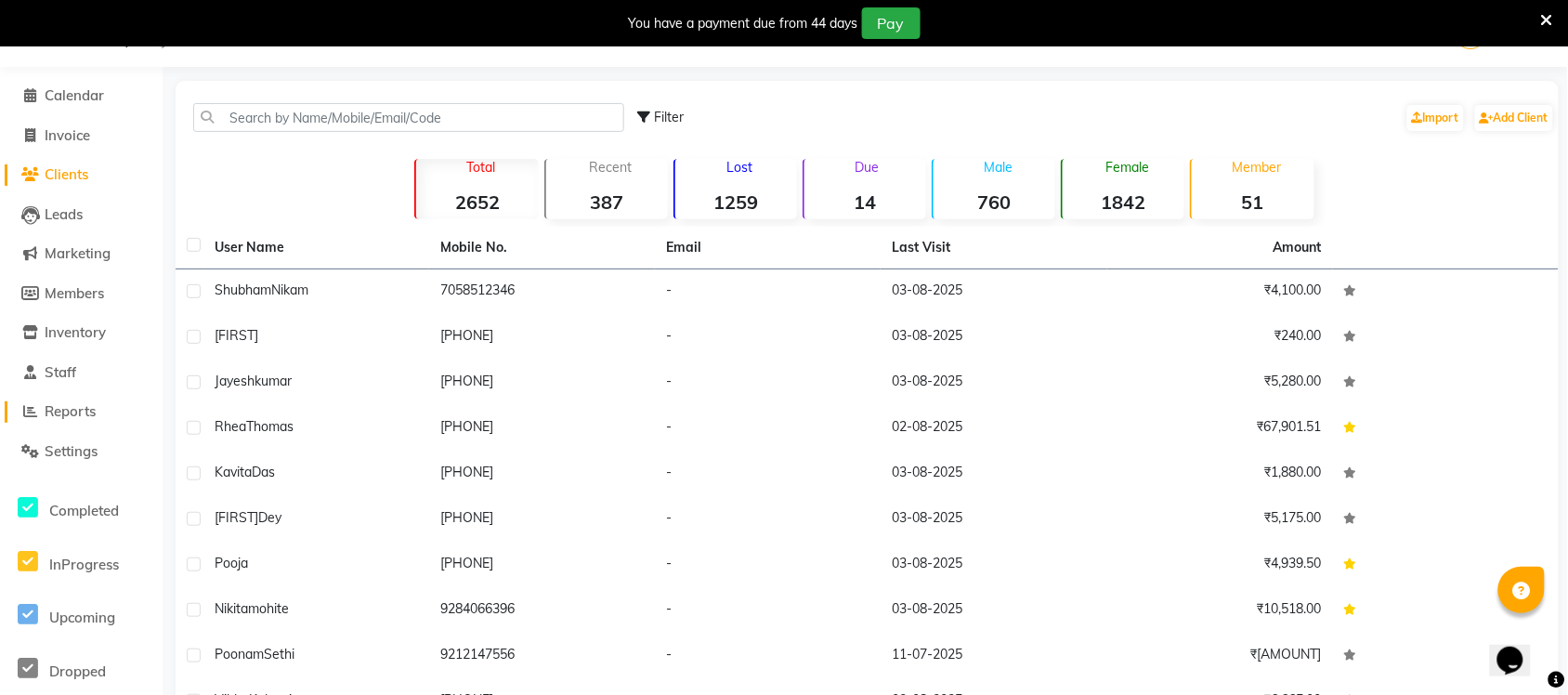 click on "Reports" 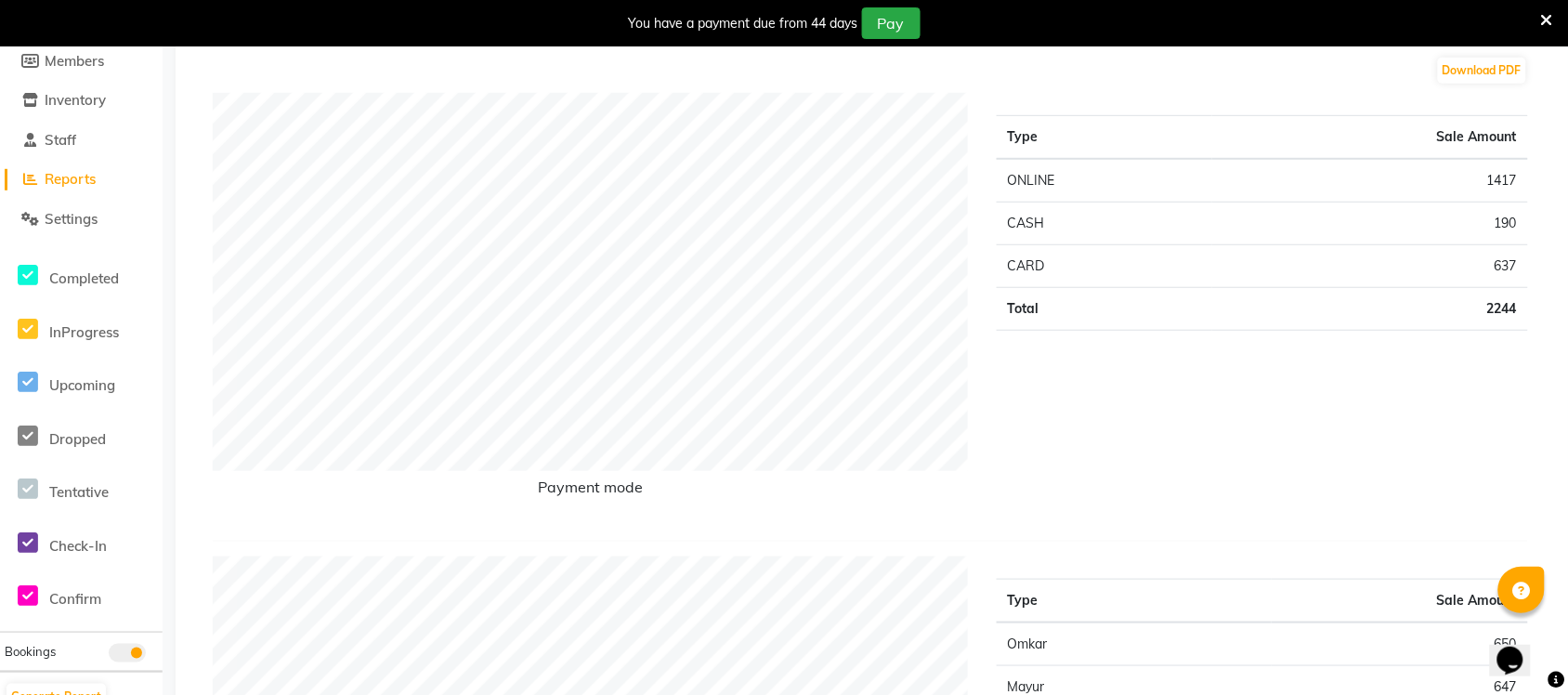 scroll, scrollTop: 0, scrollLeft: 0, axis: both 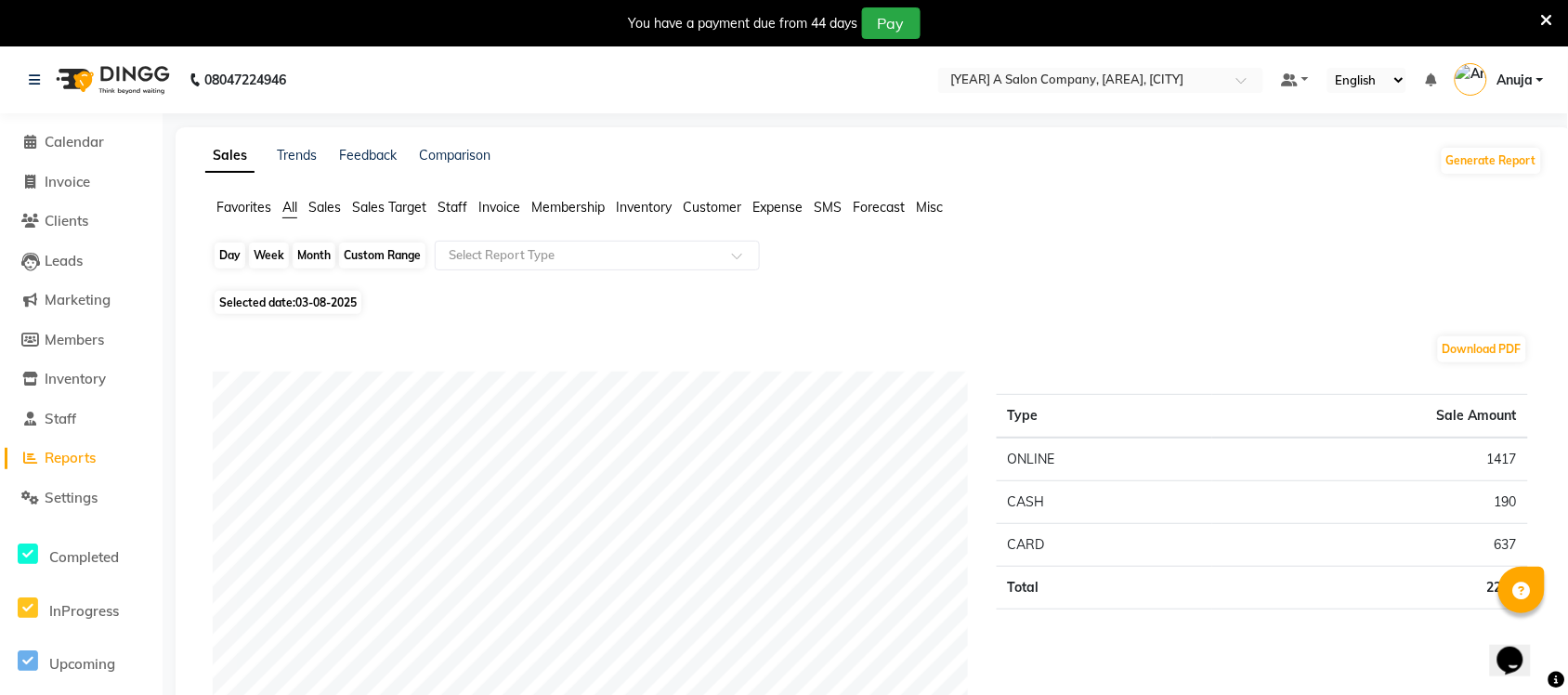 click on "Day" 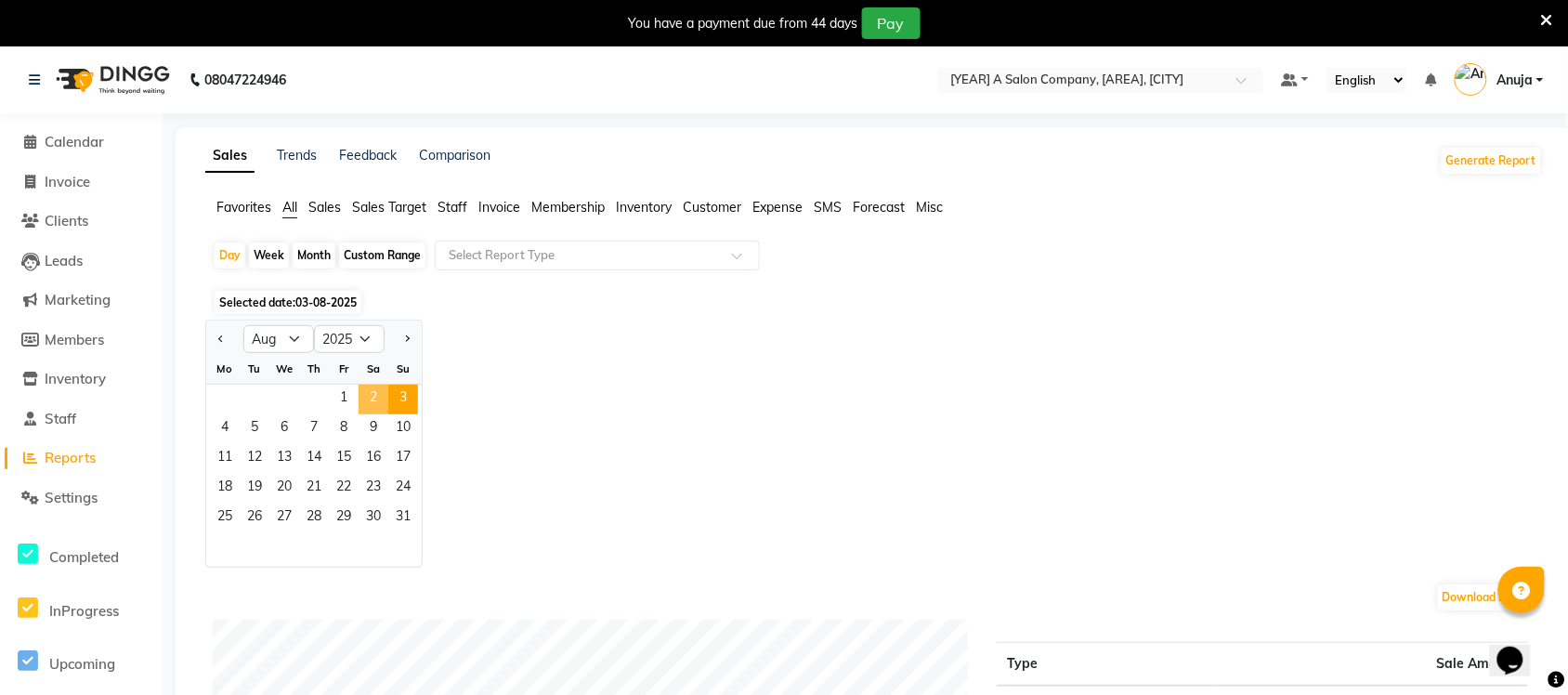click on "2" 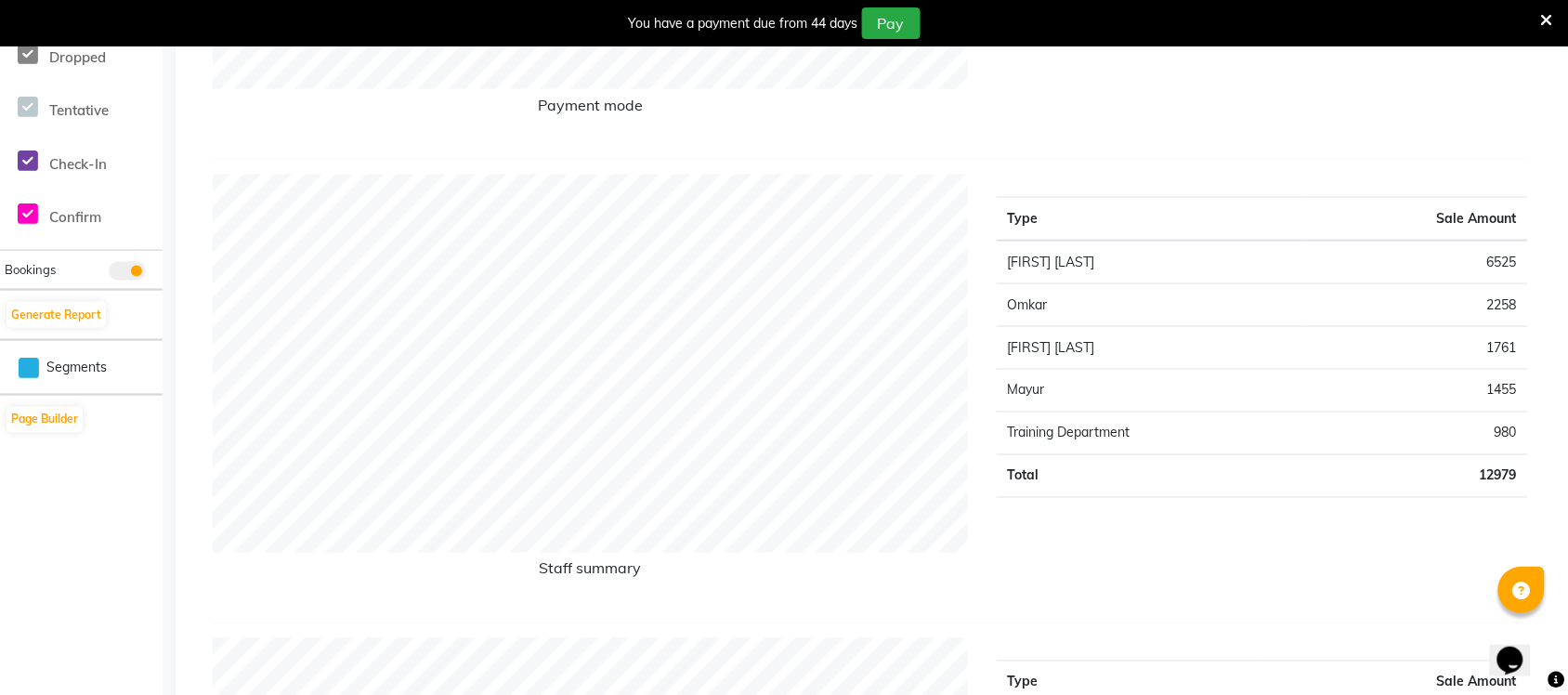 scroll, scrollTop: 697, scrollLeft: 0, axis: vertical 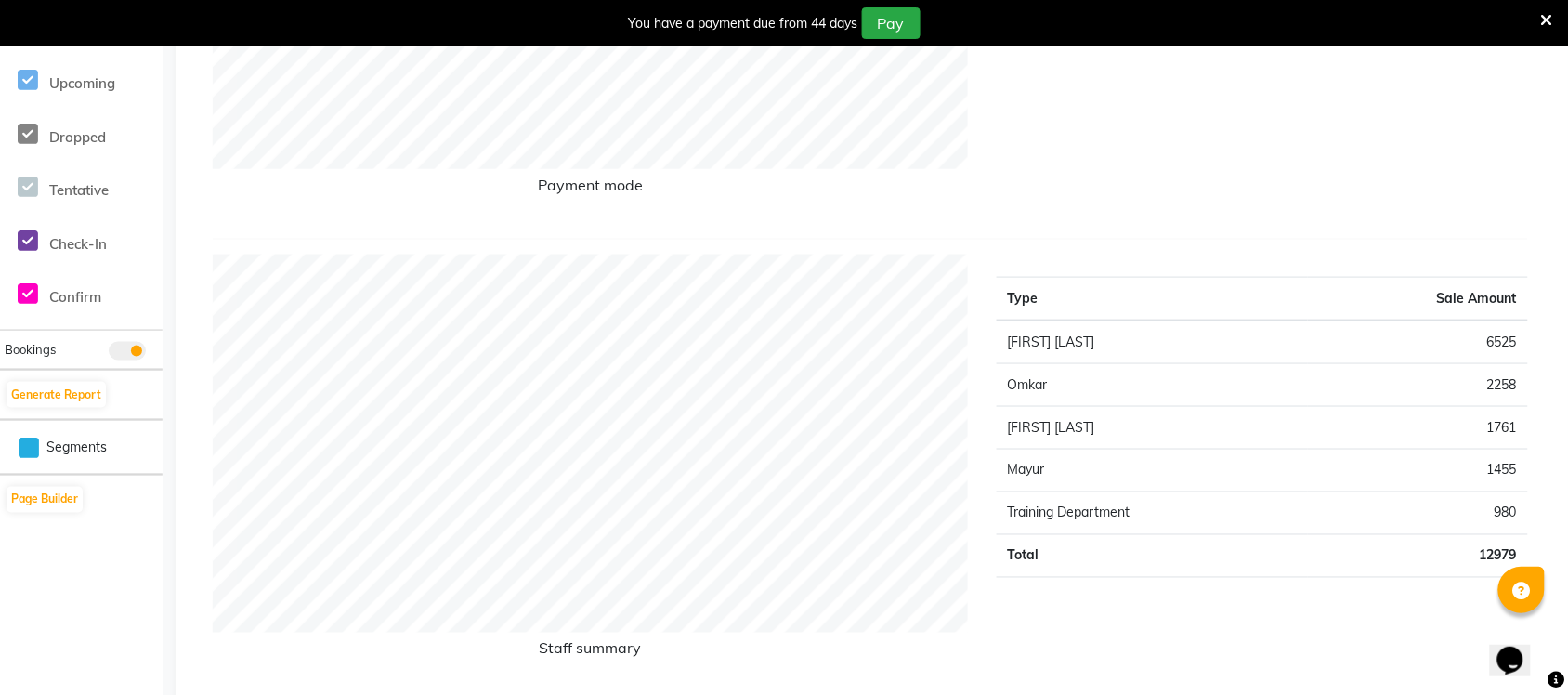 click on "Sales Trends Feedback Comparison Generate Report Favorites All Sales Sales Target Staff Invoice Membership Inventory Customer Expense SMS Forecast Misc Day Week Month Custom Range Select Report Type Selected date: 02-08-2025 Download PDF Payment mode Type Sale Amount ONLINE 4536 CARD 8342 CASH 100 Total 12978 Staff summary Type Sale Amount [FIRST] [LAST] 6525 Omkar 2258 Rakhi Mandal 1761 Mayur 1455 Training Department 980 Total 12979 Sales summary Type Sale Amount Memberships 0 Vouchers 0 Gift card 0 Products 0 Packages 0 Tips 0 Prepaid 0 Services 12978 Fee 0 Total 12978 Service by category Type Sale Amount In House Packages - Beauty - New 1 6100 ROOT TOUCH UP WELLA - New 1 1615 HAIR WASH - New 1592 In House Packages - Hair - New 1 1200 HAIR STYLING - New 1 630 Hair Cut- New 1 510 CLEAN UPS - New 425 THREADING - New 406 NAILS - New 1 250 BEARD STYLING -New 250 Total 12978 Service sales Type Sale Amount In House Packages - Female beauty package 5 5000 1615 Hair Wash - Wella - Female 1592 1200 1100" 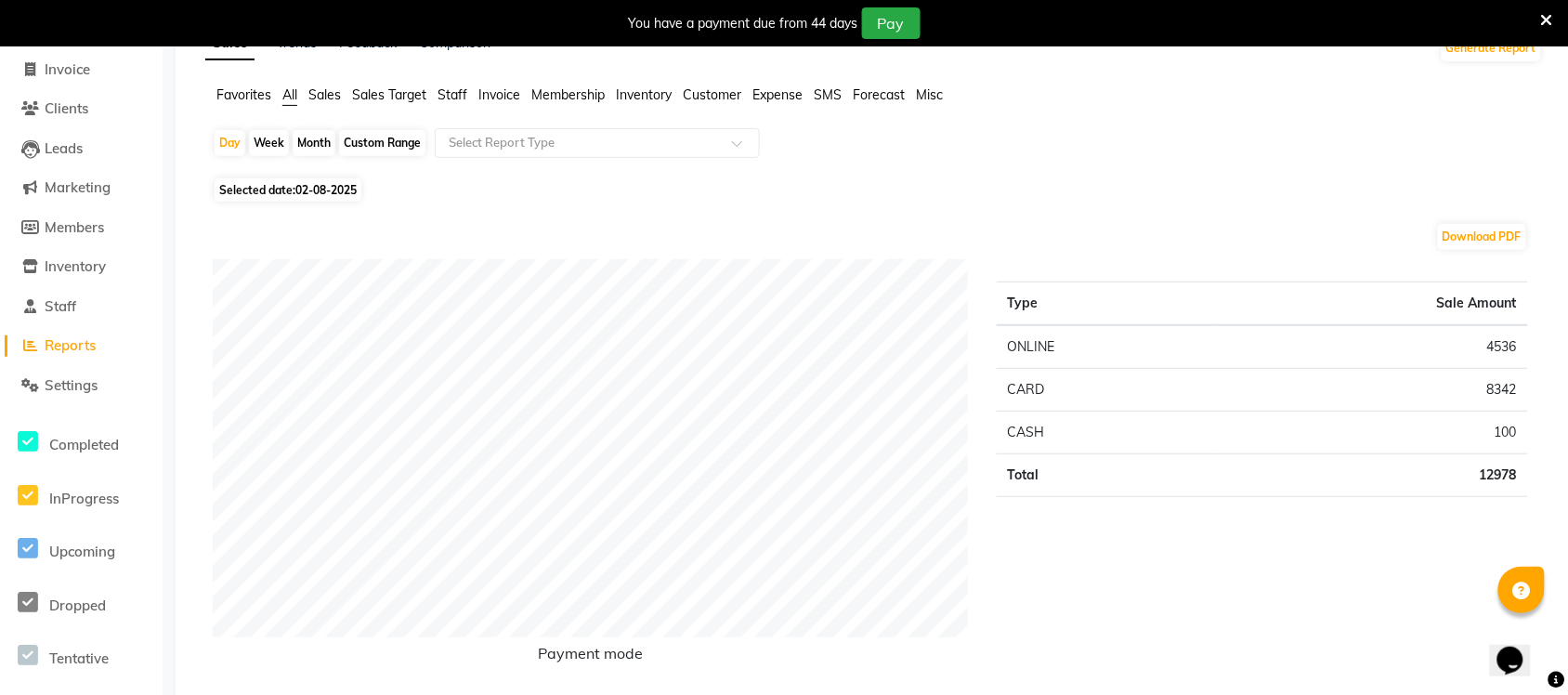 scroll, scrollTop: 0, scrollLeft: 0, axis: both 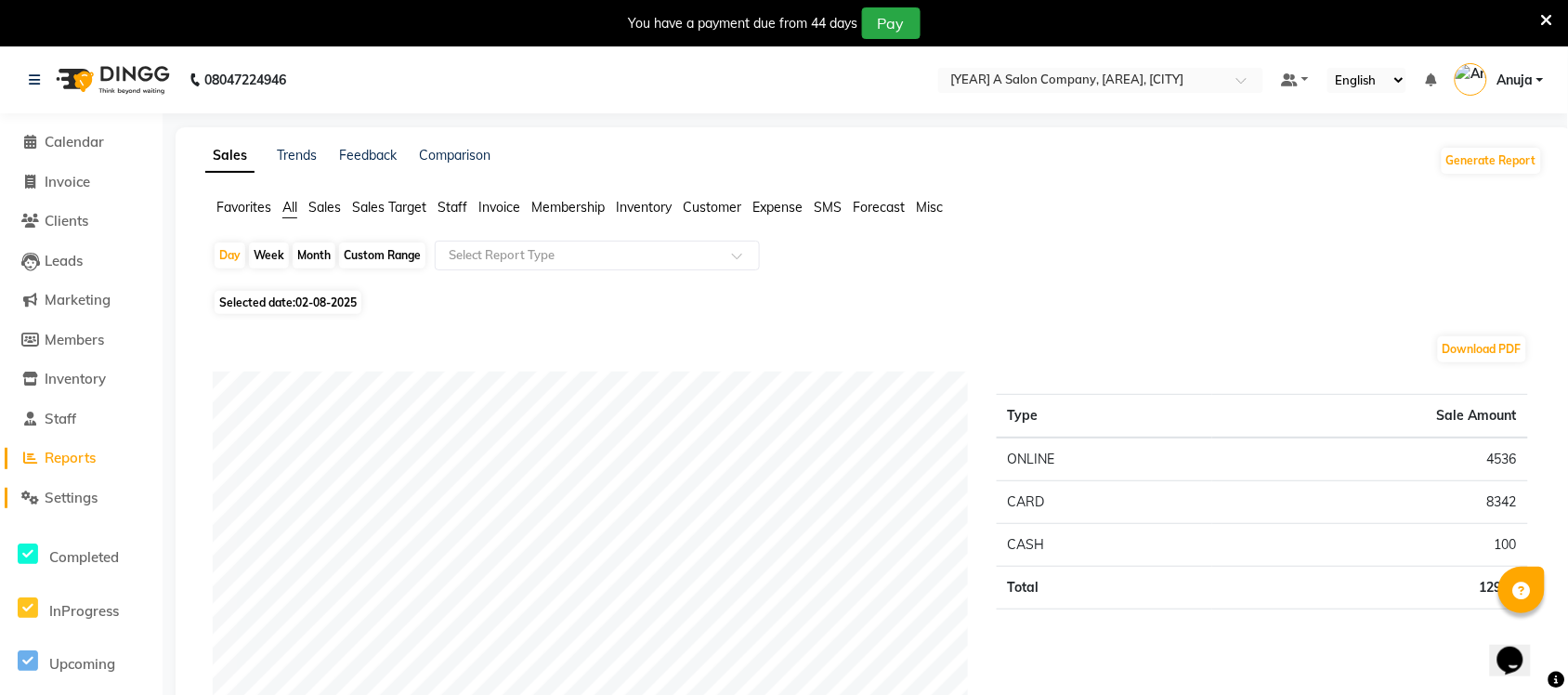 click 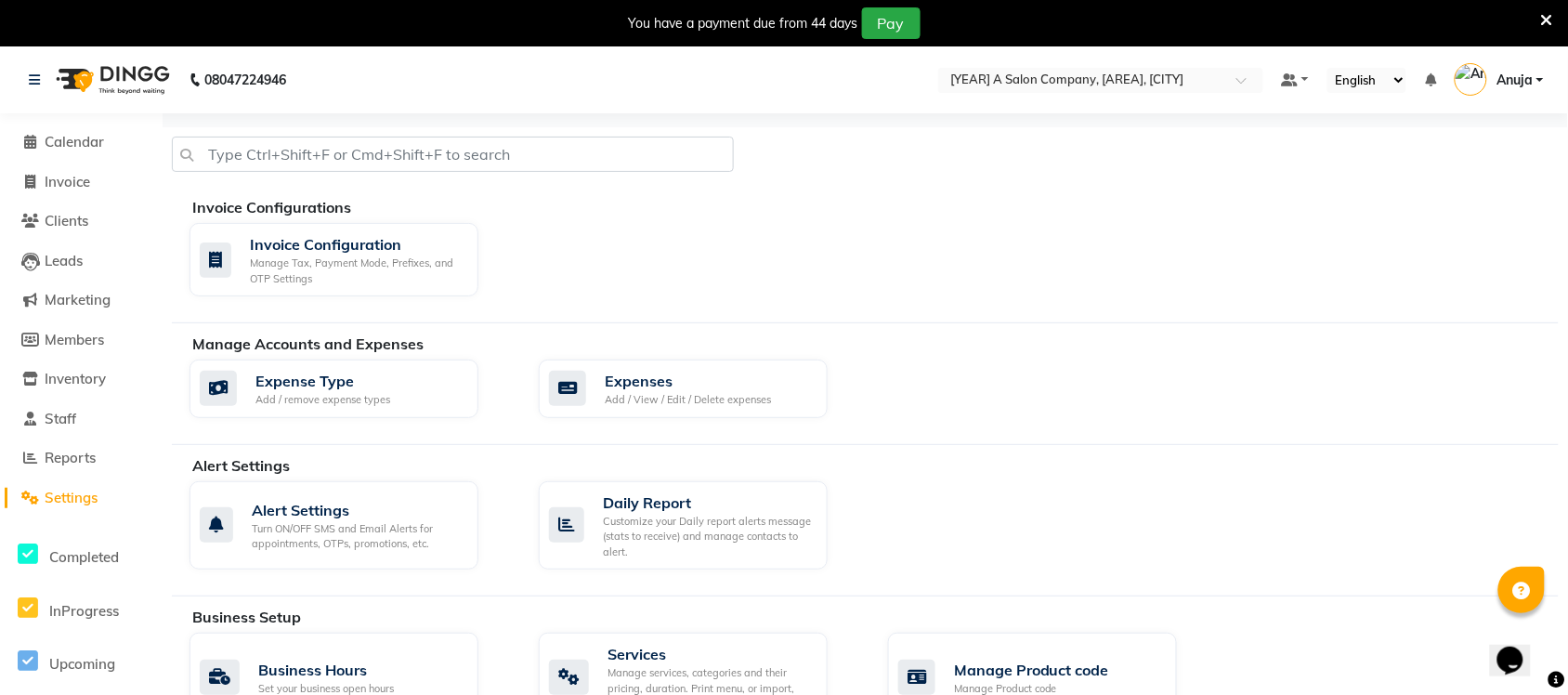 scroll, scrollTop: 119, scrollLeft: 0, axis: vertical 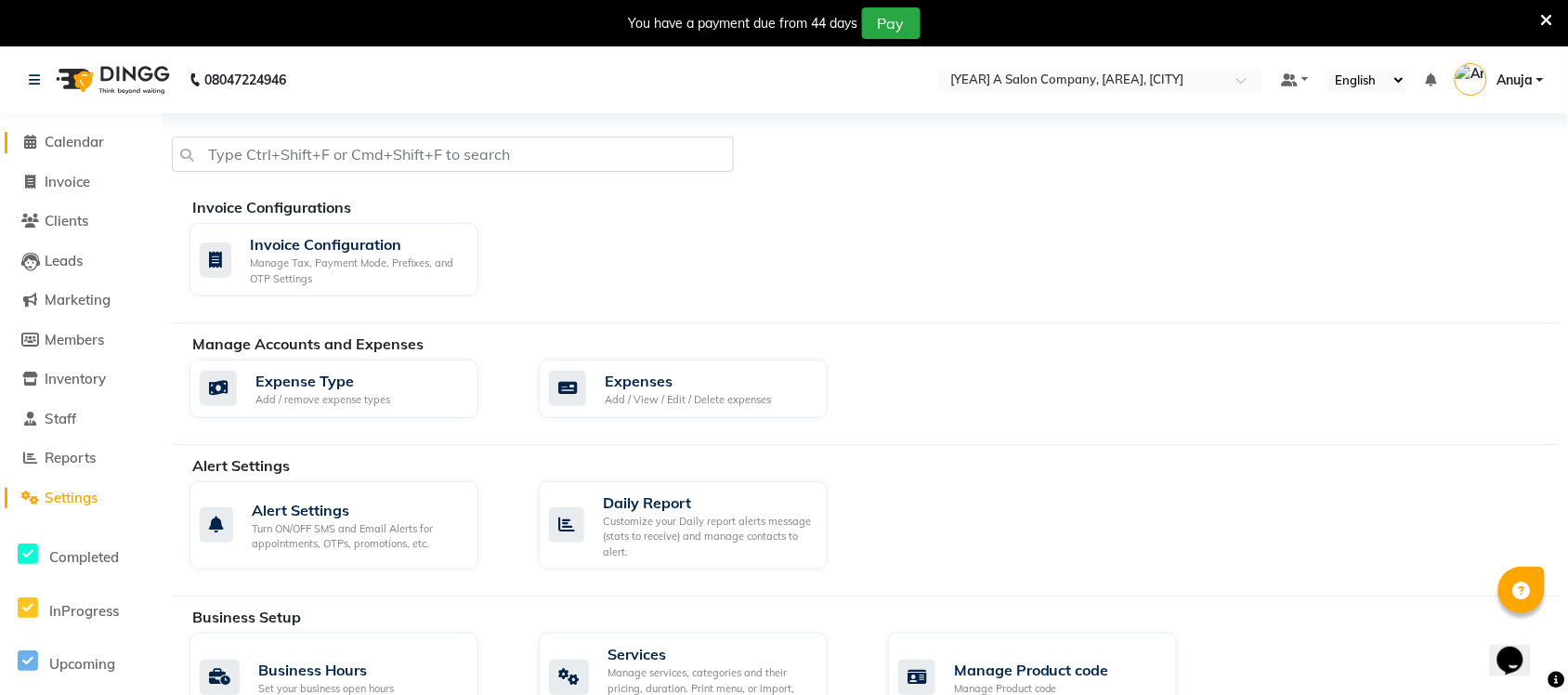click on "Calendar" 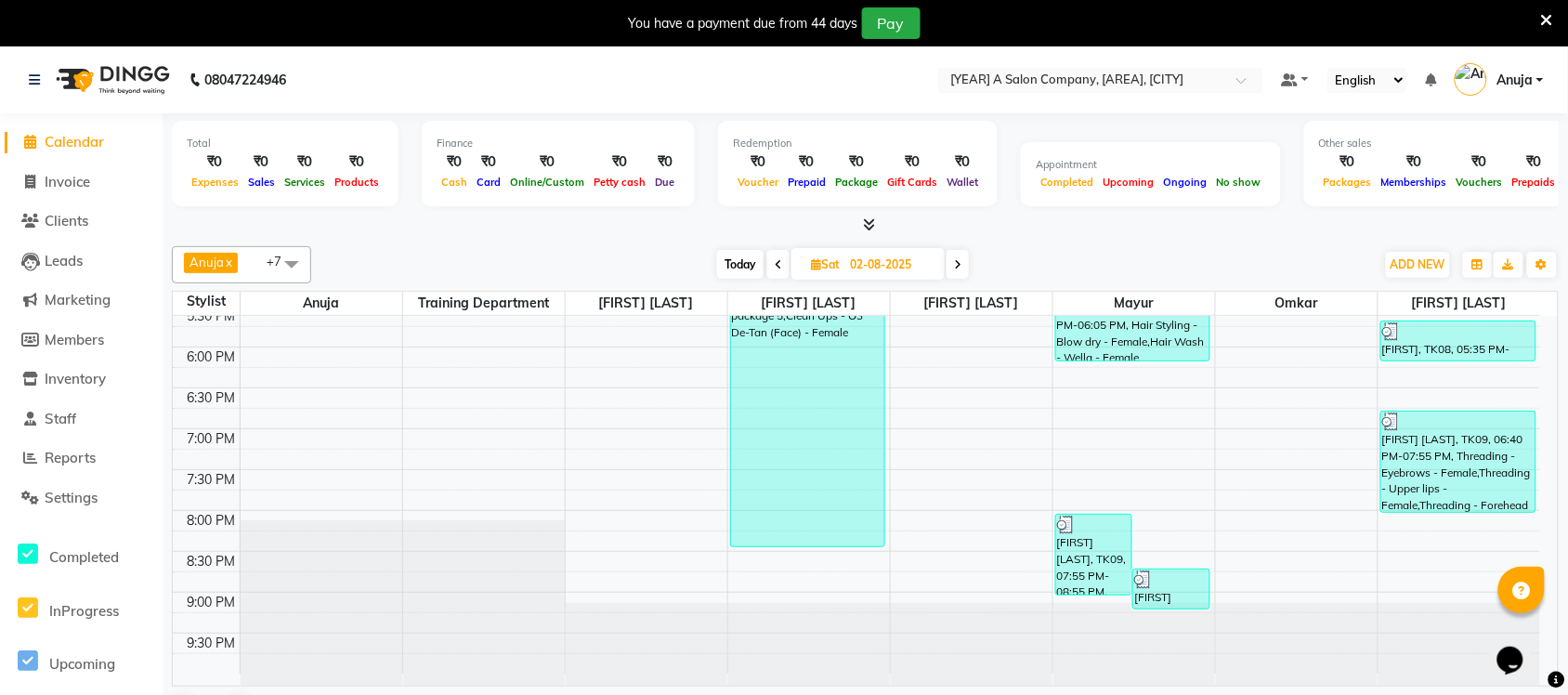 scroll, scrollTop: 0, scrollLeft: 0, axis: both 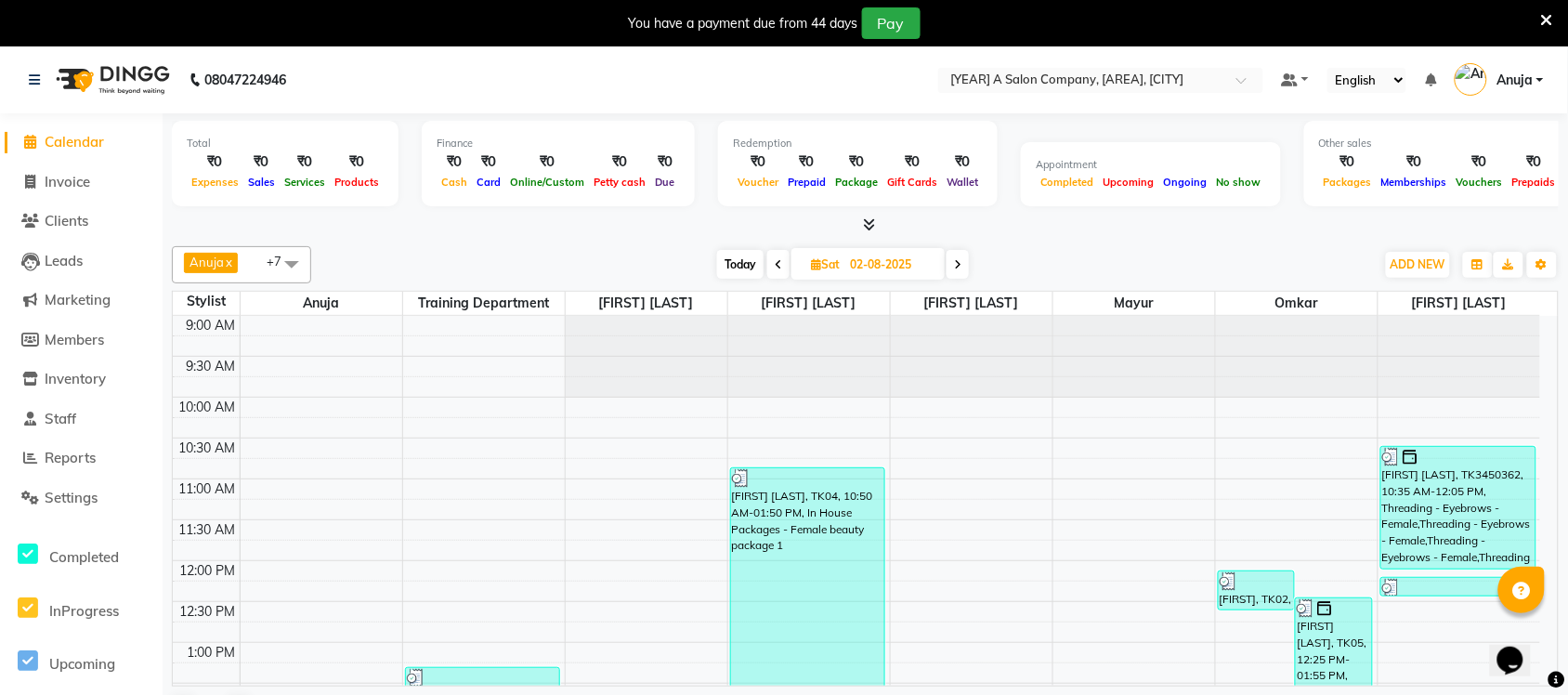 click at bounding box center [958, 264] 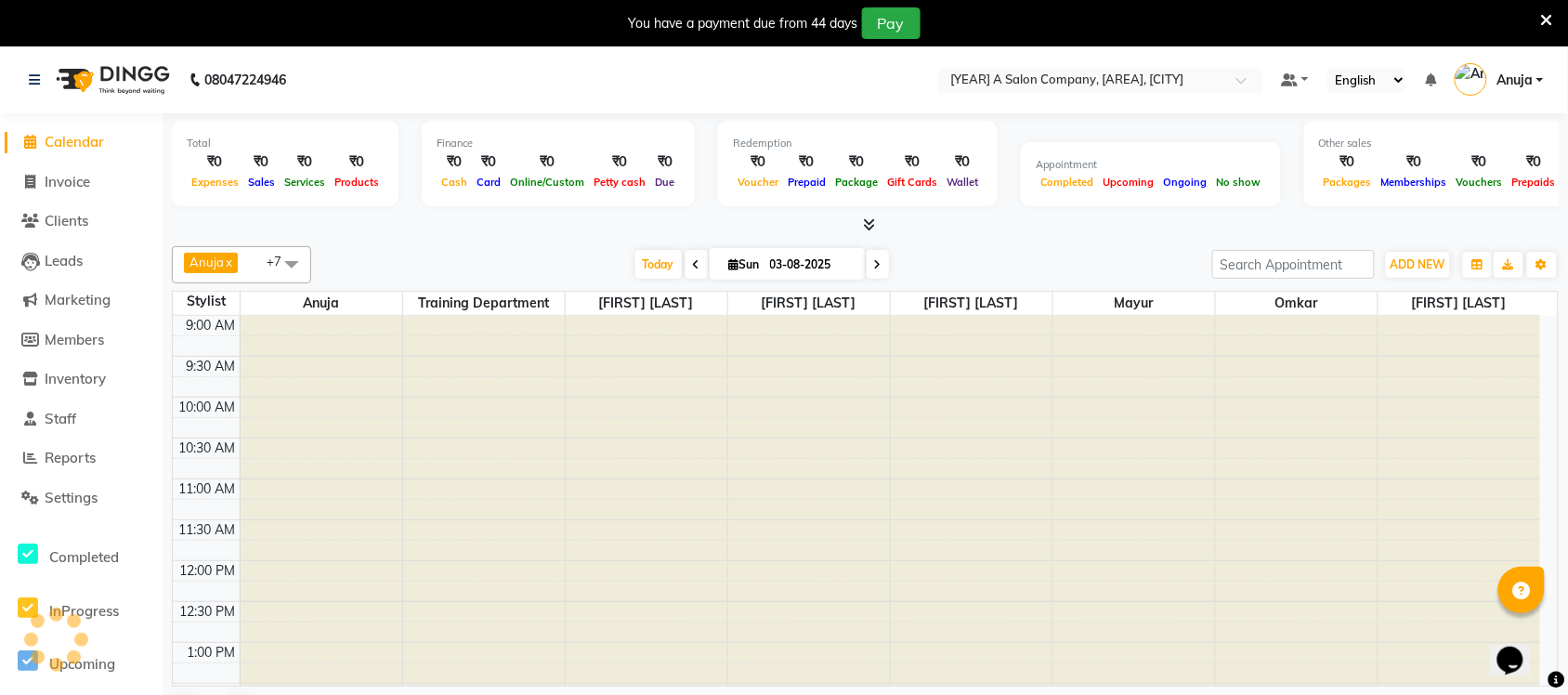 scroll, scrollTop: 579, scrollLeft: 0, axis: vertical 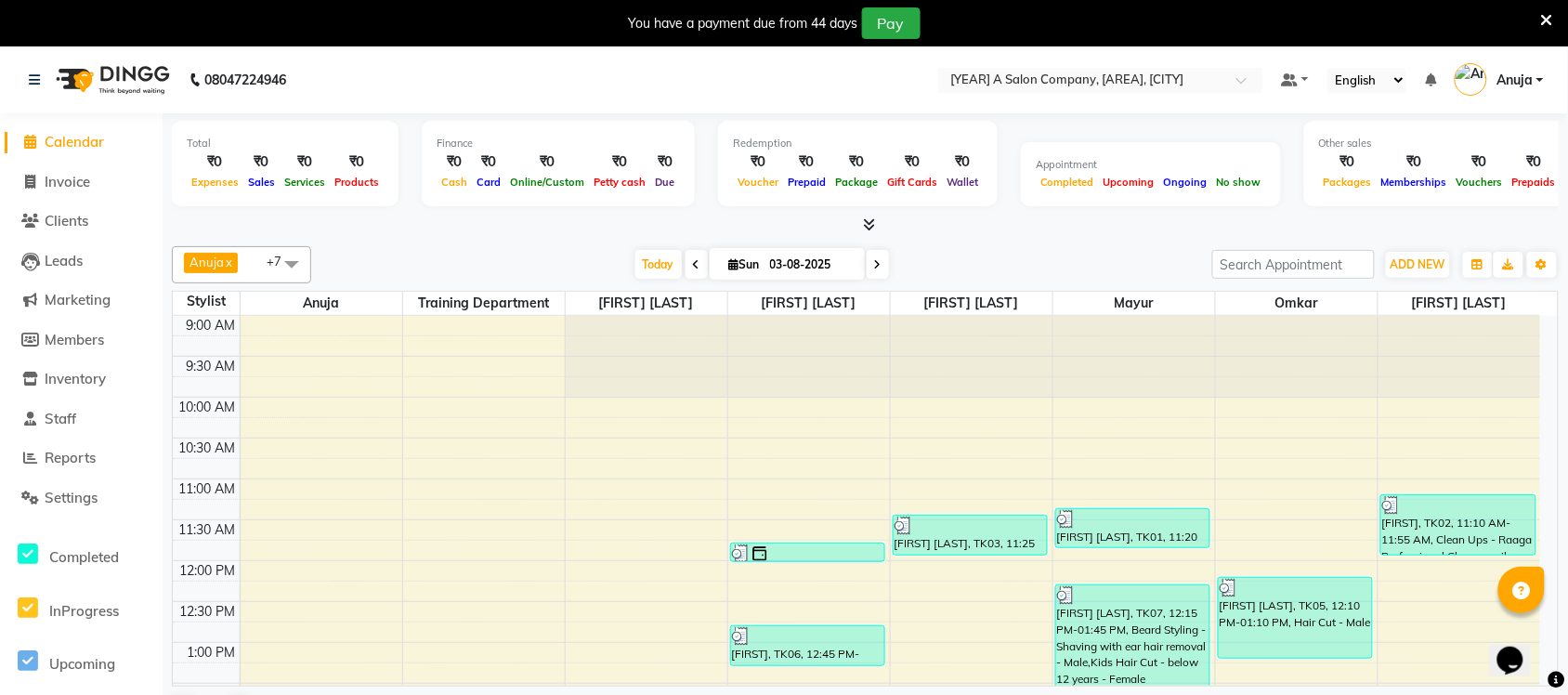 drag, startPoint x: 70, startPoint y: 200, endPoint x: 104, endPoint y: 201, distance: 34.0147 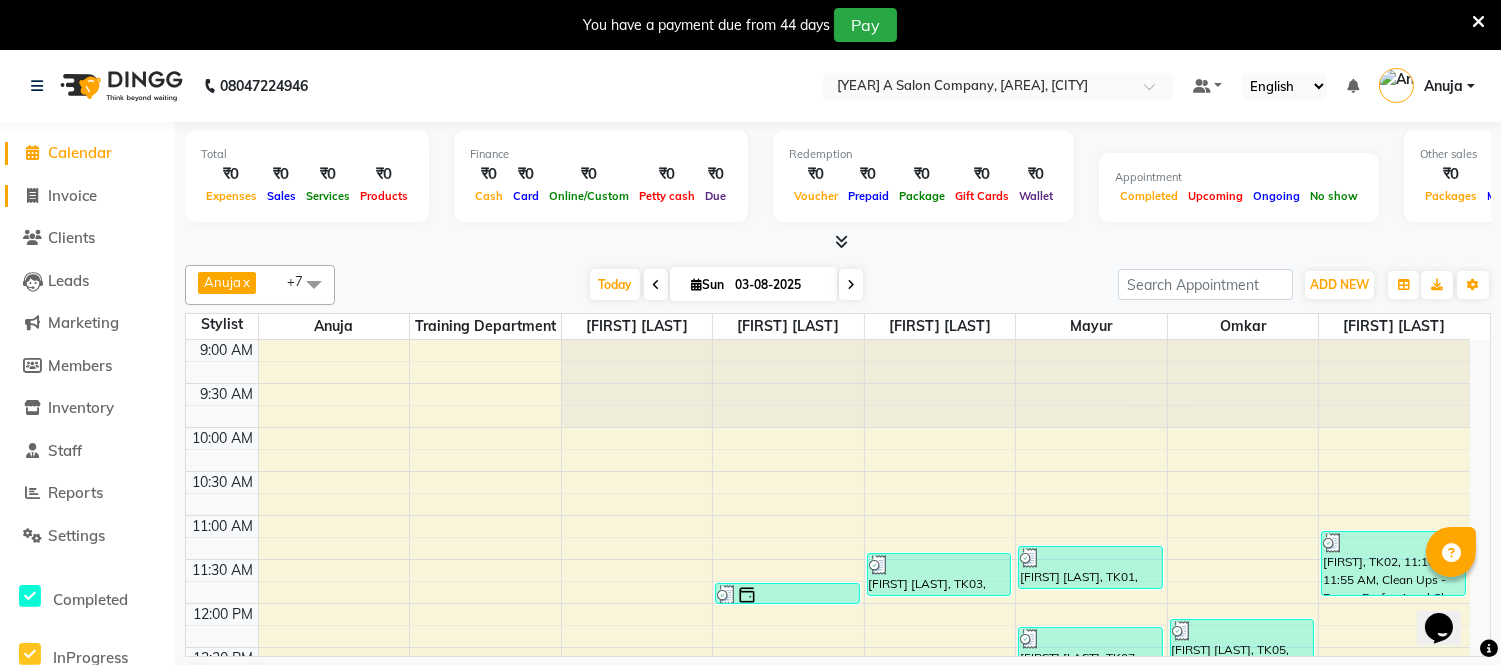 click on "Invoice" 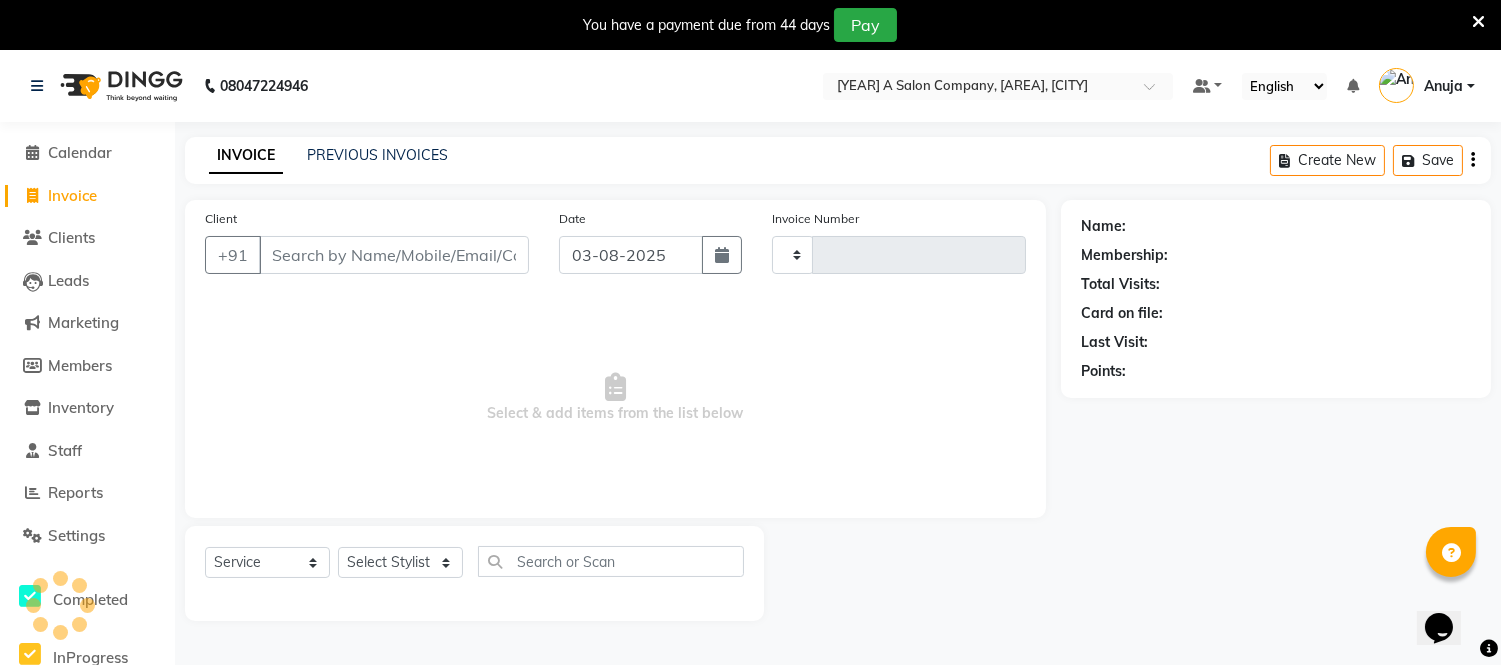type on "0968" 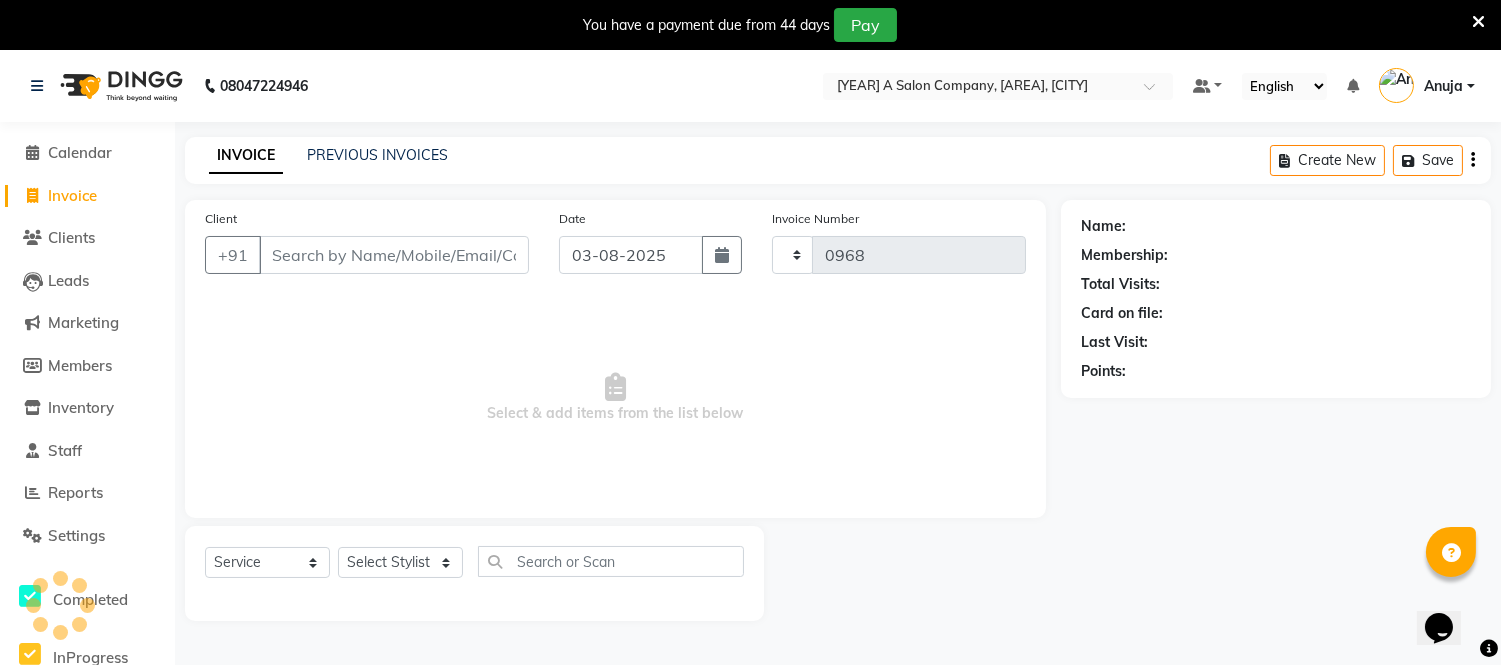 select on "4955" 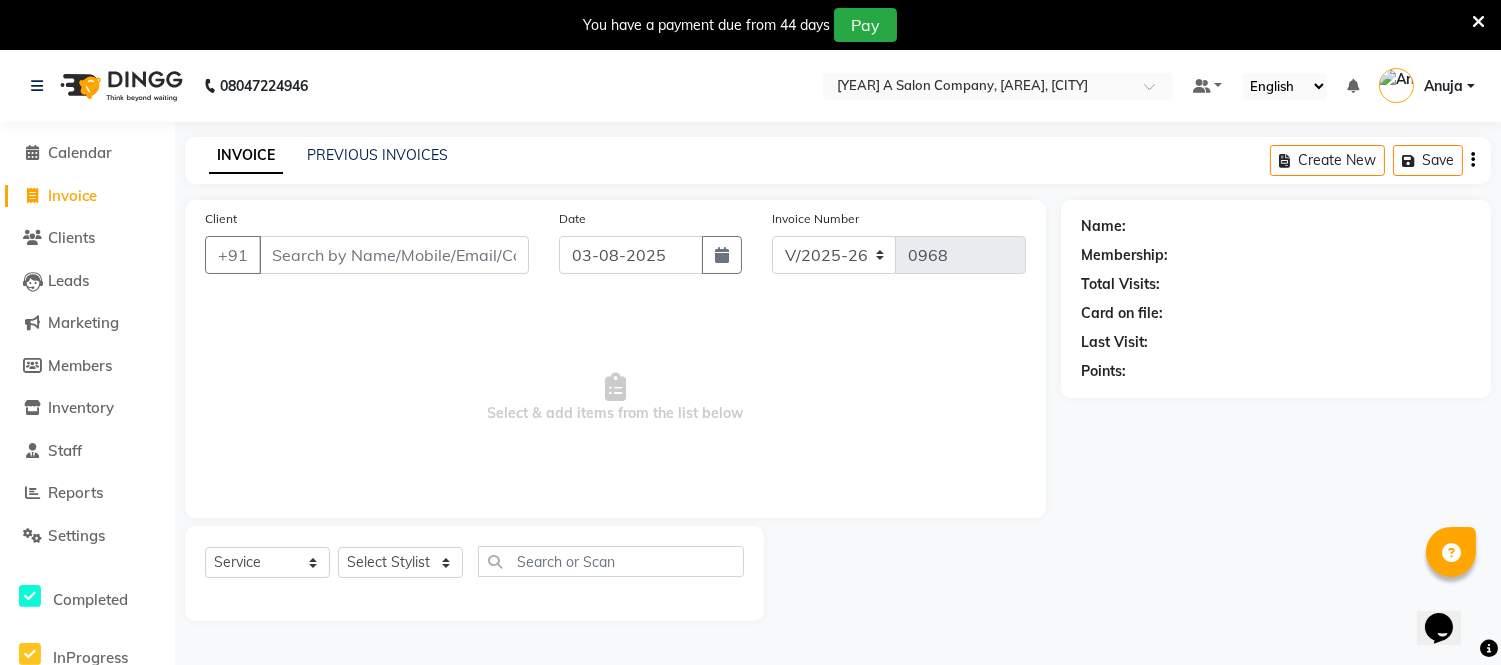 click on "Client" at bounding box center (394, 255) 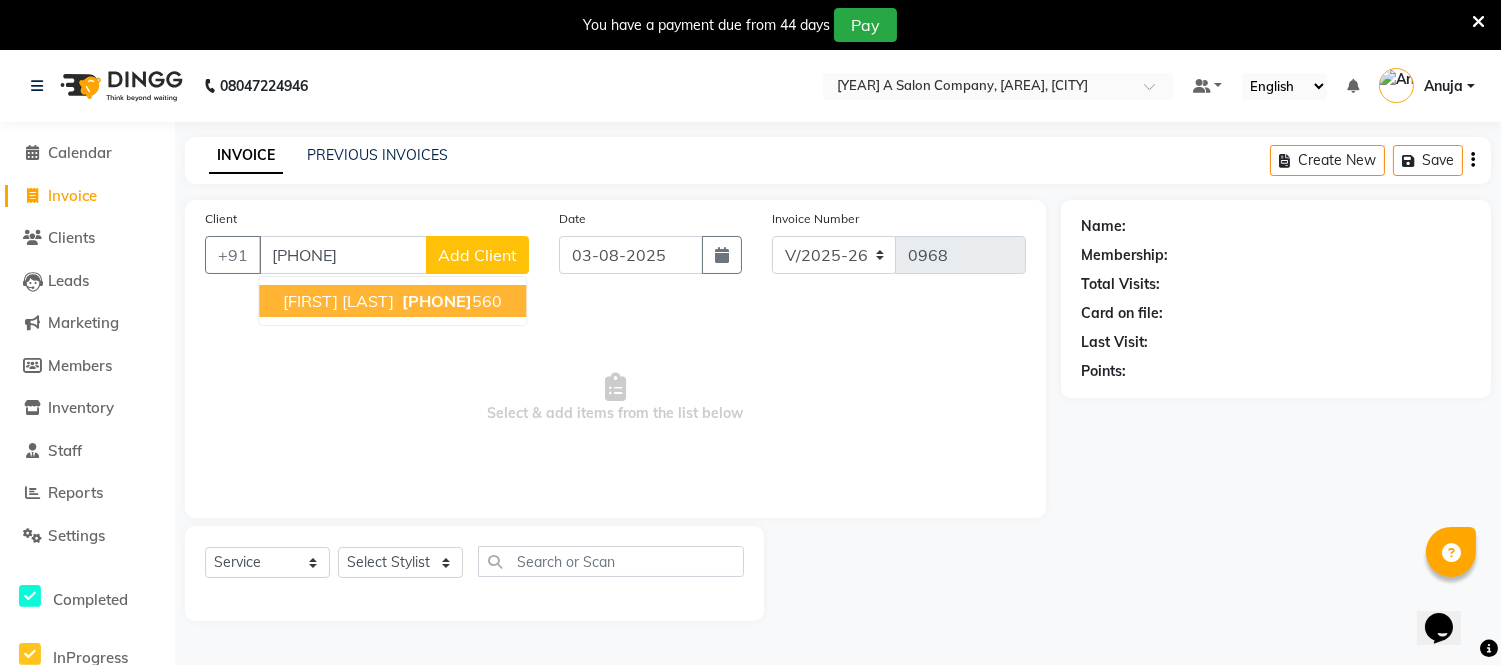 drag, startPoint x: 1433, startPoint y: 33, endPoint x: 1193, endPoint y: 78, distance: 244.18231 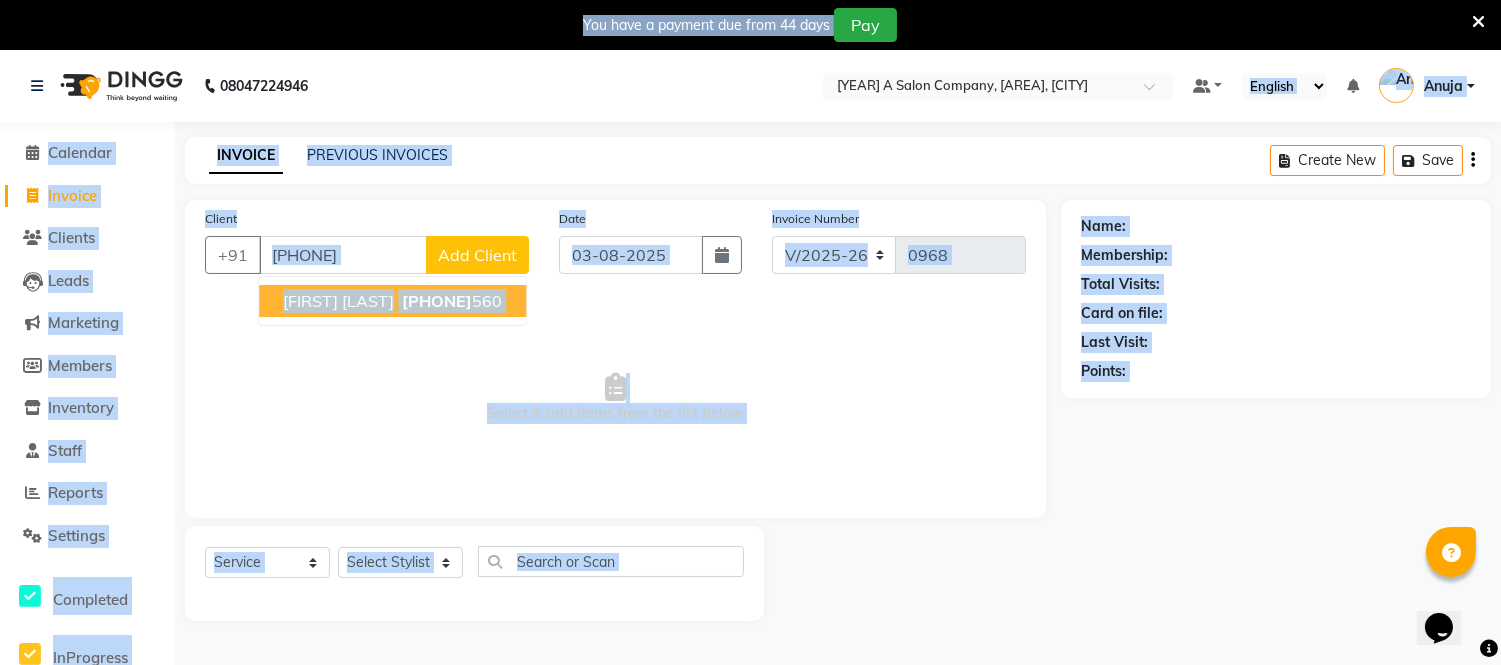 drag, startPoint x: 1193, startPoint y: 78, endPoint x: 393, endPoint y: 375, distance: 853.3516 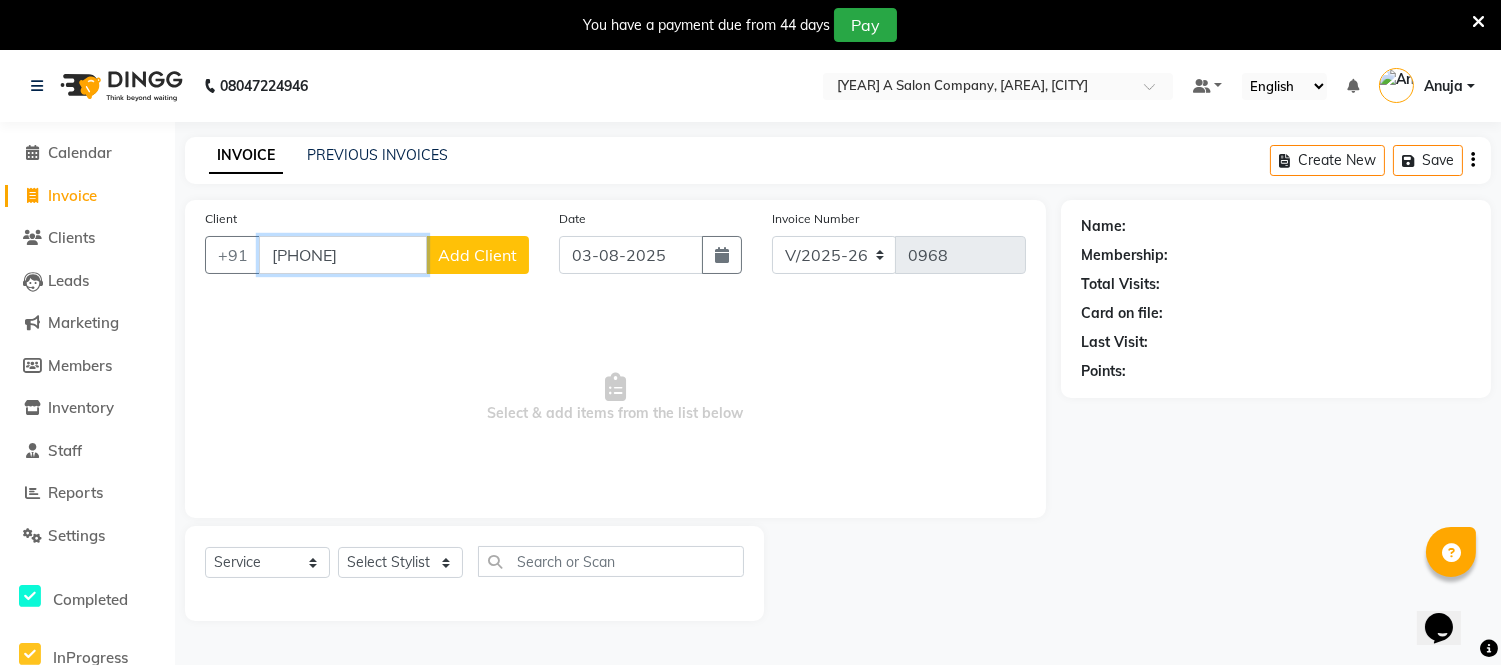click on "[PHONE]" at bounding box center [343, 255] 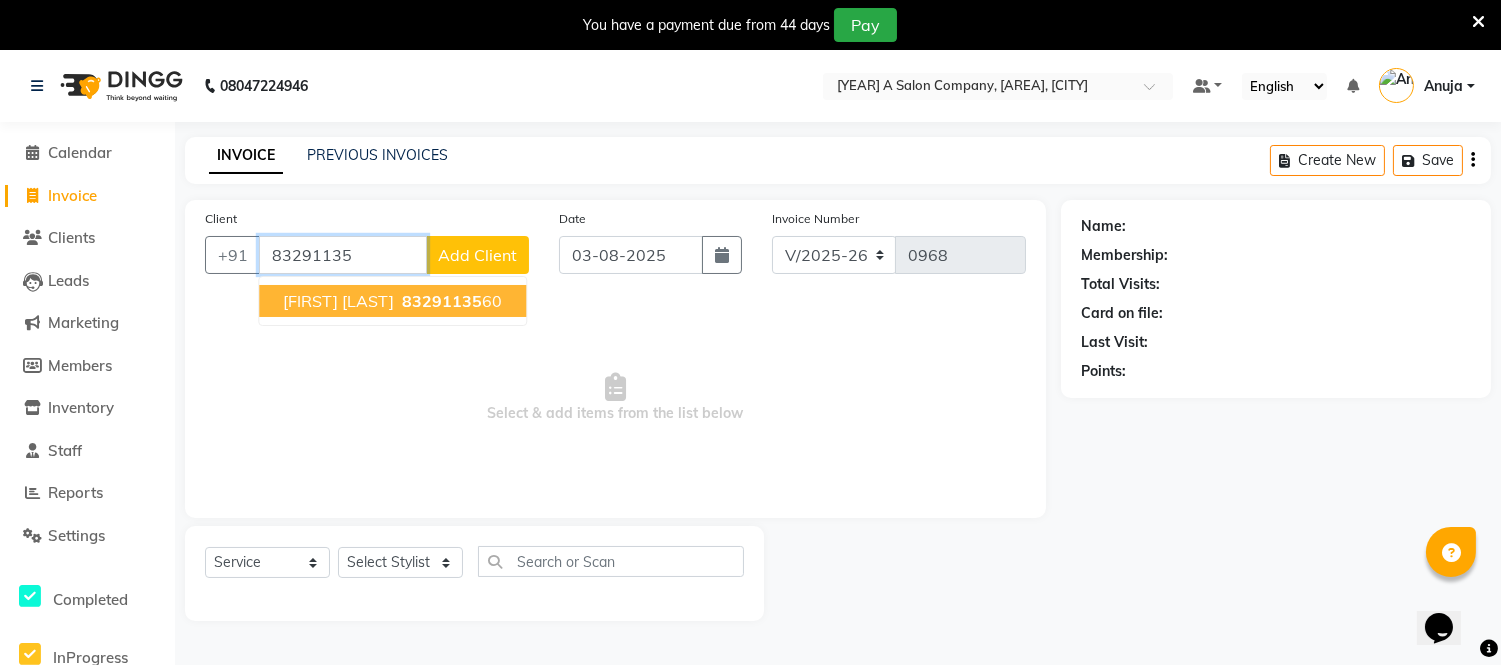 click on "83291135" at bounding box center (442, 301) 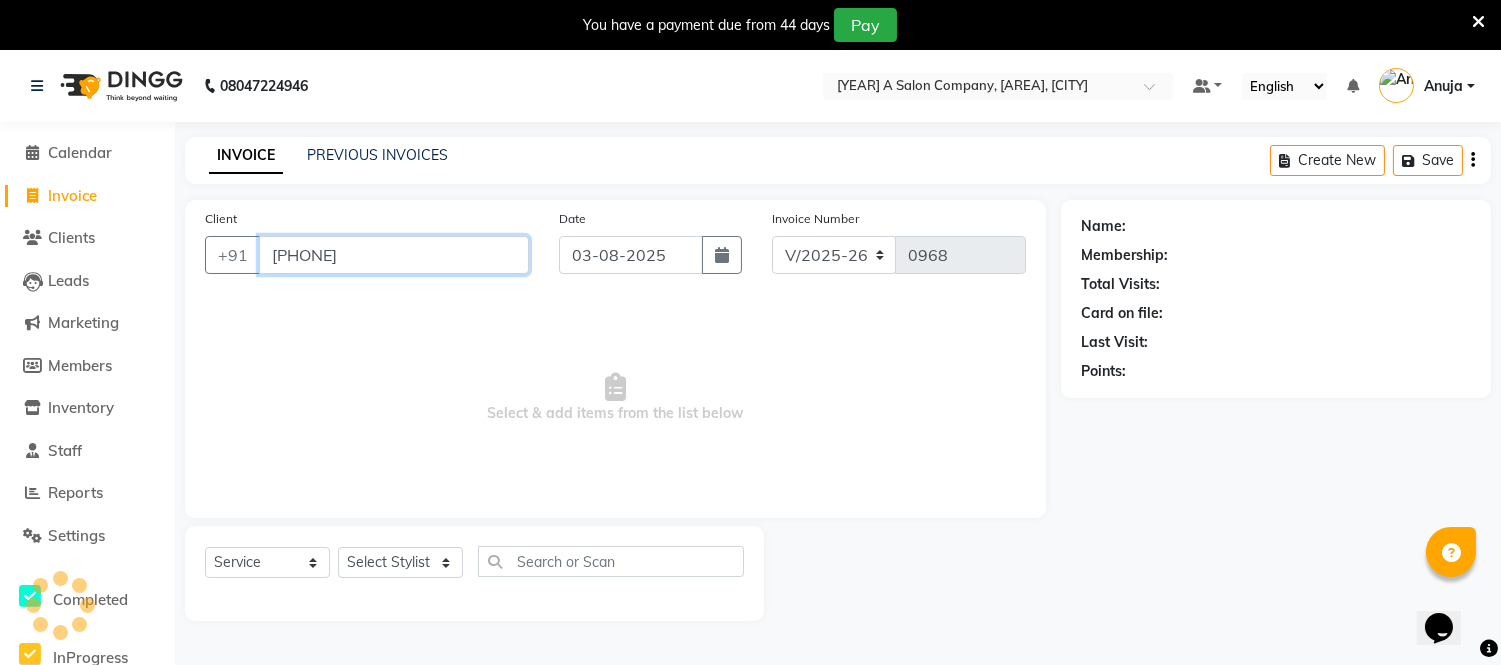type on "[PHONE]" 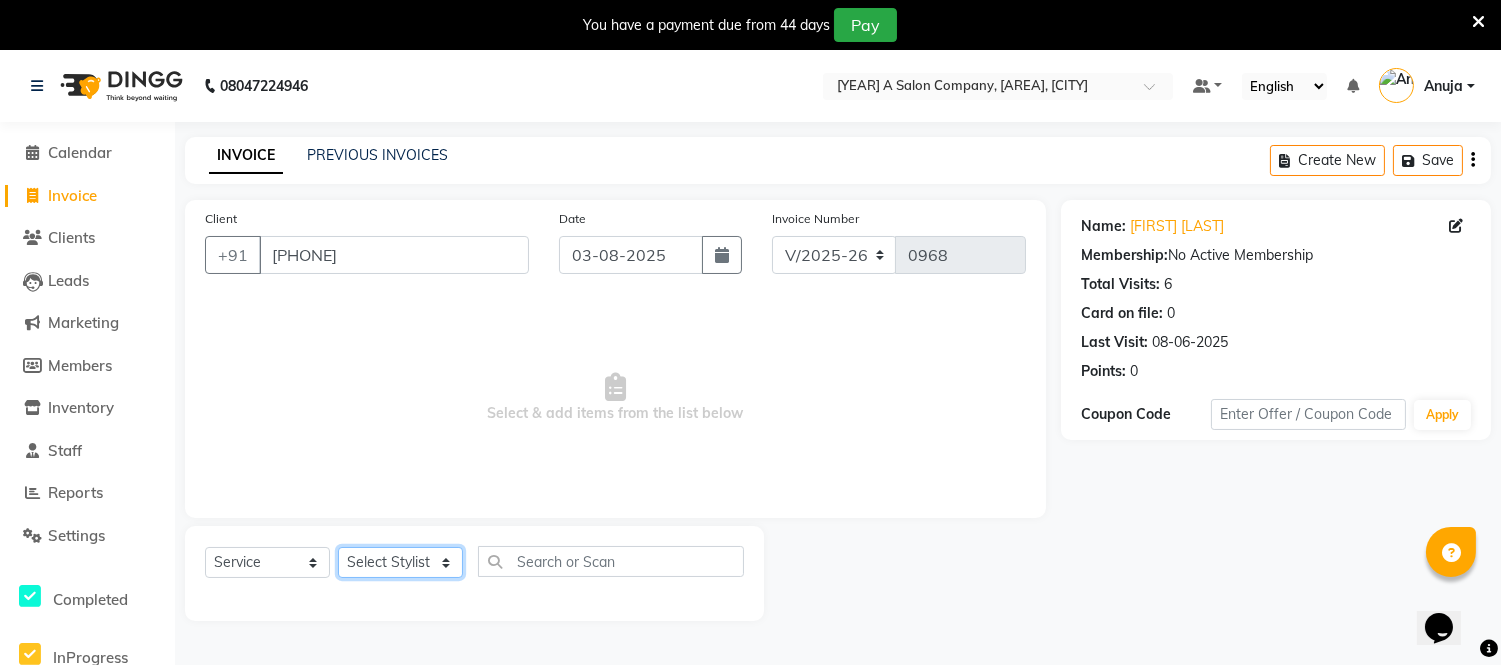 click on "Select Stylist Anuja [FIRST] [LAST] Mayur omkar Pallavi Wali Rakhi Mandal Shanti Palkonda Training Department" 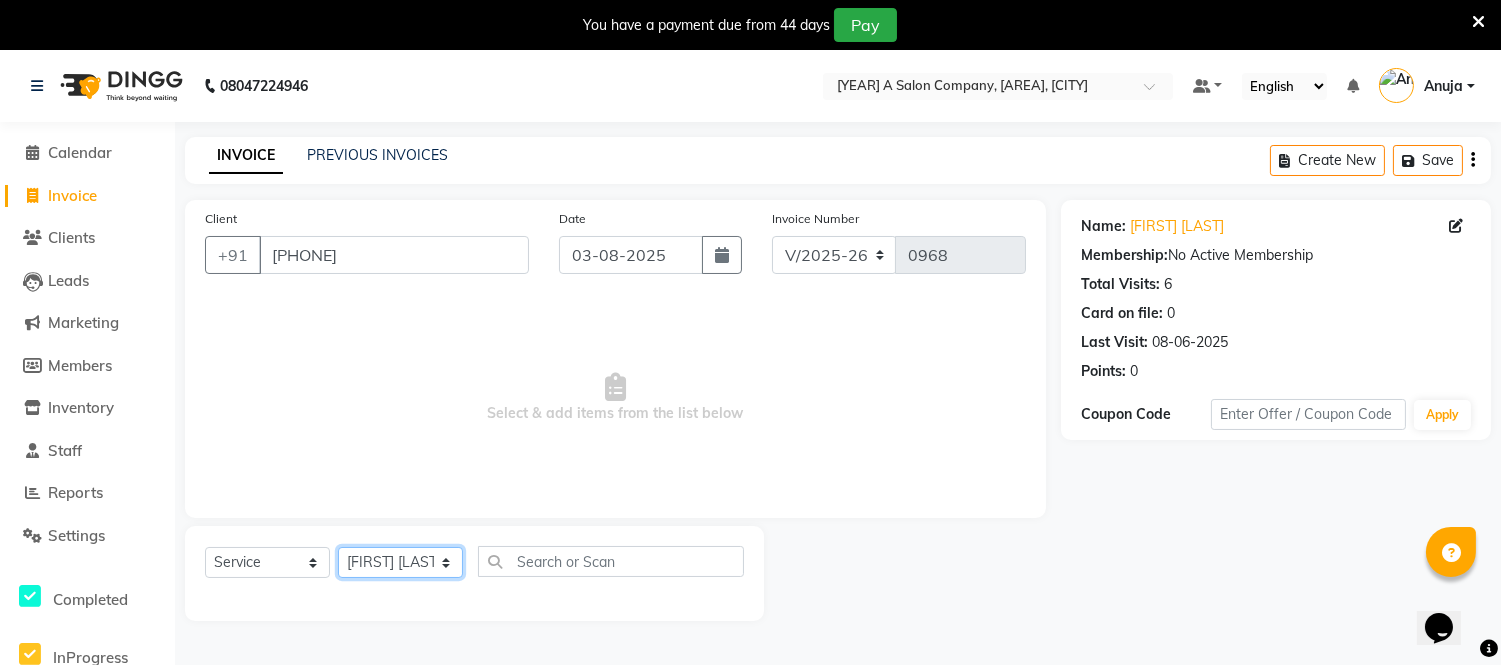 click on "Select Stylist Anuja [FIRST] [LAST] Mayur omkar Pallavi Wali Rakhi Mandal Shanti Palkonda Training Department" 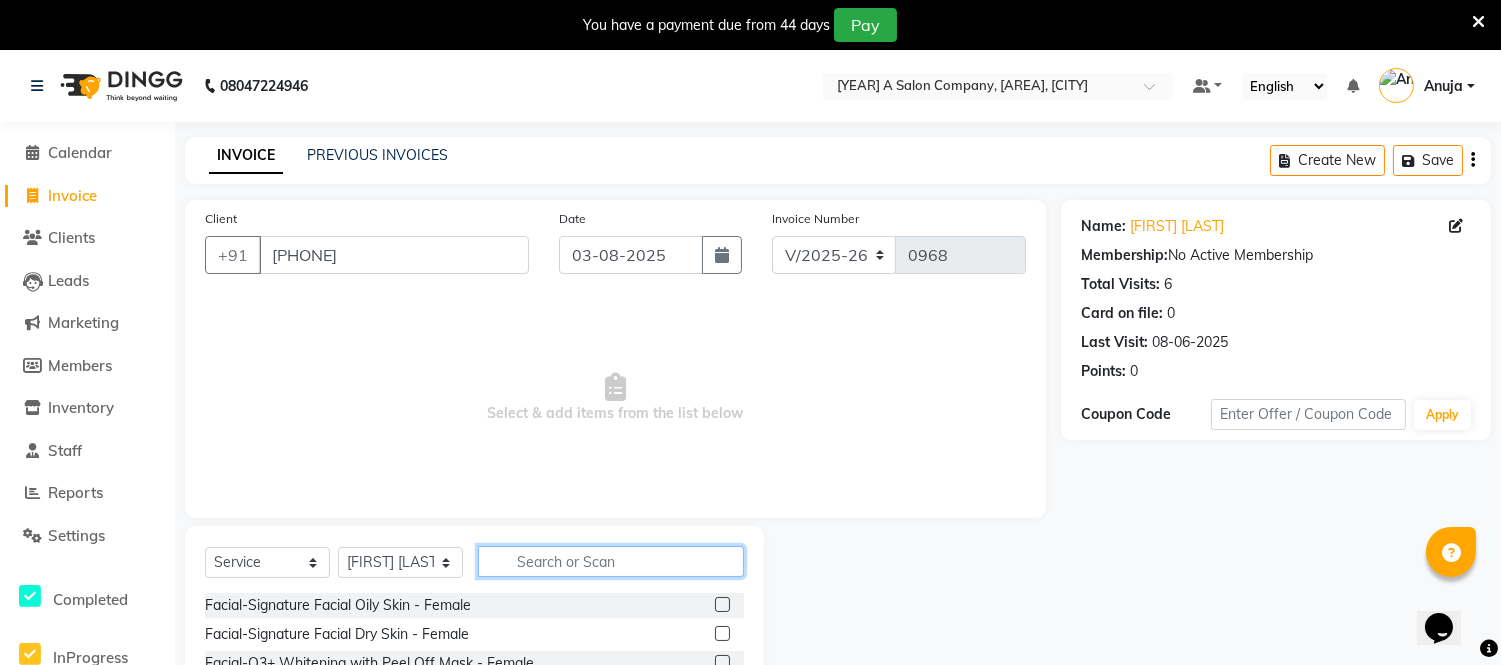 click 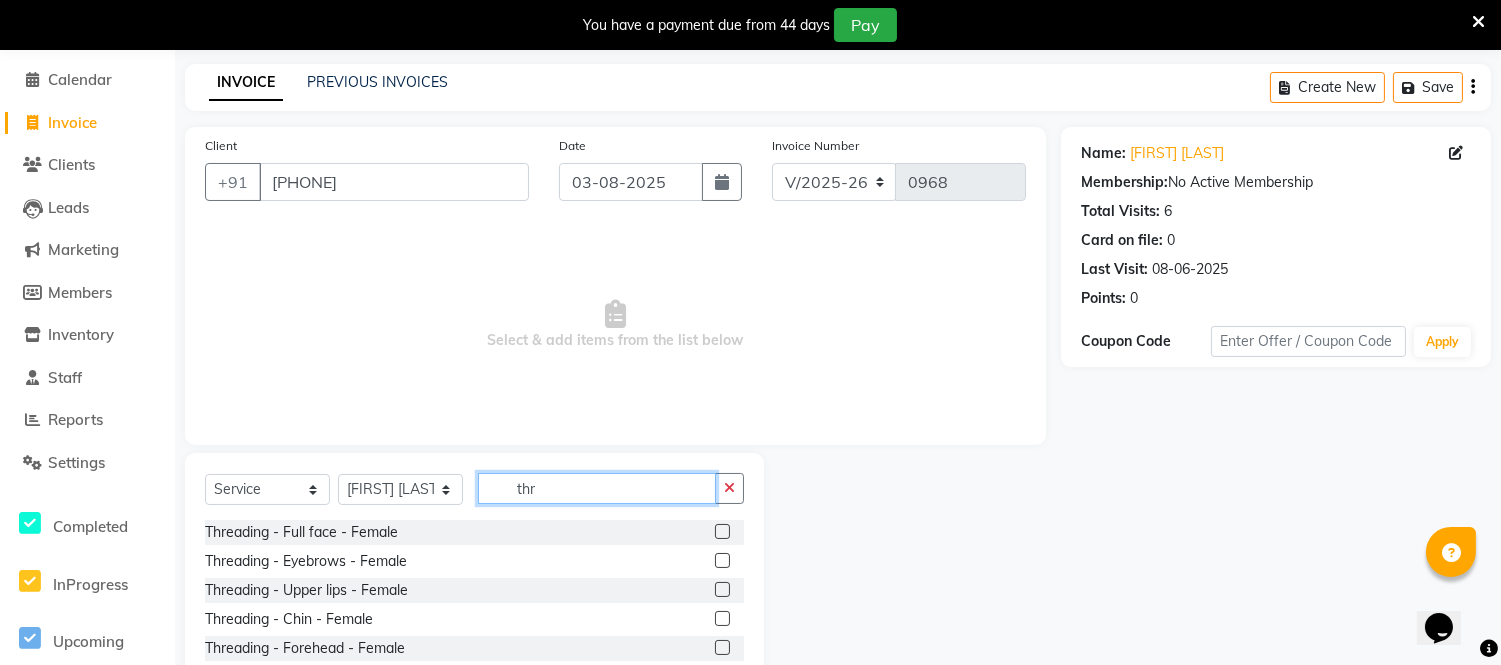 scroll, scrollTop: 185, scrollLeft: 0, axis: vertical 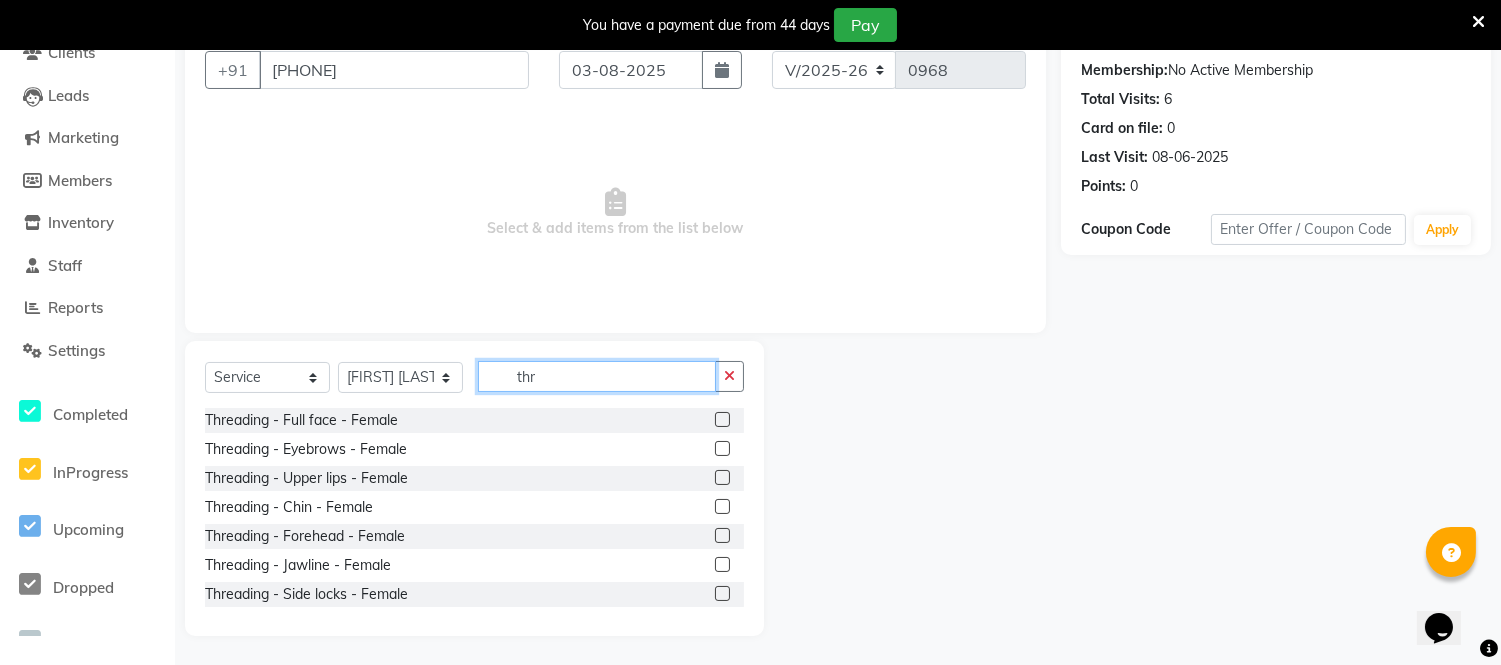 type on "thr" 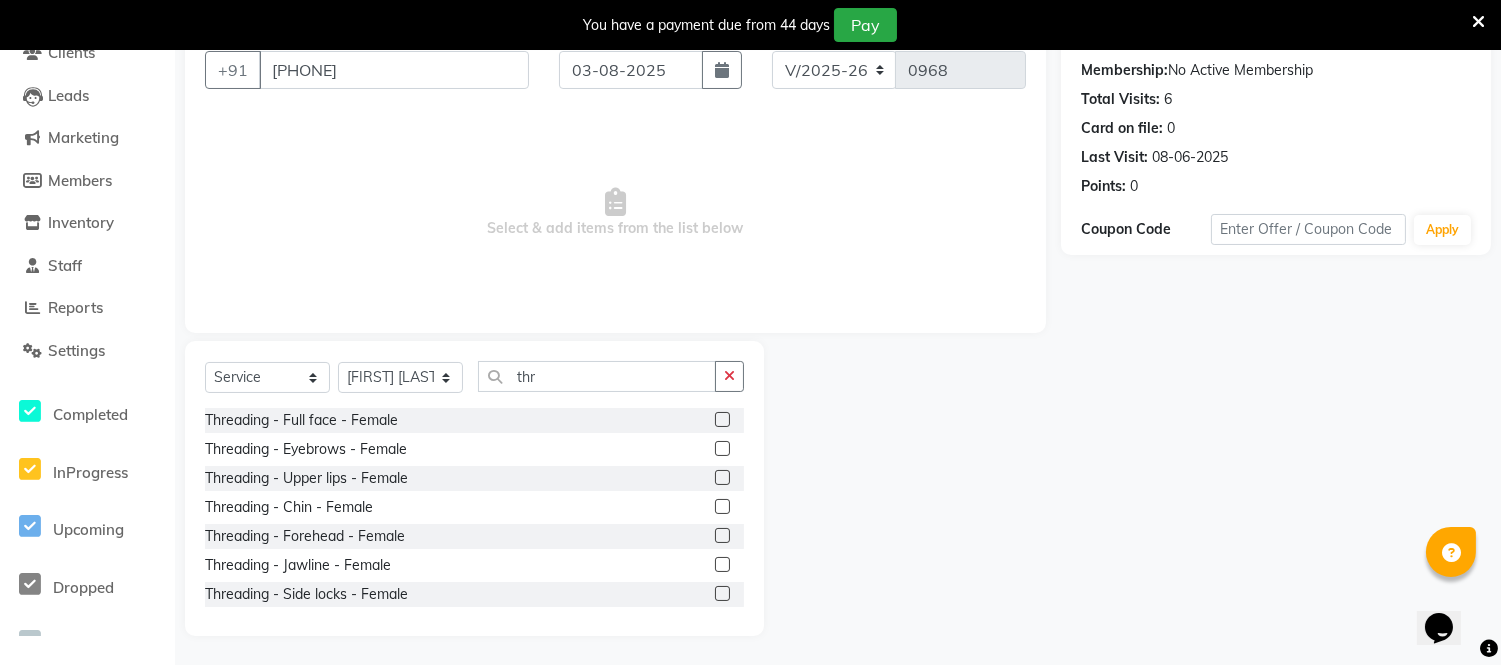 click 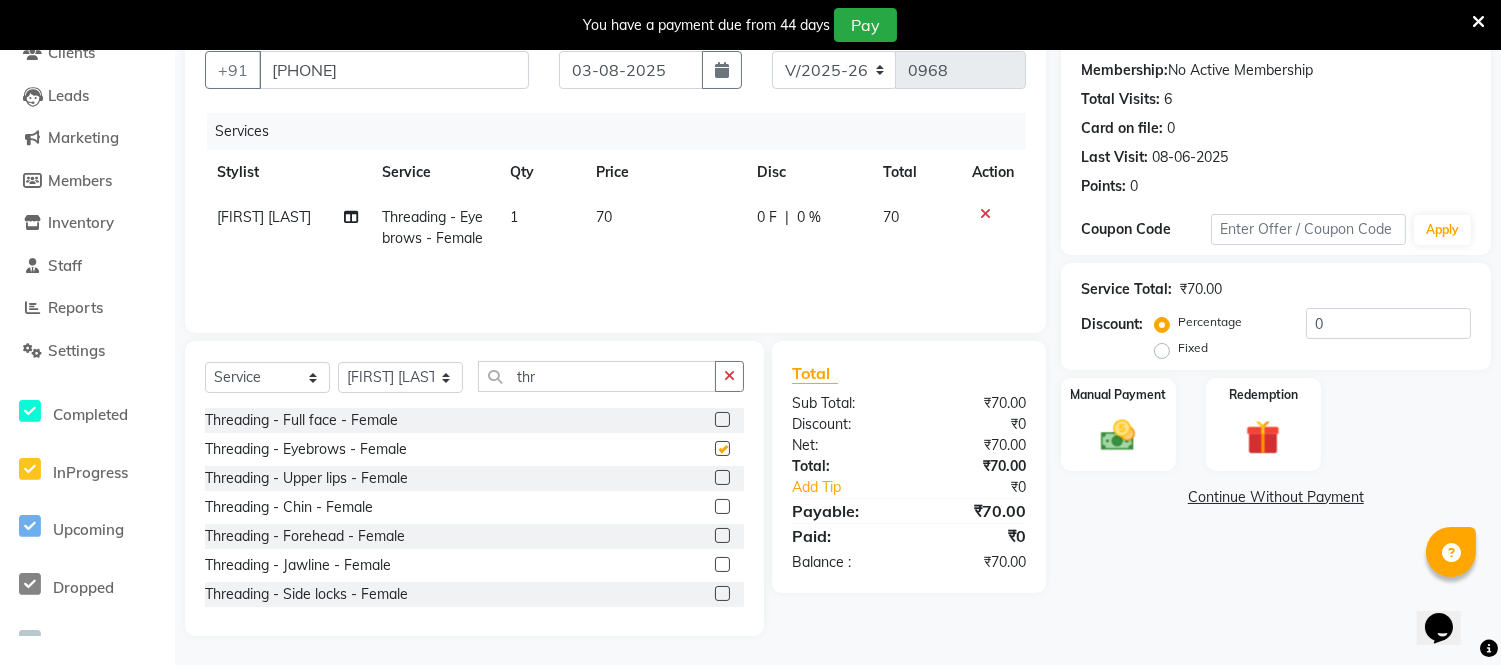 checkbox on "false" 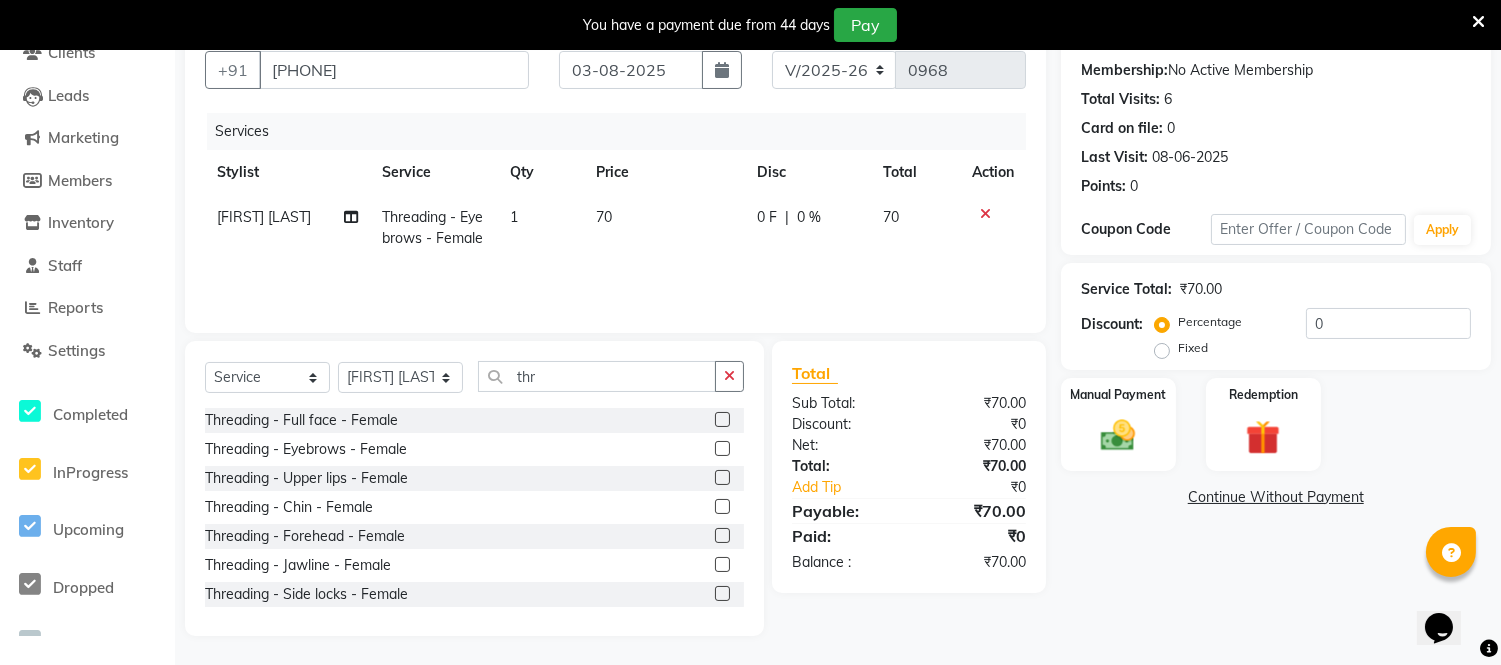 click 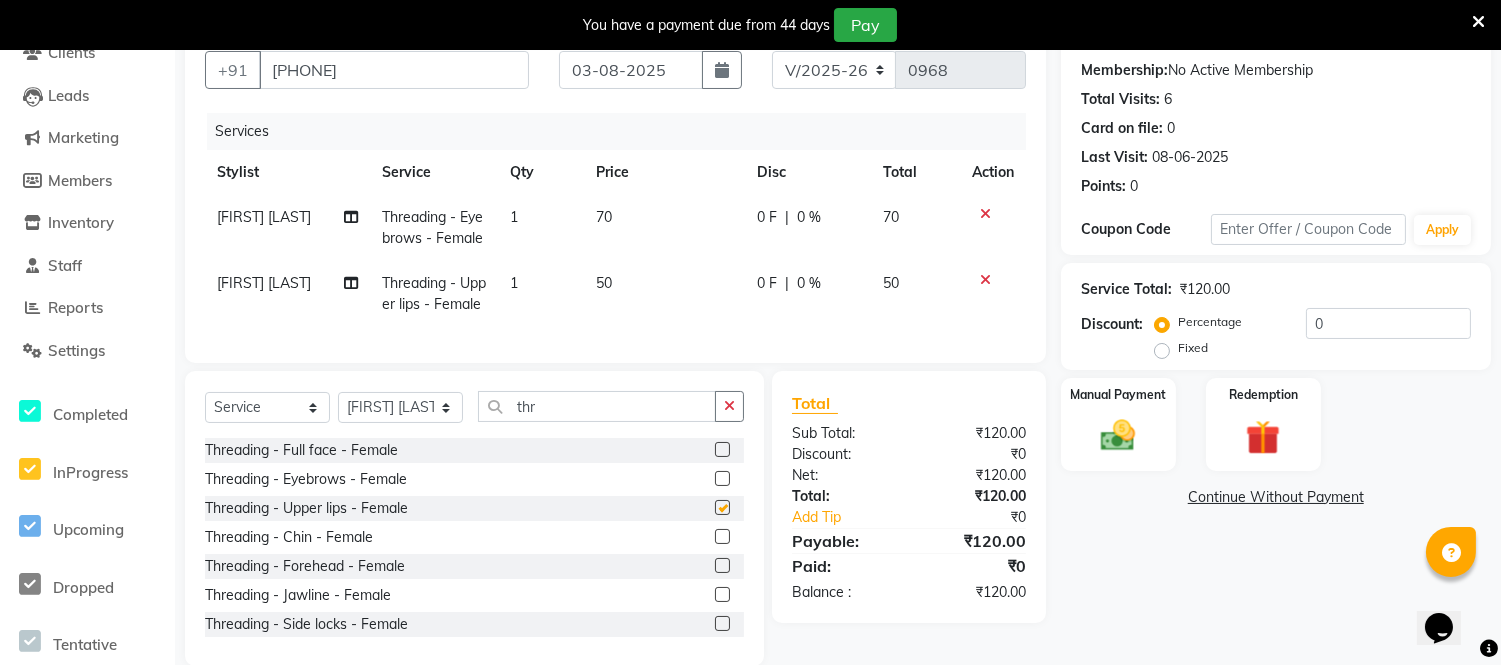 checkbox on "false" 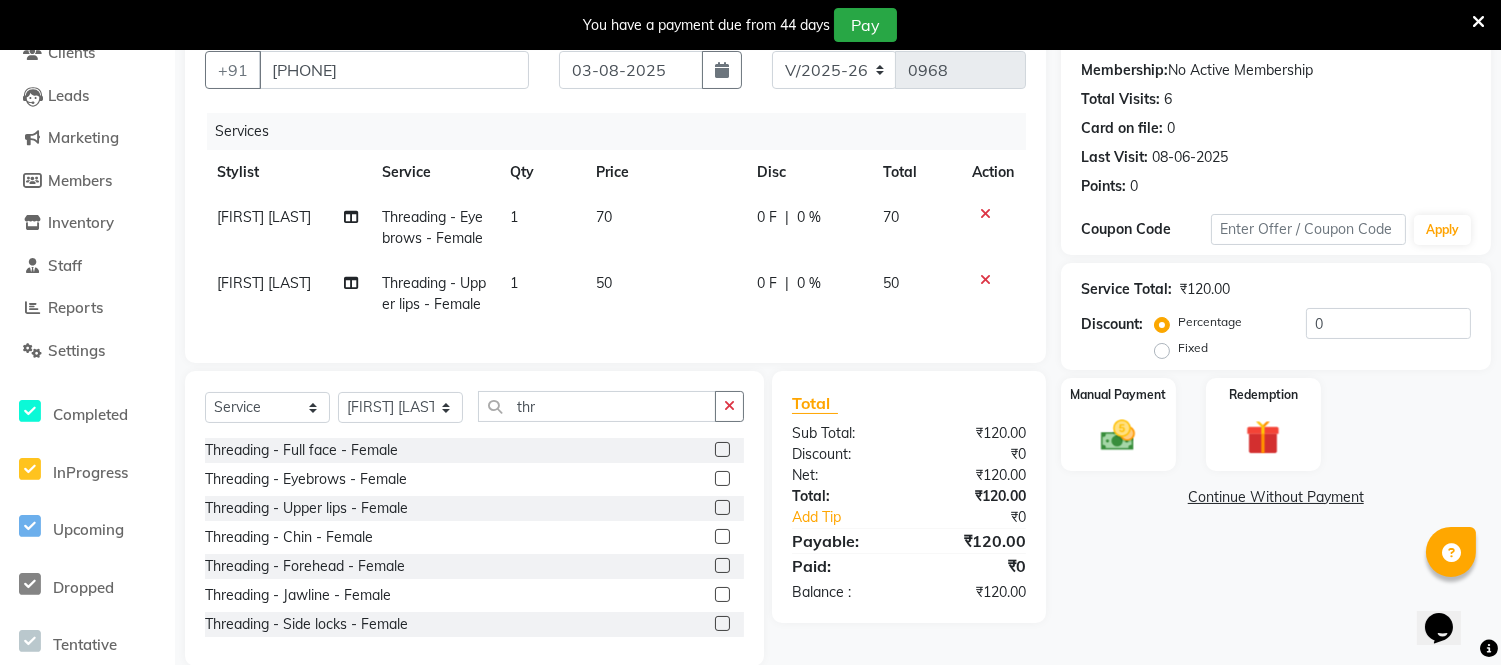 click 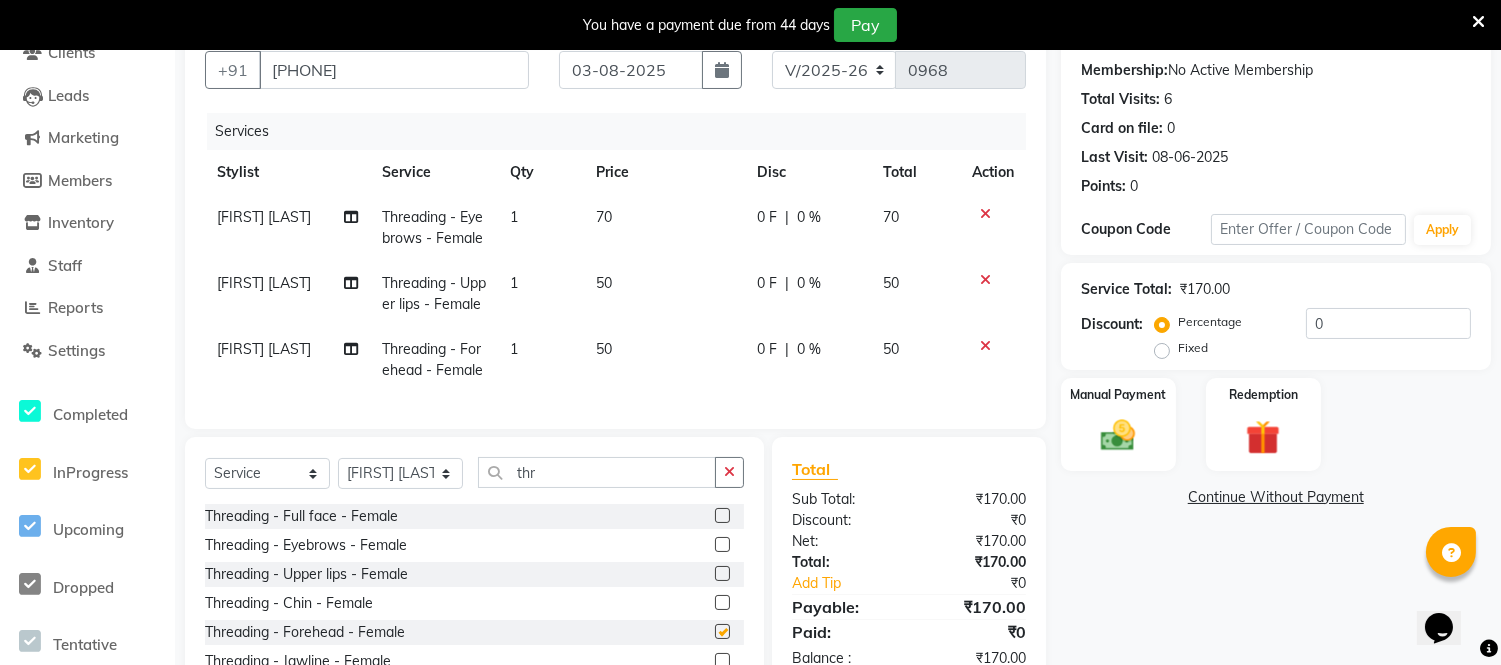checkbox on "false" 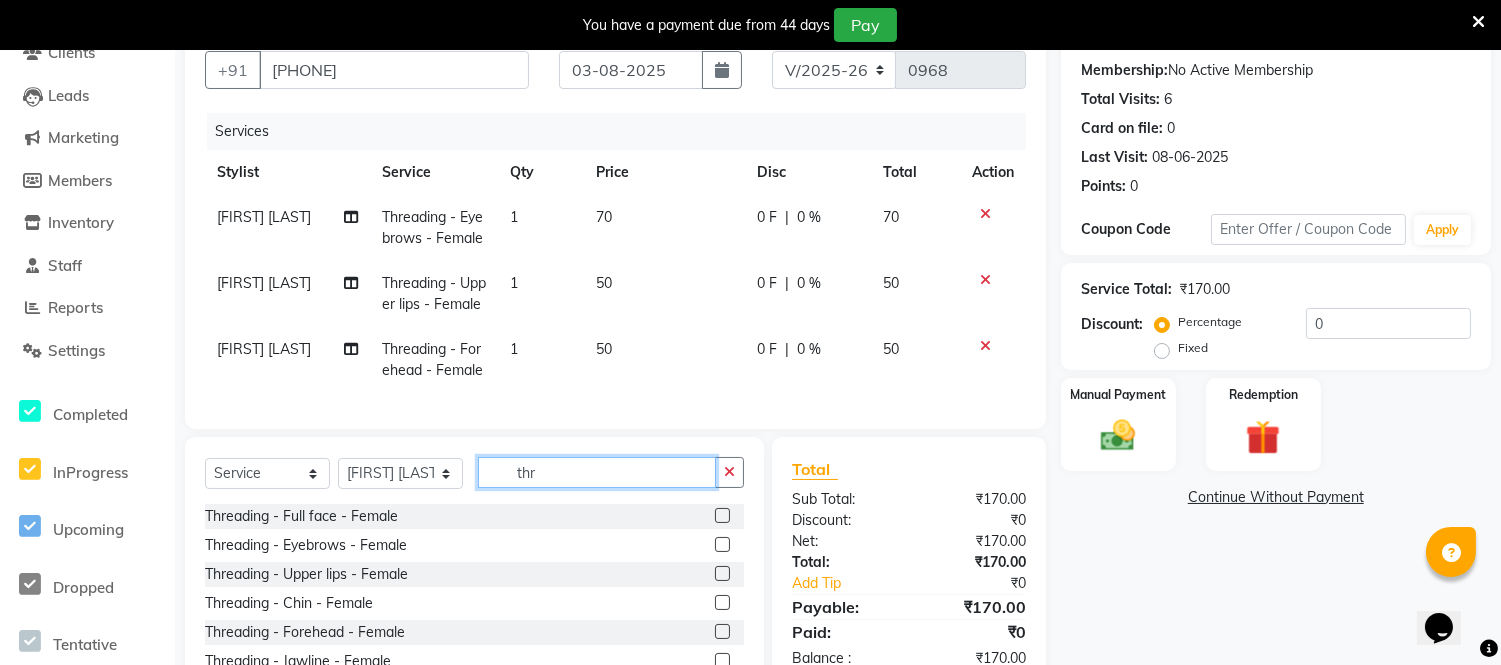 click on "thr" 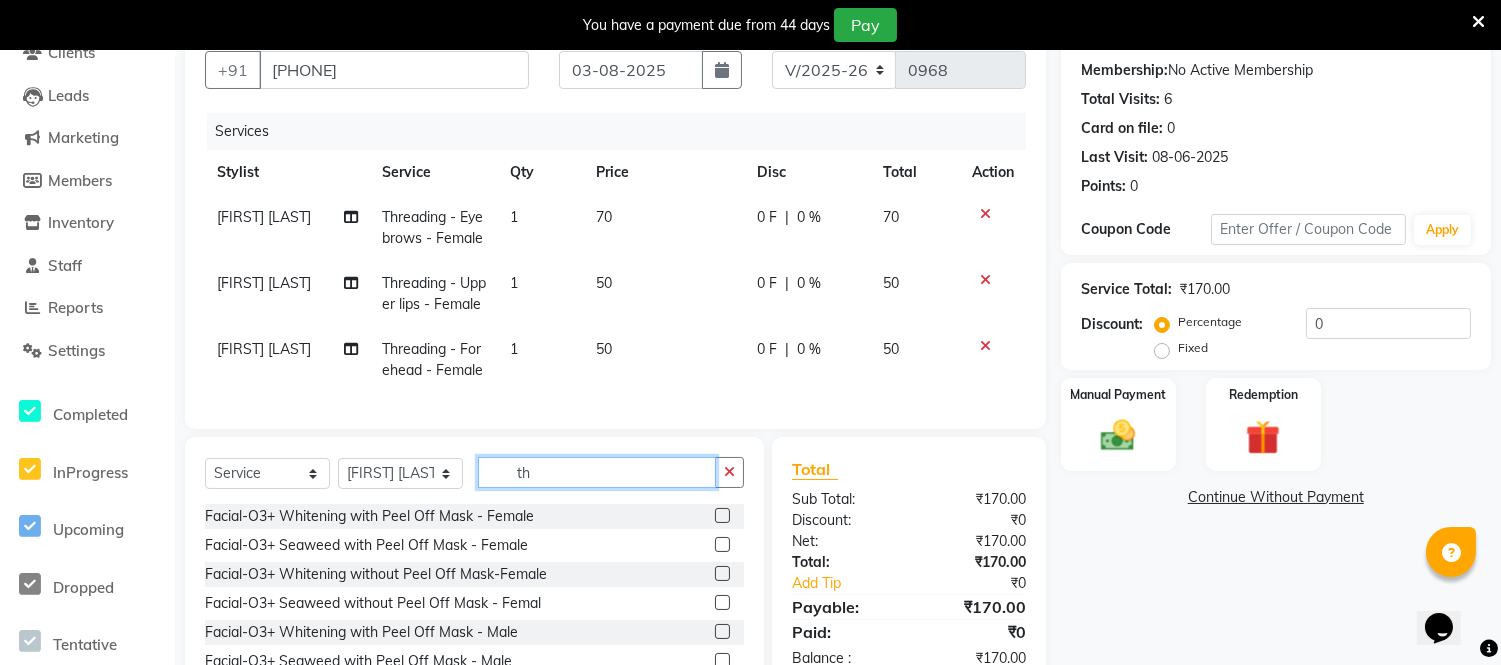 type on "t" 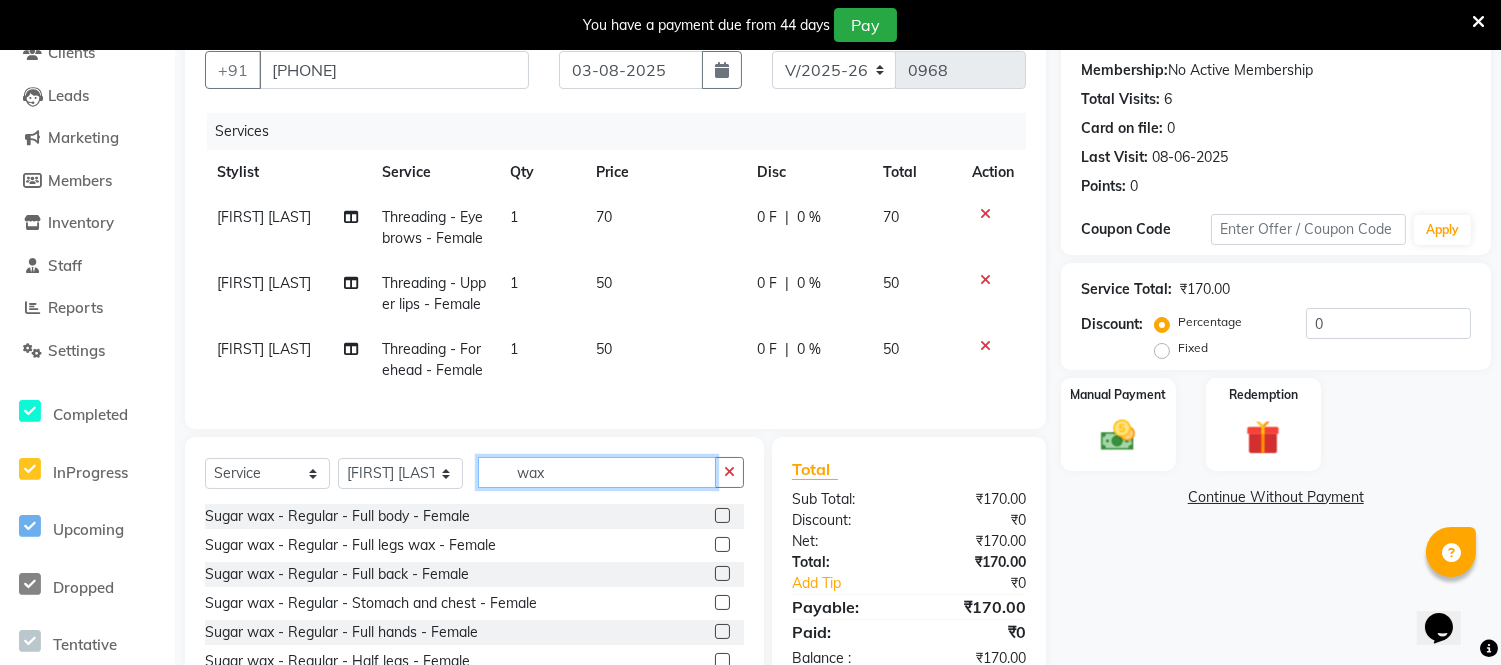 scroll, scrollTop: 111, scrollLeft: 0, axis: vertical 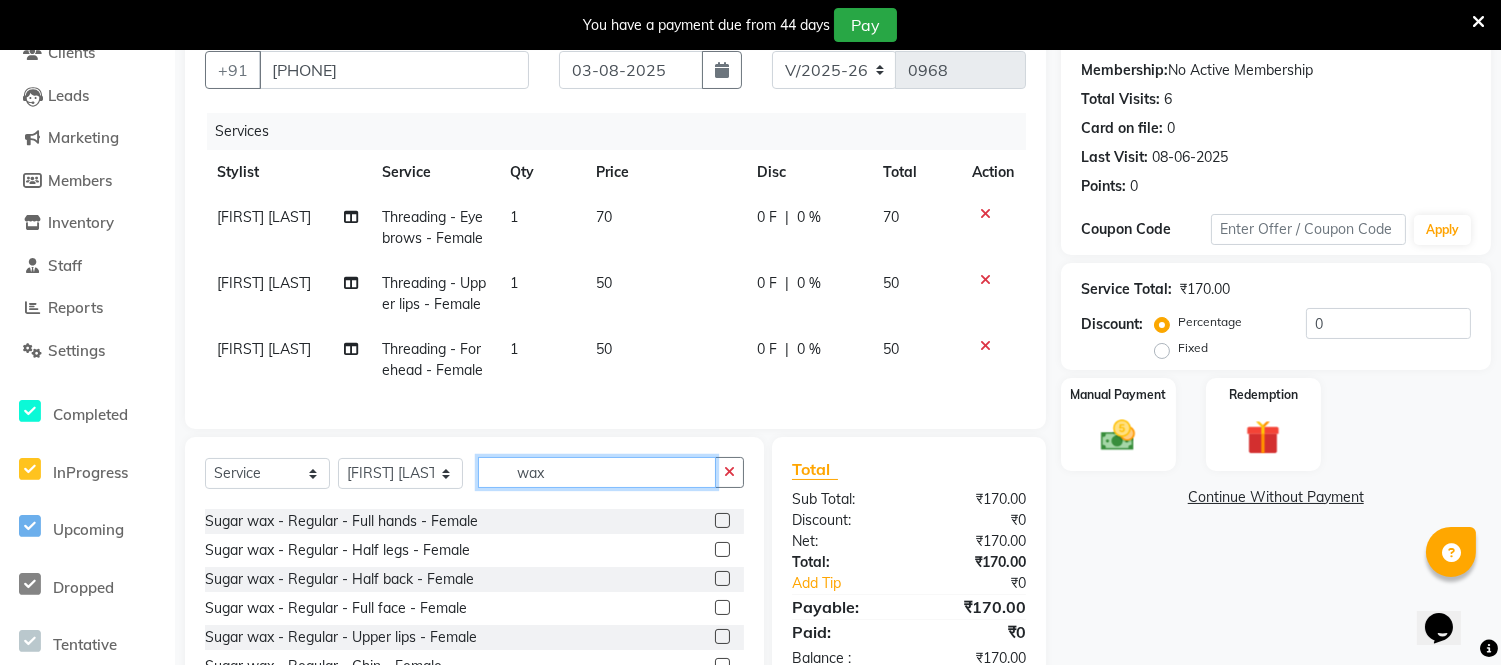 type on "wax" 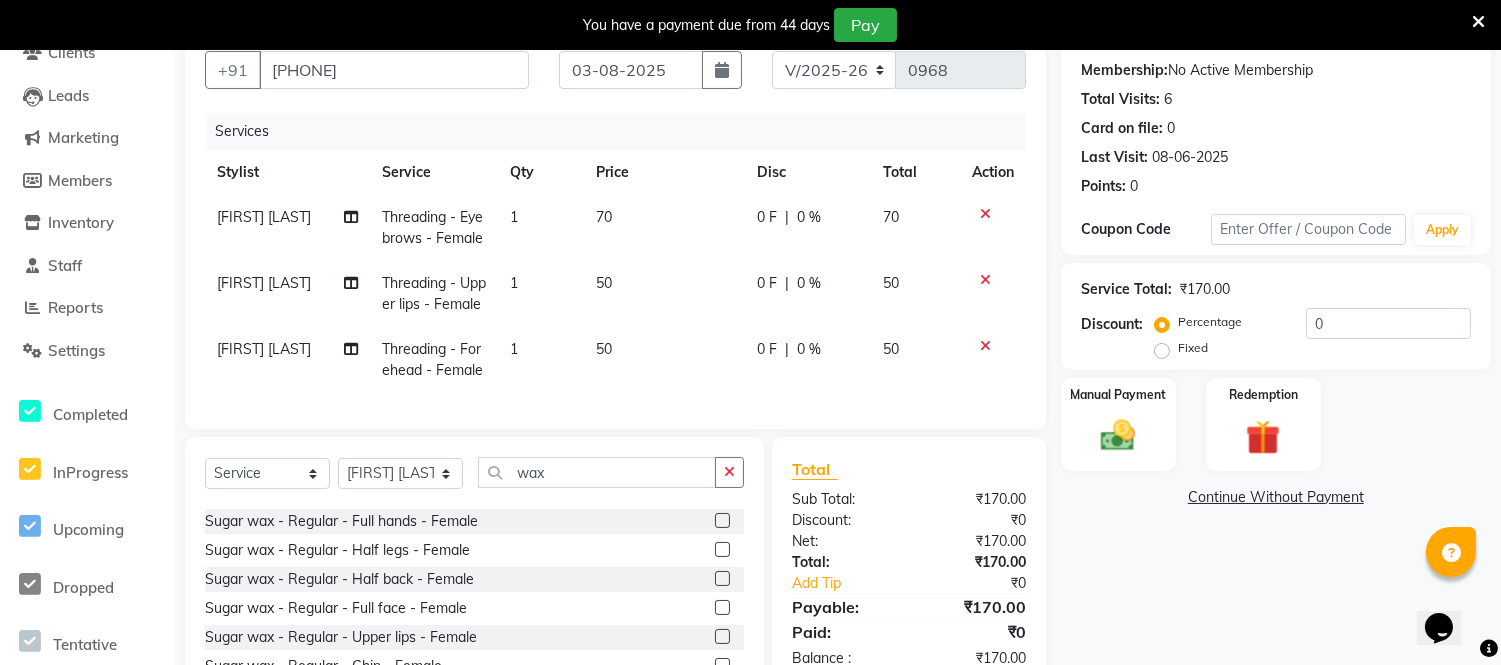 click 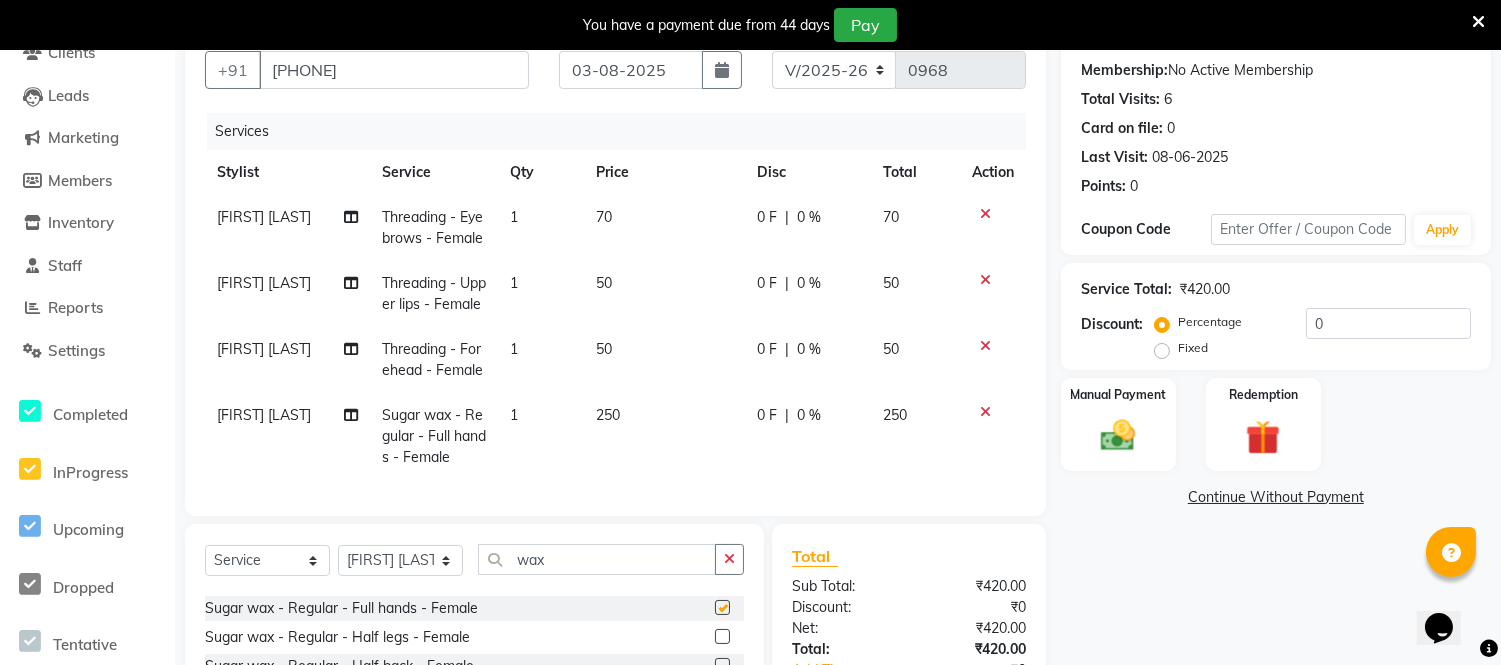 checkbox on "false" 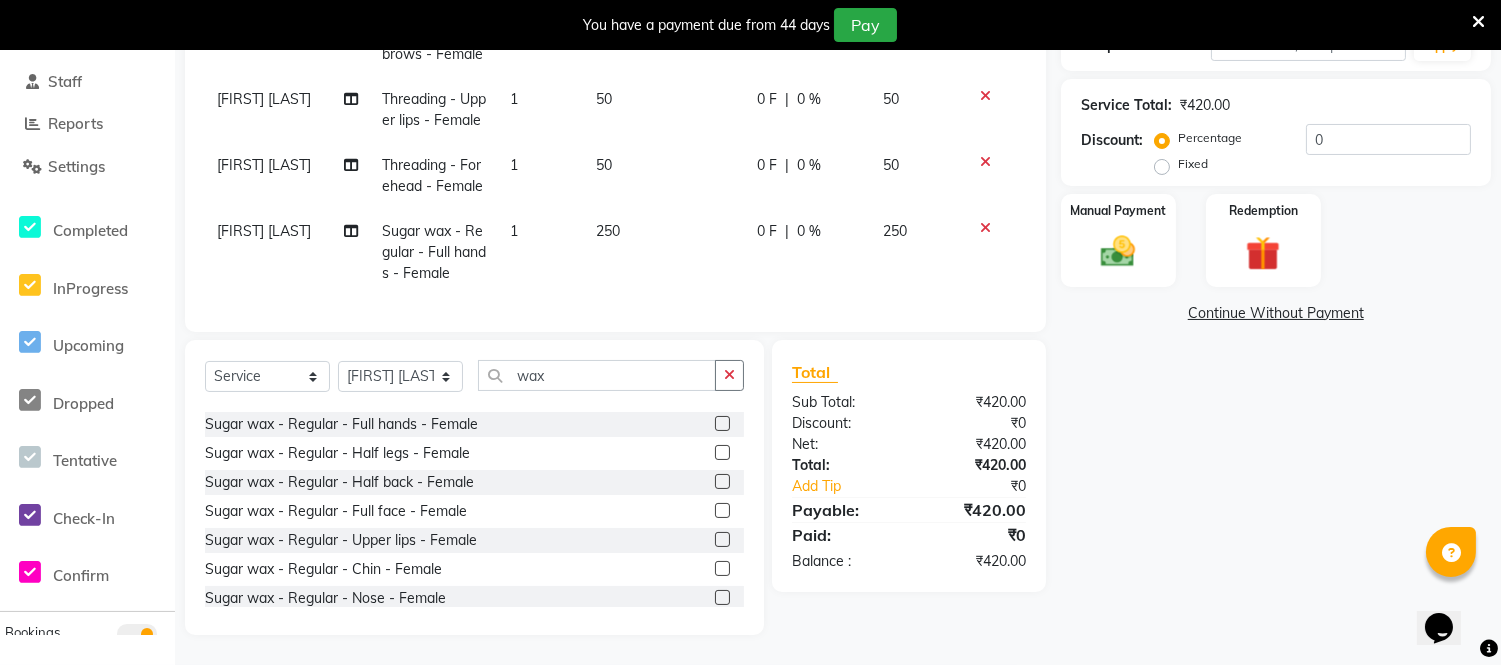 scroll, scrollTop: 406, scrollLeft: 0, axis: vertical 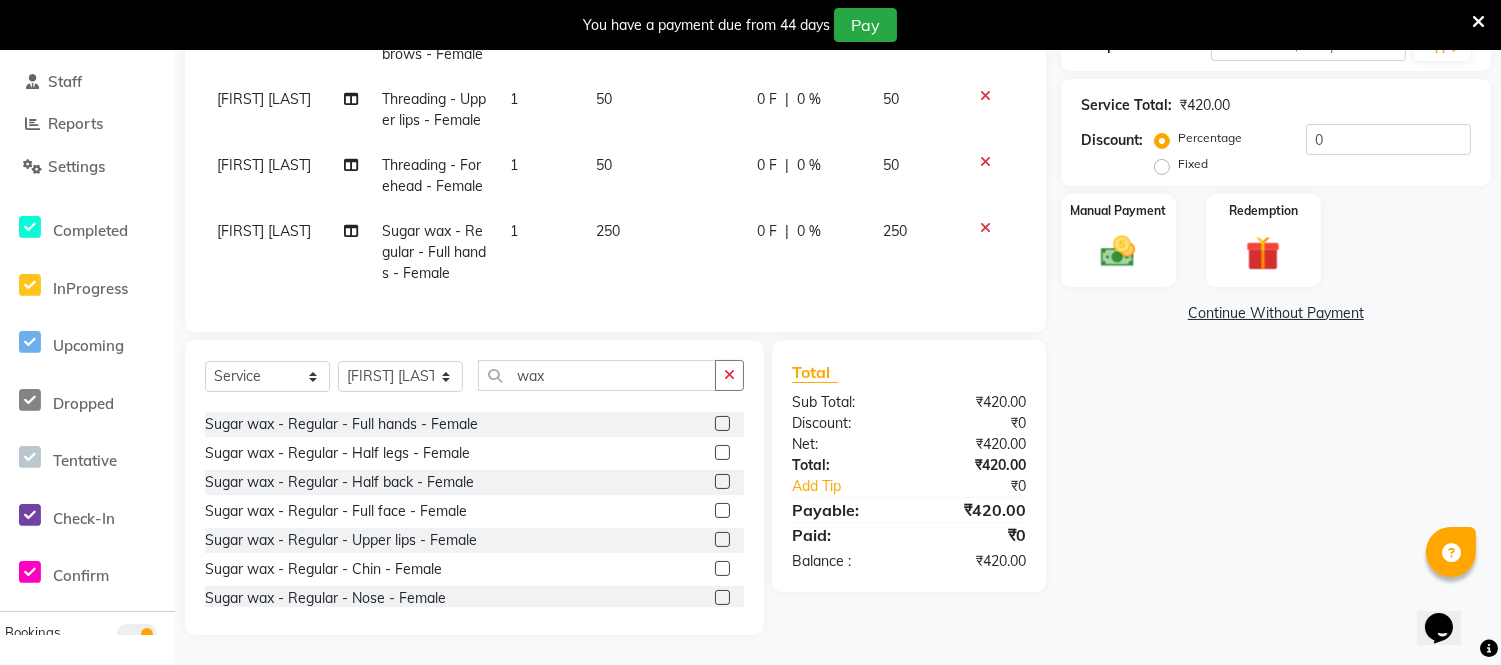 click 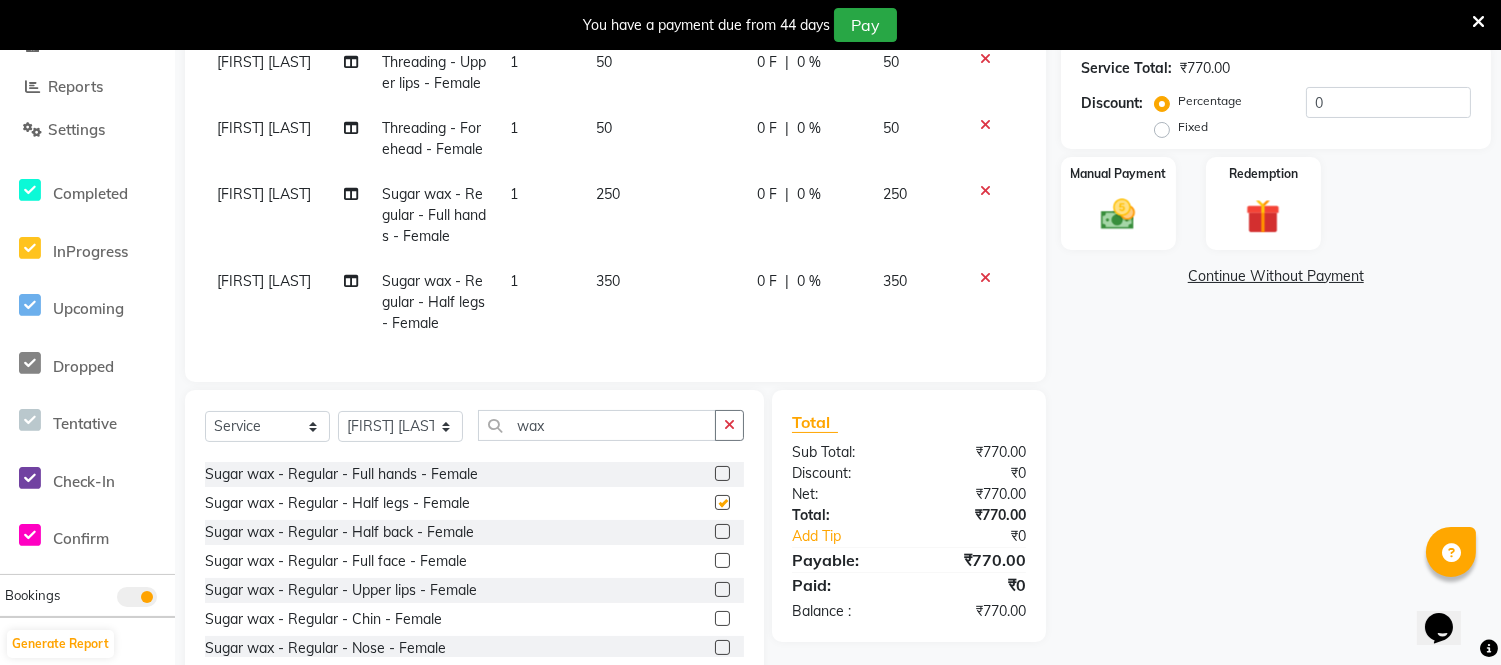 checkbox on "false" 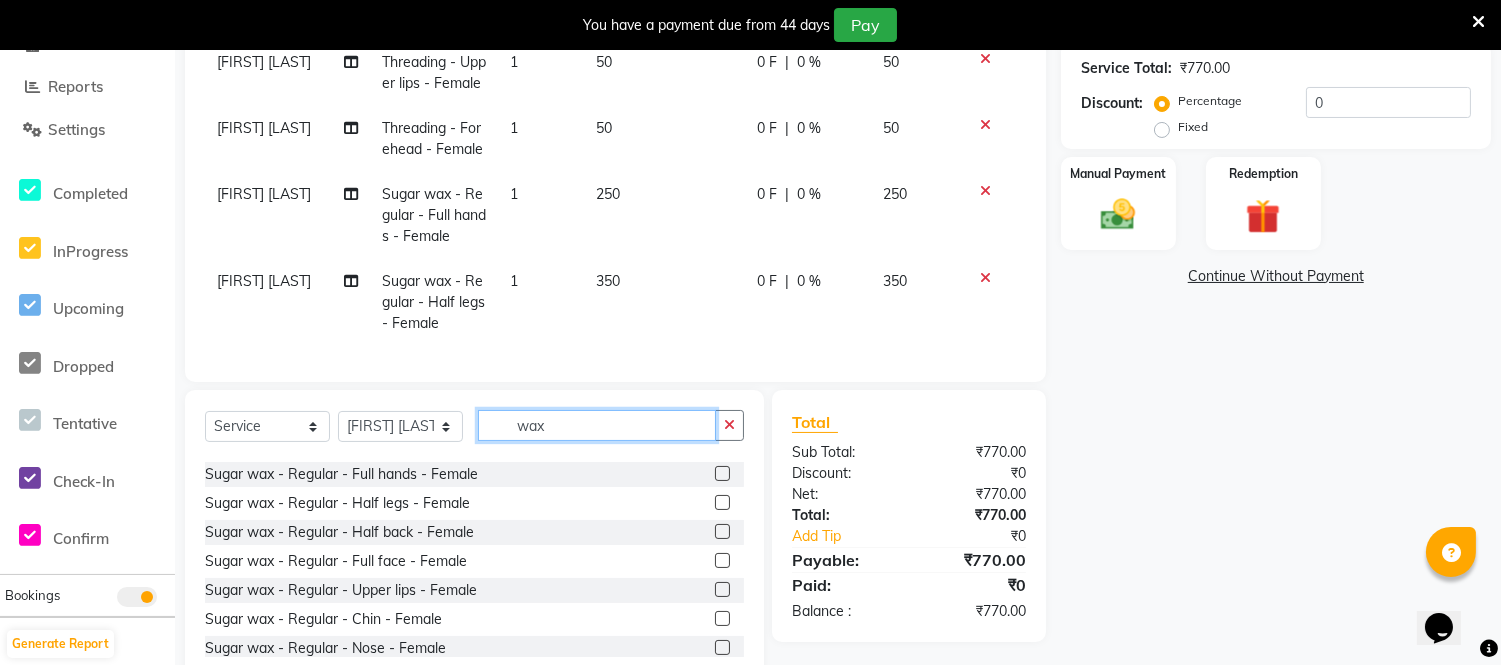 click on "wax" 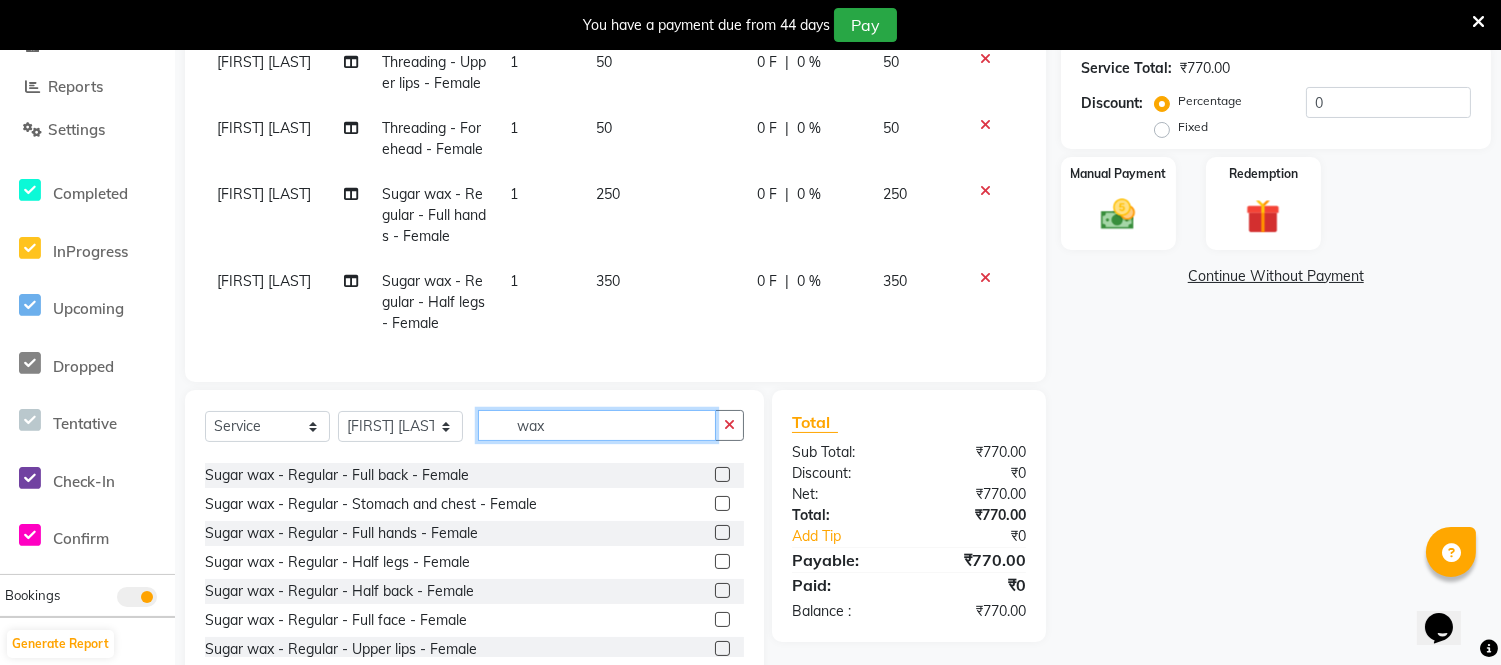 scroll, scrollTop: 0, scrollLeft: 0, axis: both 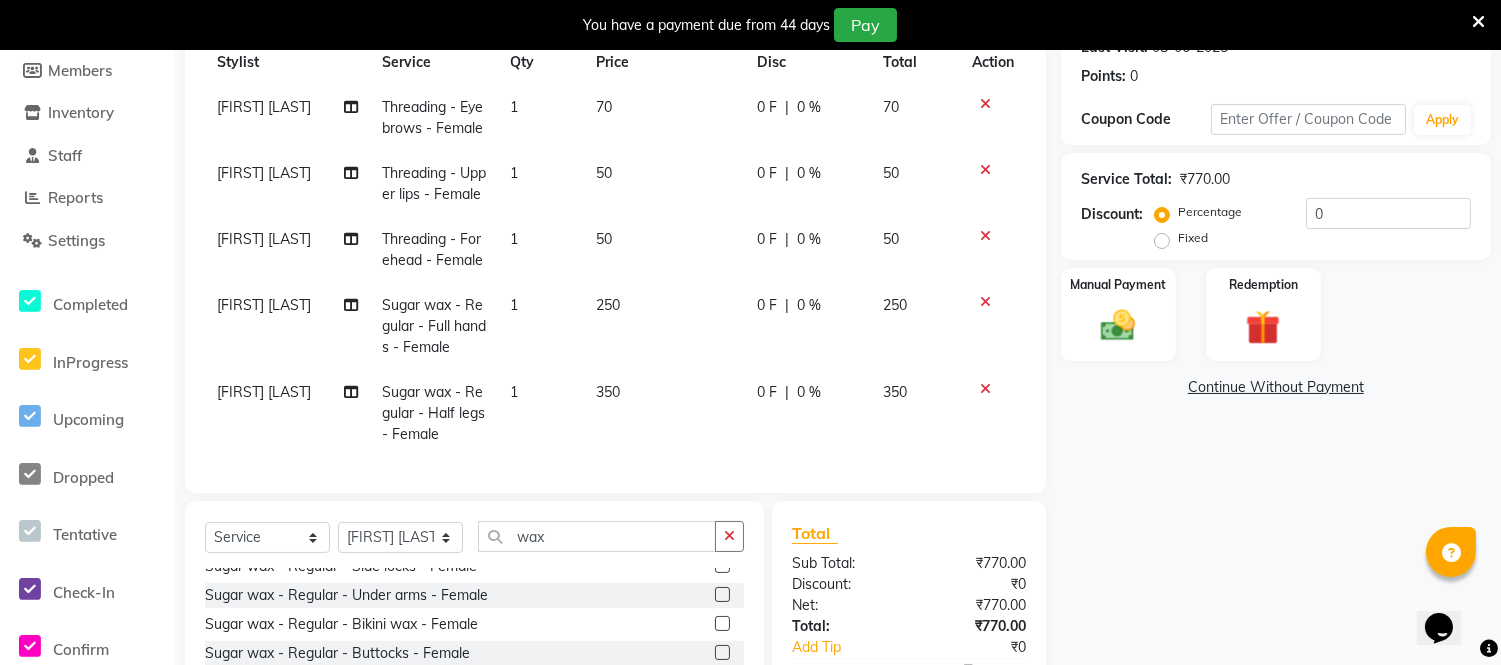 click 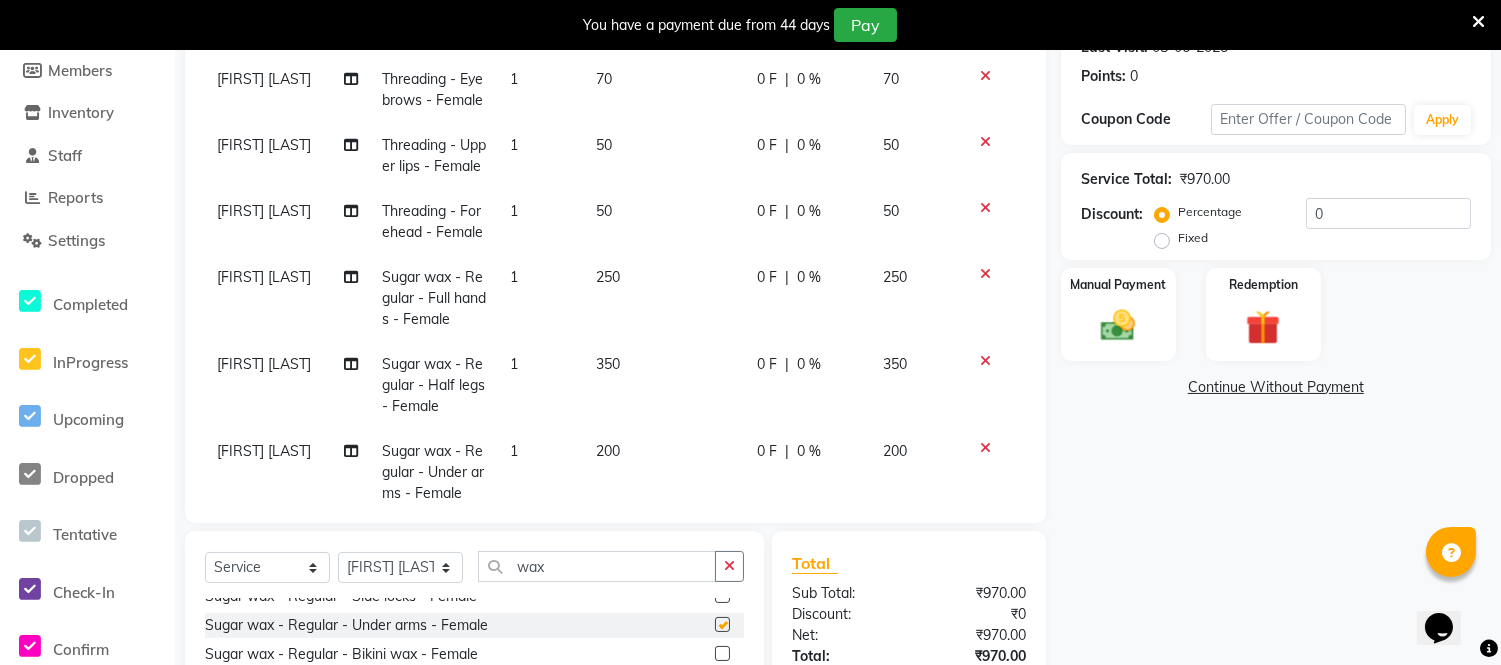 checkbox on "false" 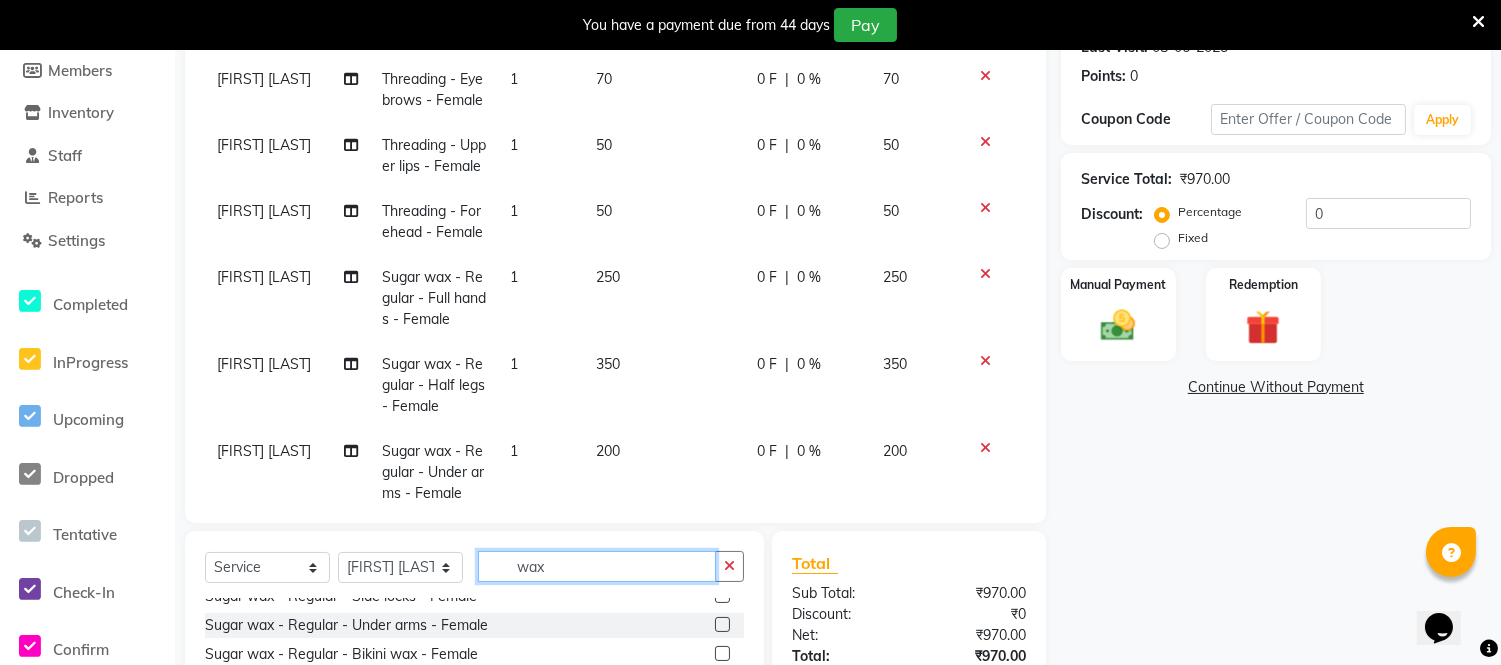click on "wax" 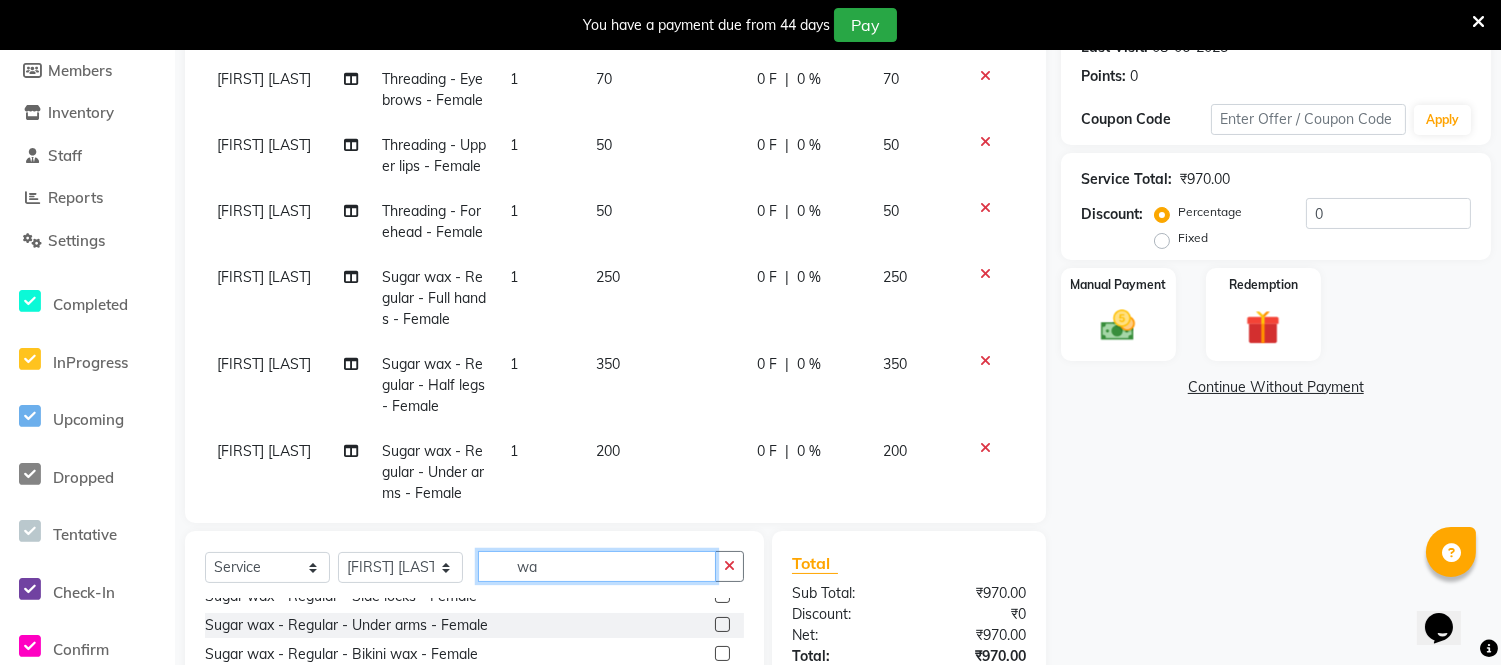 type on "w" 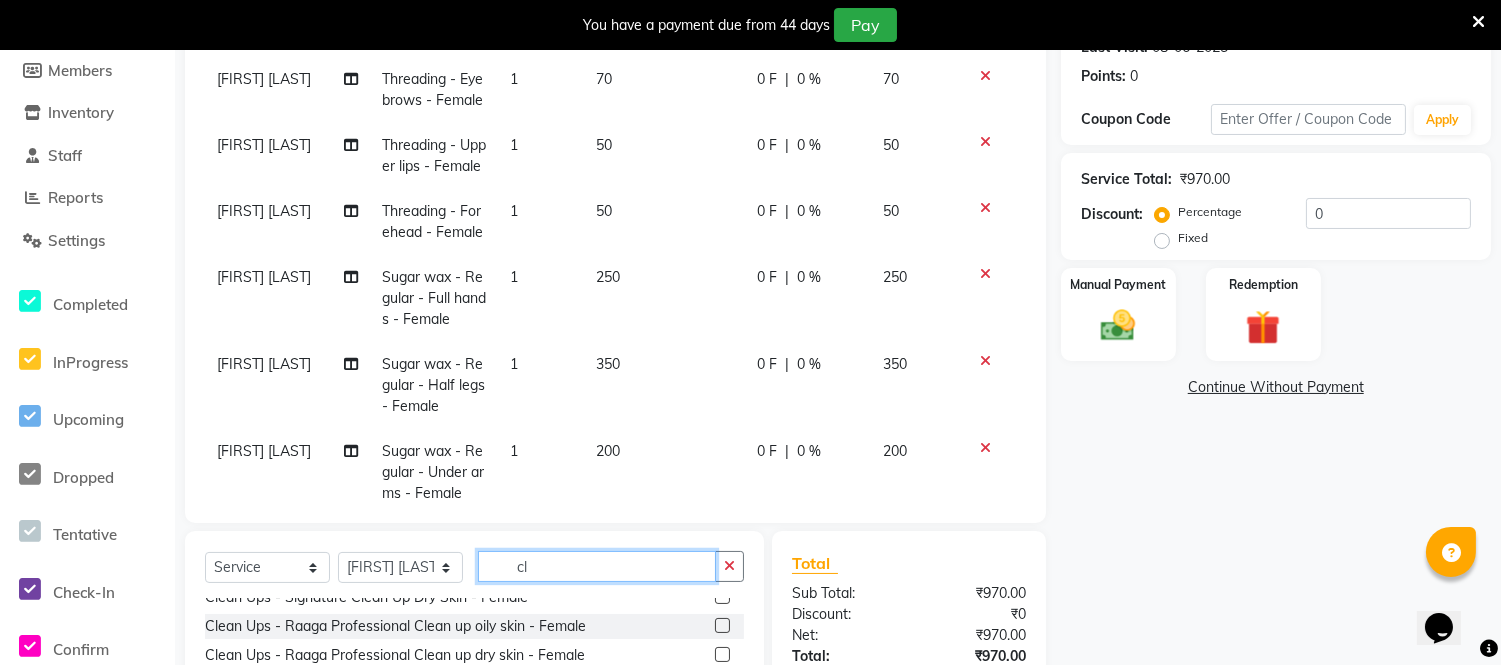 scroll, scrollTop: 101, scrollLeft: 0, axis: vertical 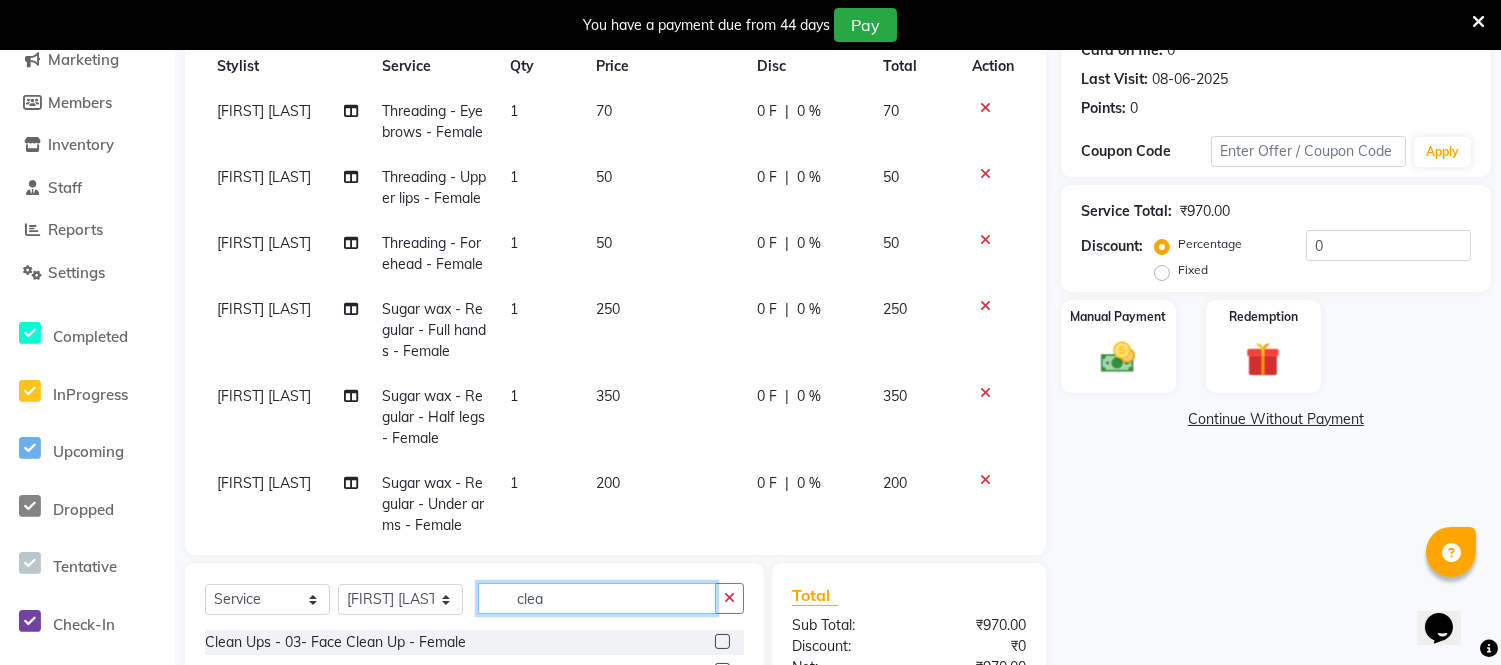 type on "clea" 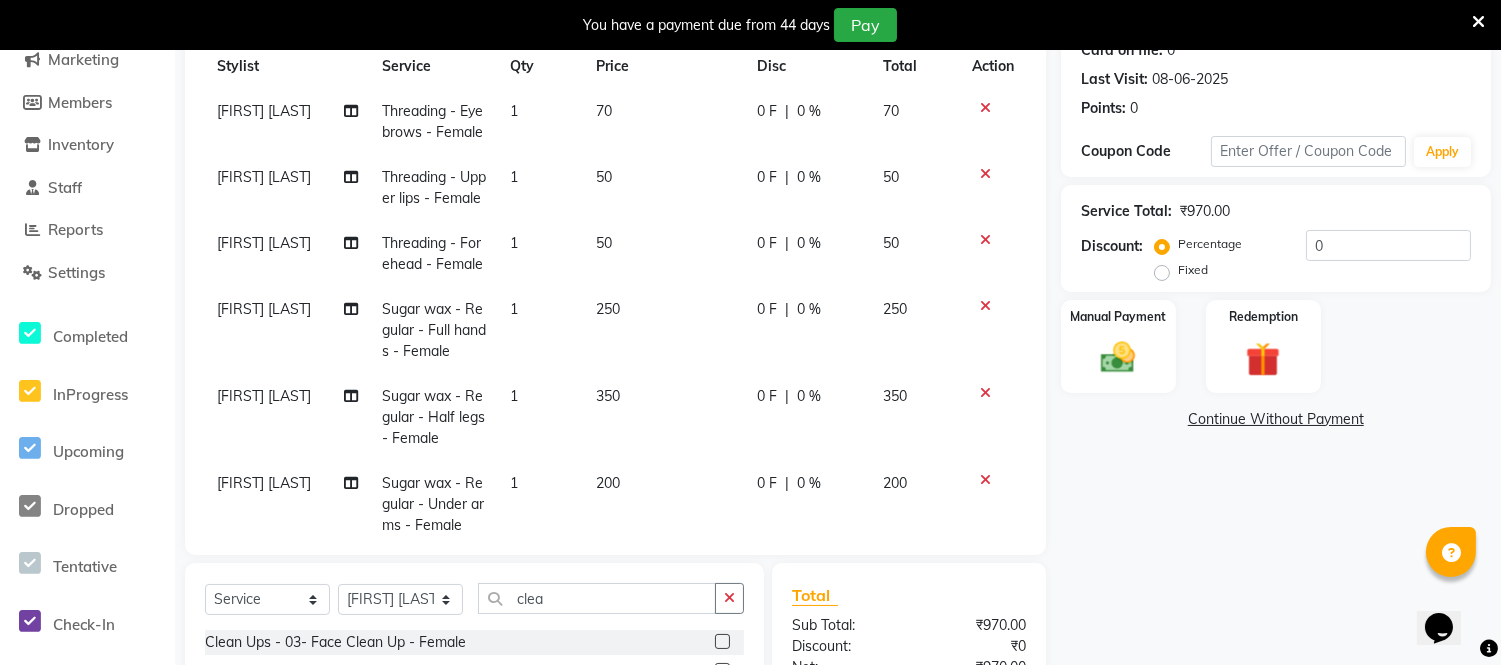 click 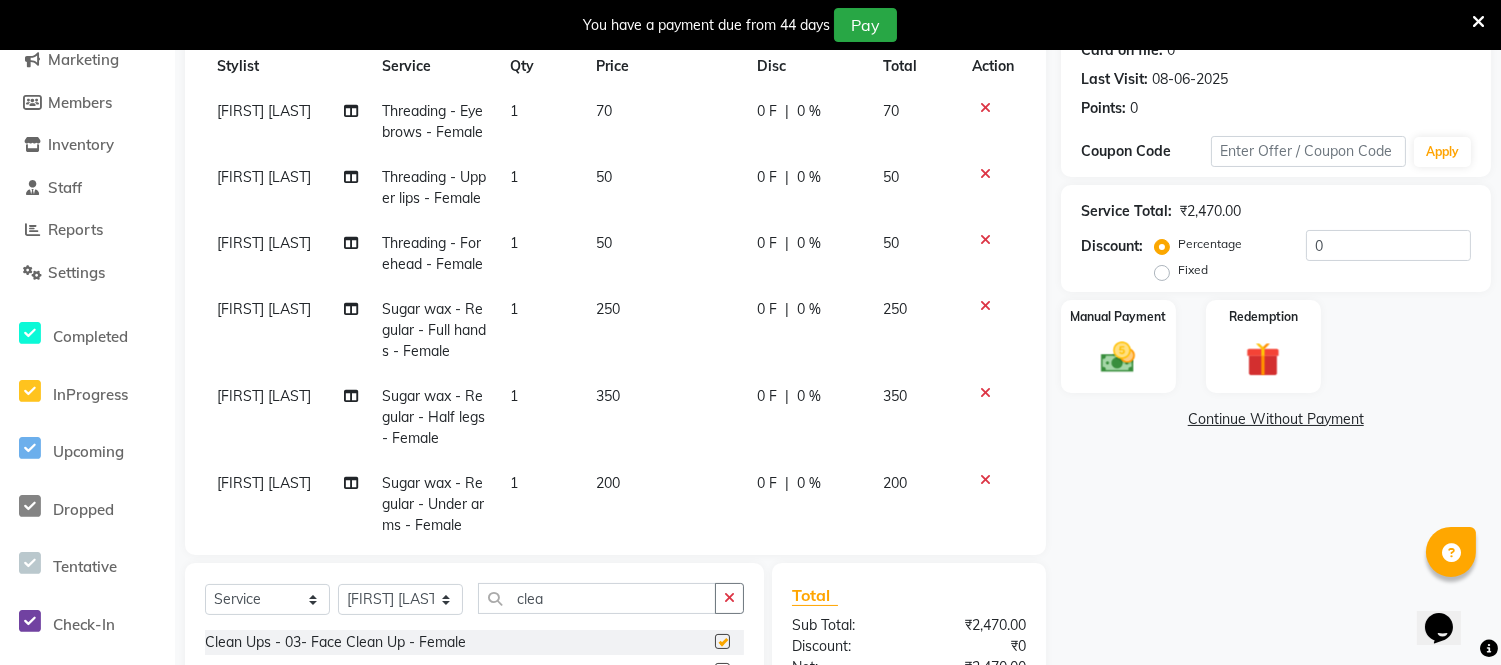 checkbox on "false" 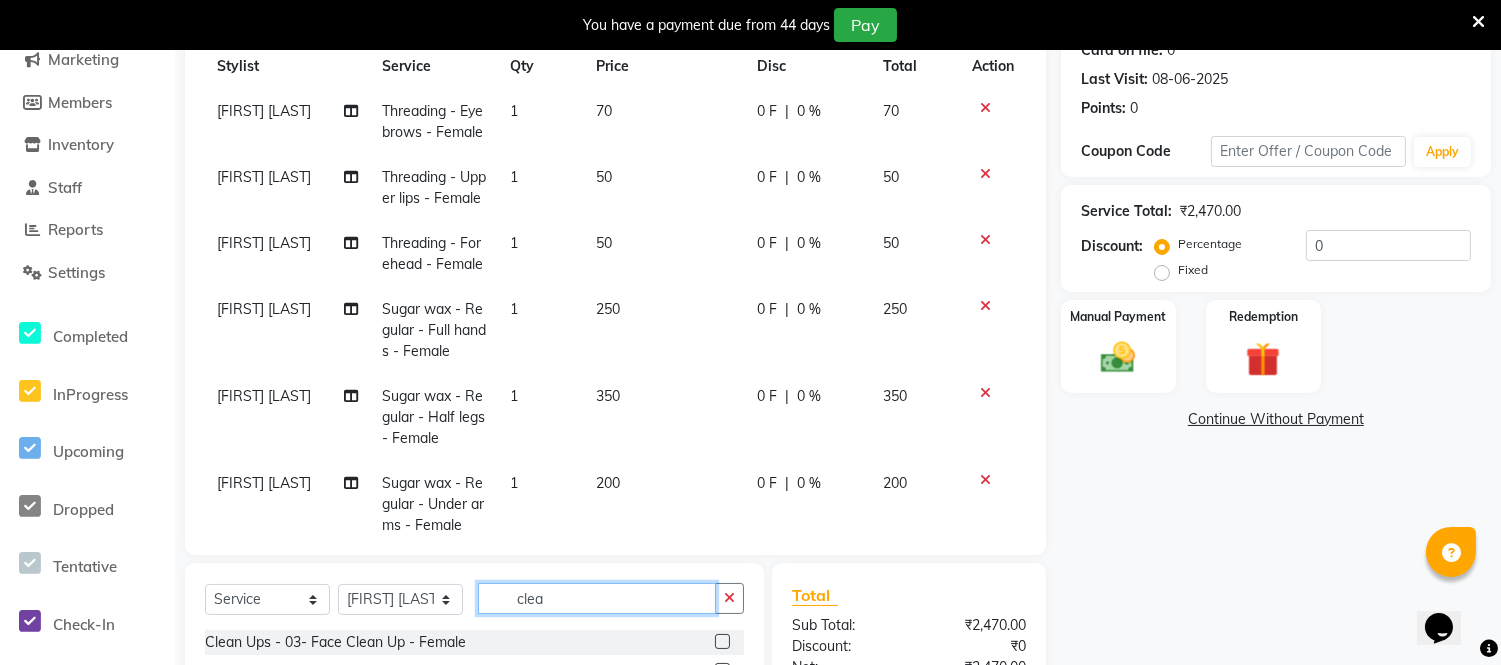 click on "clea" 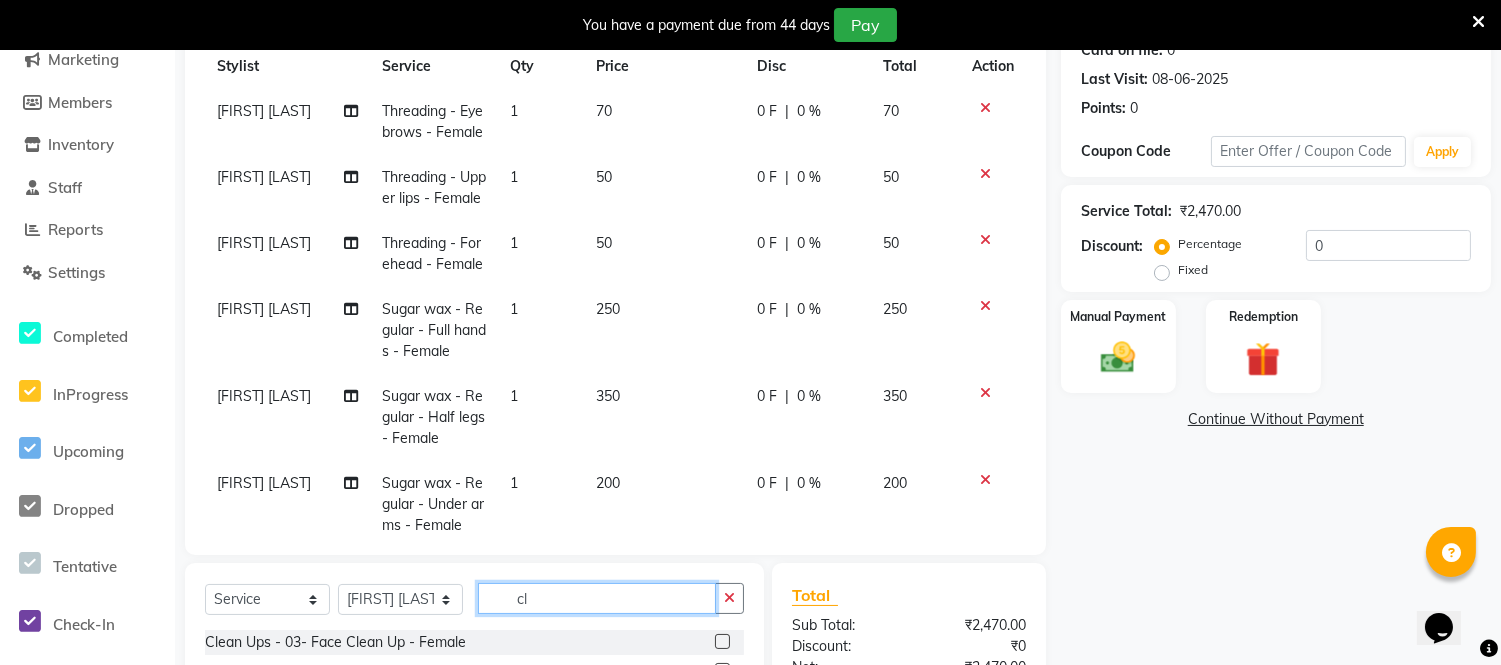type on "c" 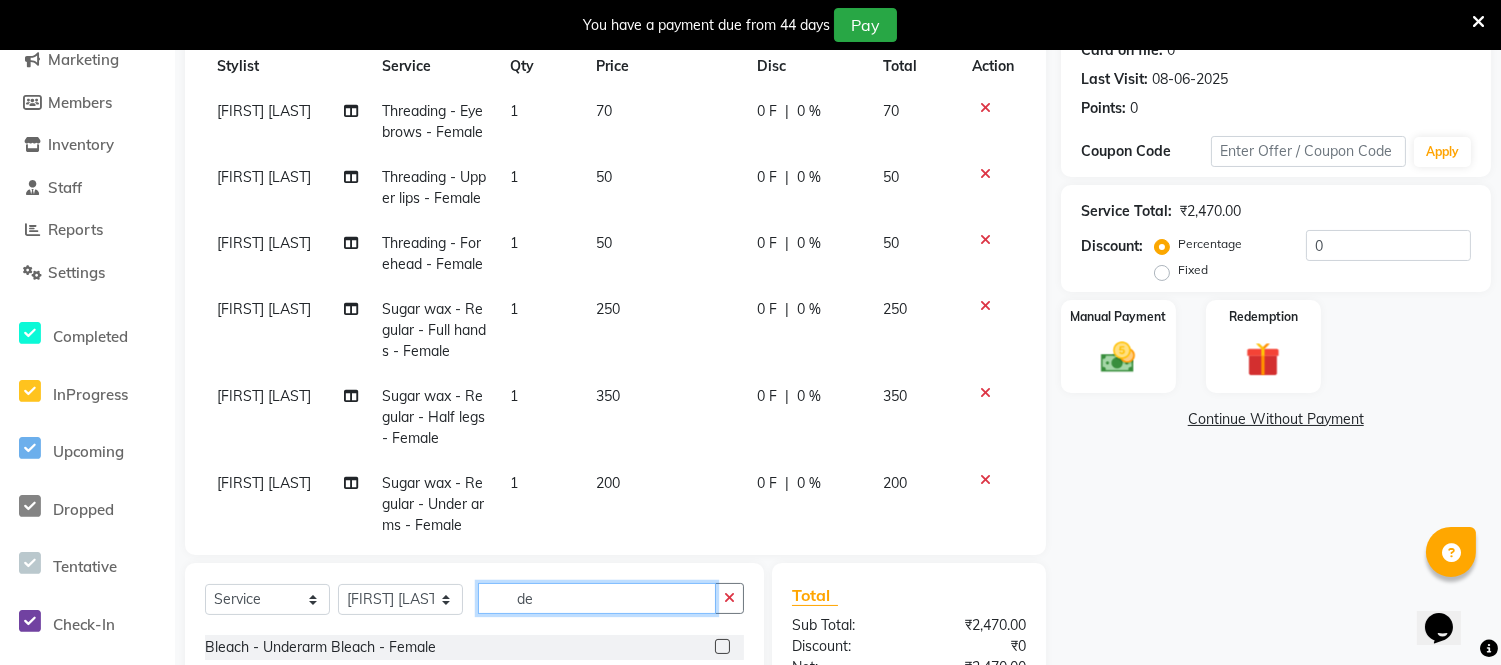 scroll, scrollTop: 222, scrollLeft: 0, axis: vertical 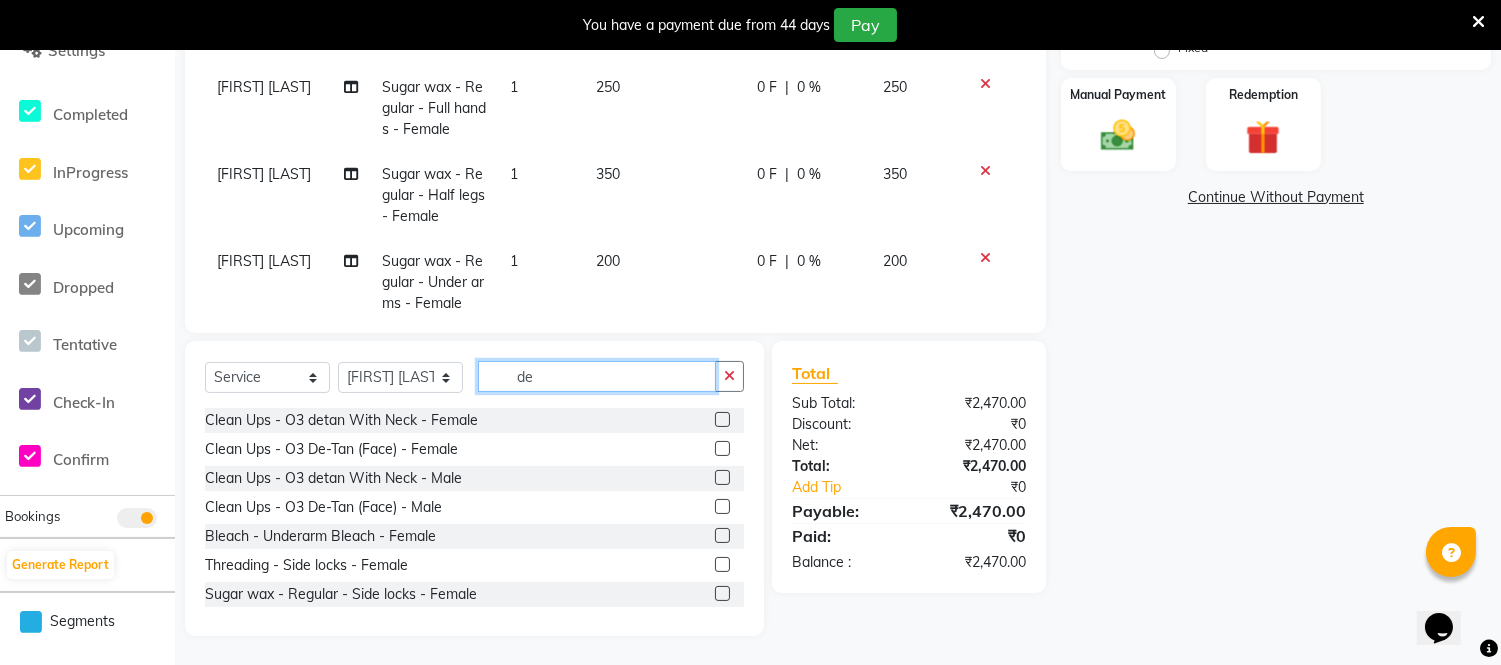 type on "de" 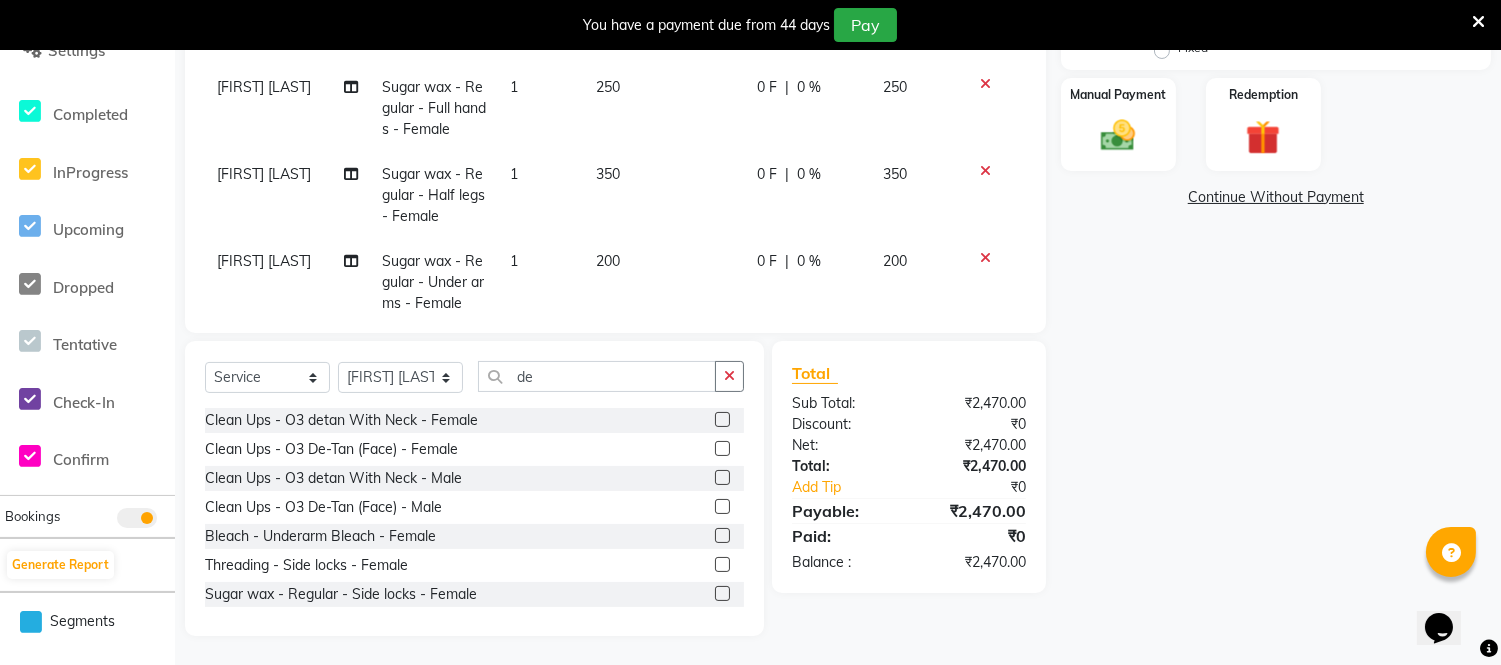 click 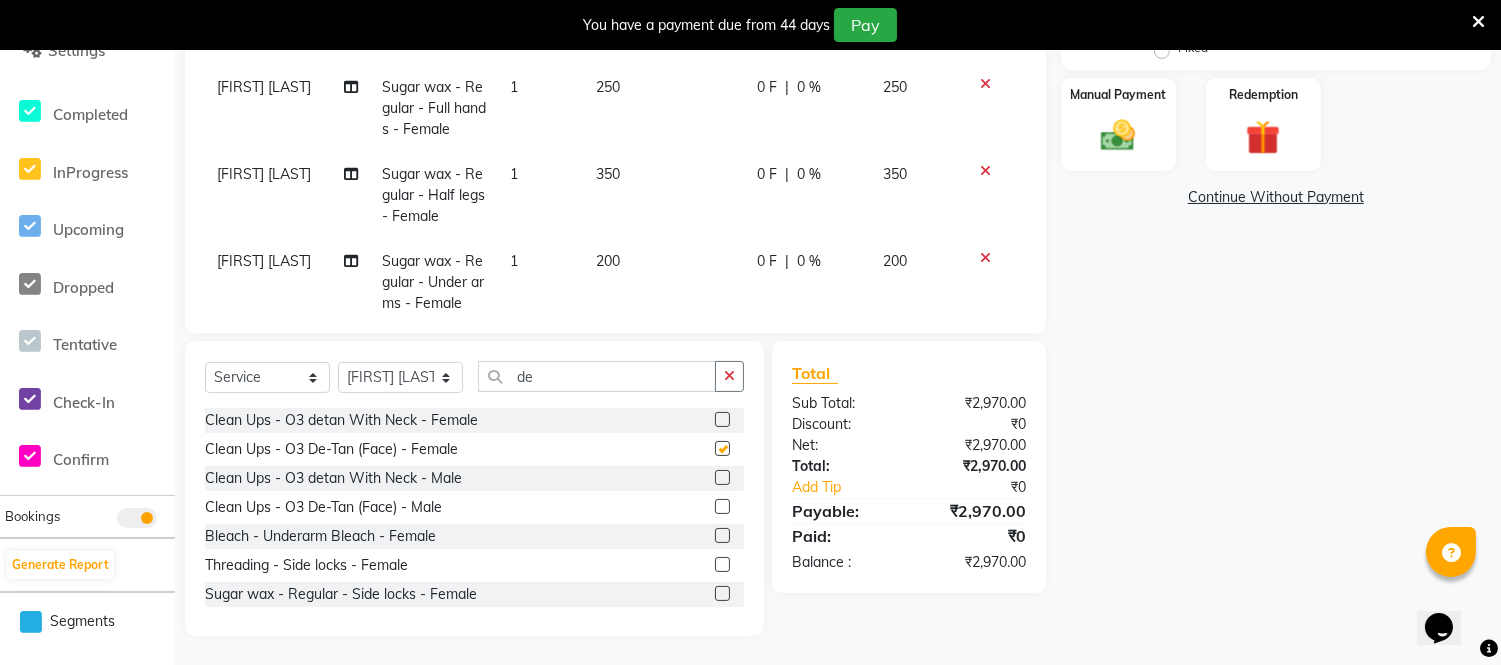 checkbox on "false" 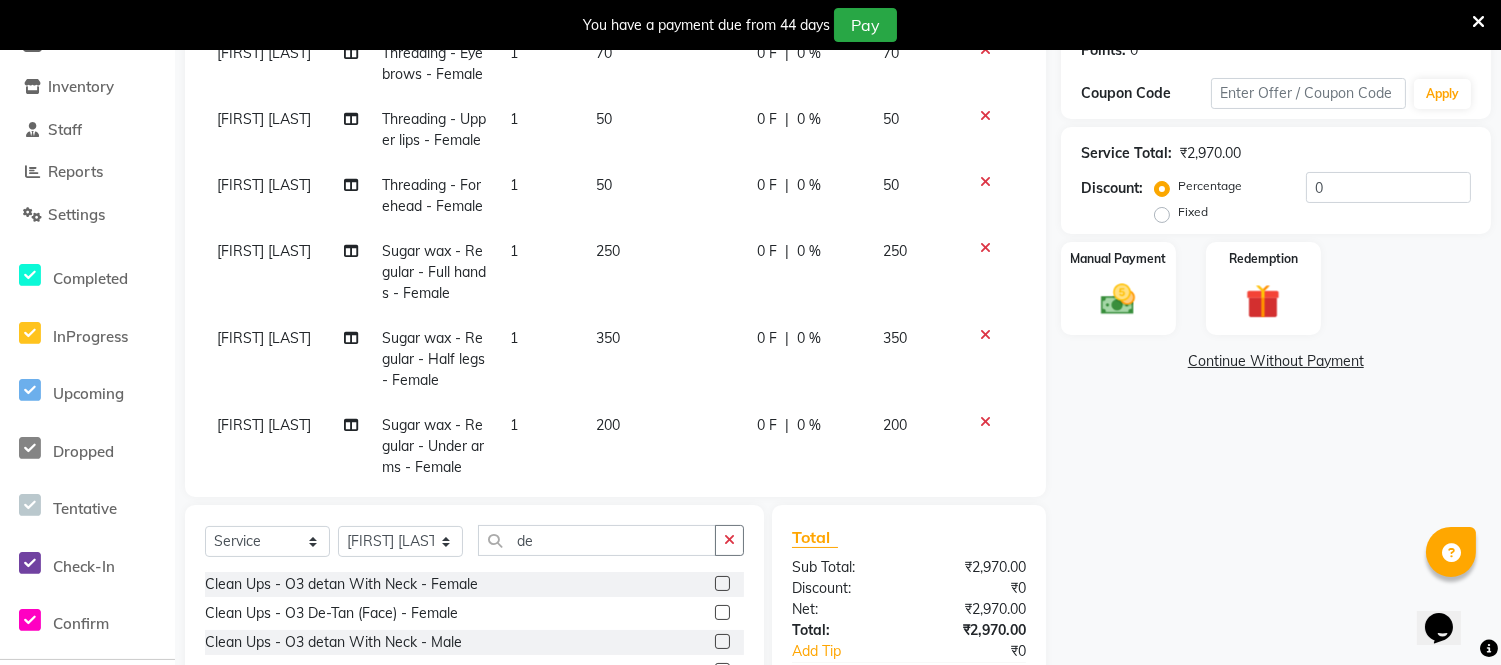 scroll, scrollTop: 41, scrollLeft: 0, axis: vertical 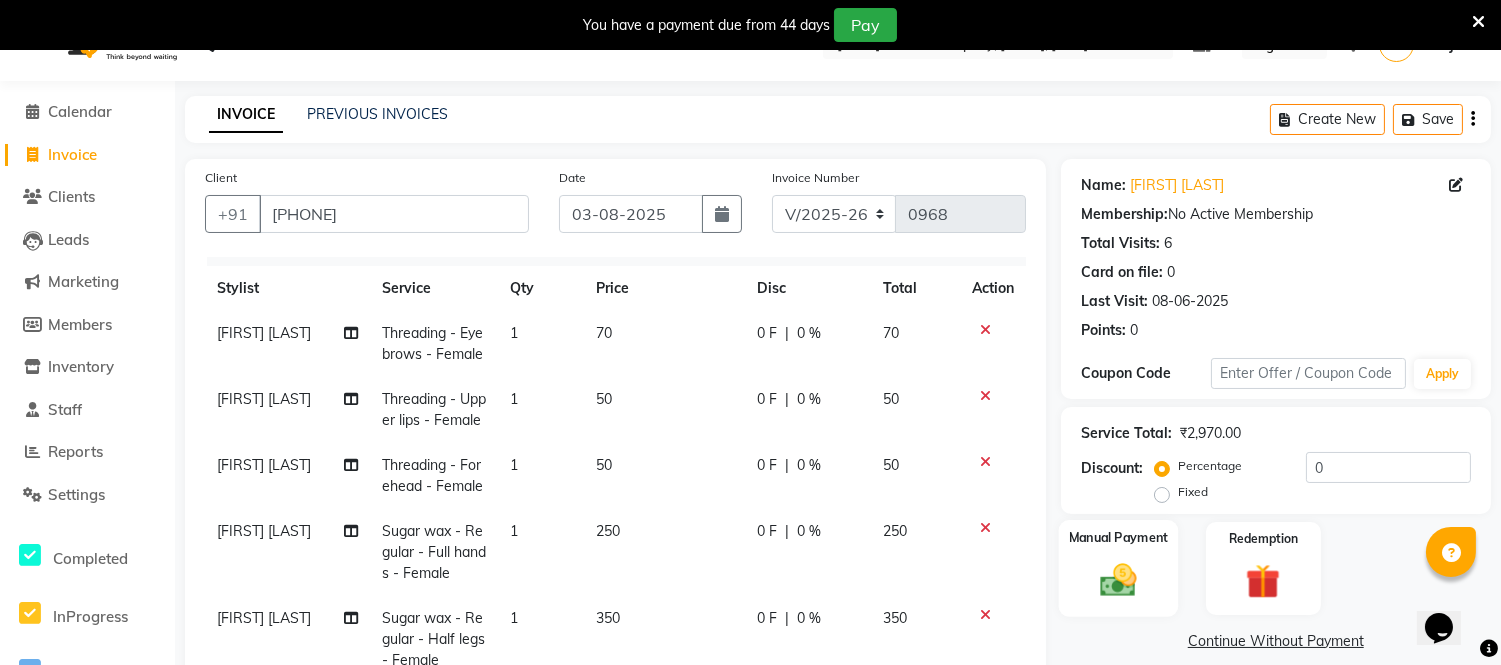 click on "Manual Payment" 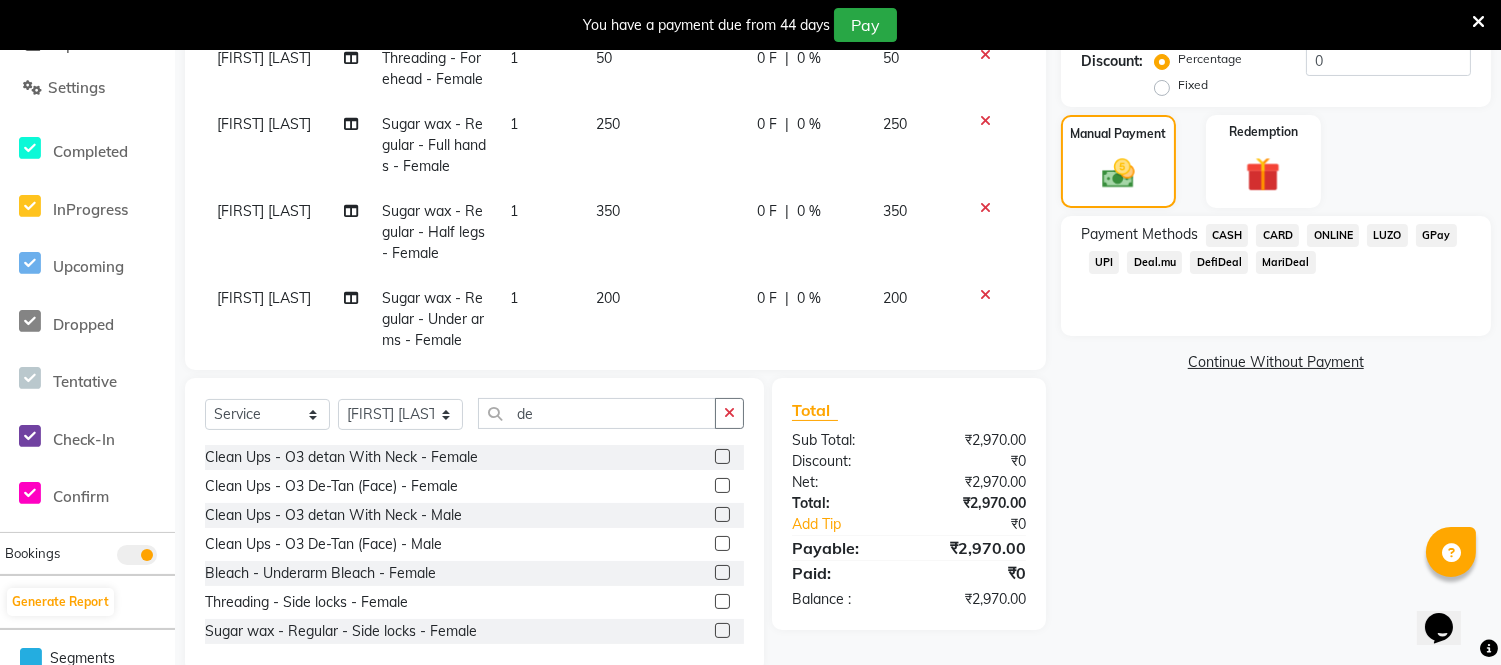 scroll, scrollTop: 485, scrollLeft: 0, axis: vertical 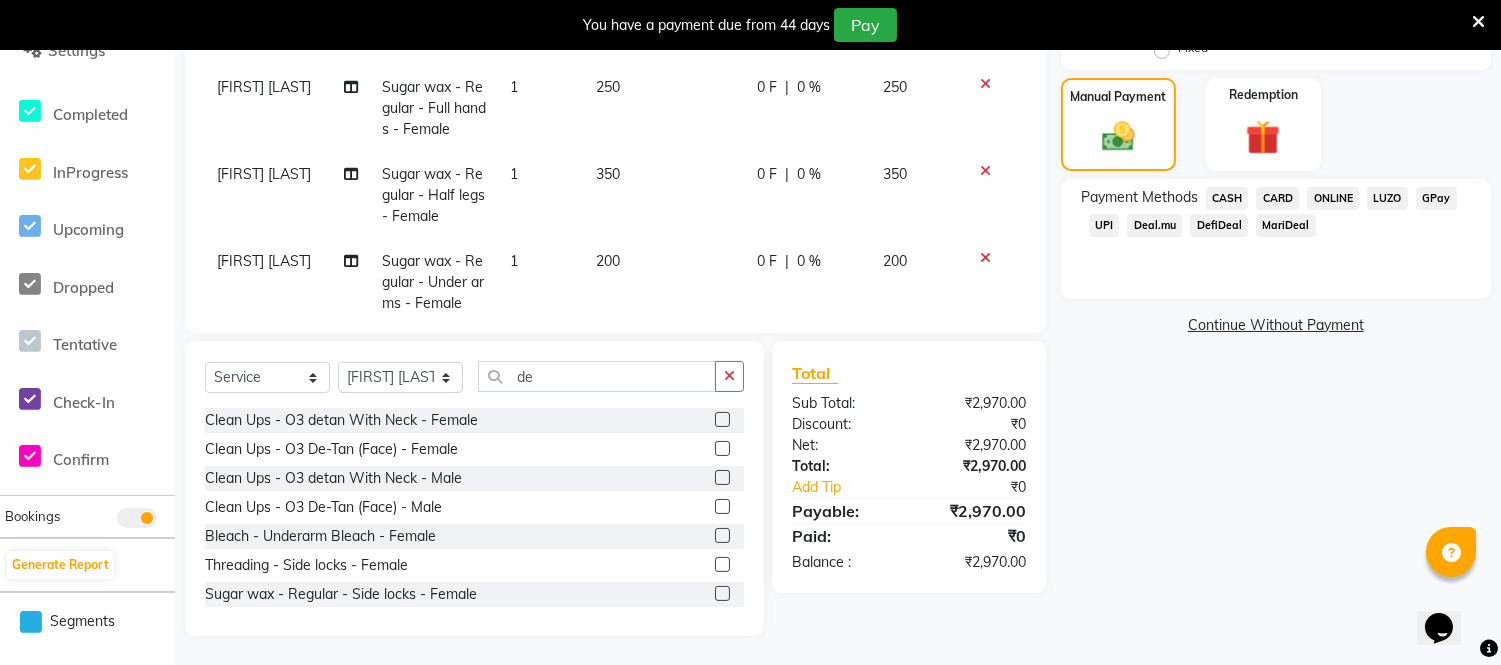 drag, startPoint x: 1341, startPoint y: 196, endPoint x: 1330, endPoint y: 200, distance: 11.7046995 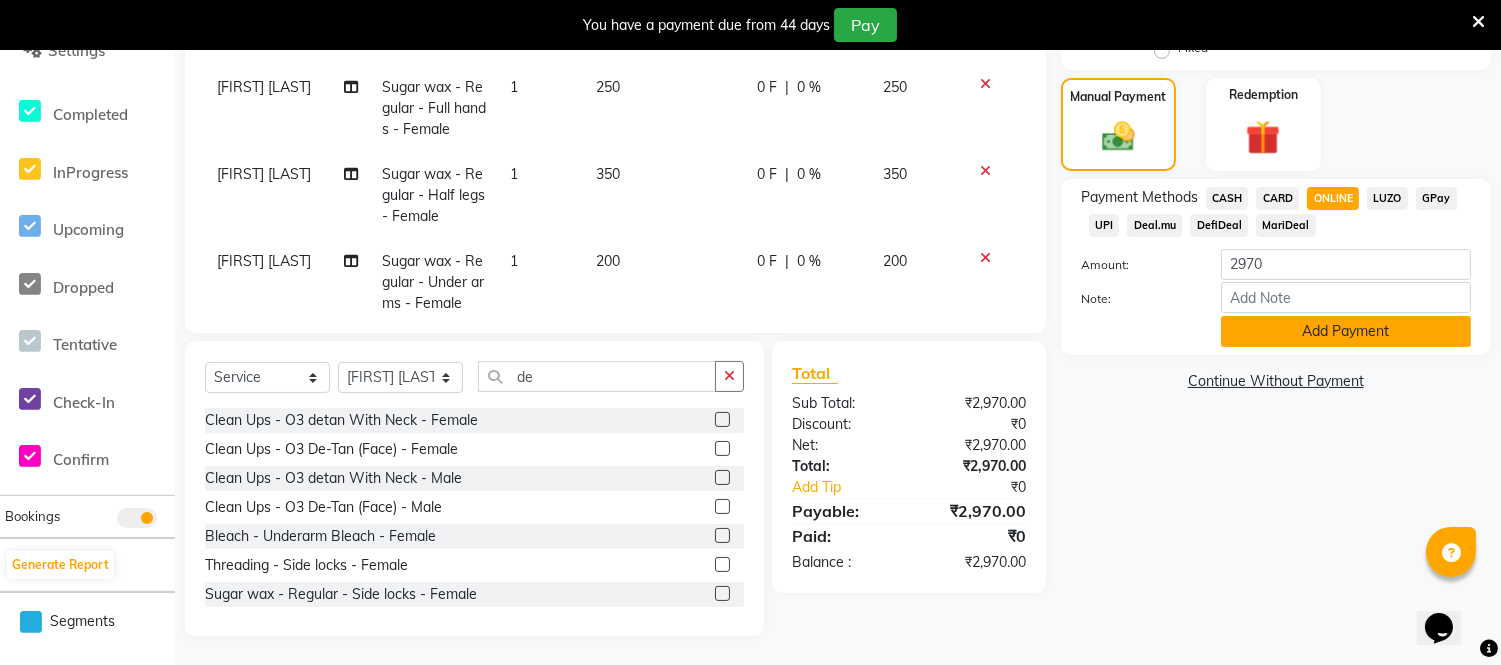 click on "Add Payment" 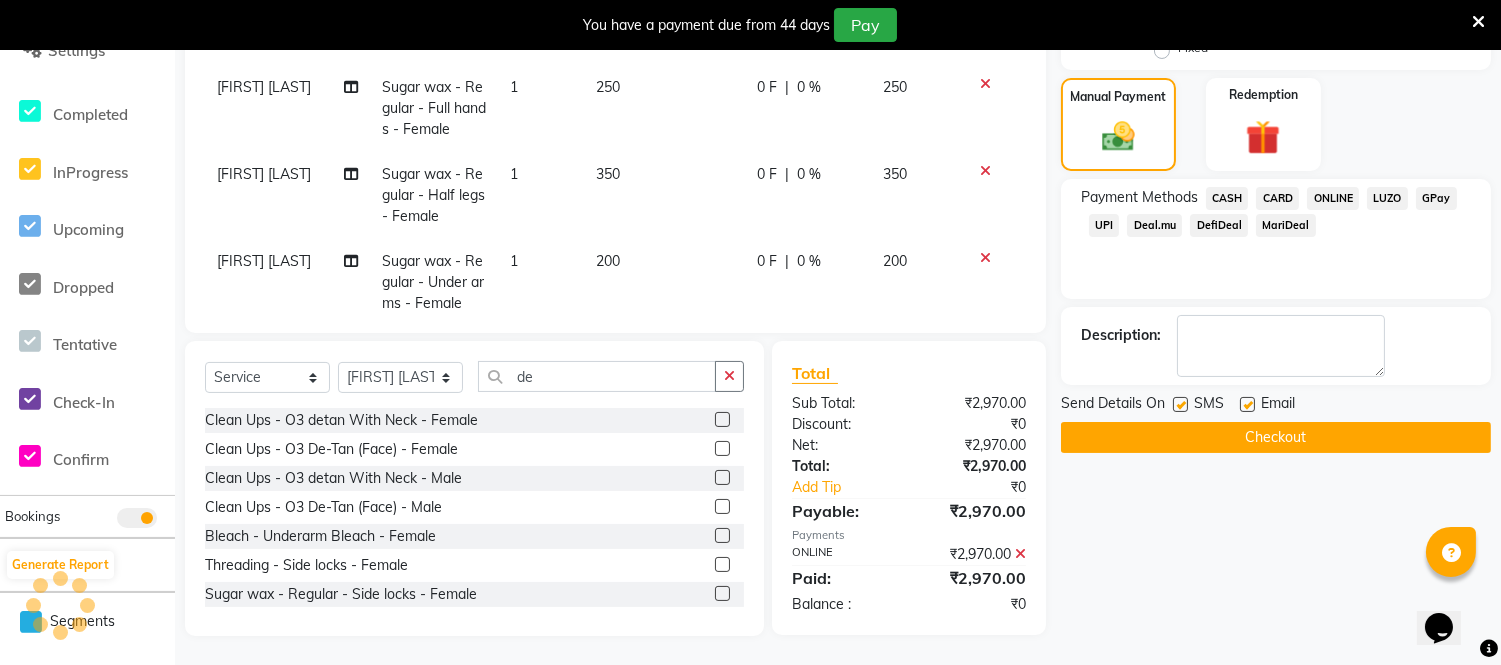 drag, startPoint x: 1180, startPoint y: 397, endPoint x: 1196, endPoint y: 421, distance: 28.84441 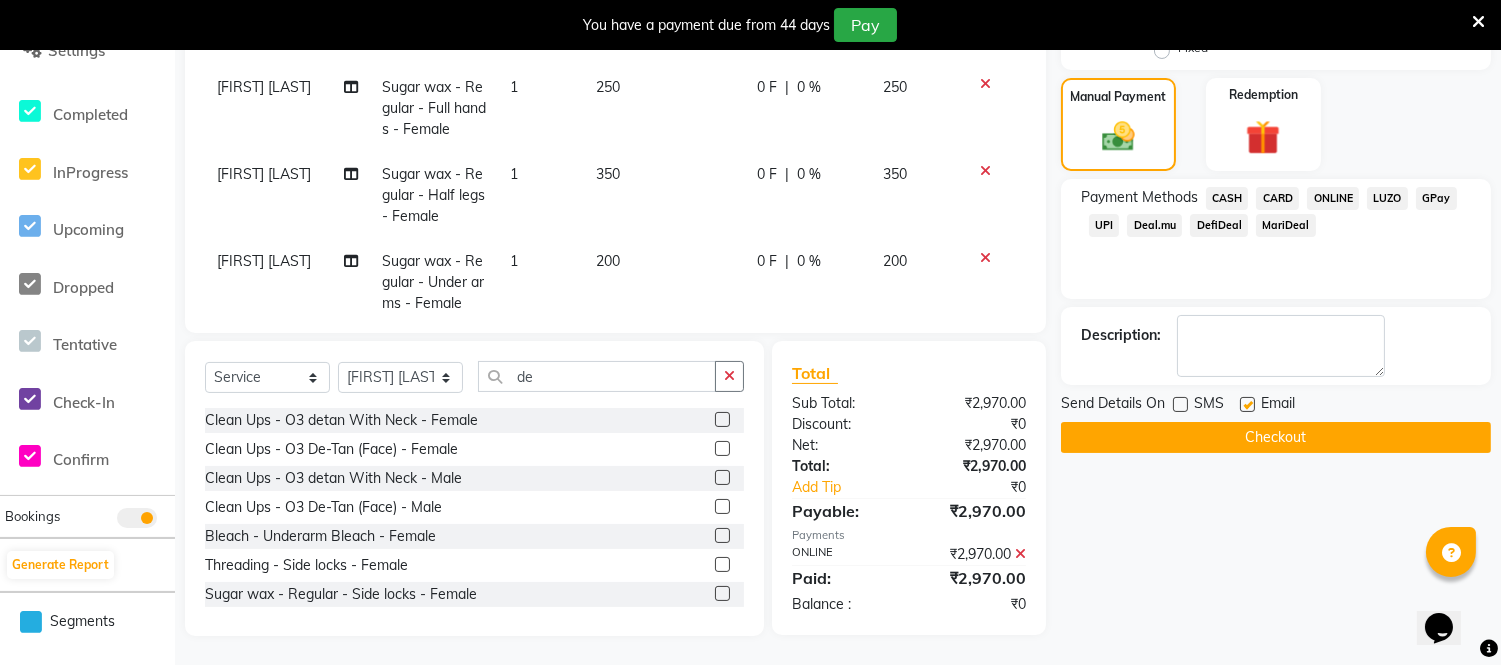 drag, startPoint x: 1248, startPoint y: 398, endPoint x: 1226, endPoint y: 478, distance: 82.96987 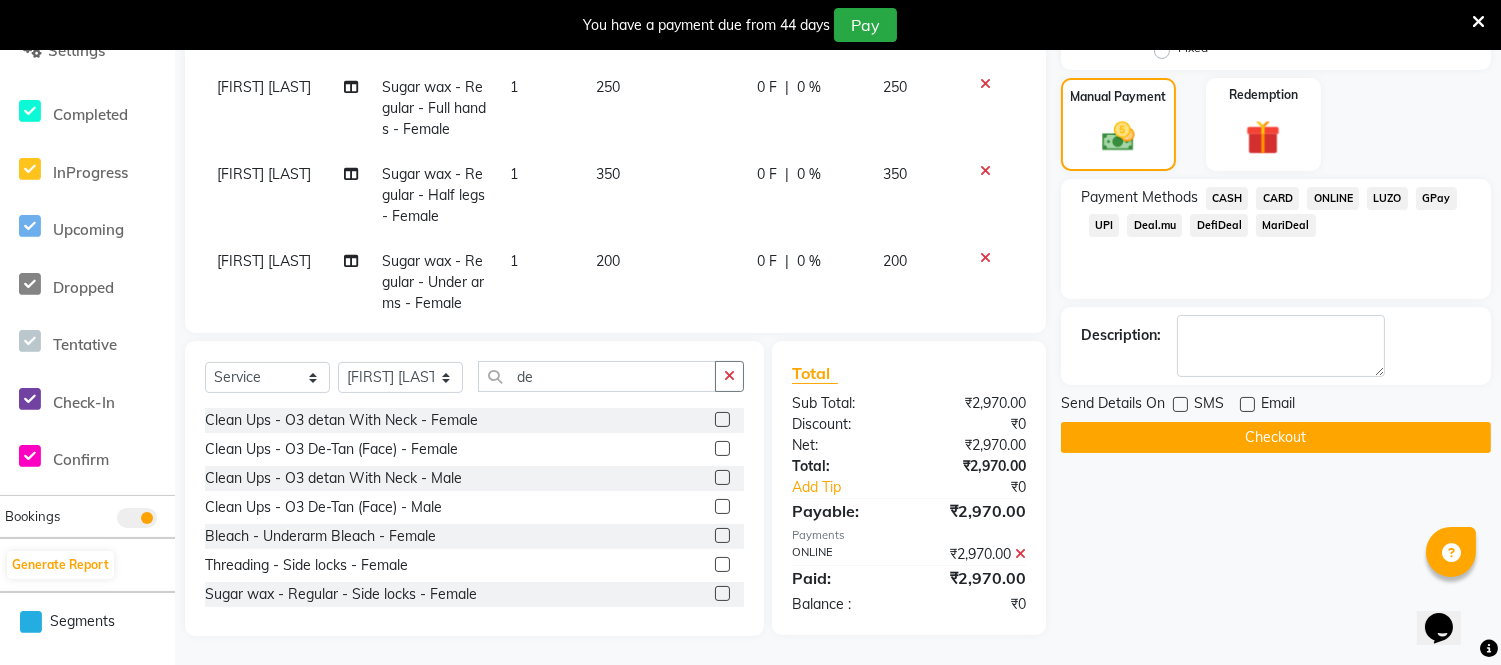 click on "Checkout" 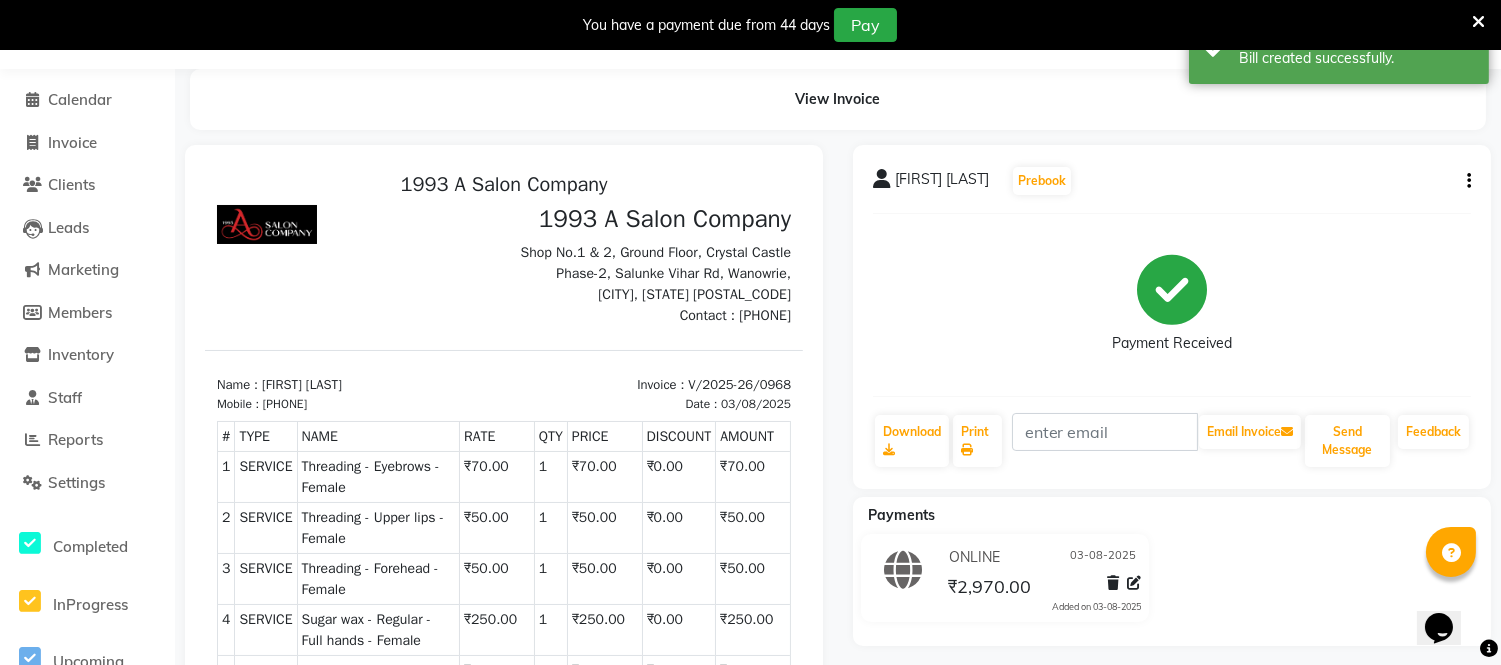 scroll, scrollTop: 0, scrollLeft: 0, axis: both 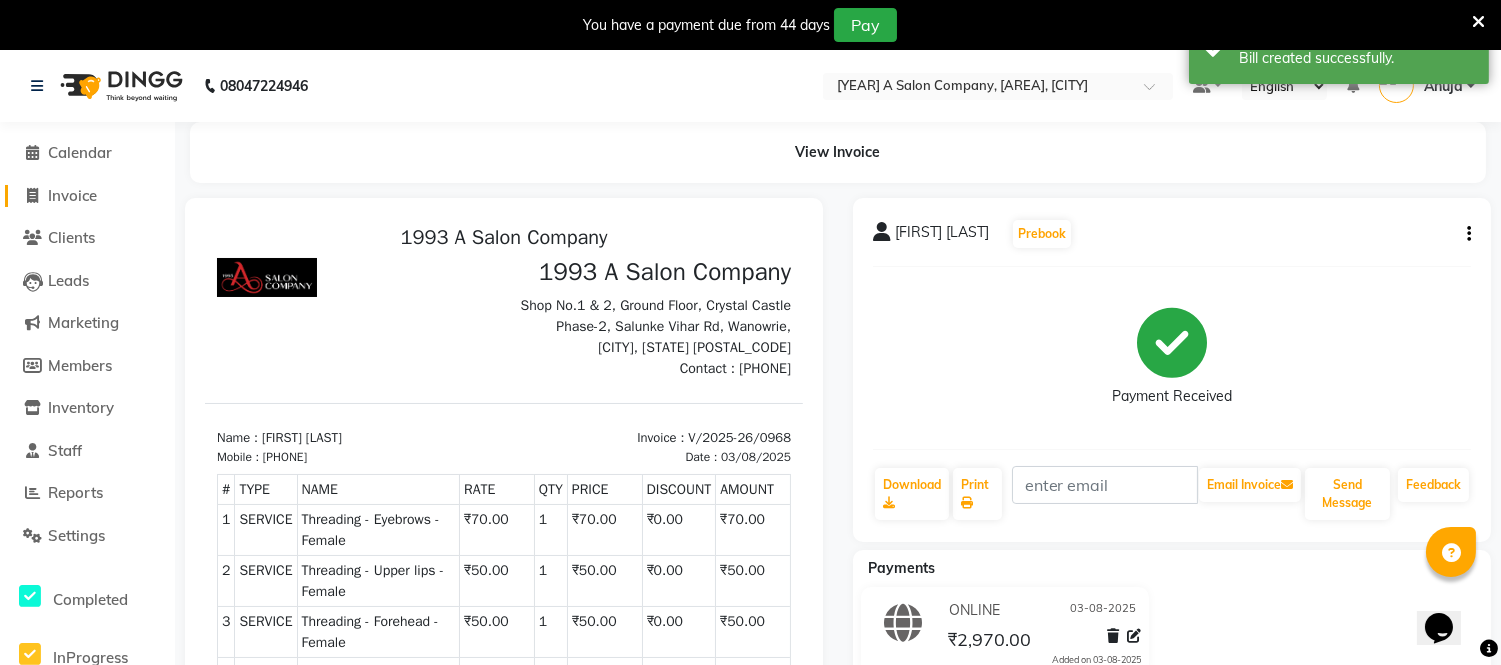 click on "Invoice" 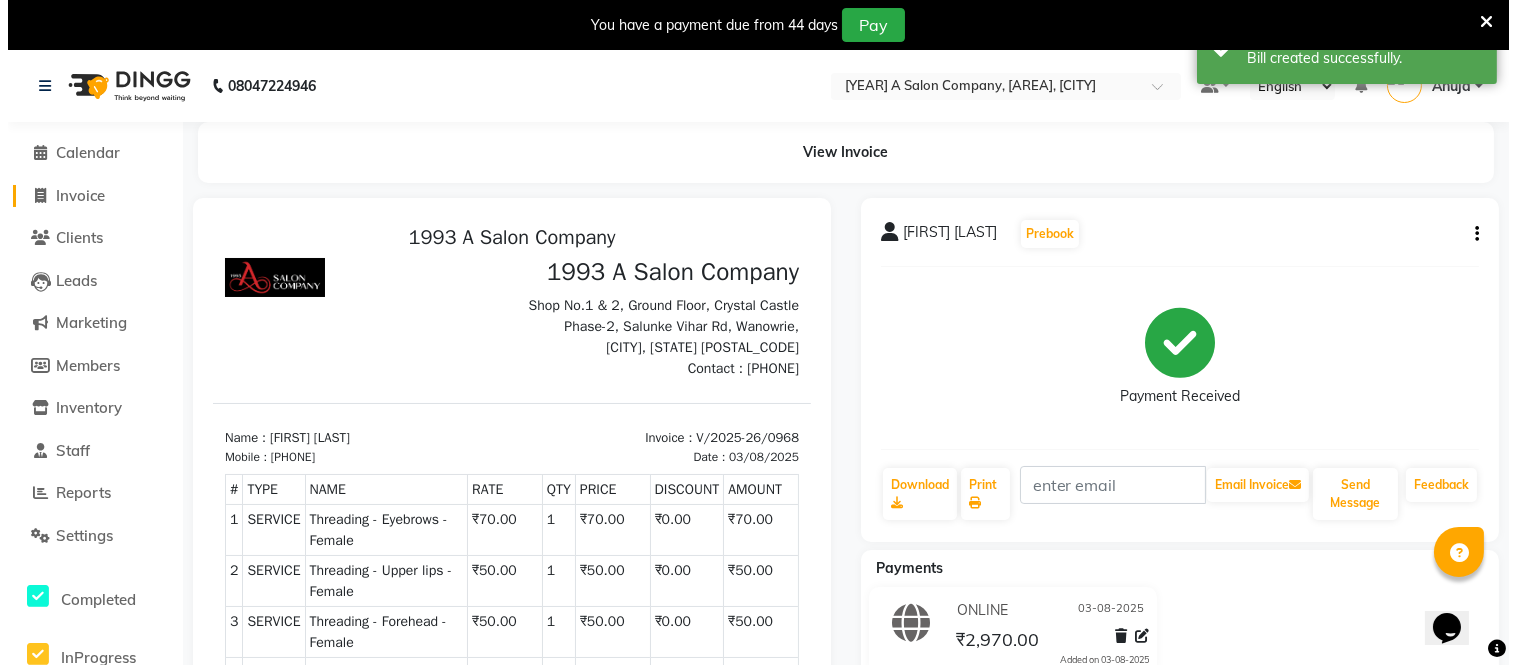 scroll, scrollTop: 50, scrollLeft: 0, axis: vertical 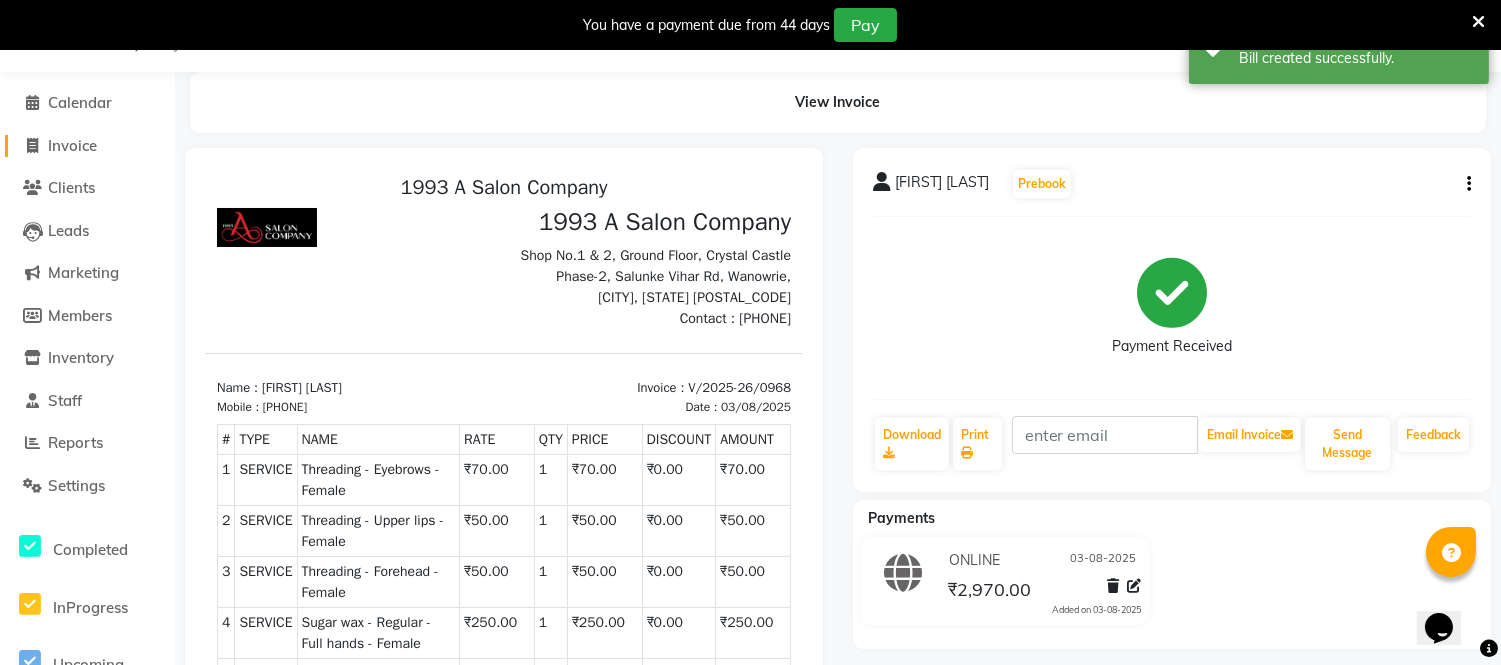 select on "4955" 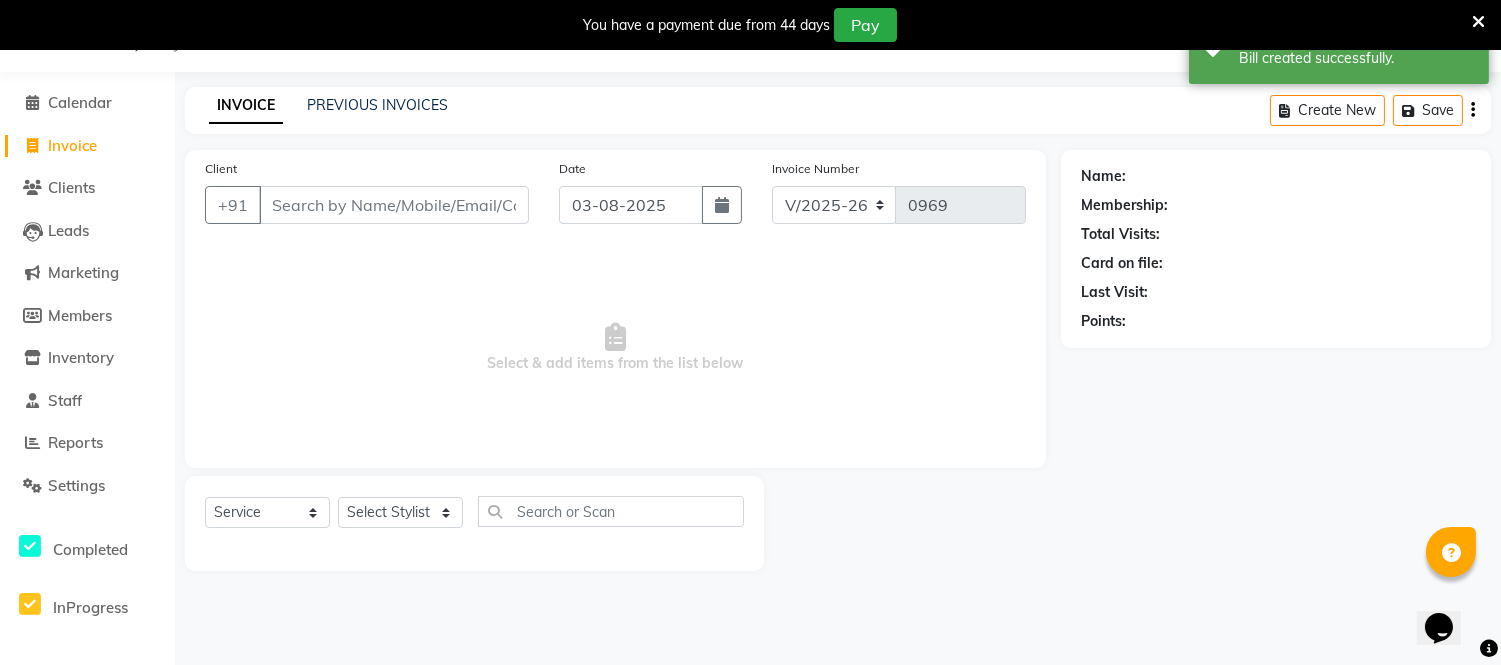 click on "Client" at bounding box center (394, 205) 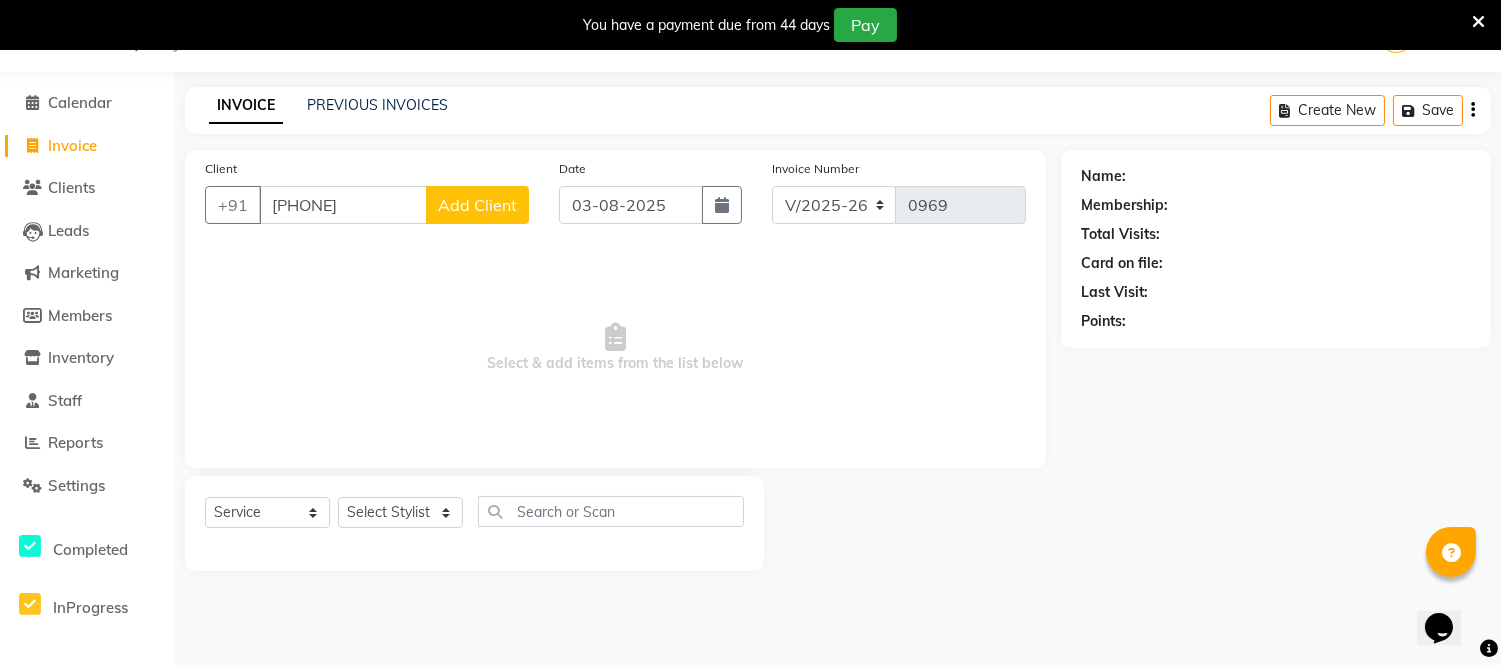 type on "[PHONE]" 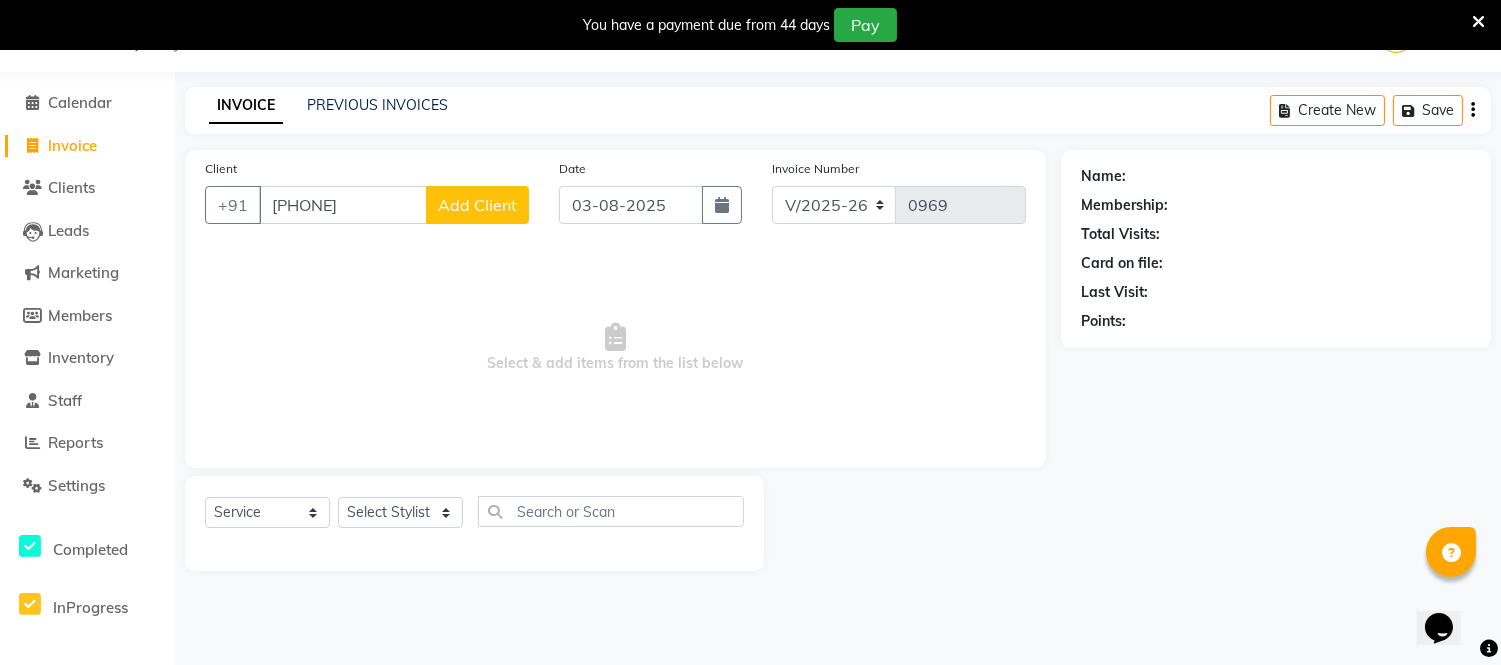 click on "Add Client" 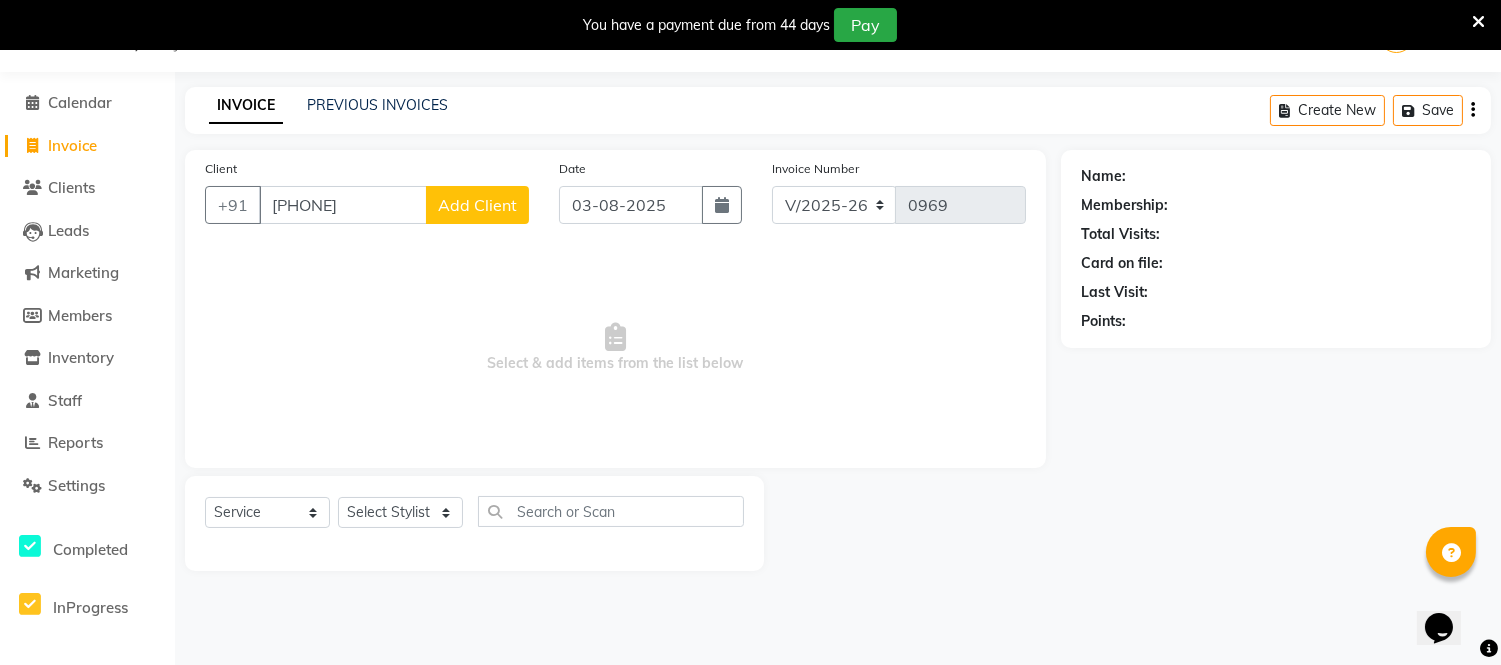 select on "22" 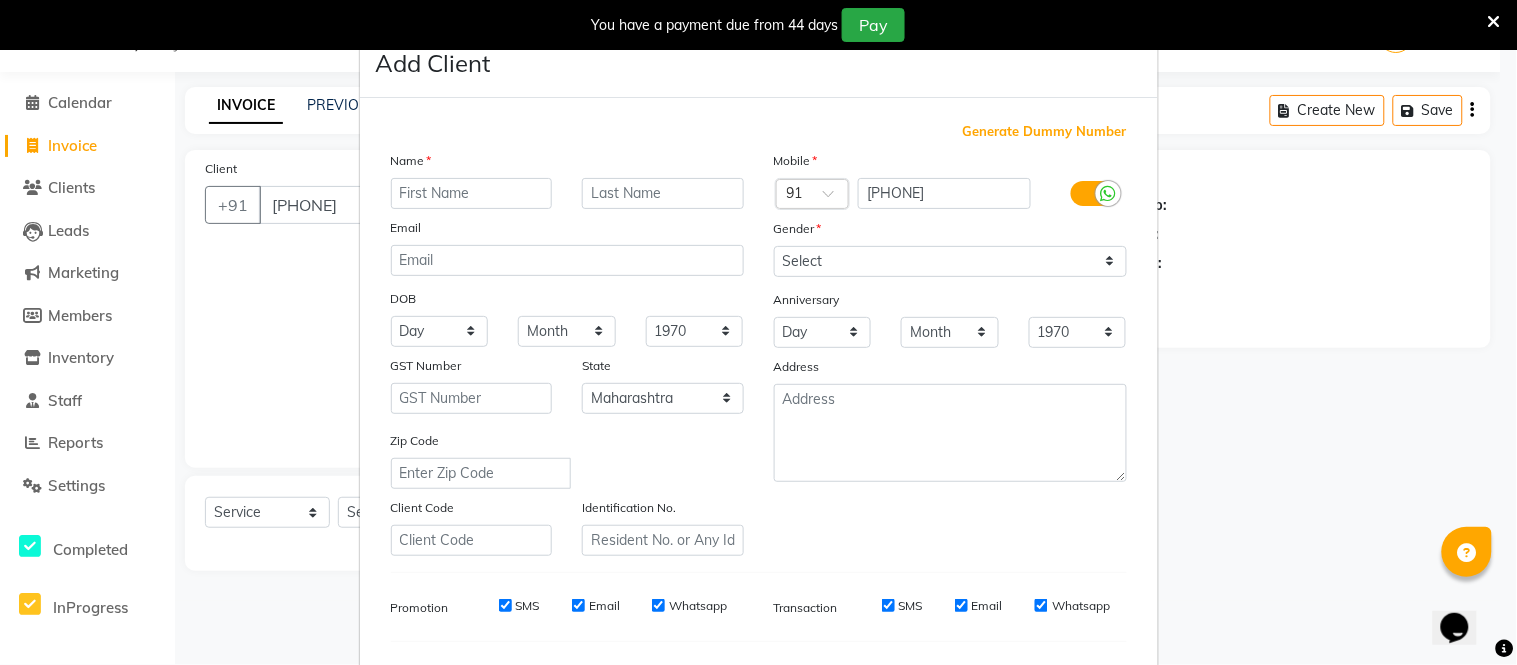 click at bounding box center (472, 193) 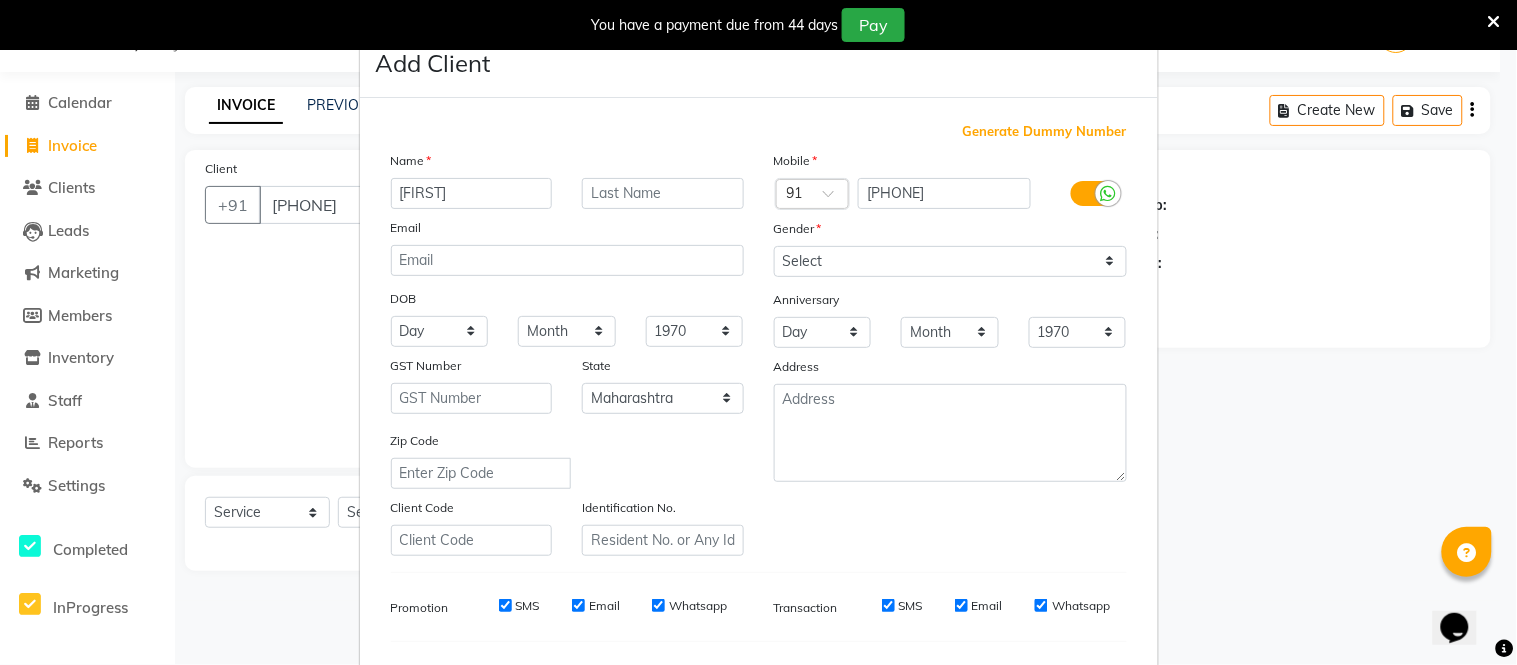 type on "[FIRST]" 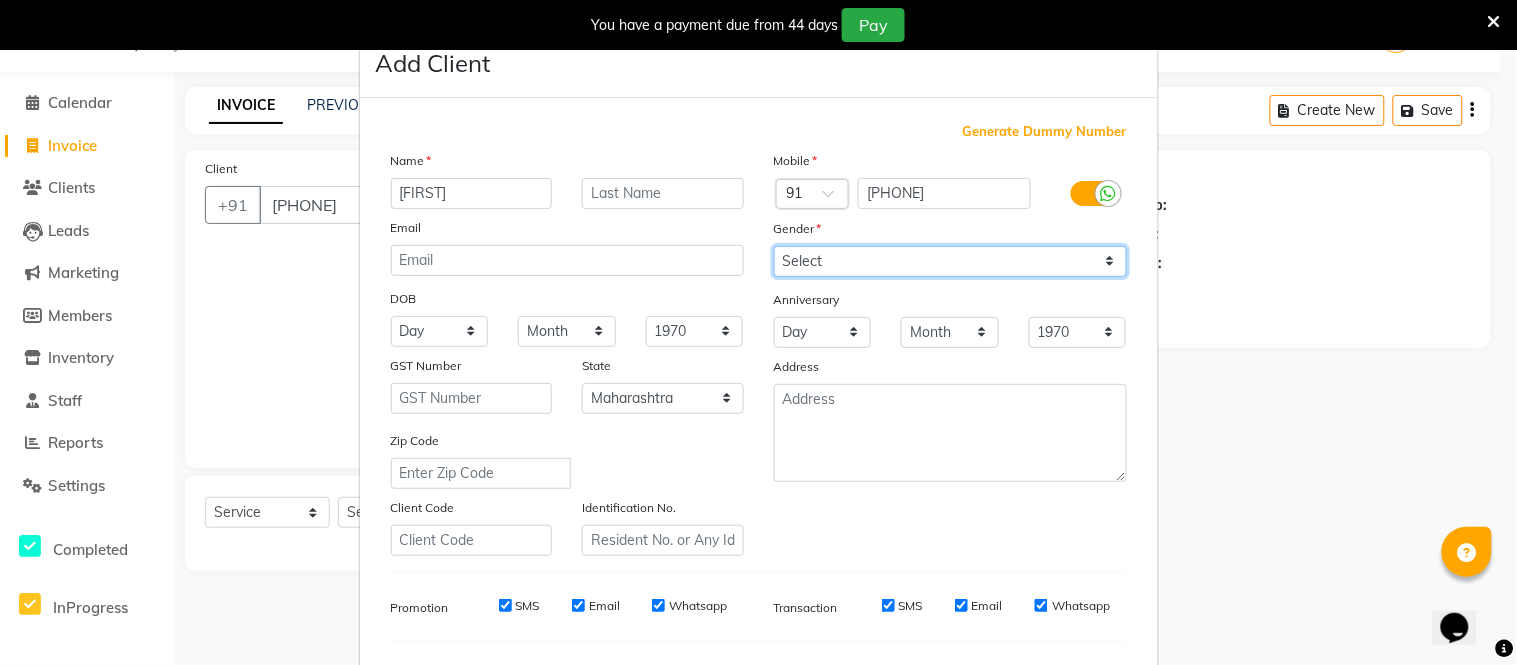 click on "Select Male Female Other Prefer Not To Say" at bounding box center [950, 261] 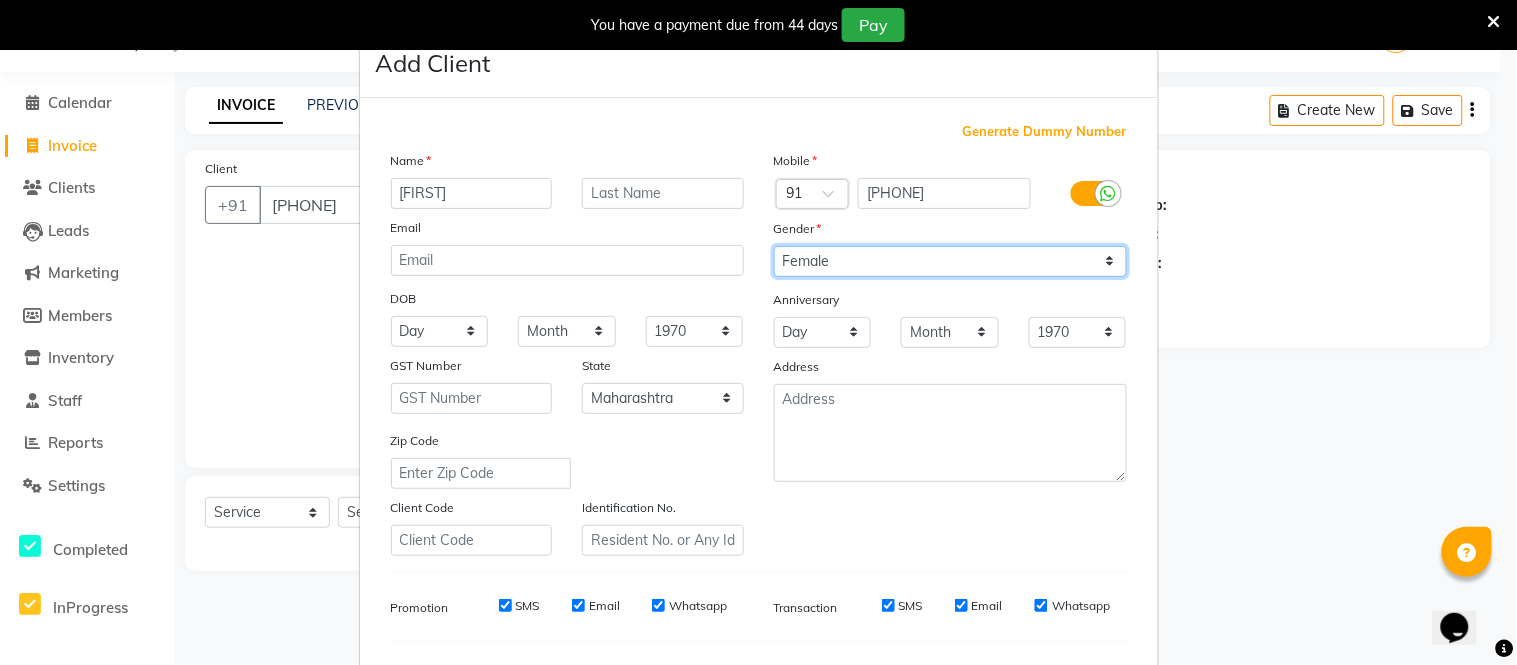 click on "Select Male Female Other Prefer Not To Say" at bounding box center (950, 261) 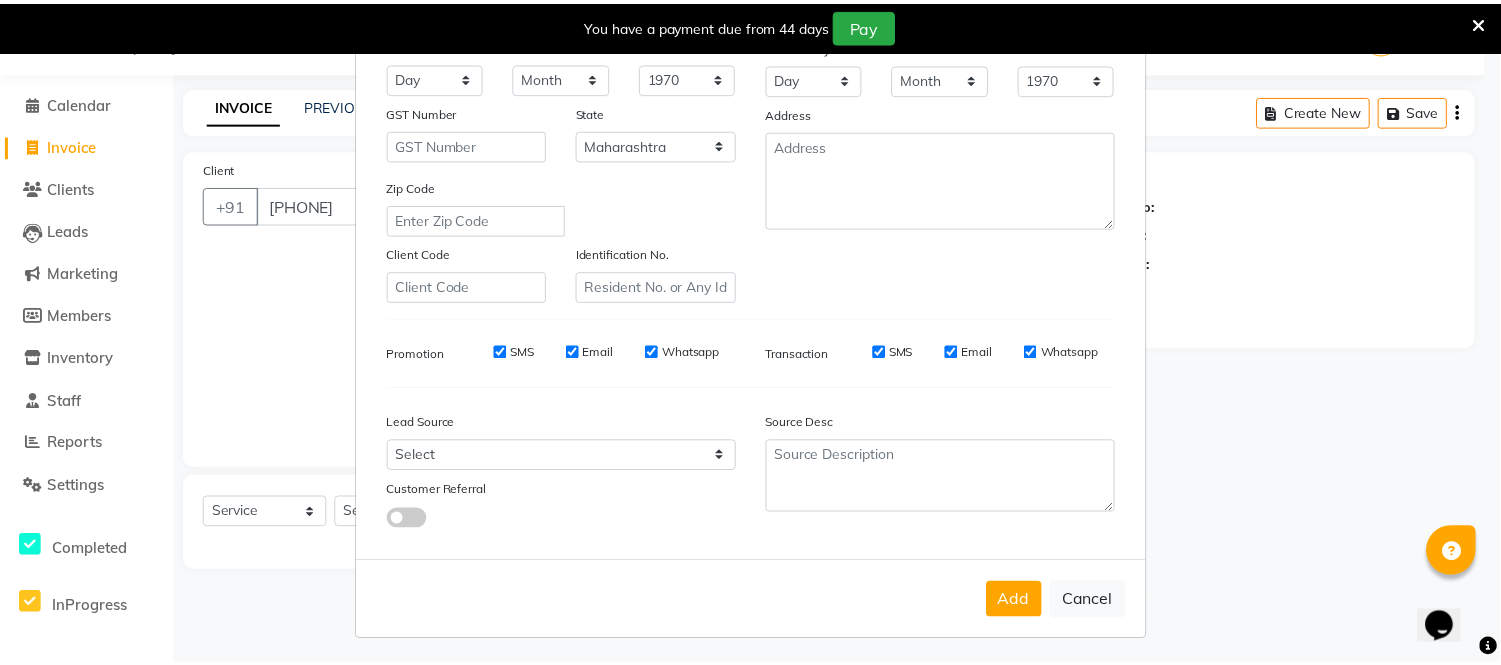 scroll, scrollTop: 258, scrollLeft: 0, axis: vertical 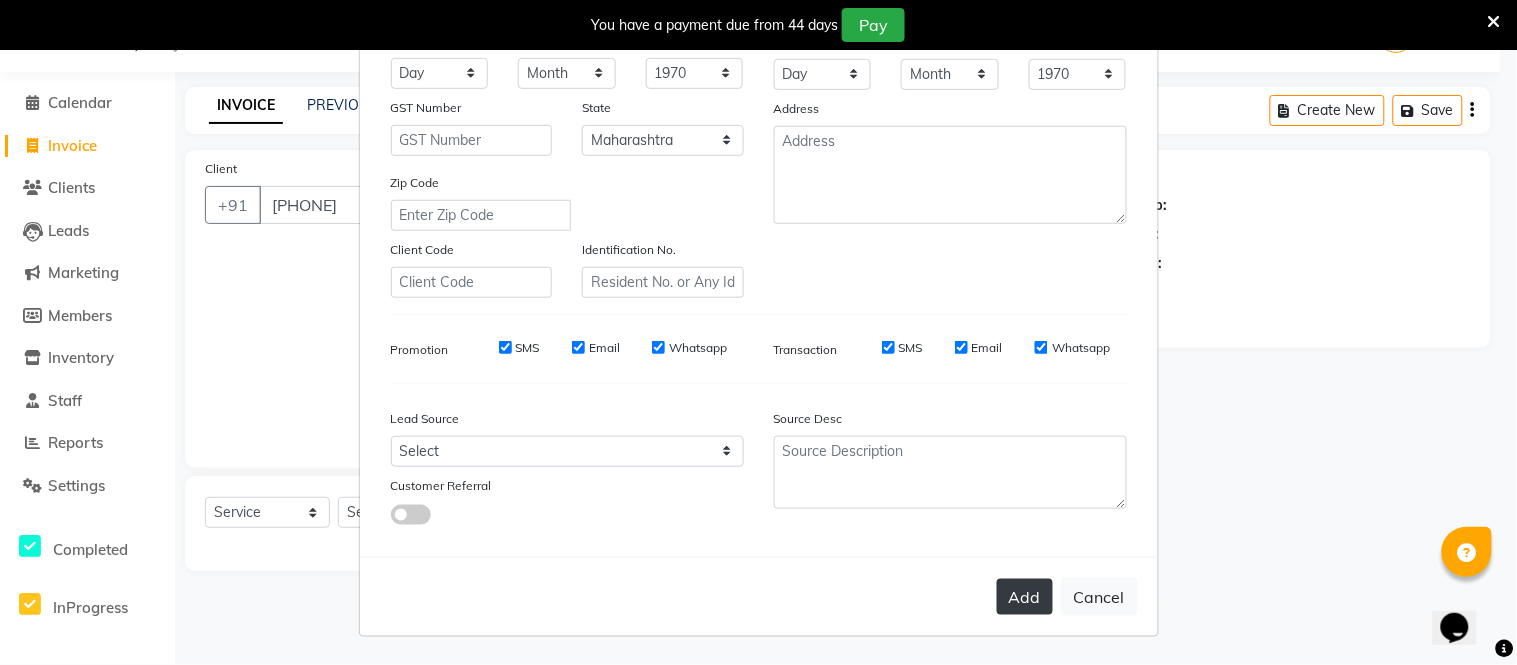 click on "Add" at bounding box center (1025, 597) 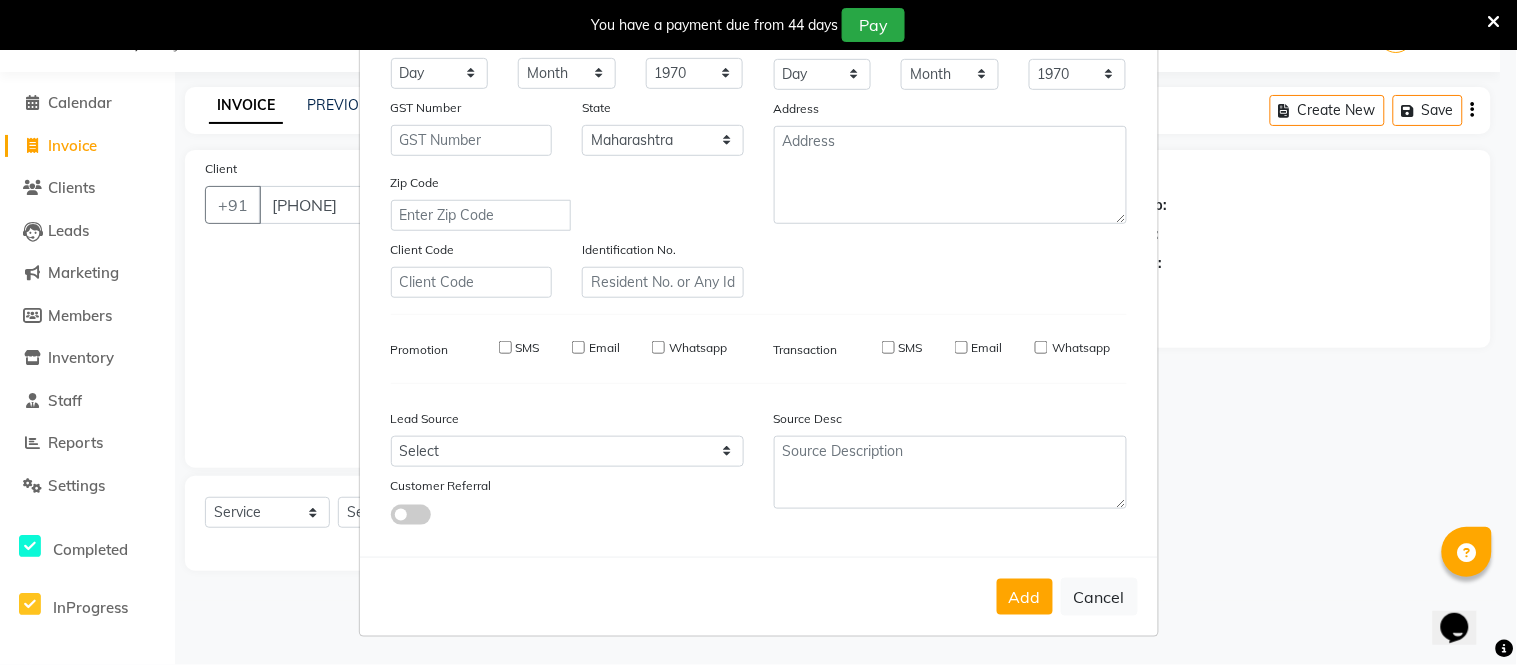 type 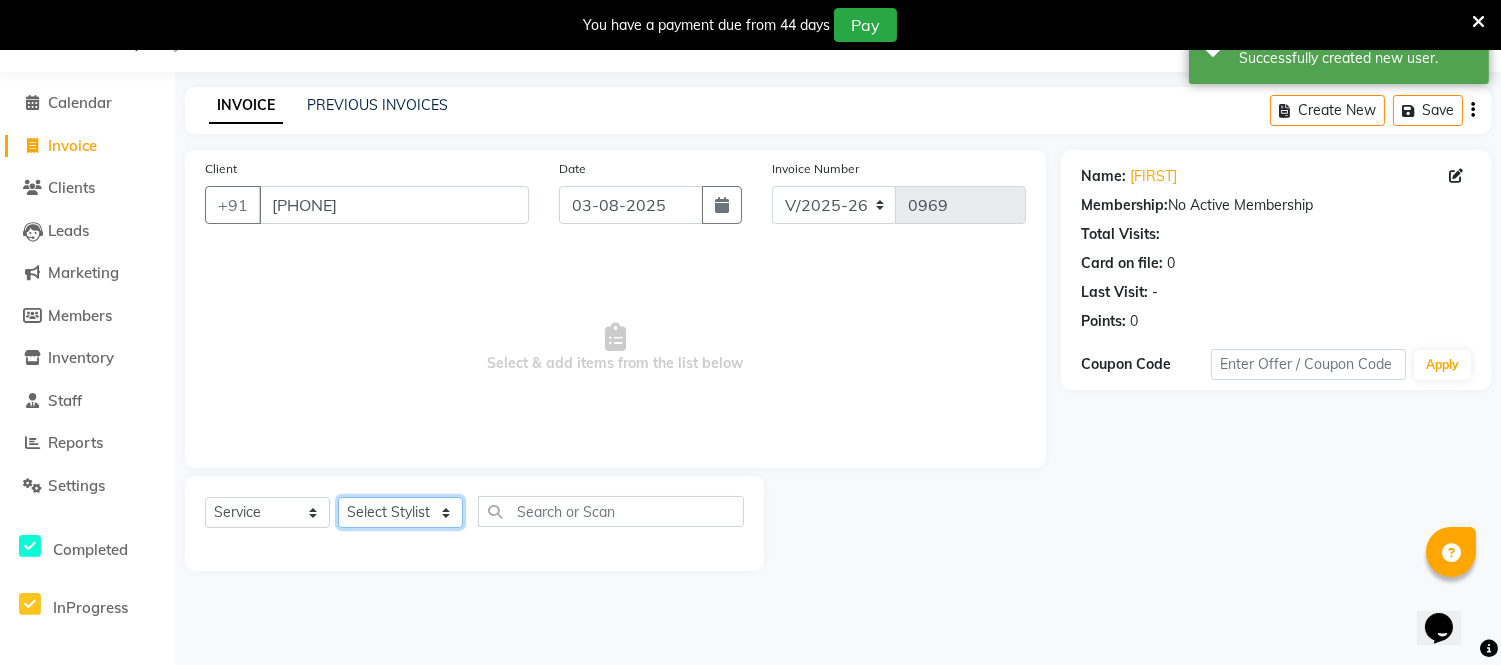 click on "Select Stylist Anuja [FIRST] [LAST] Mayur omkar Pallavi Wali Rakhi Mandal Shanti Palkonda Training Department" 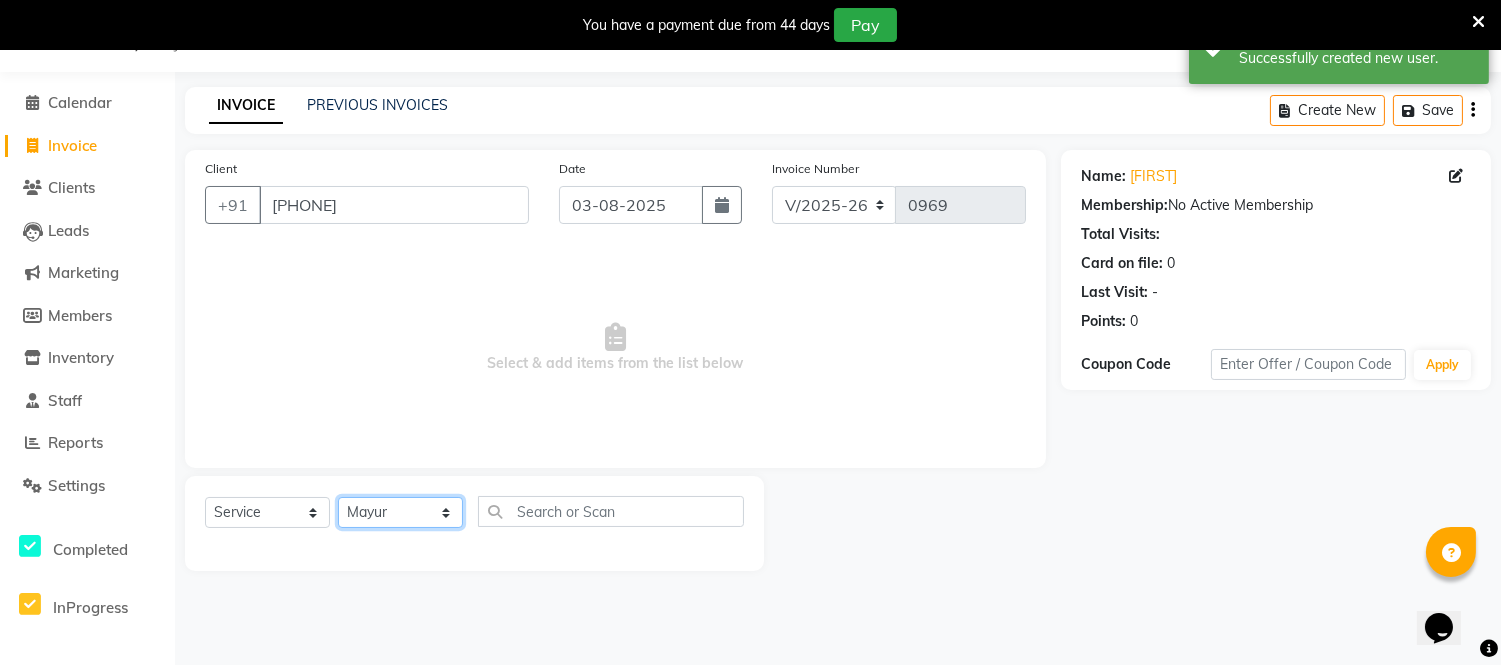 click on "Select Stylist Anuja [FIRST] [LAST] Mayur omkar Pallavi Wali Rakhi Mandal Shanti Palkonda Training Department" 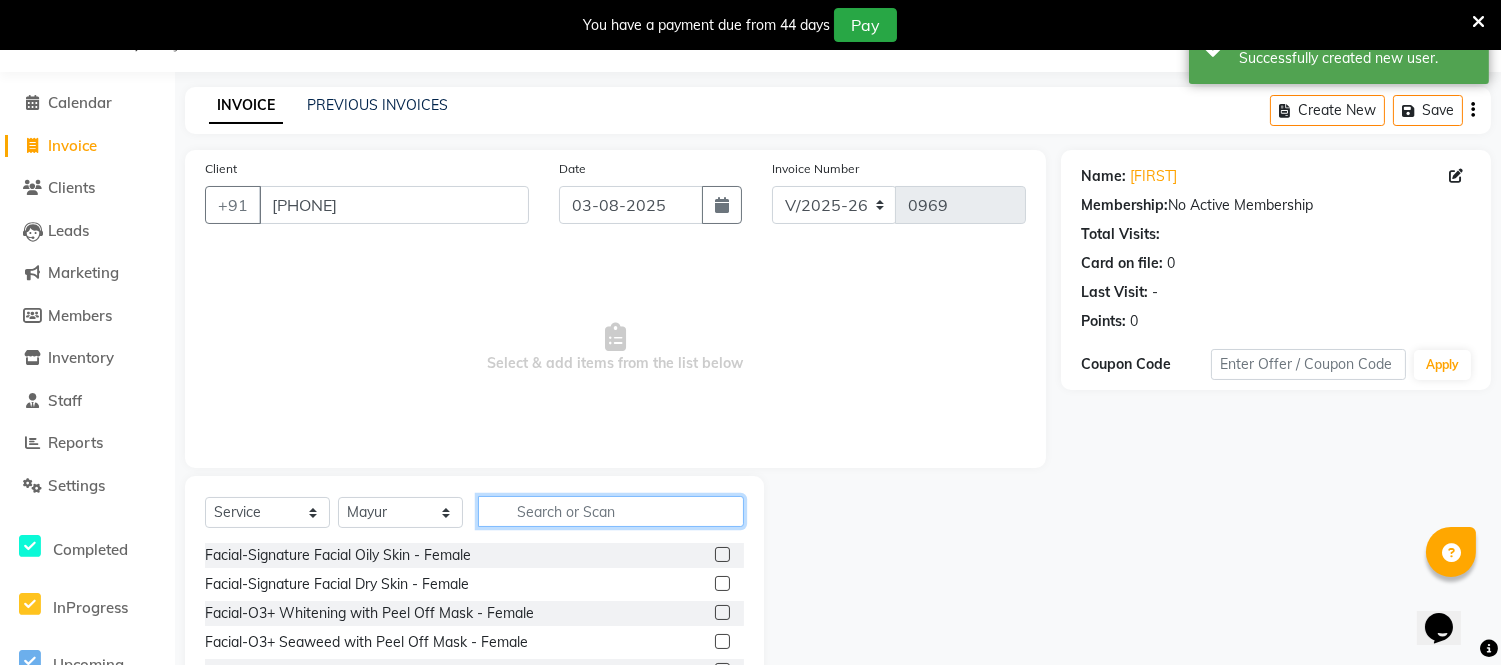 click 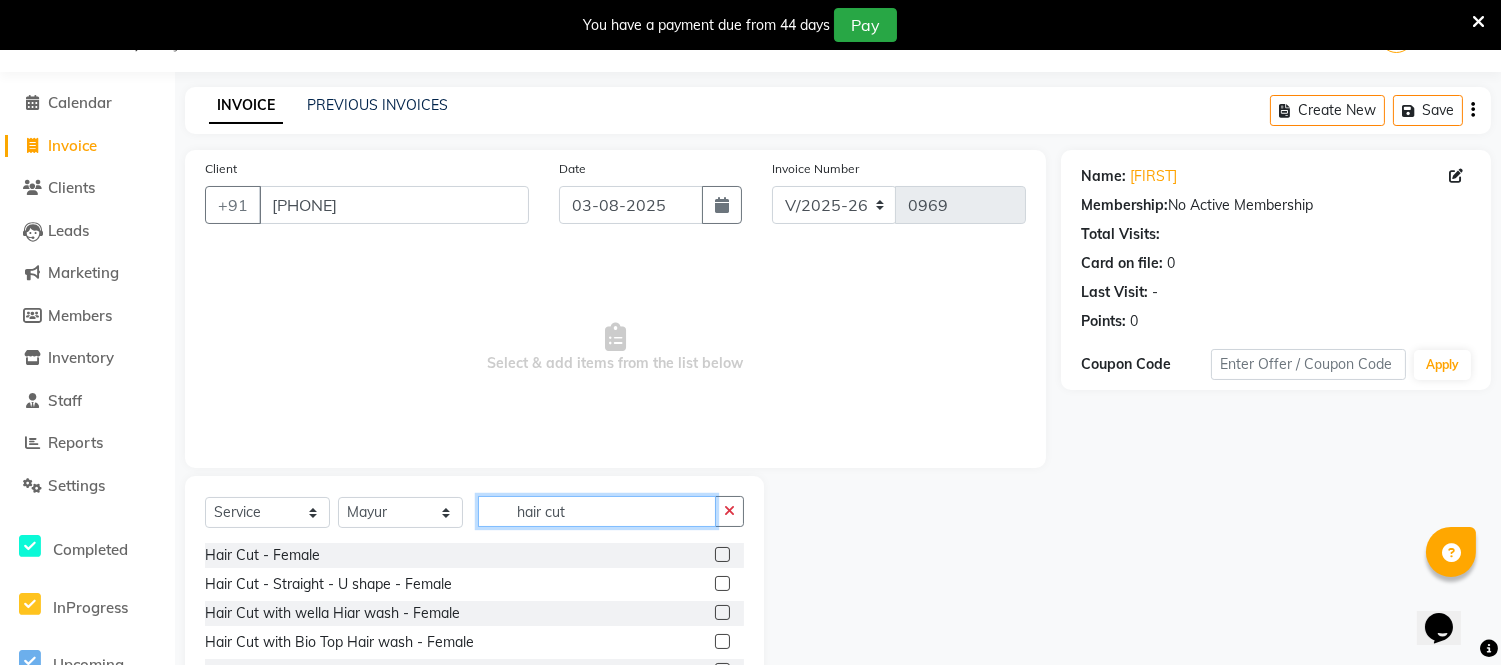 type on "hair cut" 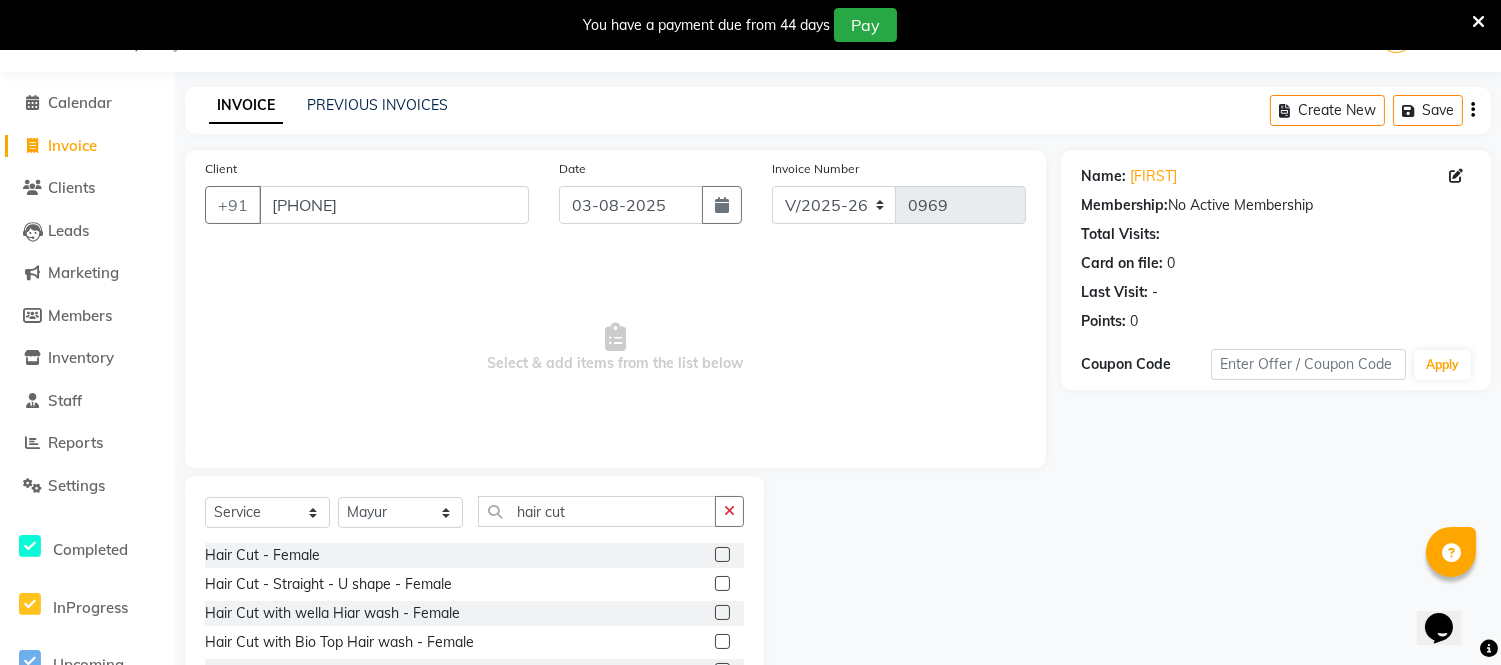 click 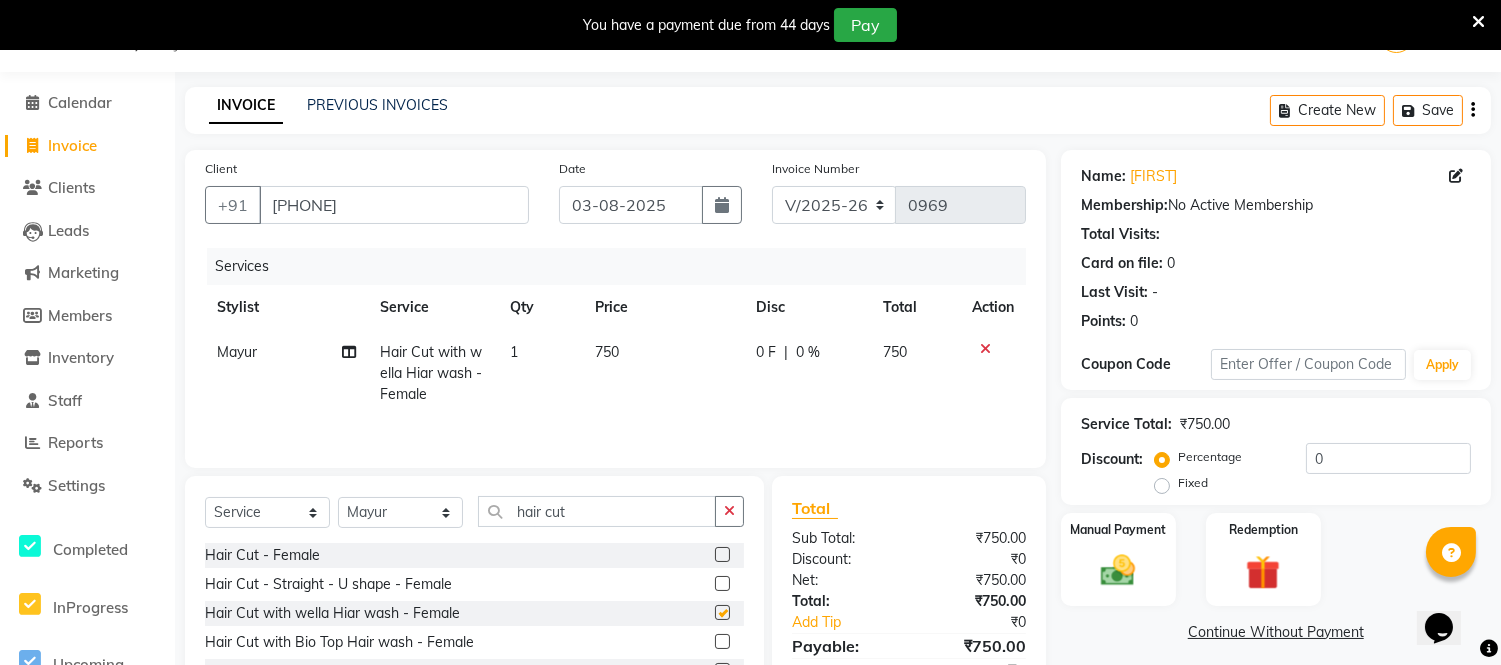 checkbox on "false" 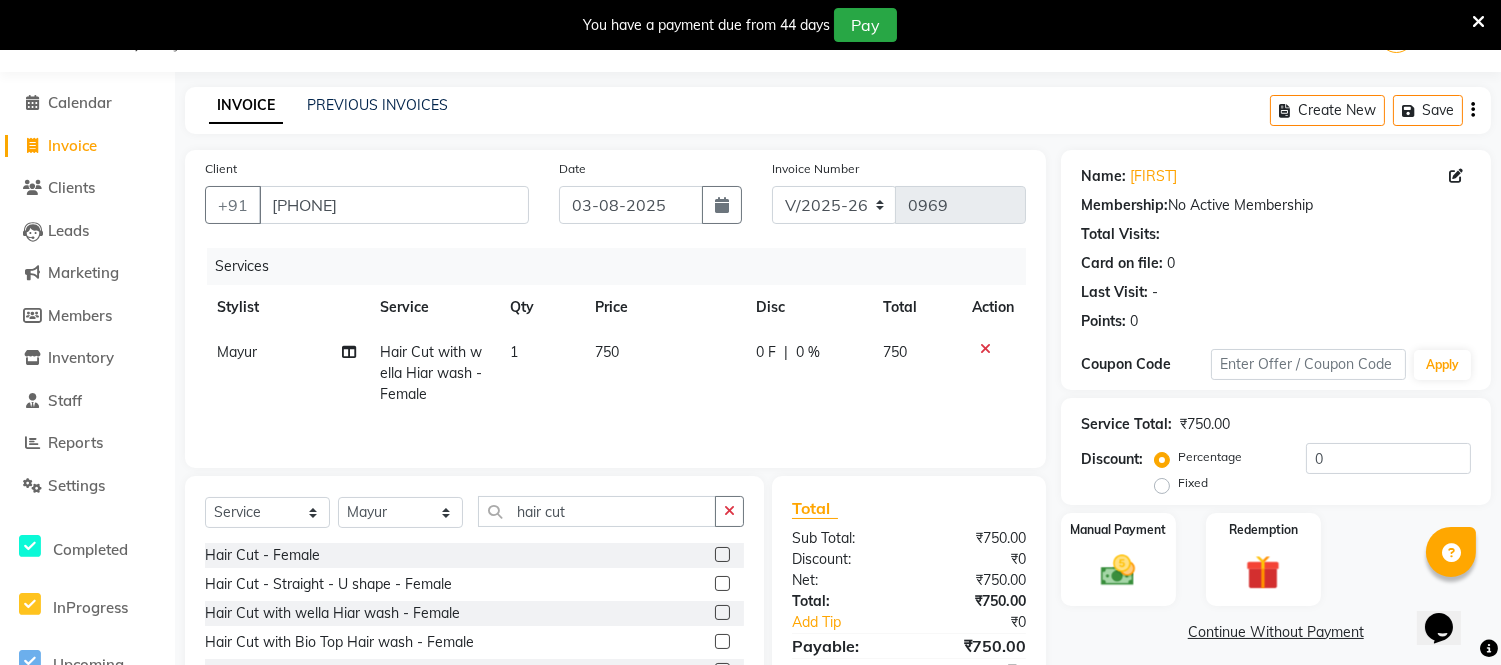 click 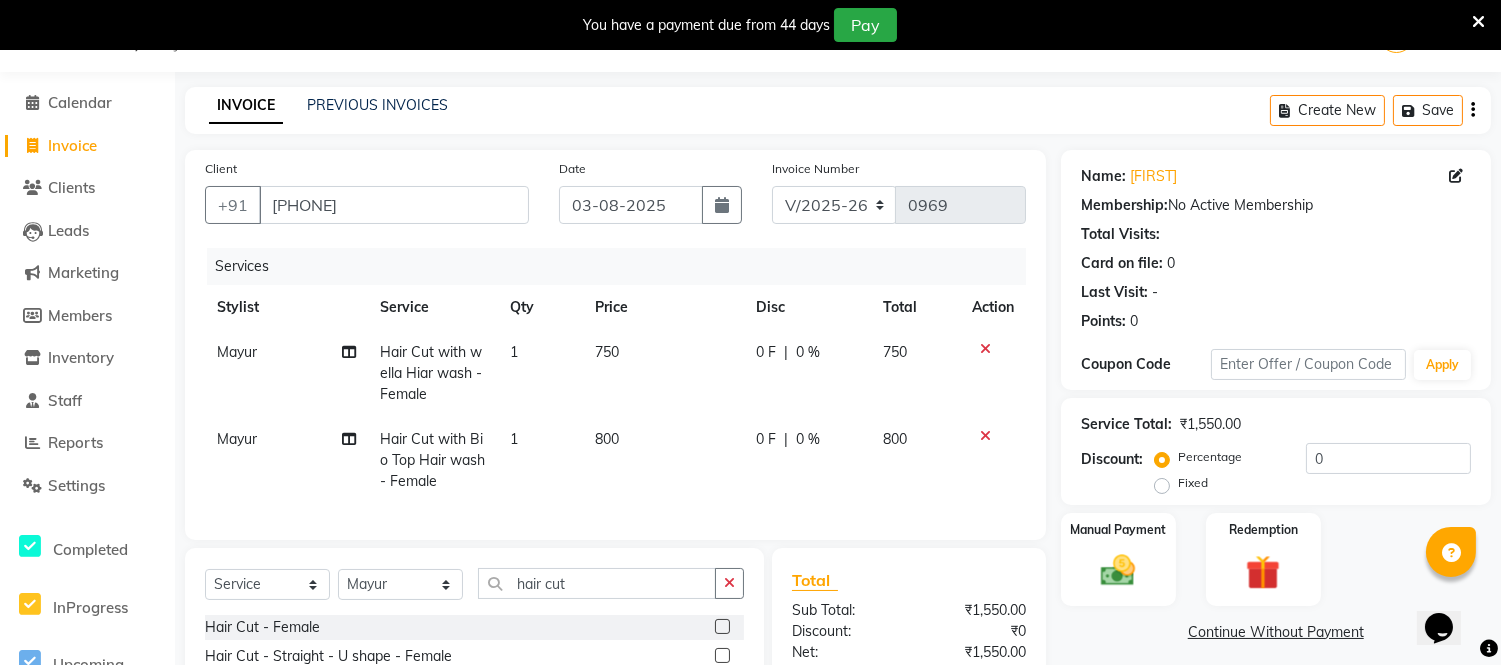 checkbox on "false" 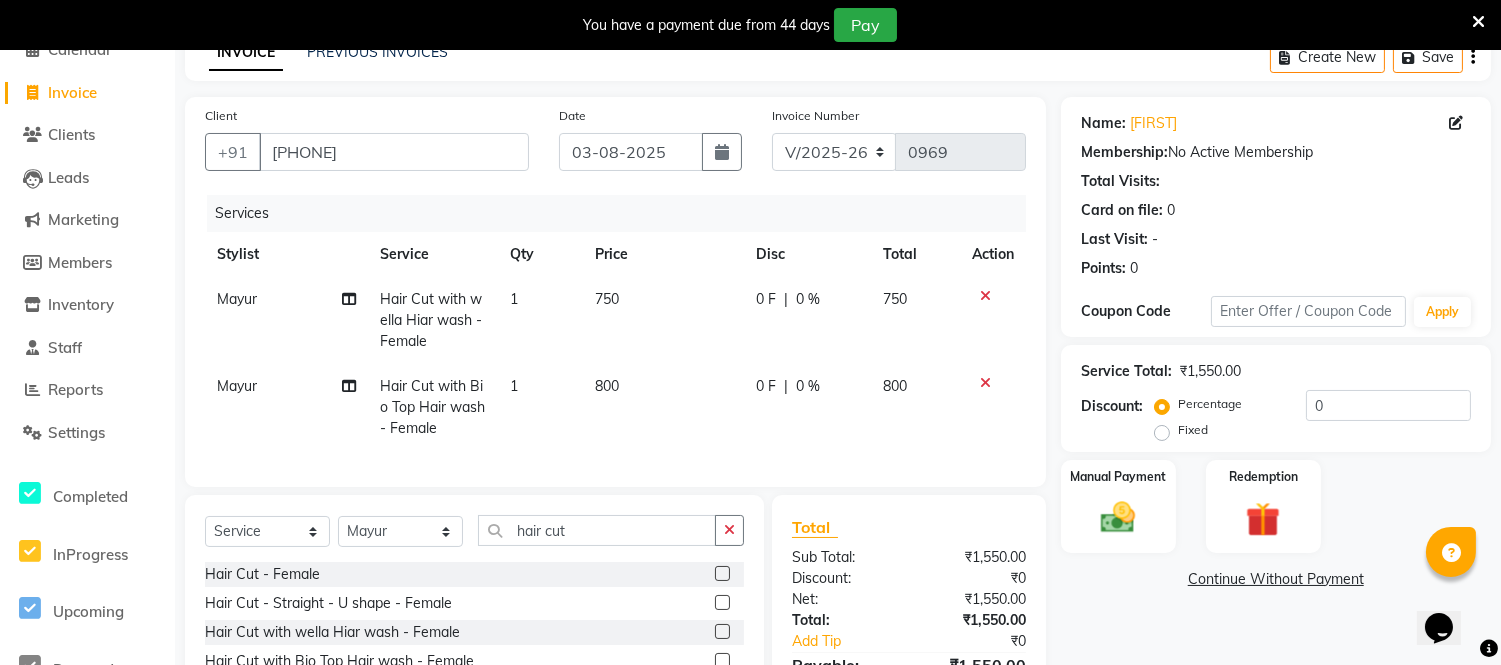 scroll, scrollTop: 52, scrollLeft: 0, axis: vertical 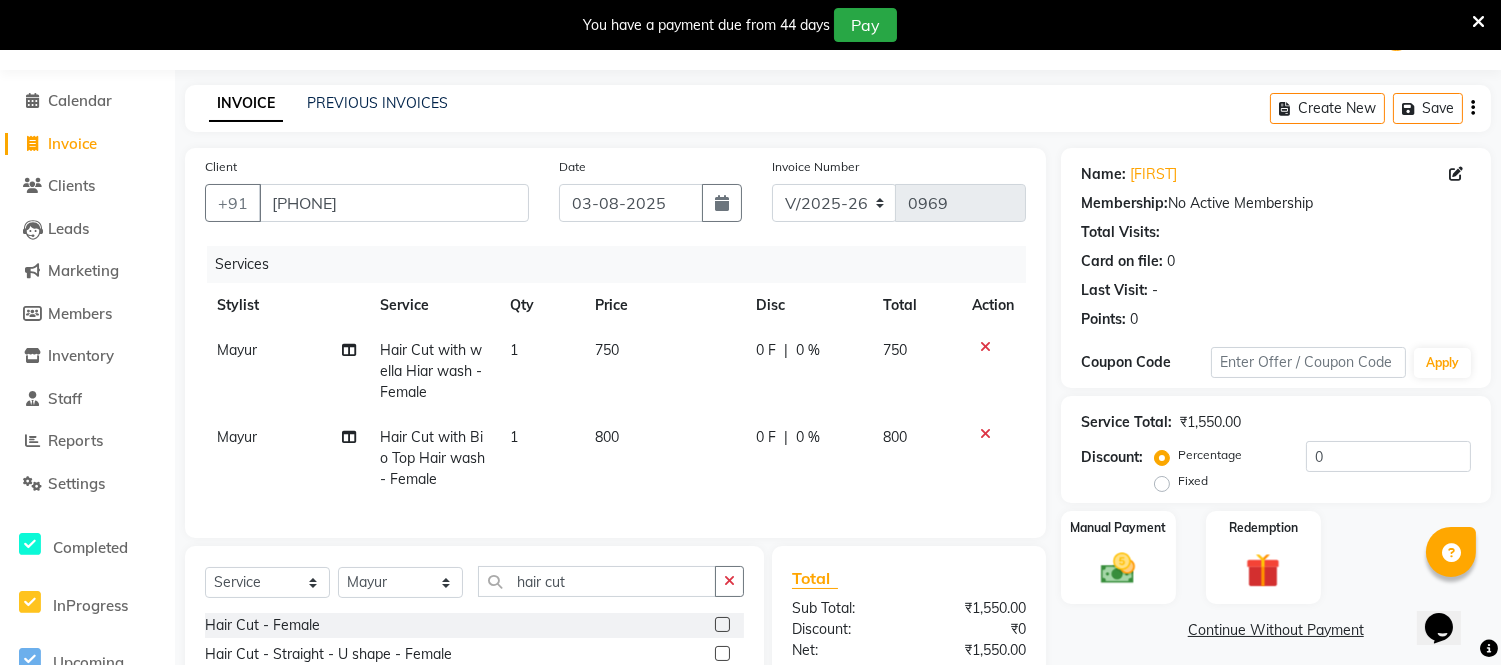 click 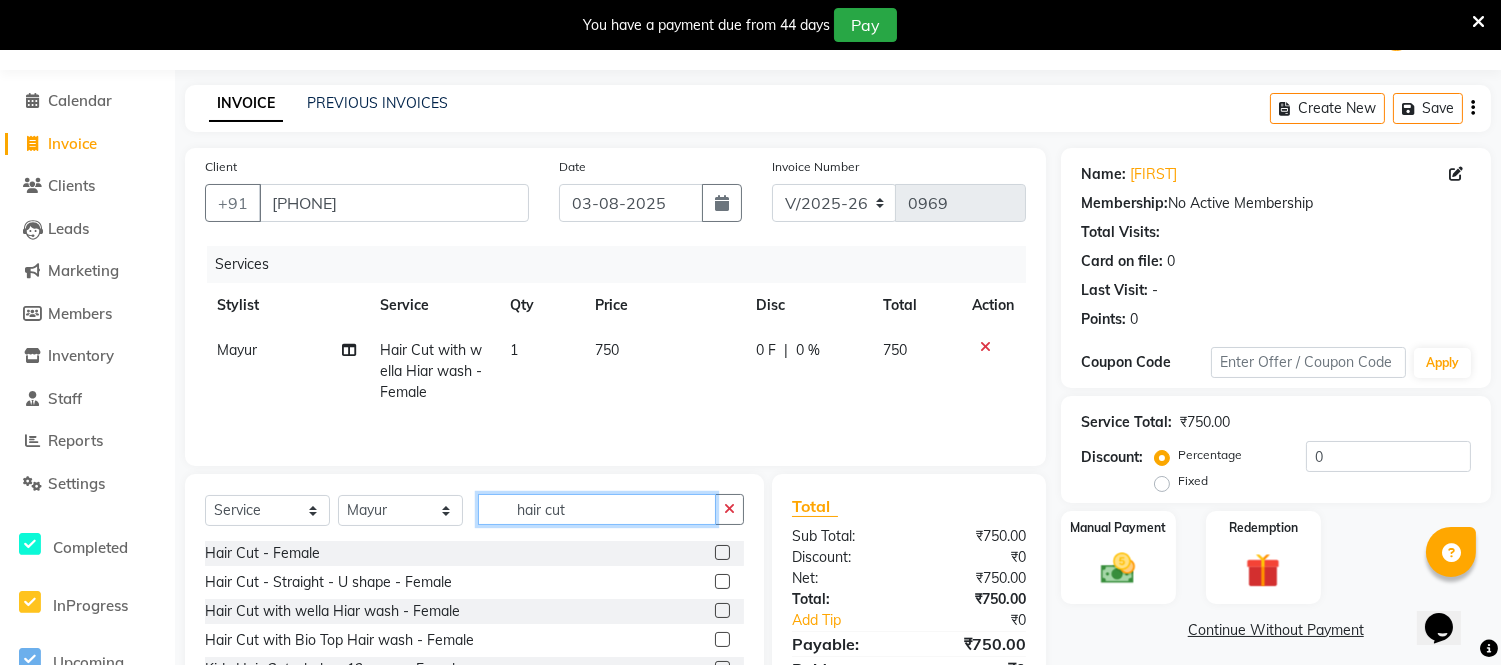 click on "hair cut" 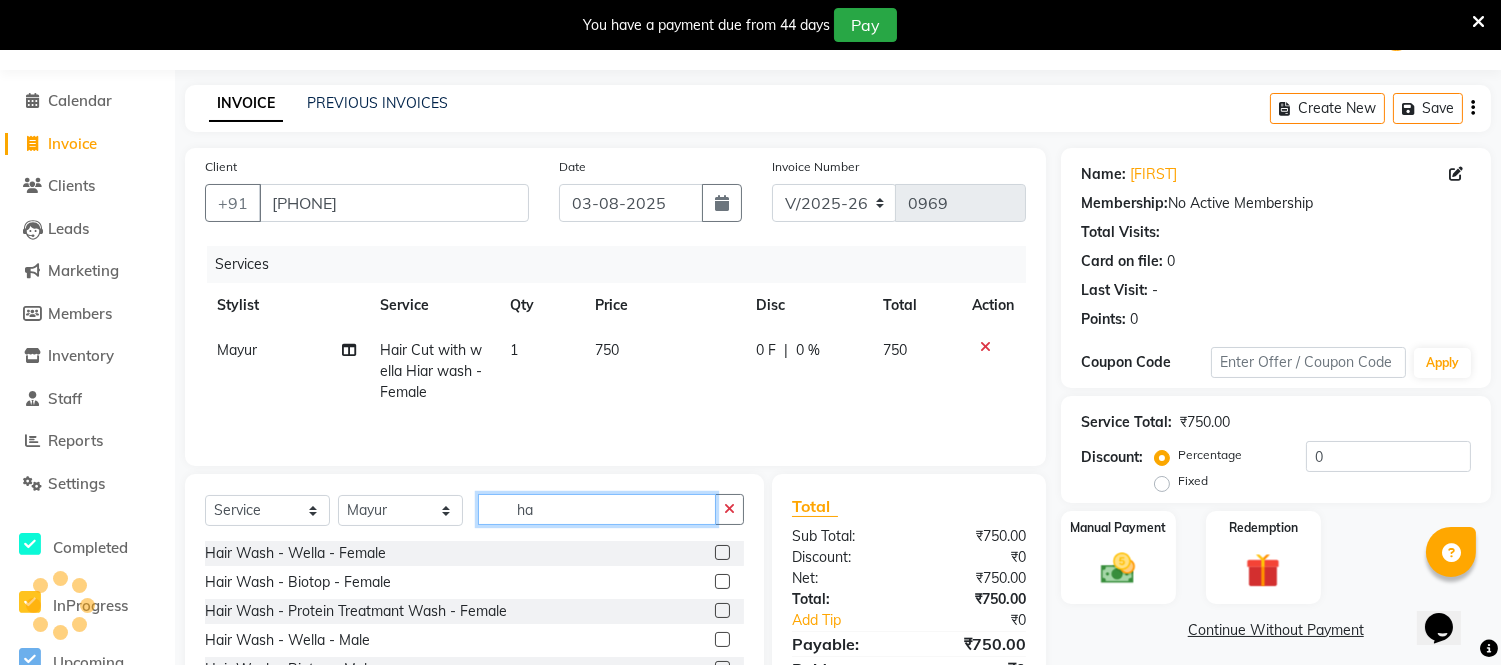 type on "h" 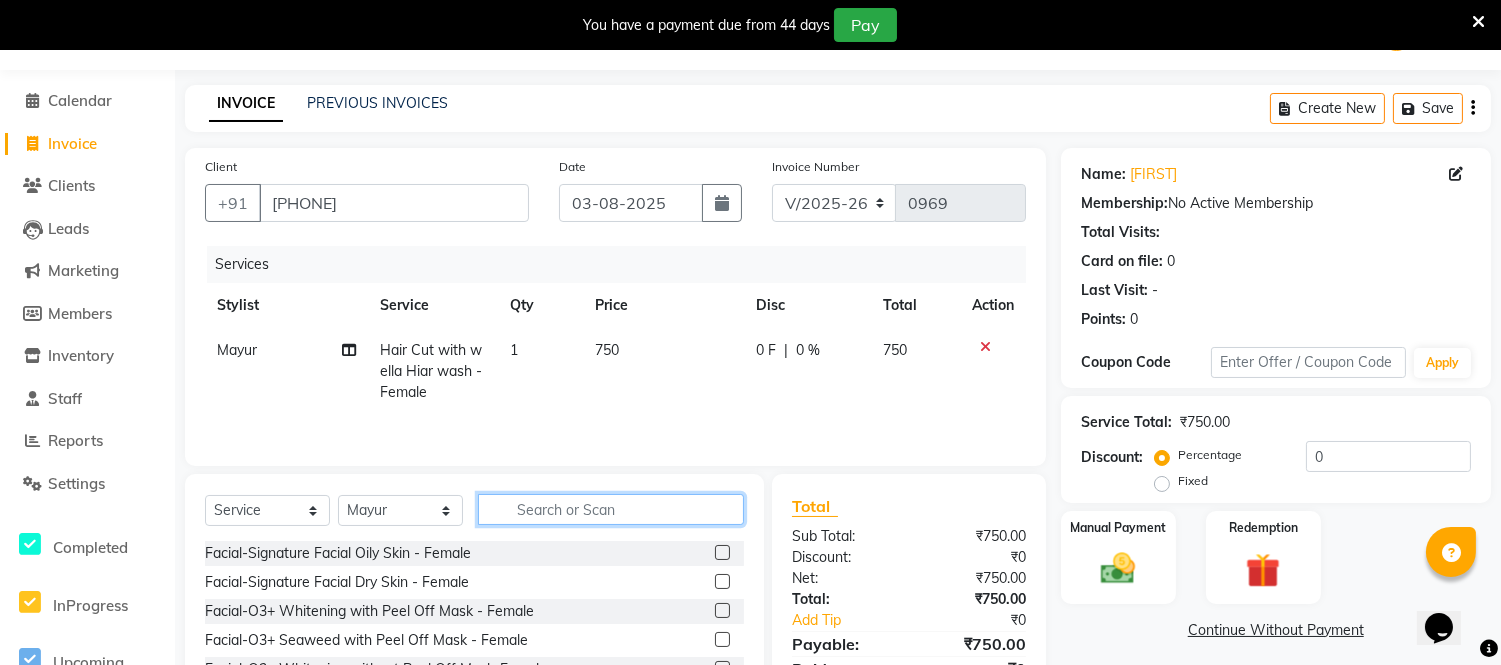 type 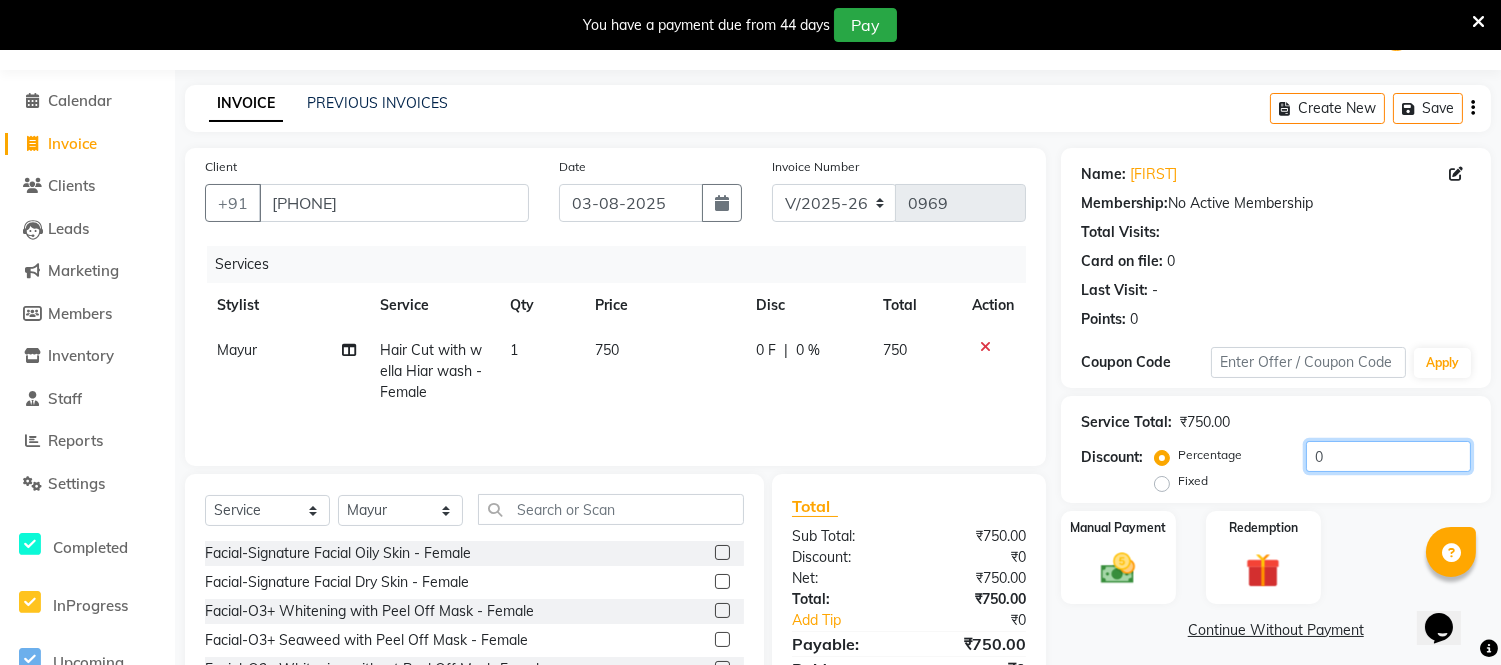 click on "0" 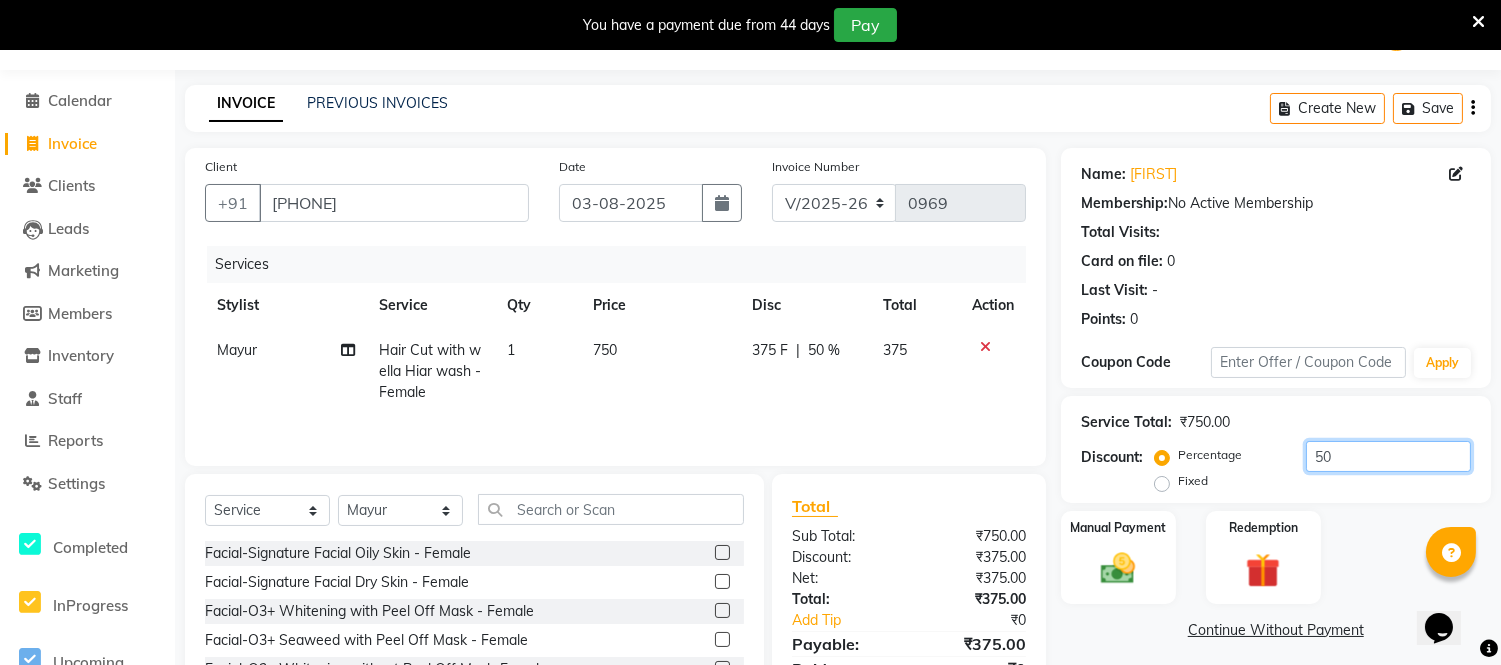 type on "5" 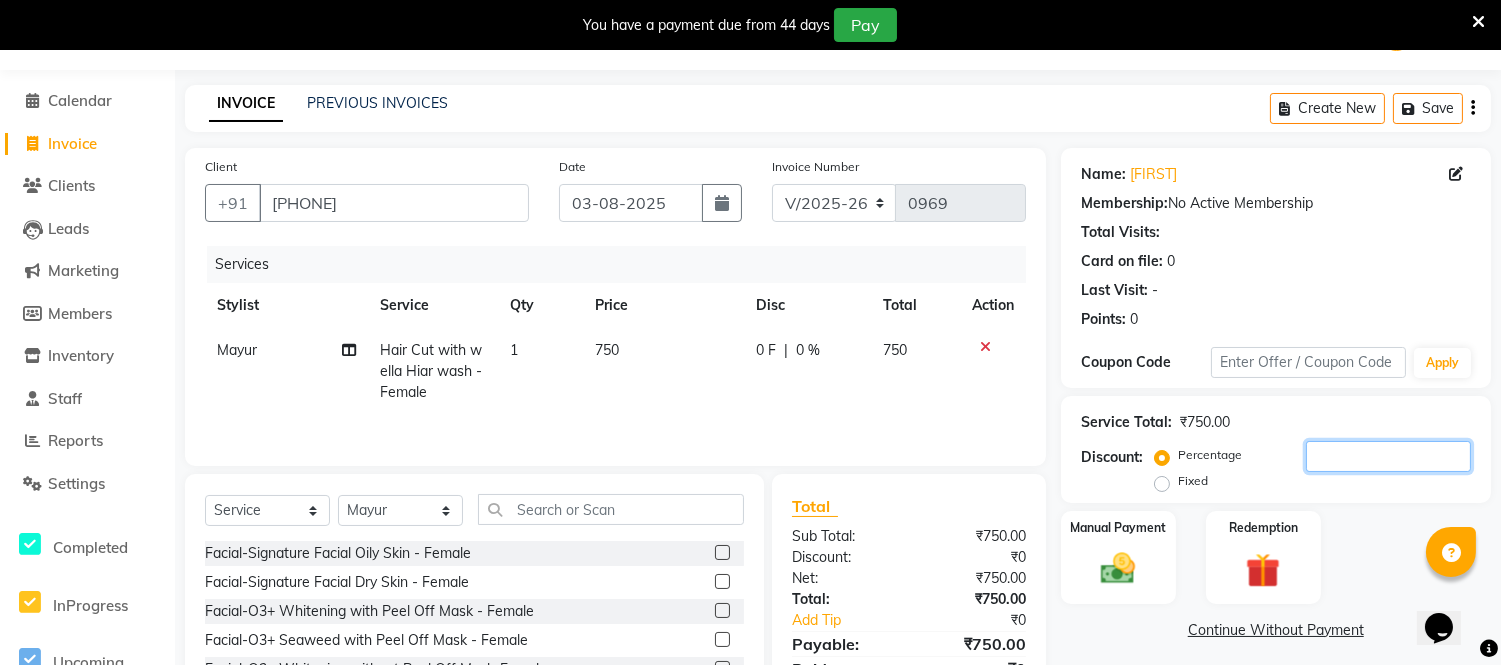 type 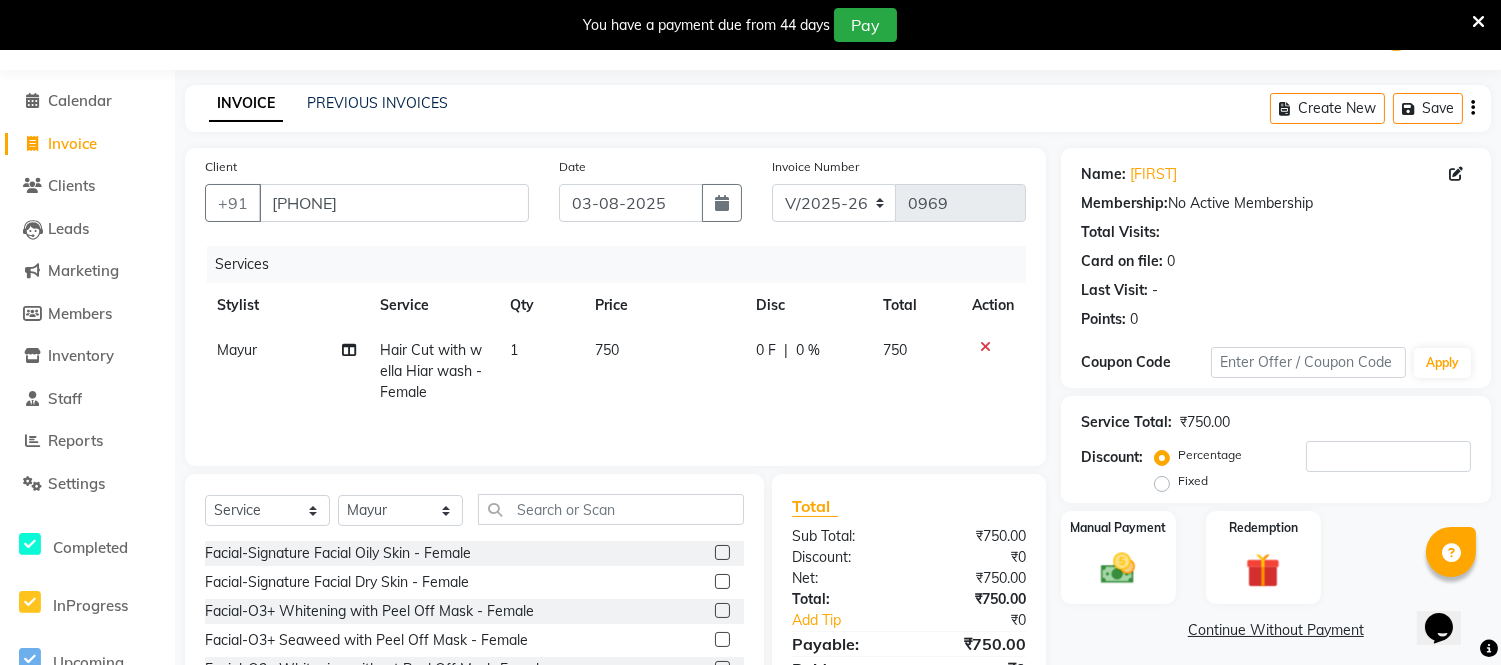 click on "Fixed" 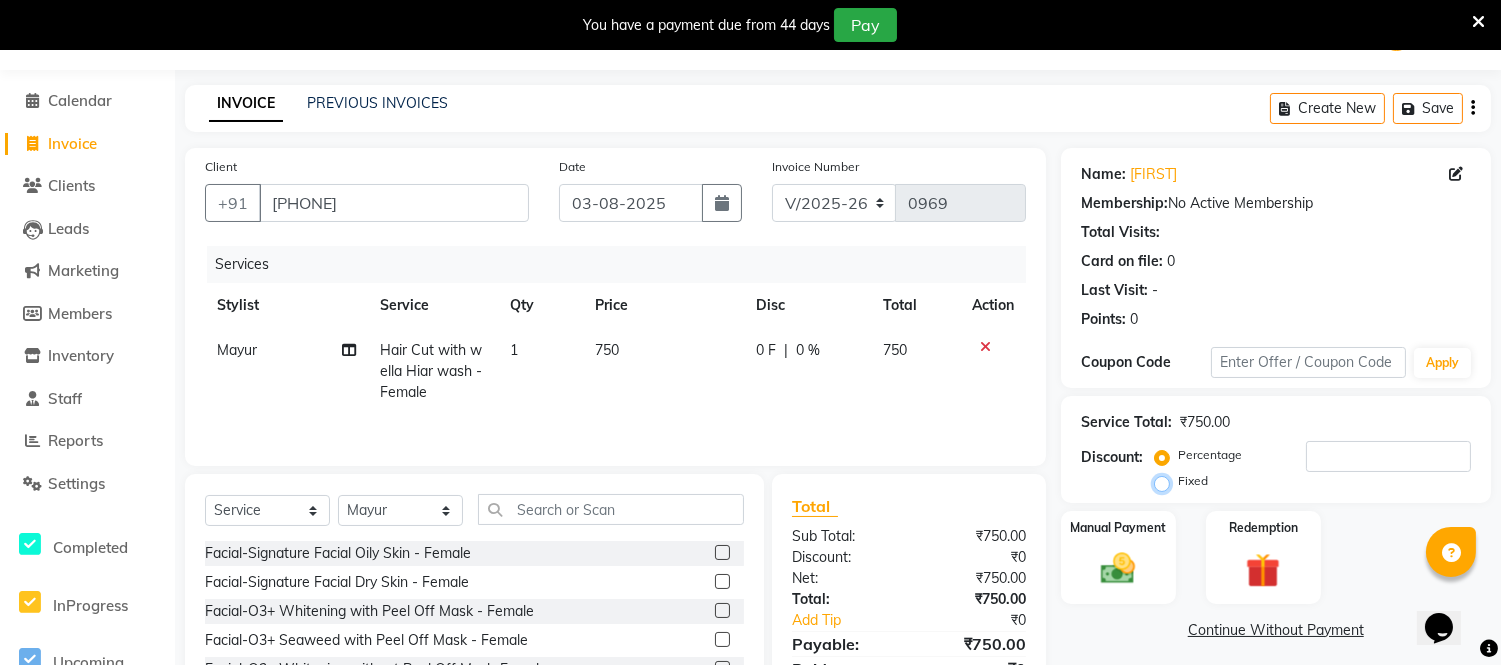 click on "Fixed" at bounding box center [1166, 481] 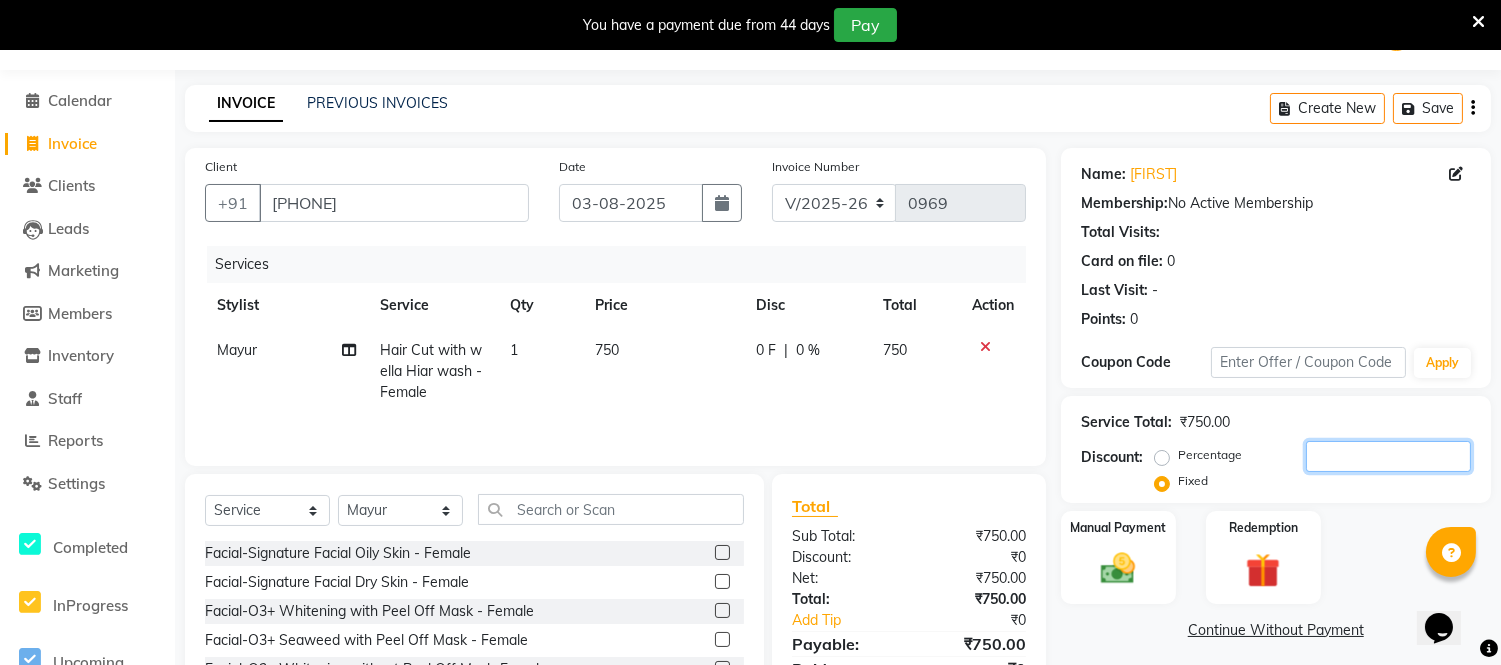 click 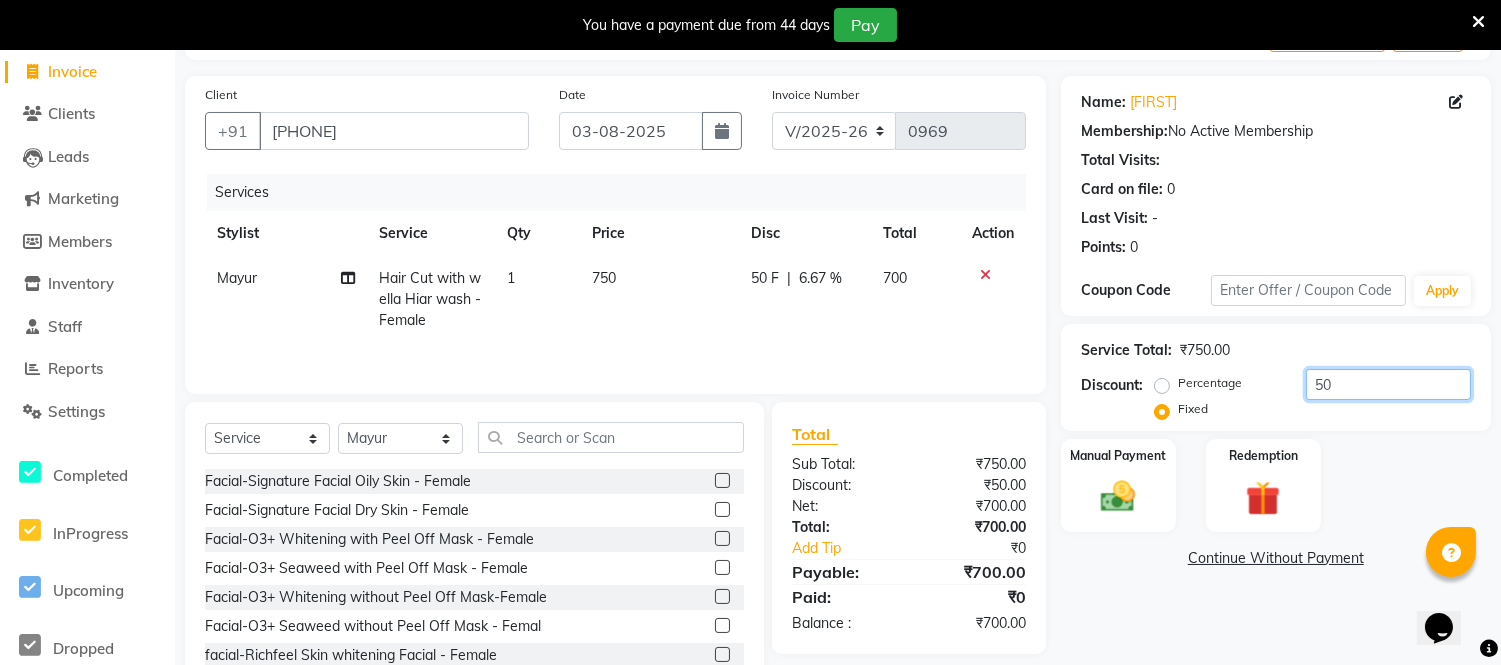 scroll, scrollTop: 163, scrollLeft: 0, axis: vertical 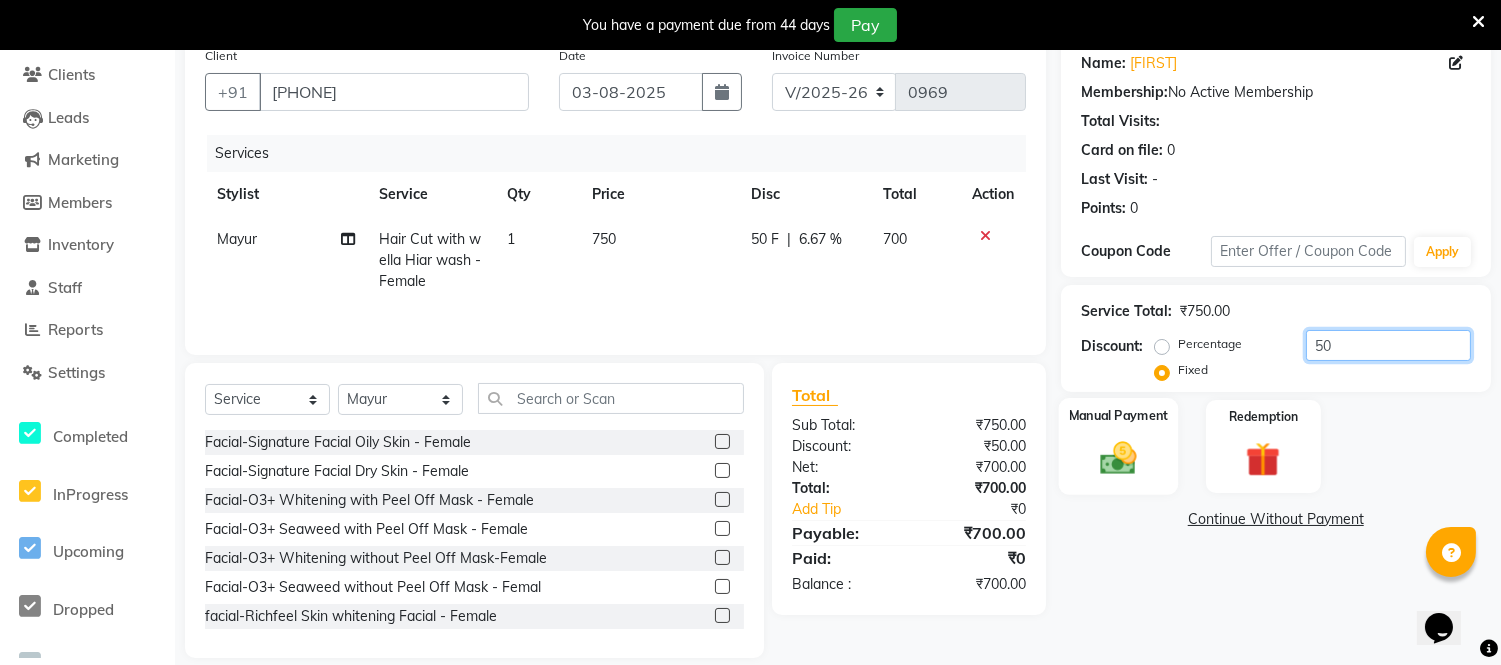 type on "50" 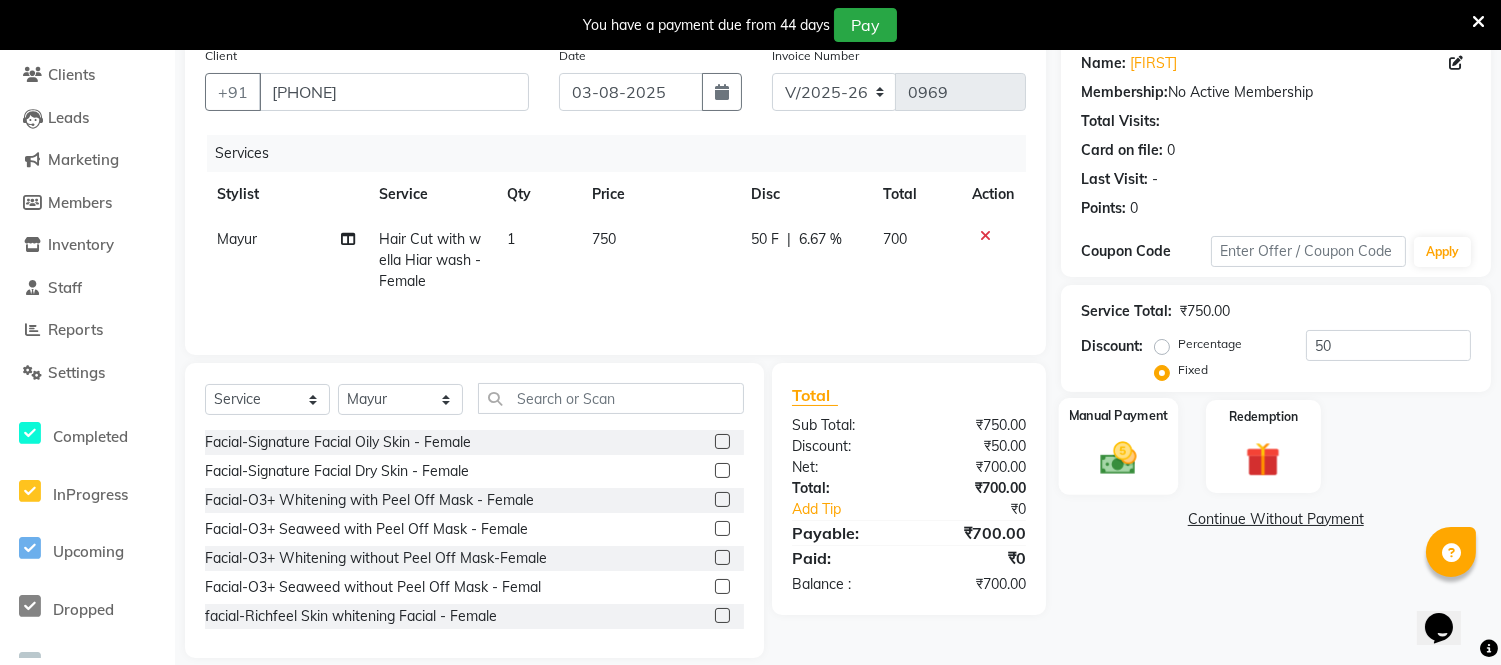 click 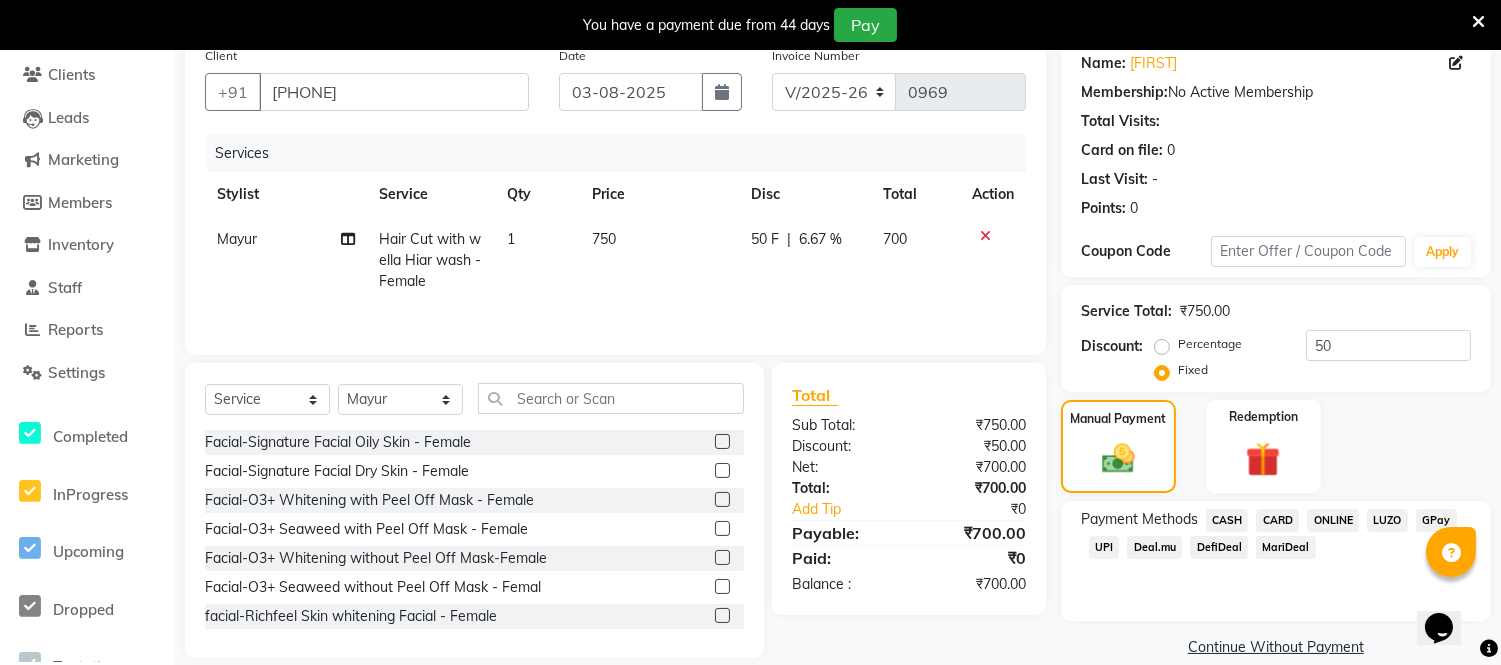 click on "ONLINE" 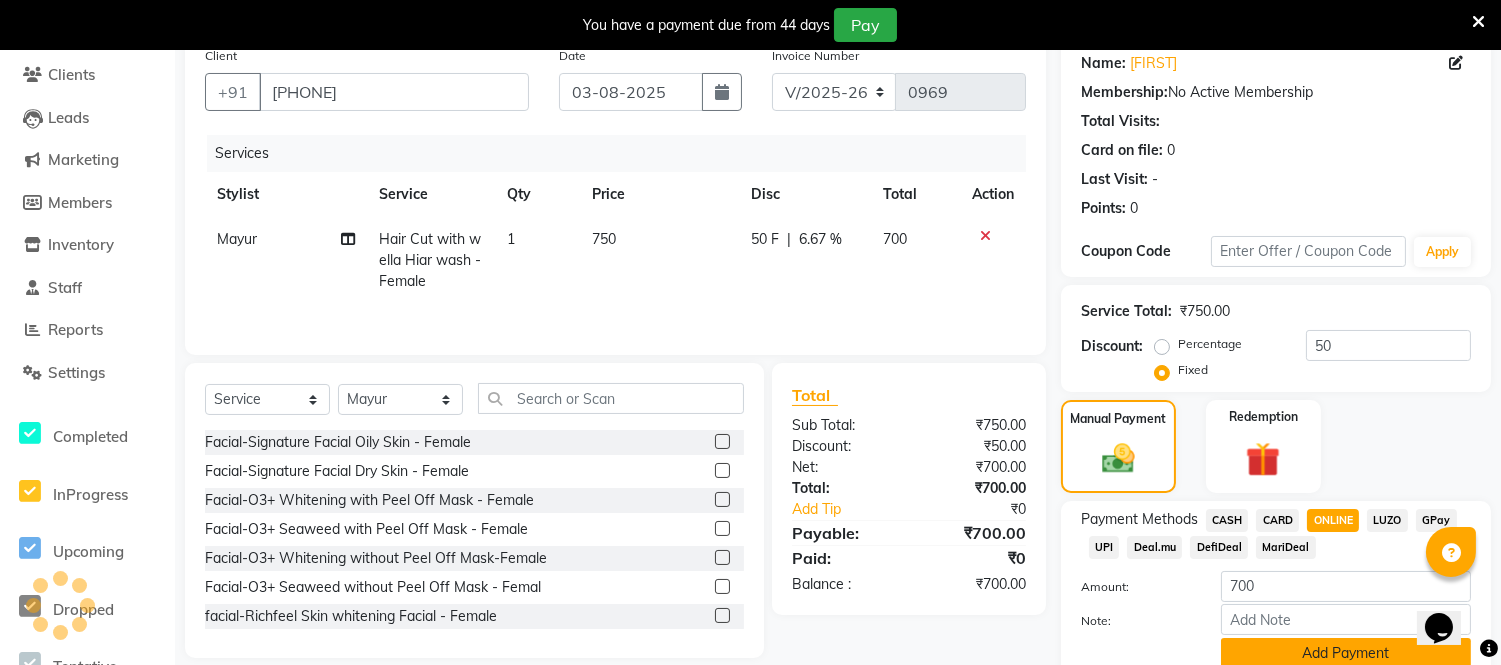 click on "Add Payment" 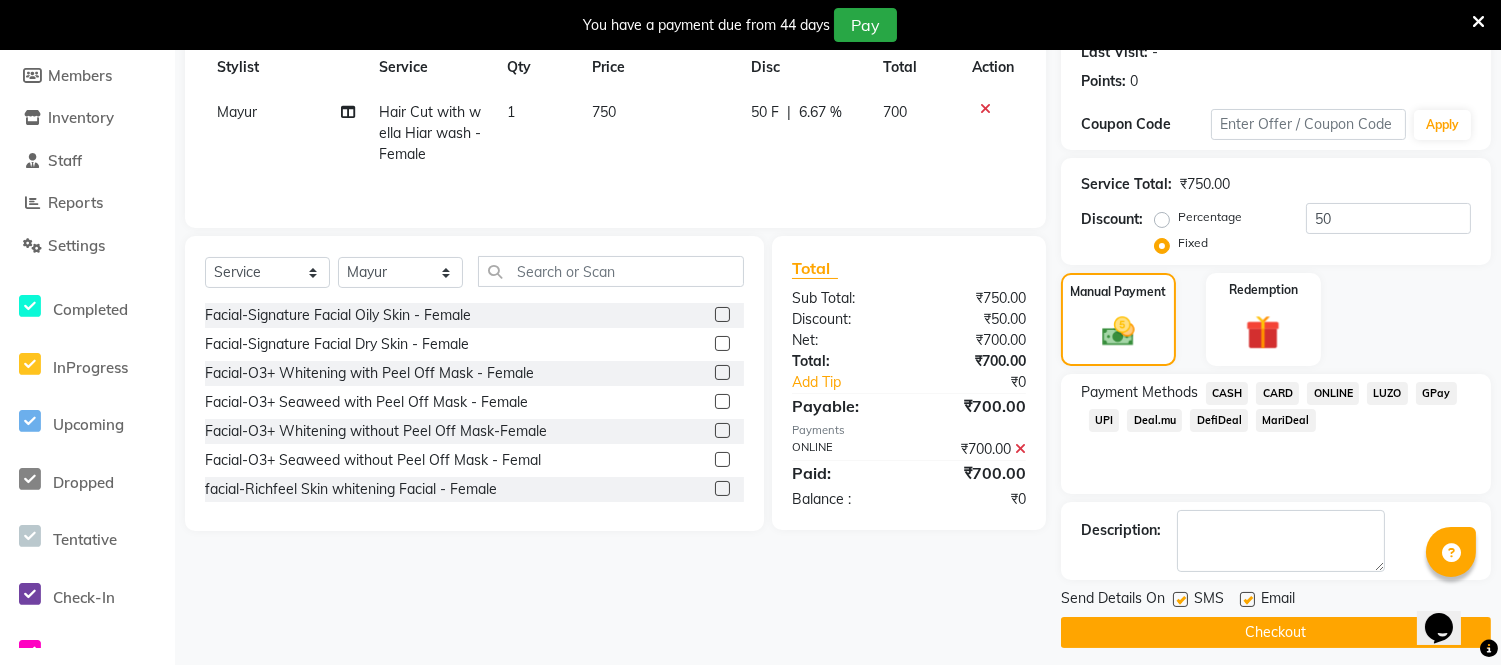 scroll, scrollTop: 302, scrollLeft: 0, axis: vertical 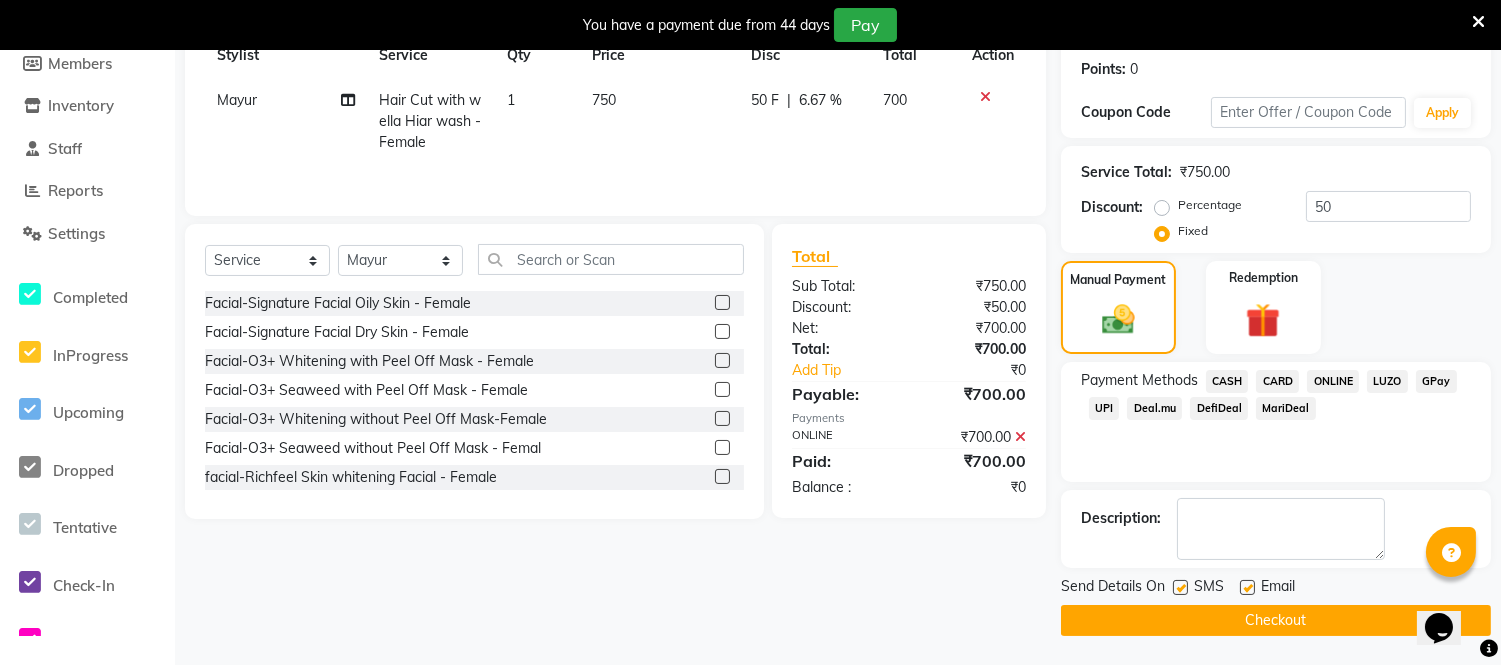 click 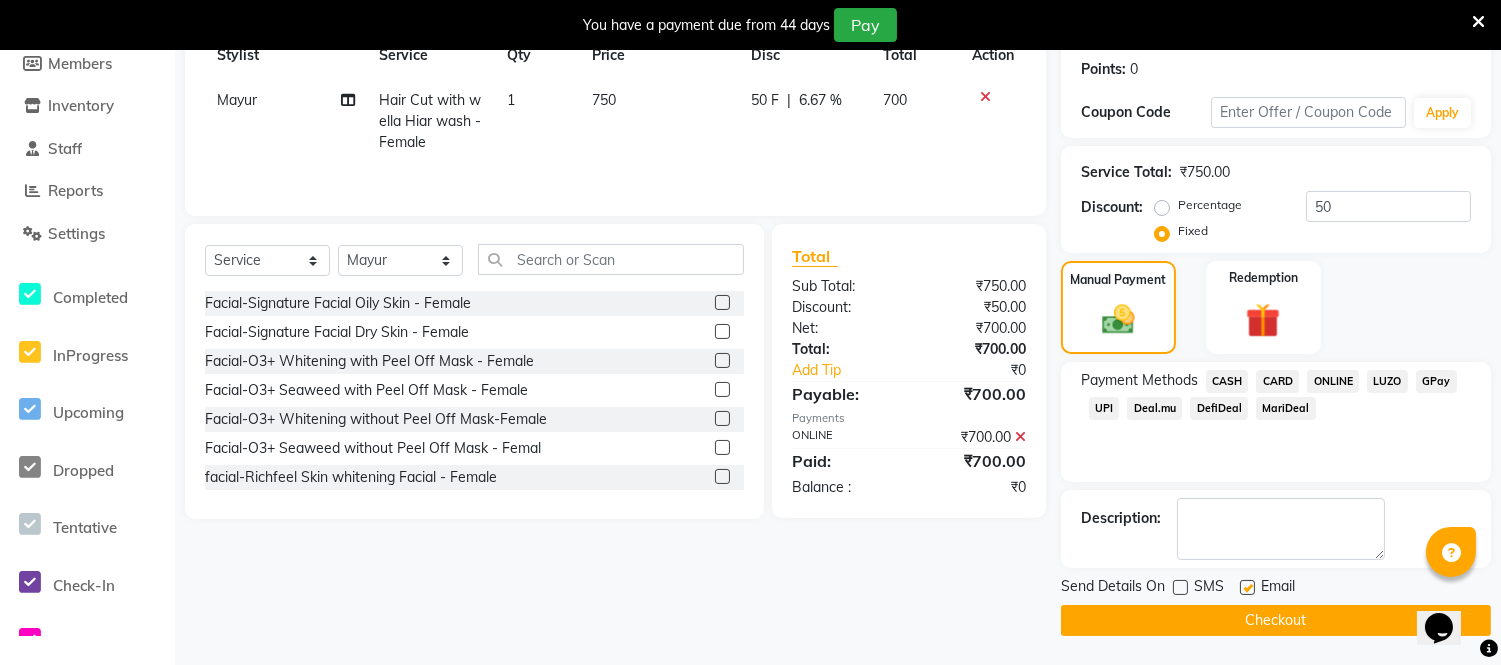 click 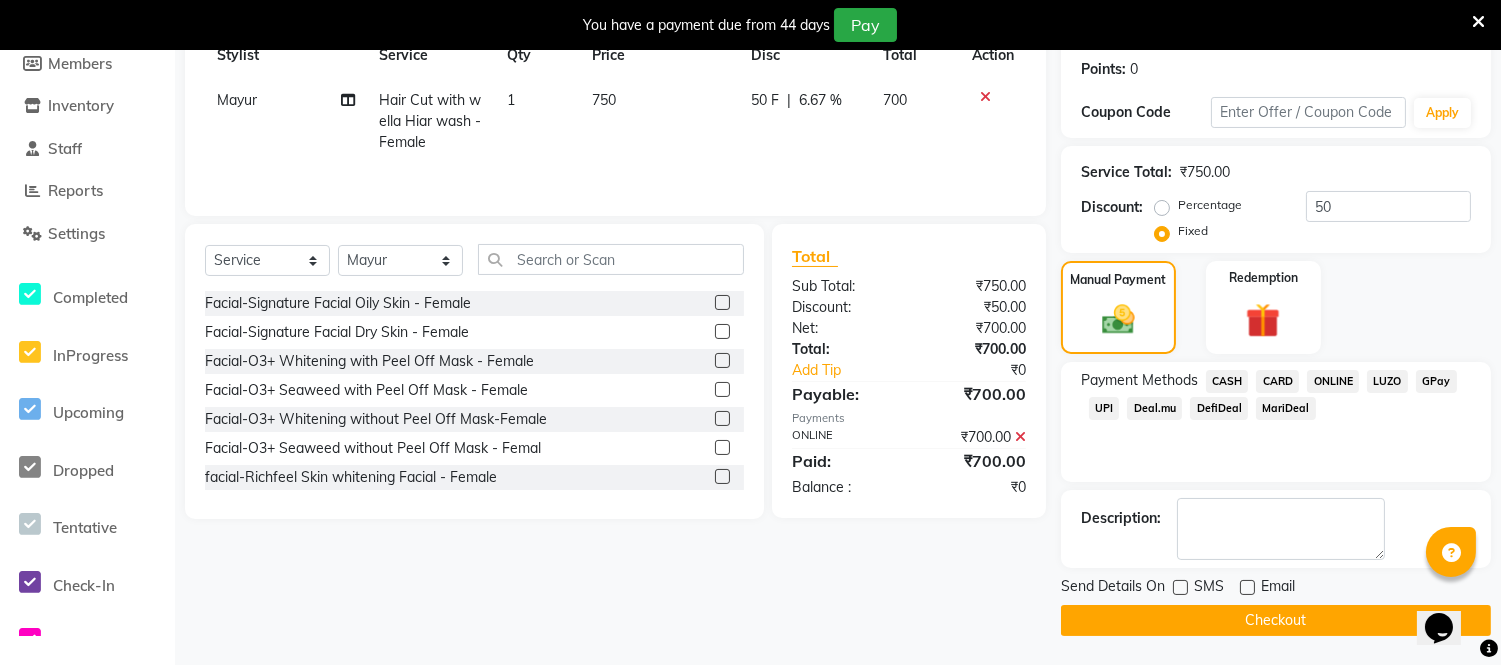 click on "Checkout" 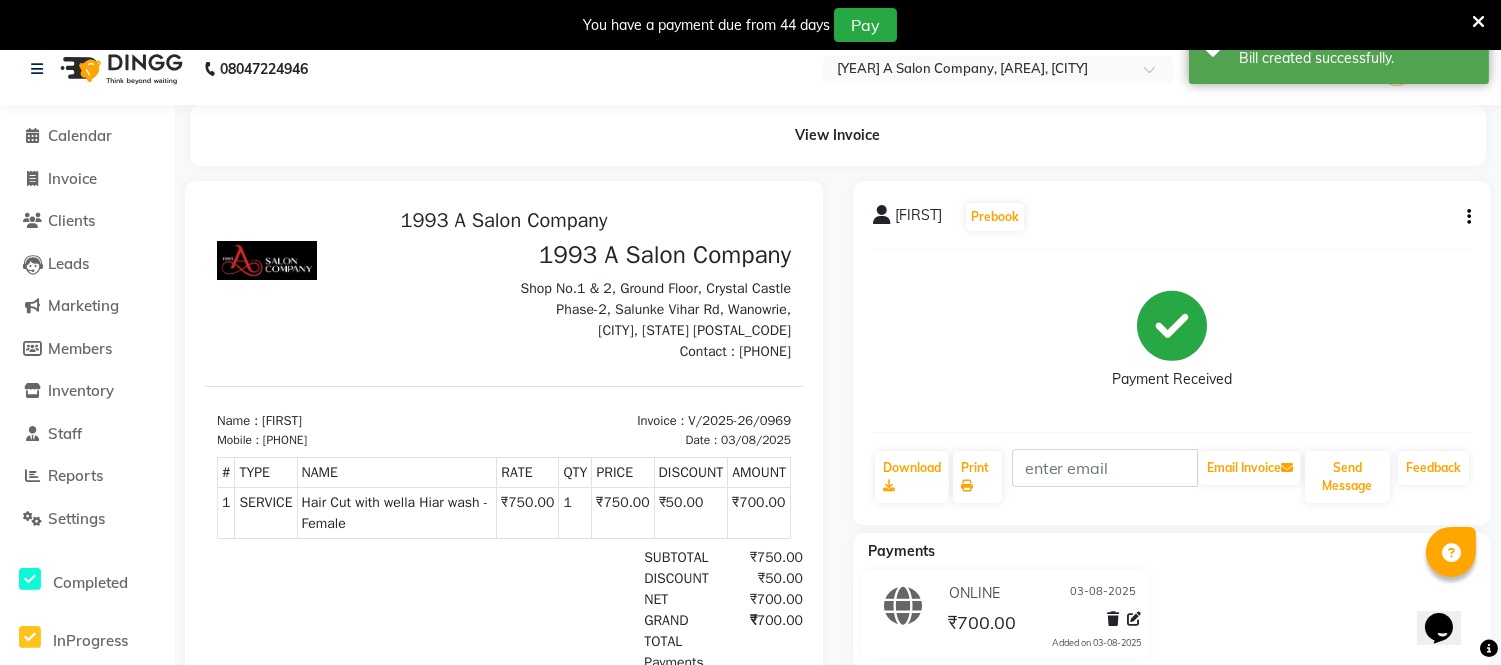 scroll, scrollTop: 0, scrollLeft: 0, axis: both 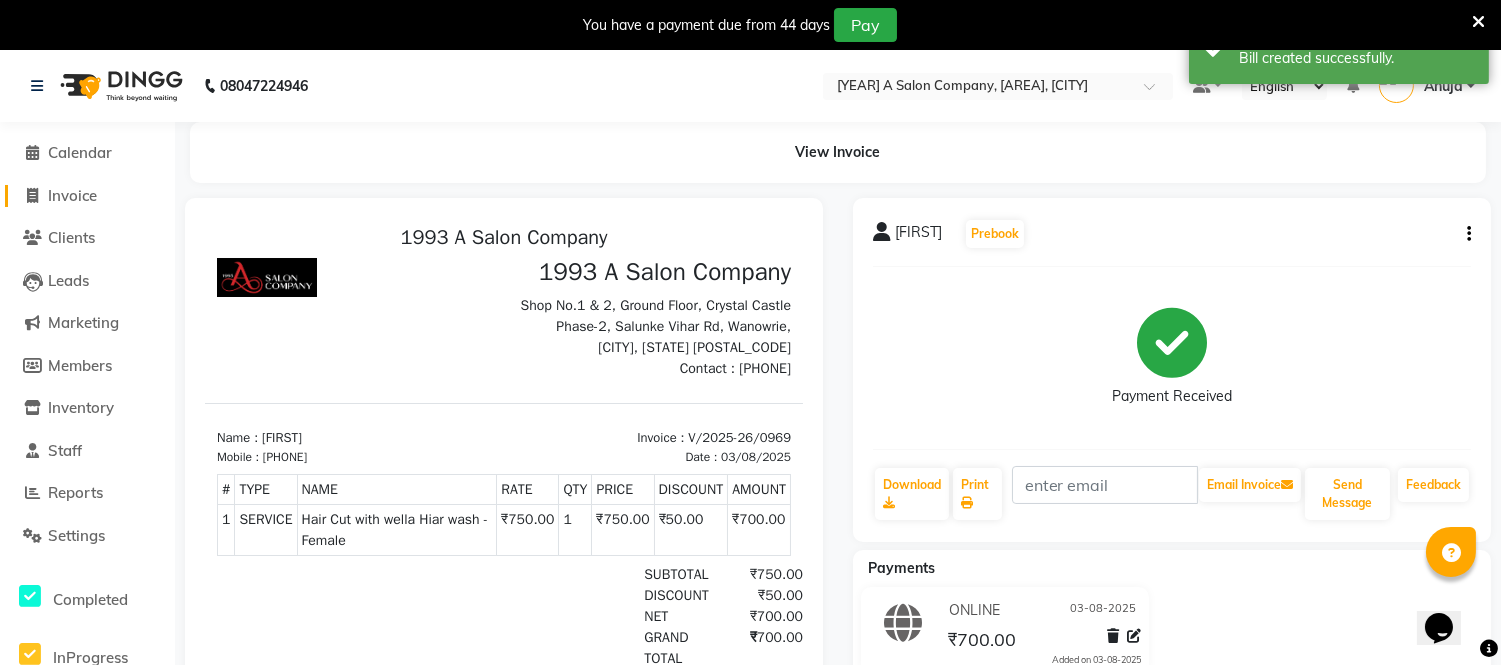 click on "Invoice" 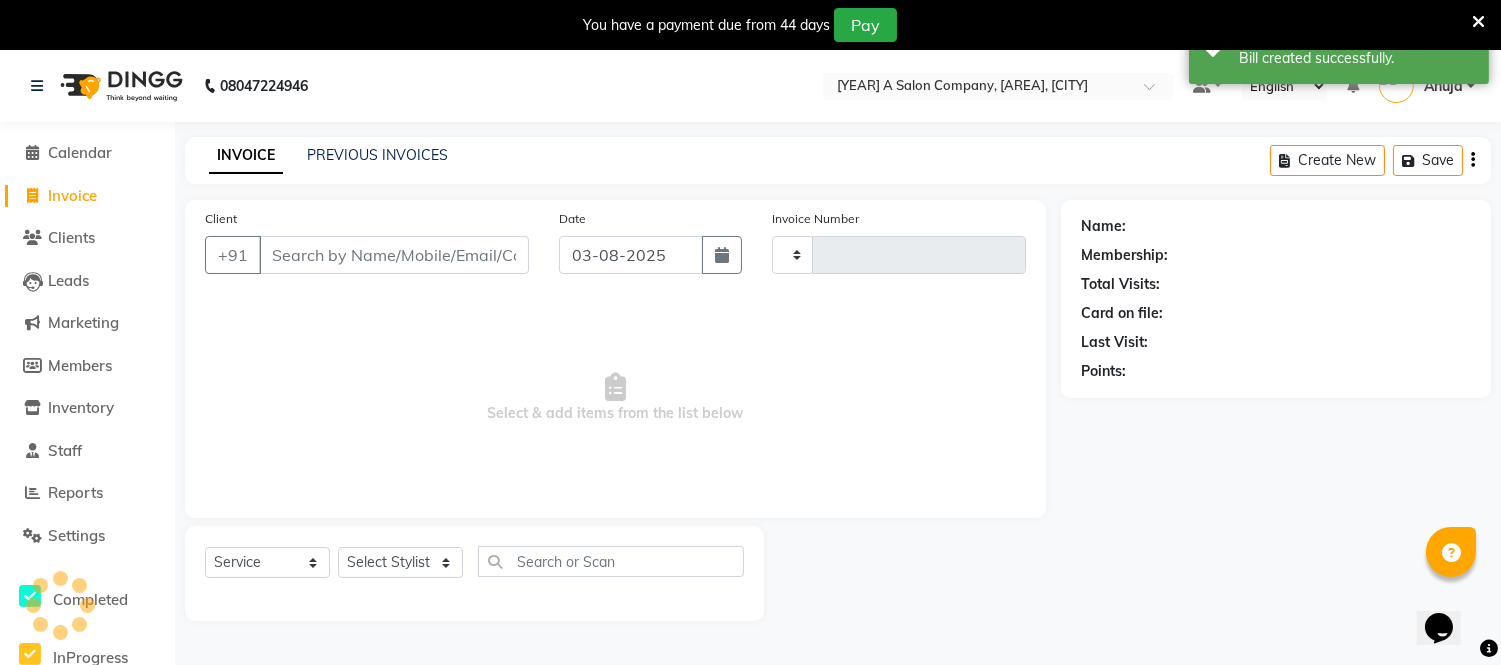 scroll, scrollTop: 50, scrollLeft: 0, axis: vertical 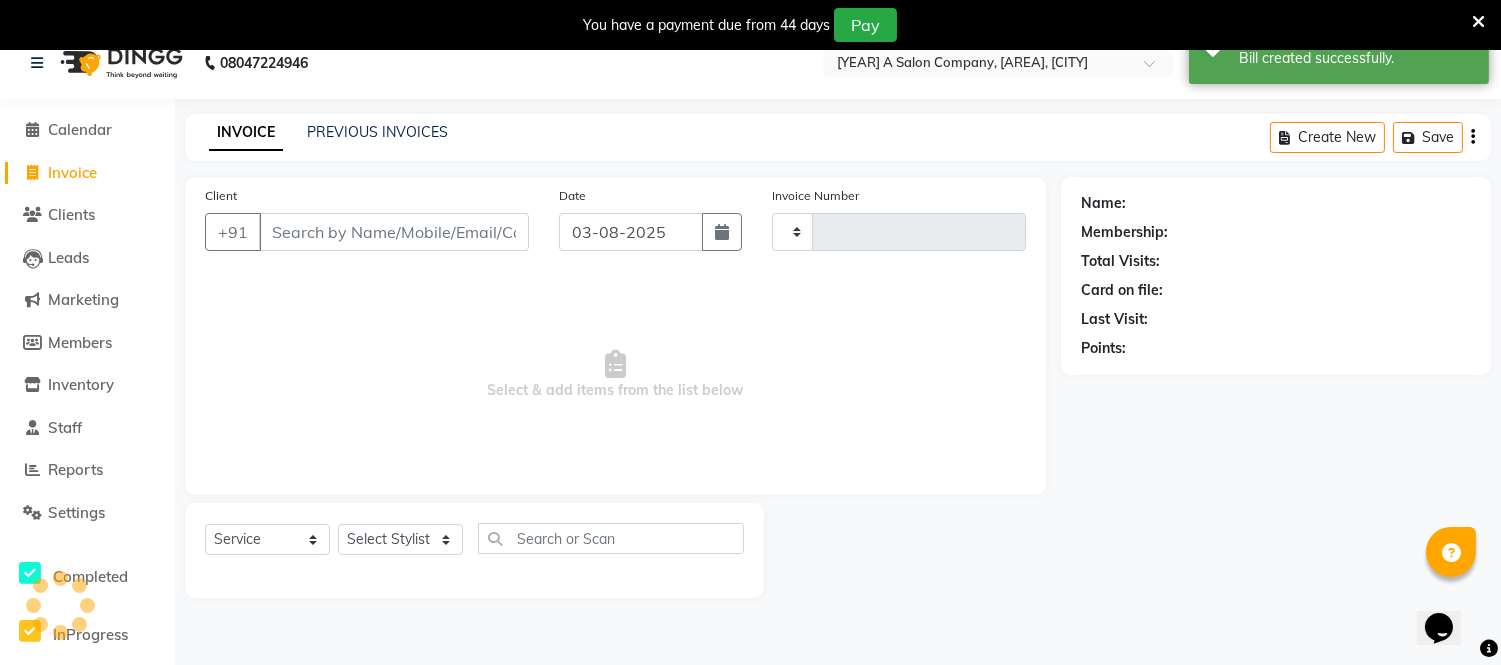 type on "0970" 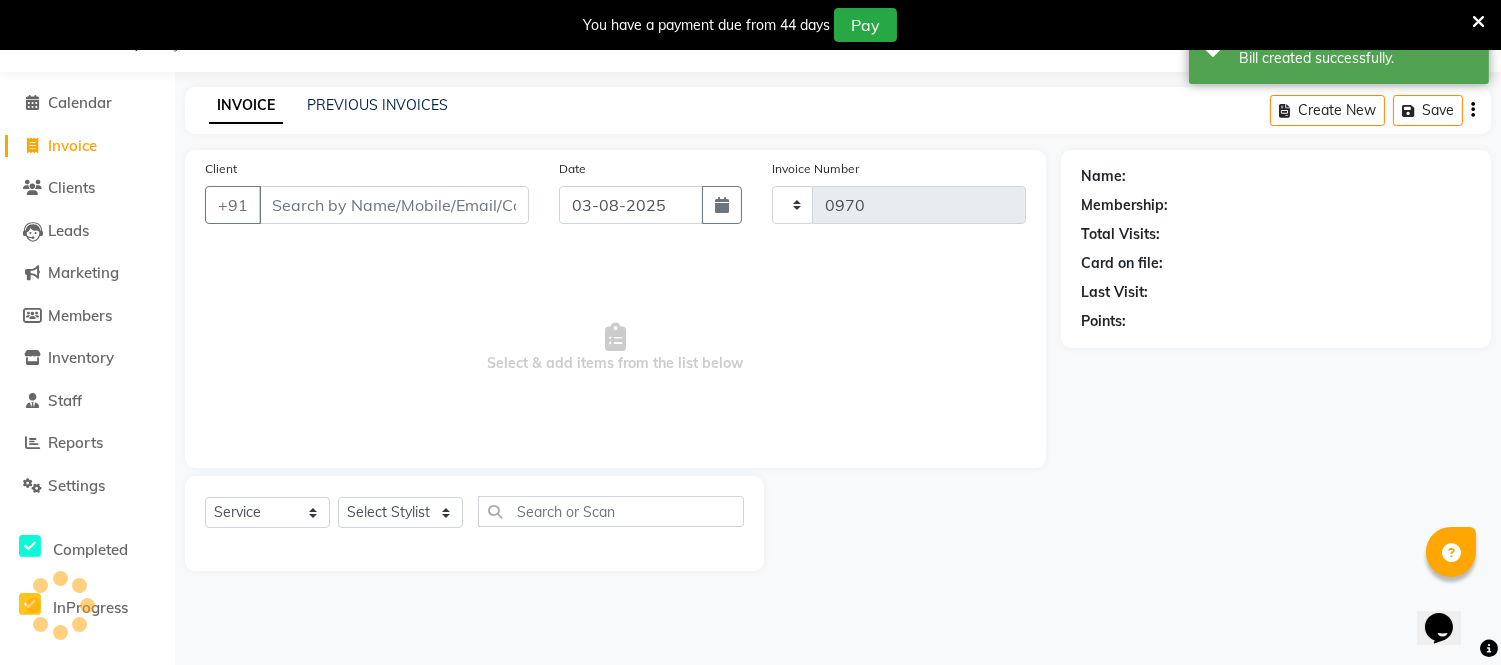 select on "4955" 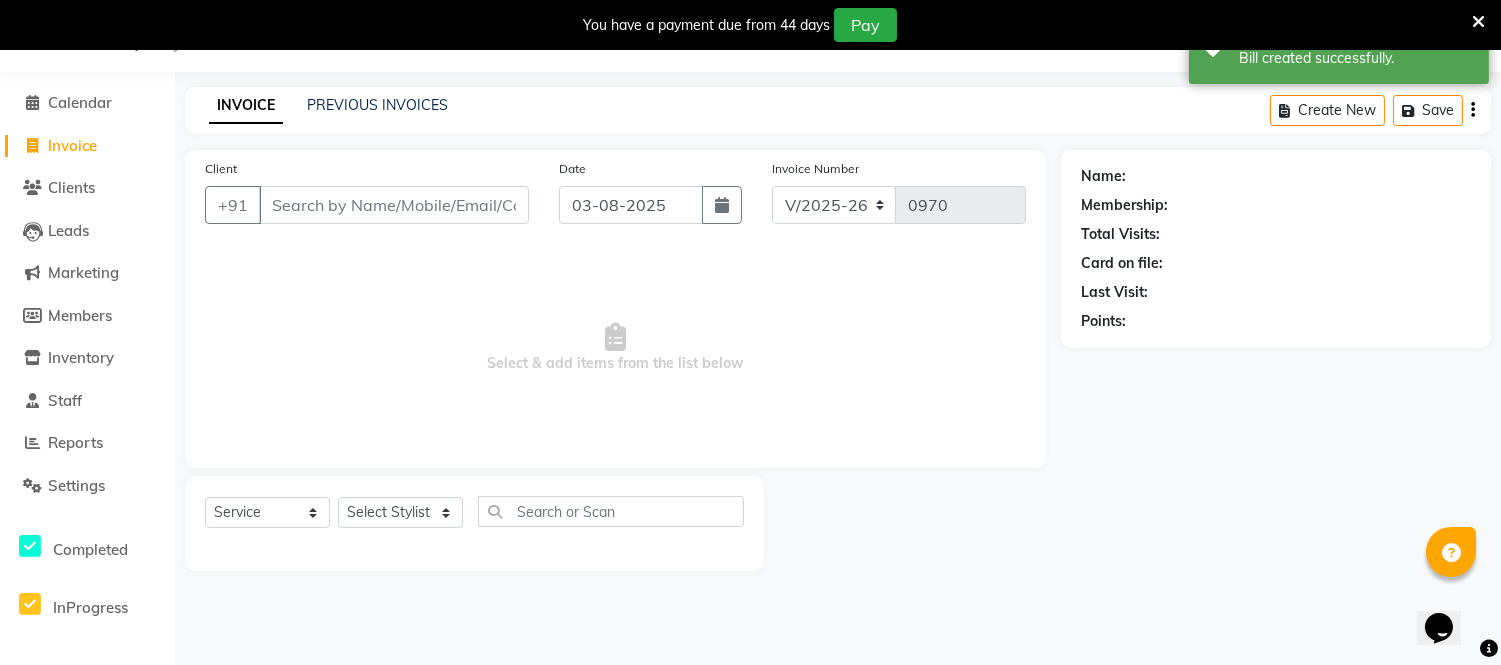 click on "Client" at bounding box center (394, 205) 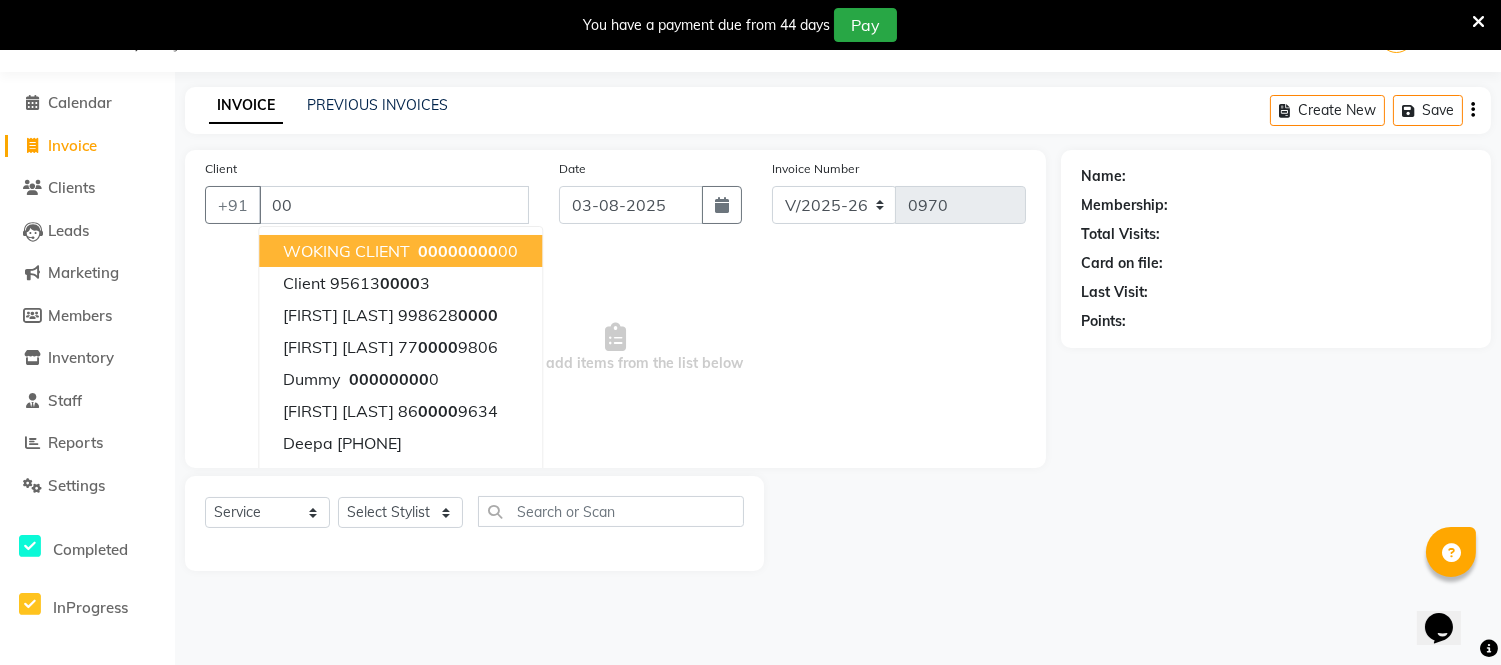 type on "0" 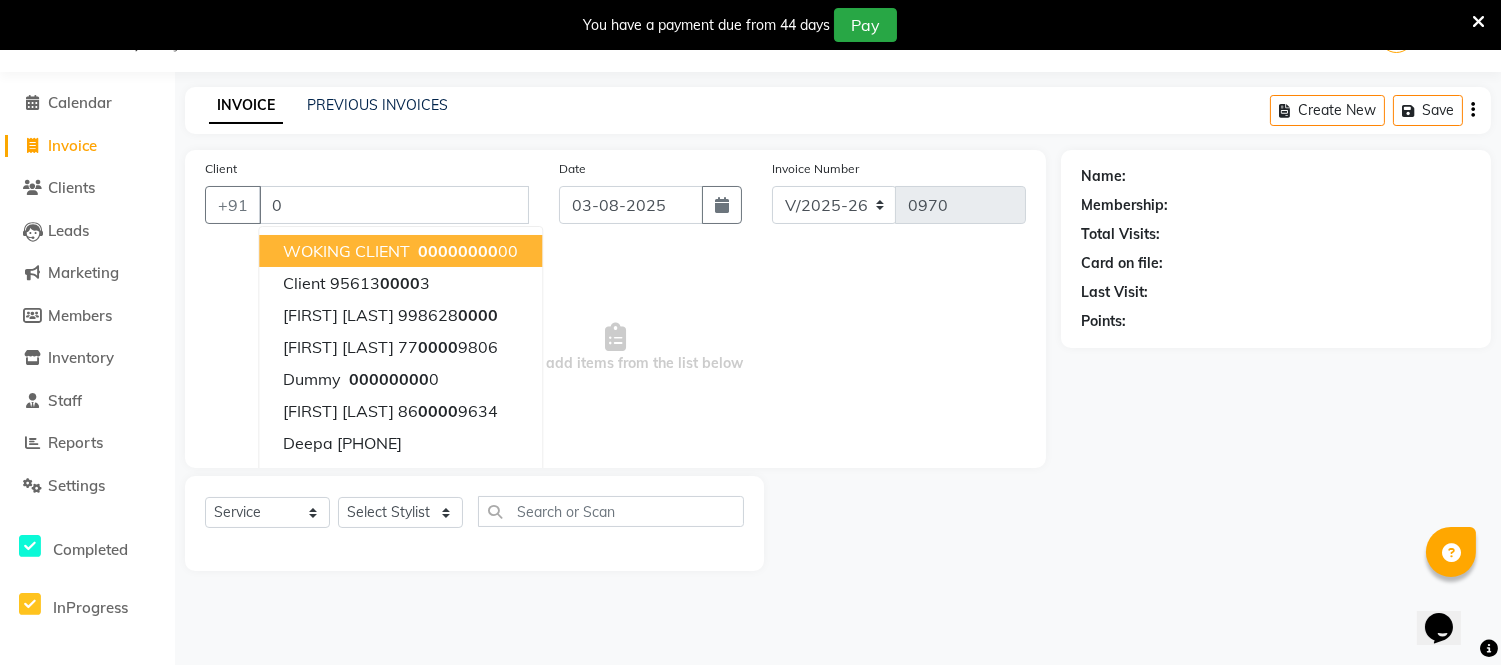 type 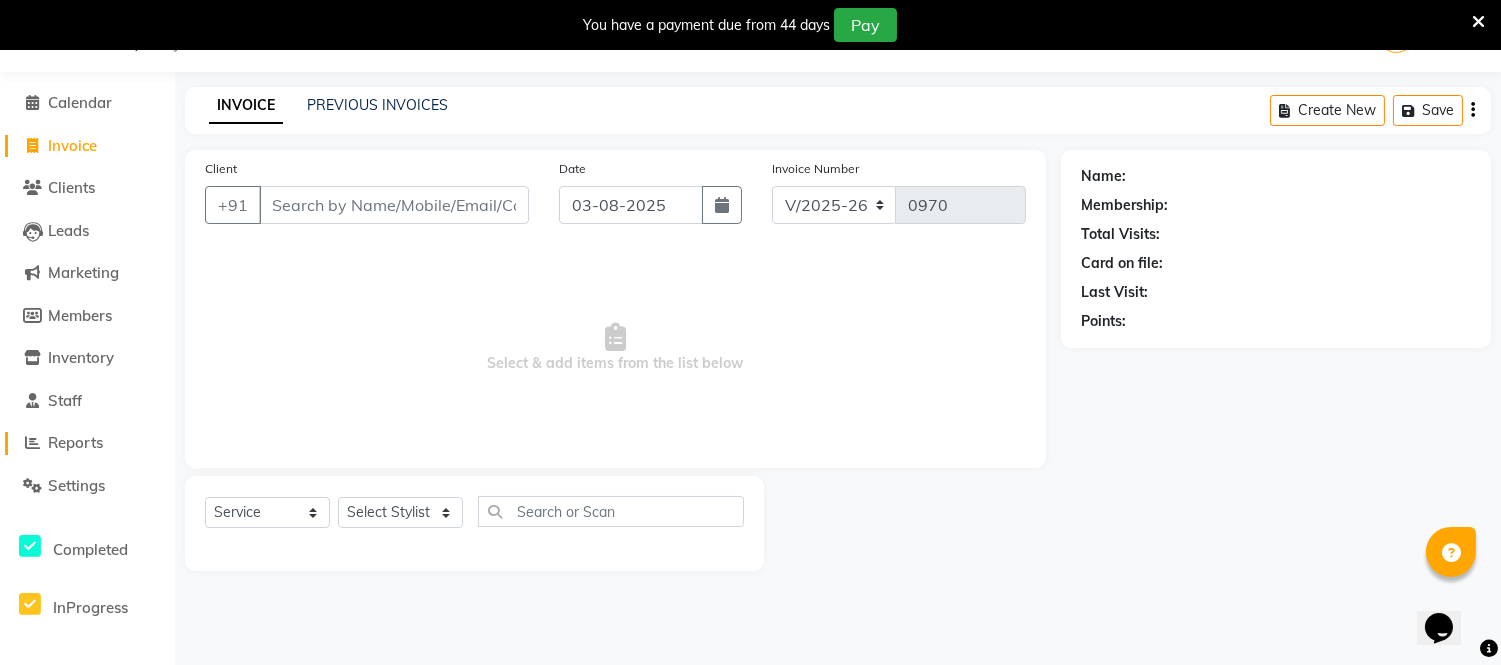 click on "Reports" 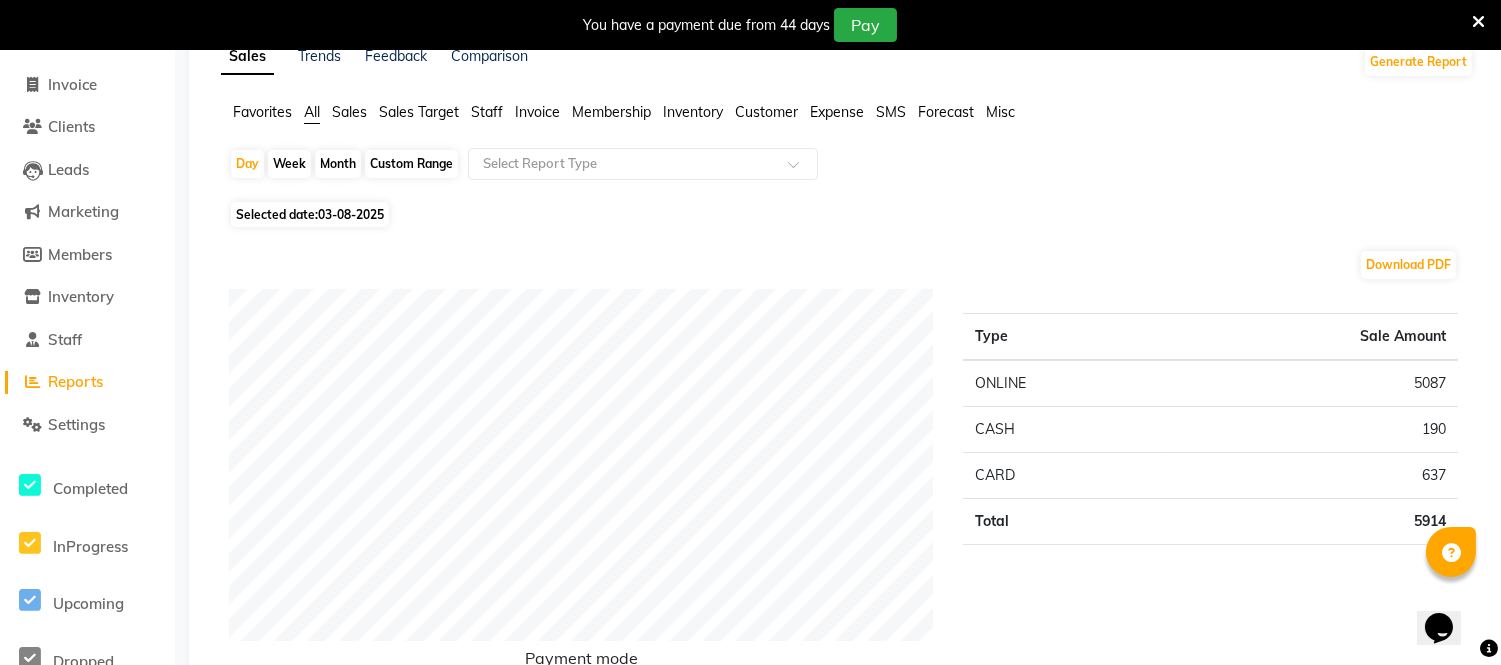 scroll, scrollTop: 0, scrollLeft: 0, axis: both 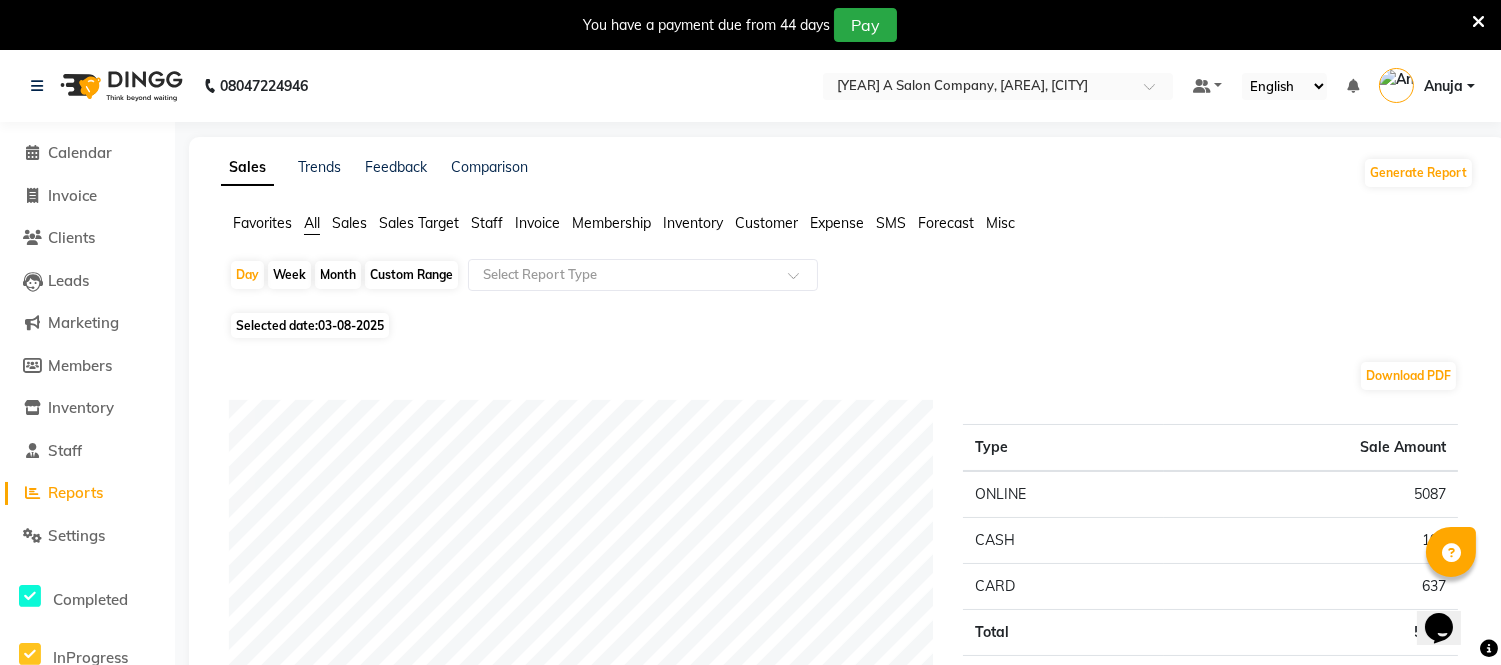 drag, startPoint x: 290, startPoint y: 271, endPoint x: 304, endPoint y: 270, distance: 14.035668 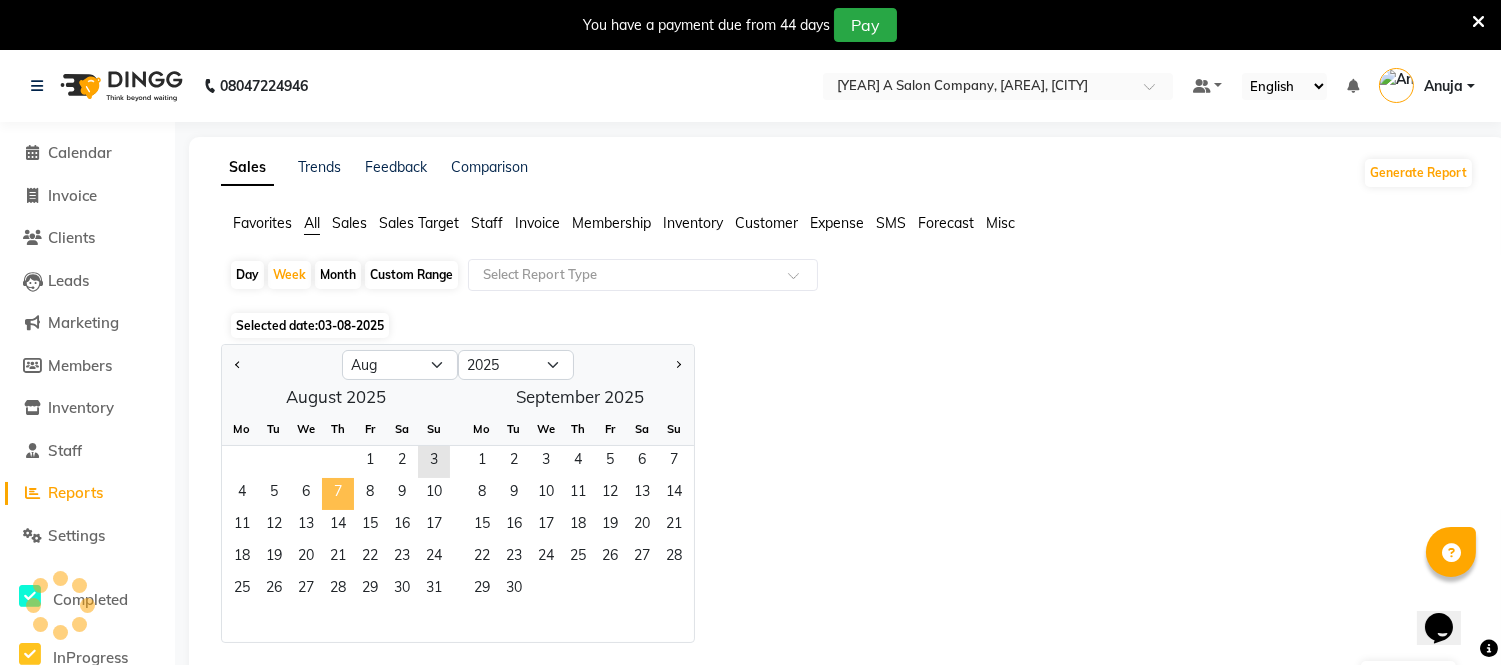 drag, startPoint x: 365, startPoint y: 455, endPoint x: 348, endPoint y: 490, distance: 38.910152 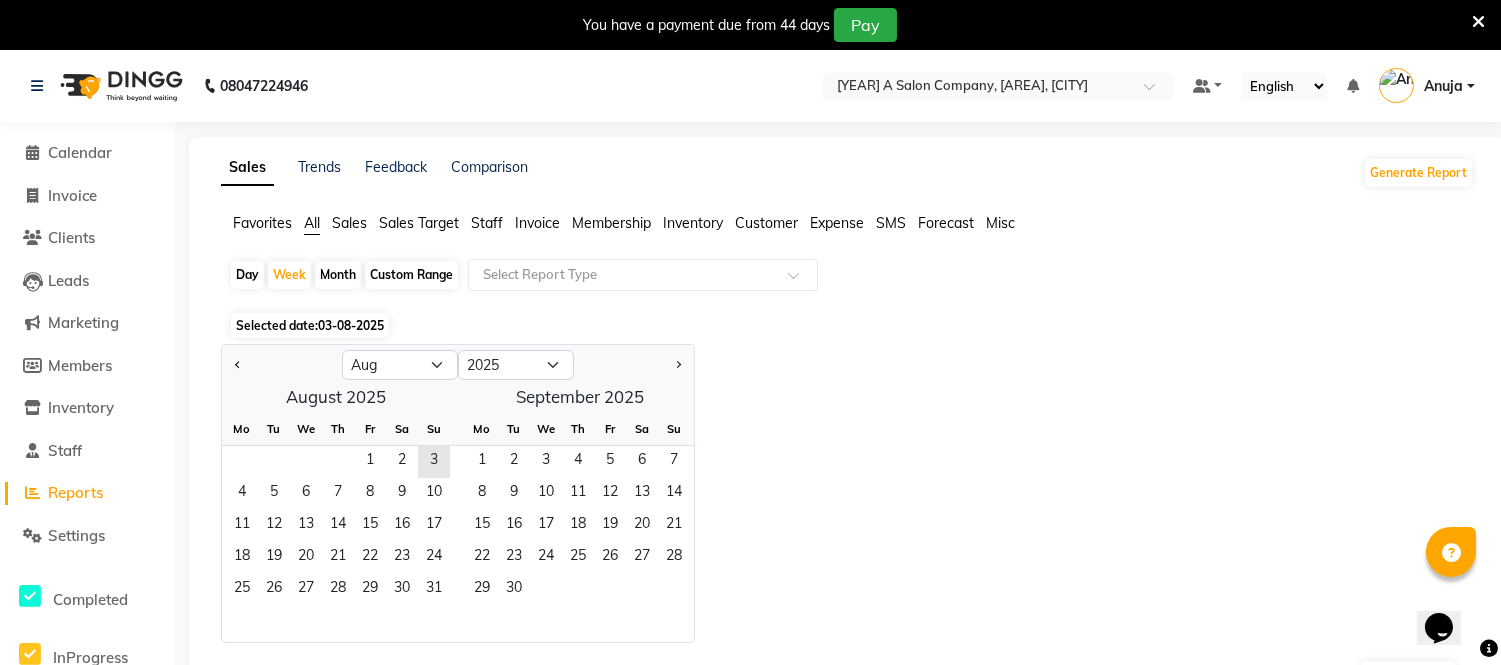 click on "Jan Feb Mar Apr May Jun Jul Aug Sep Oct Nov Dec 2015 2016 2017 2018 2019 2020 2021 2022 2023 2024 2025 2026 2027 2028 2029 2030 2031 2032 2033 2034 2035  August 2025  Mo Tu We Th Fr Sa Su  1   2   3   4   5   6   7   8   9   10   11   12   13   14   15   16   17   18   19   20   21   22   23   24   25   26   27   28   29   30   31   September 2025  Mo Tu We Th Fr Sa Su  1   2   3   4   5   6   7   8   9   10   11   12   13   14   15   16   17   18   19   20   21   22   23   24   25   26   27   28   29   30" 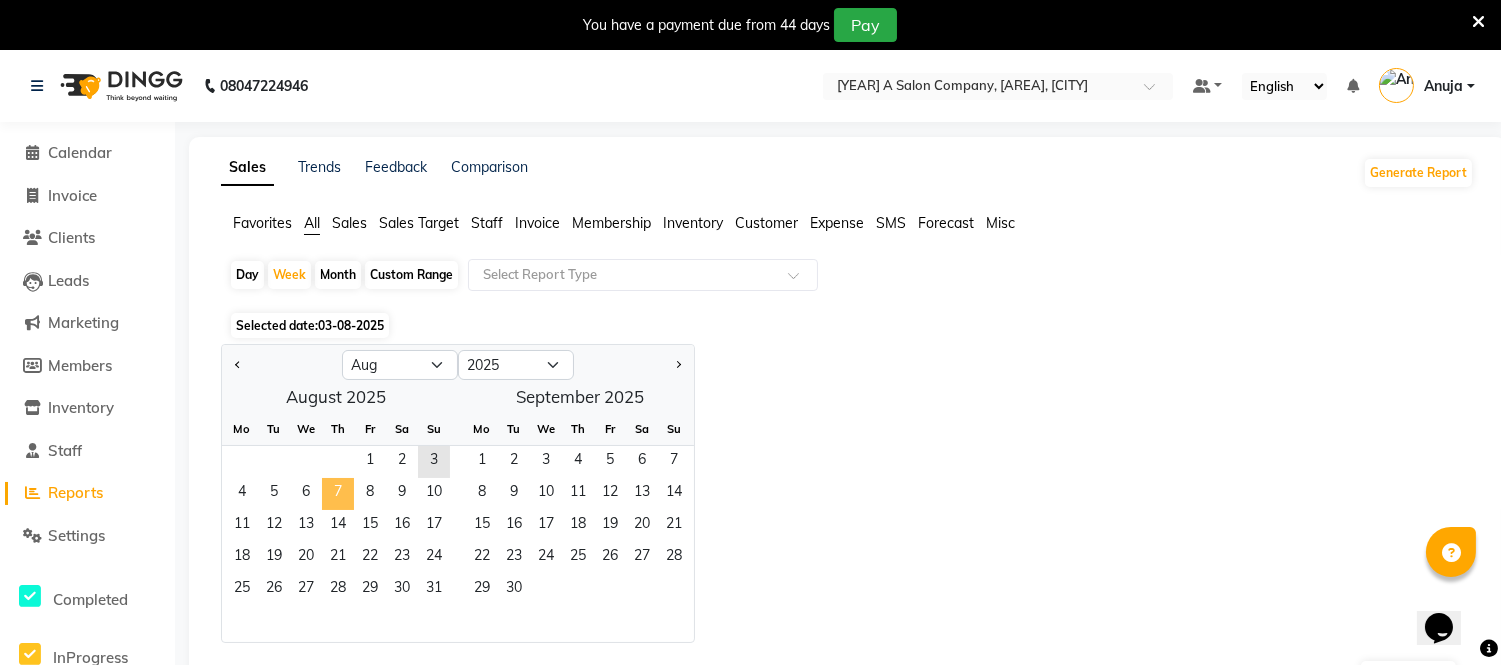 click on "7" 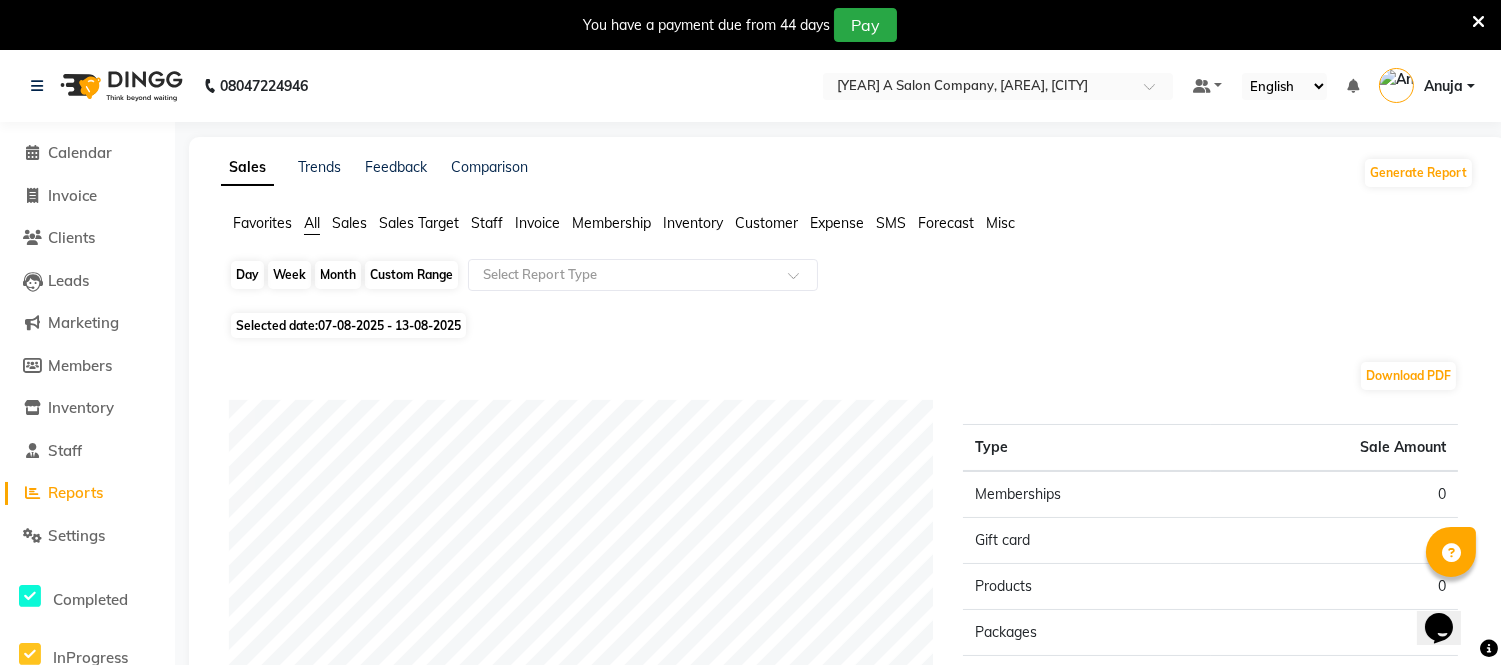 click on "Week" 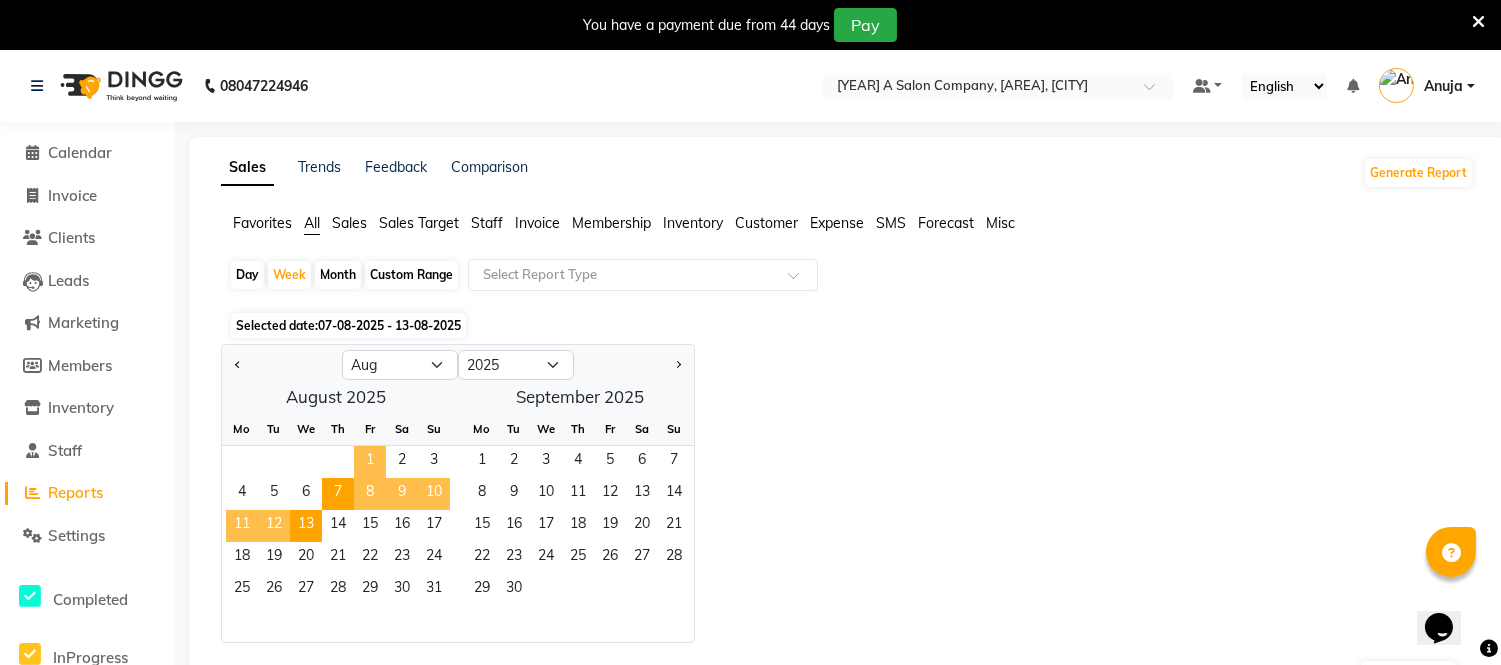 click on "1" 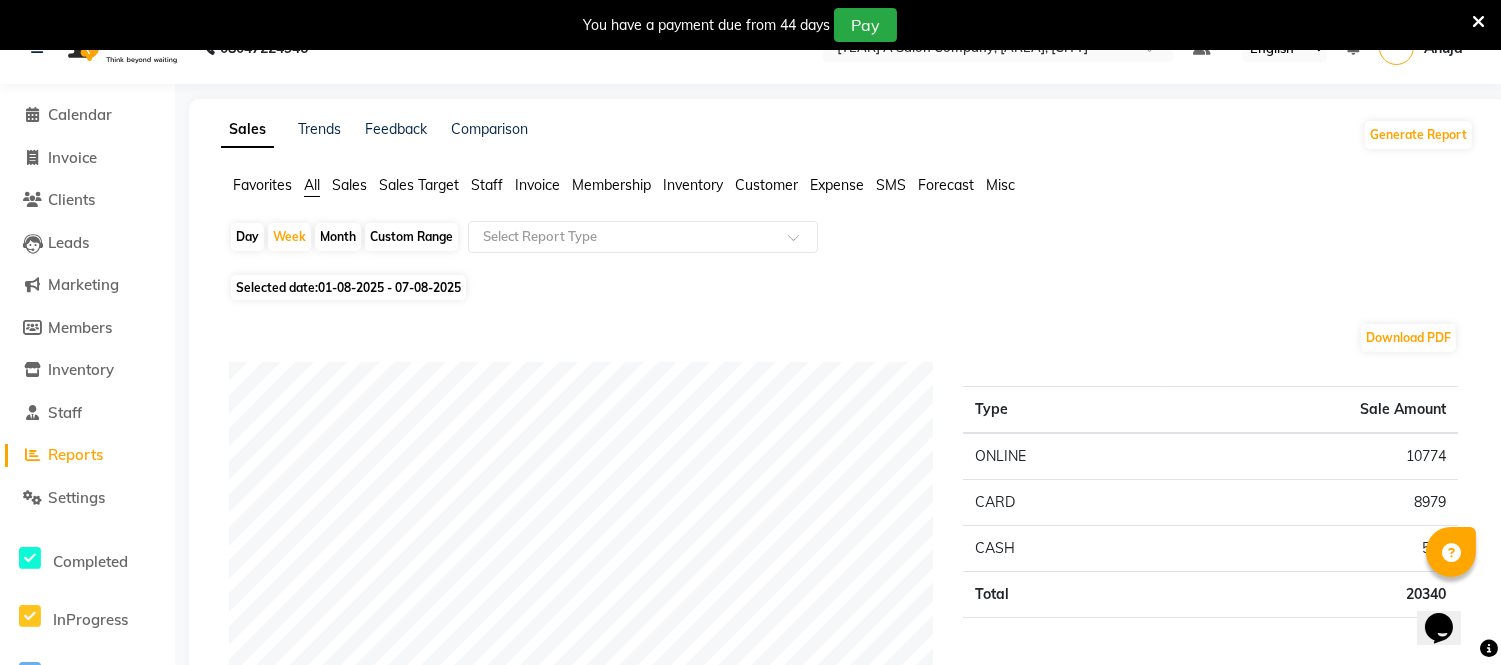 scroll, scrollTop: 0, scrollLeft: 0, axis: both 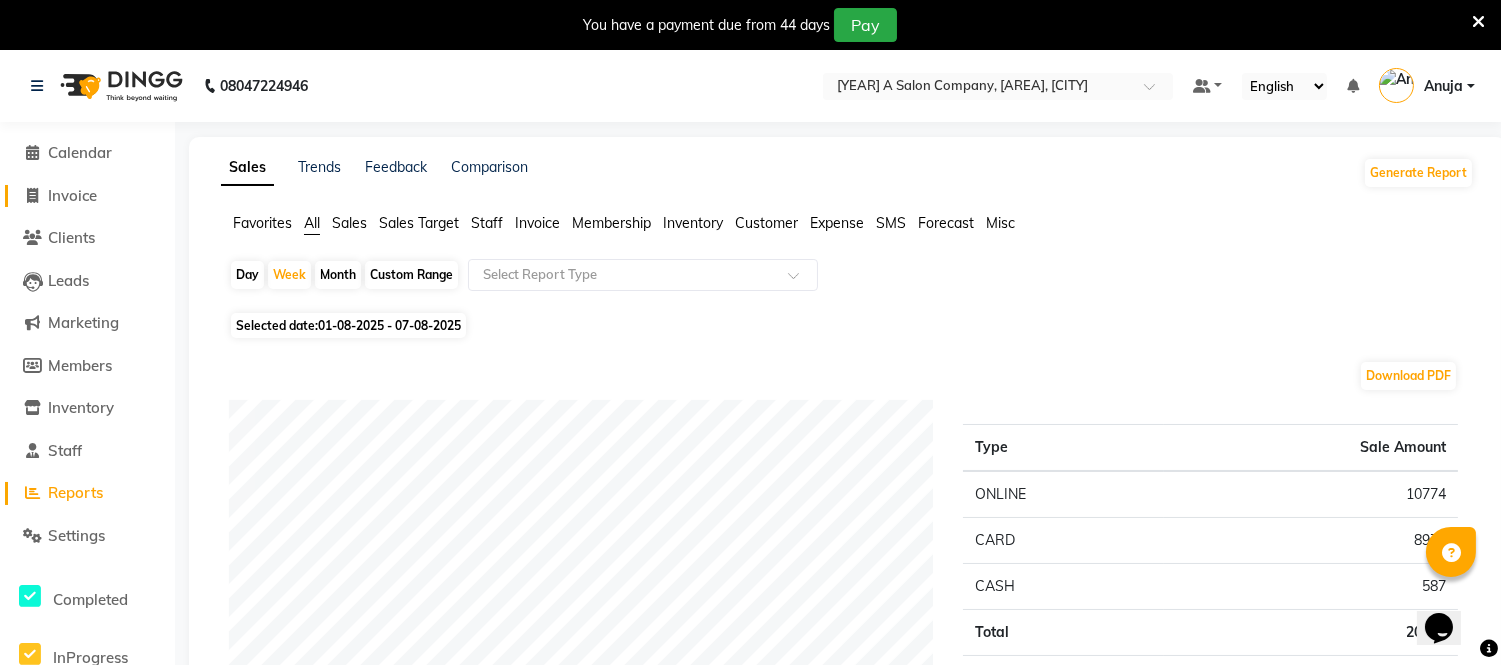click on "Invoice" 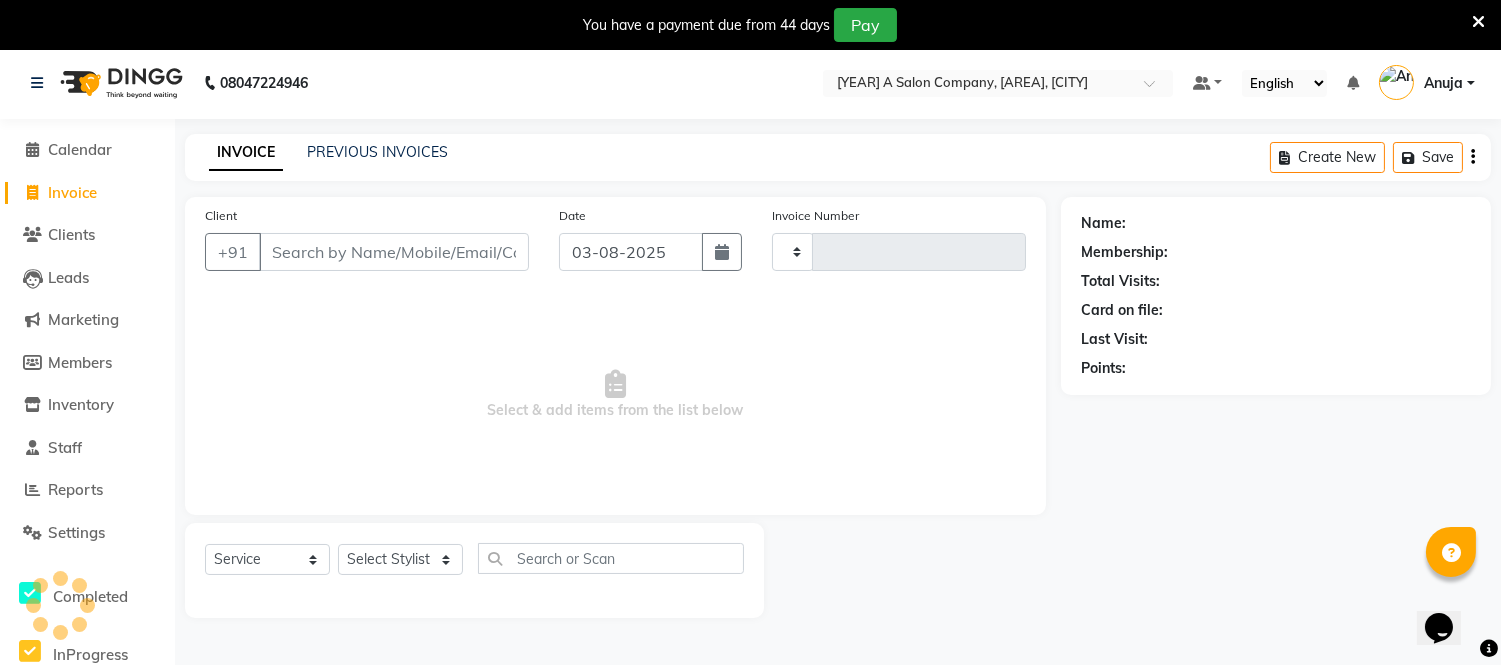 type on "0970" 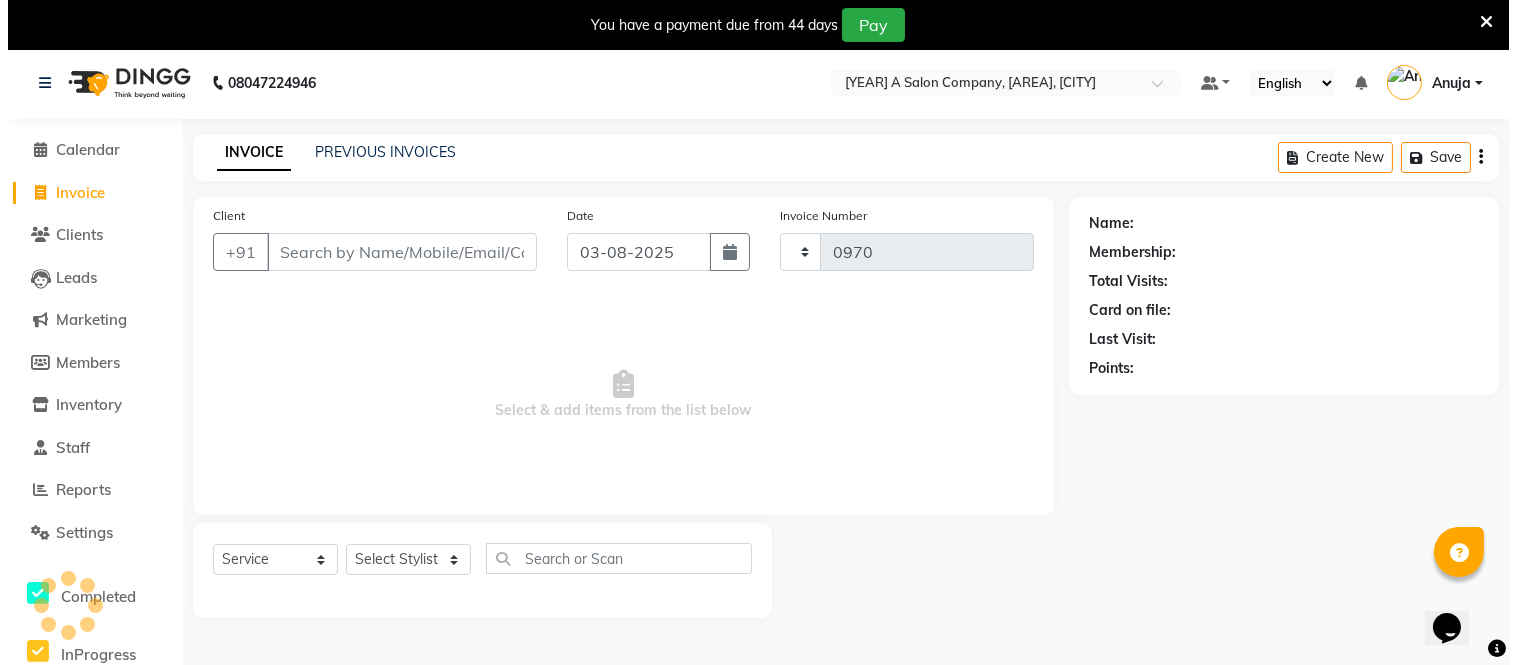 scroll, scrollTop: 50, scrollLeft: 0, axis: vertical 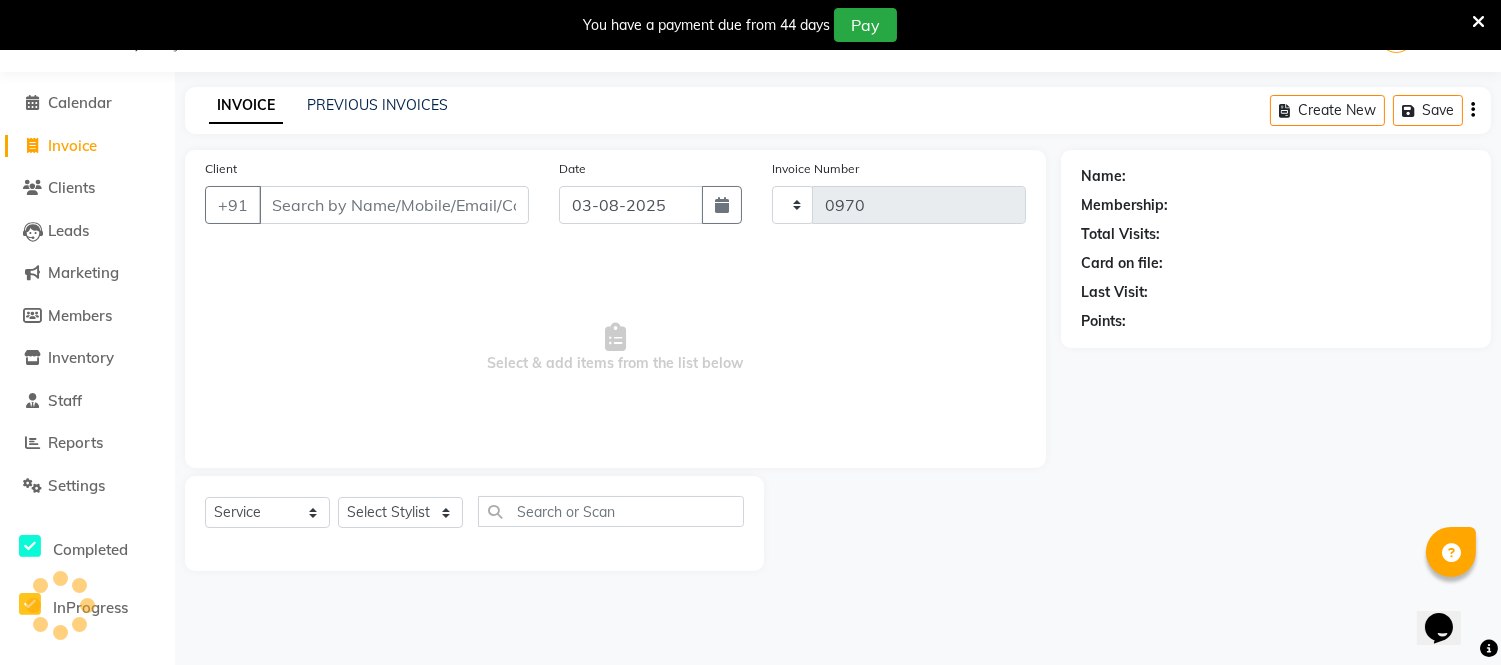 select on "4955" 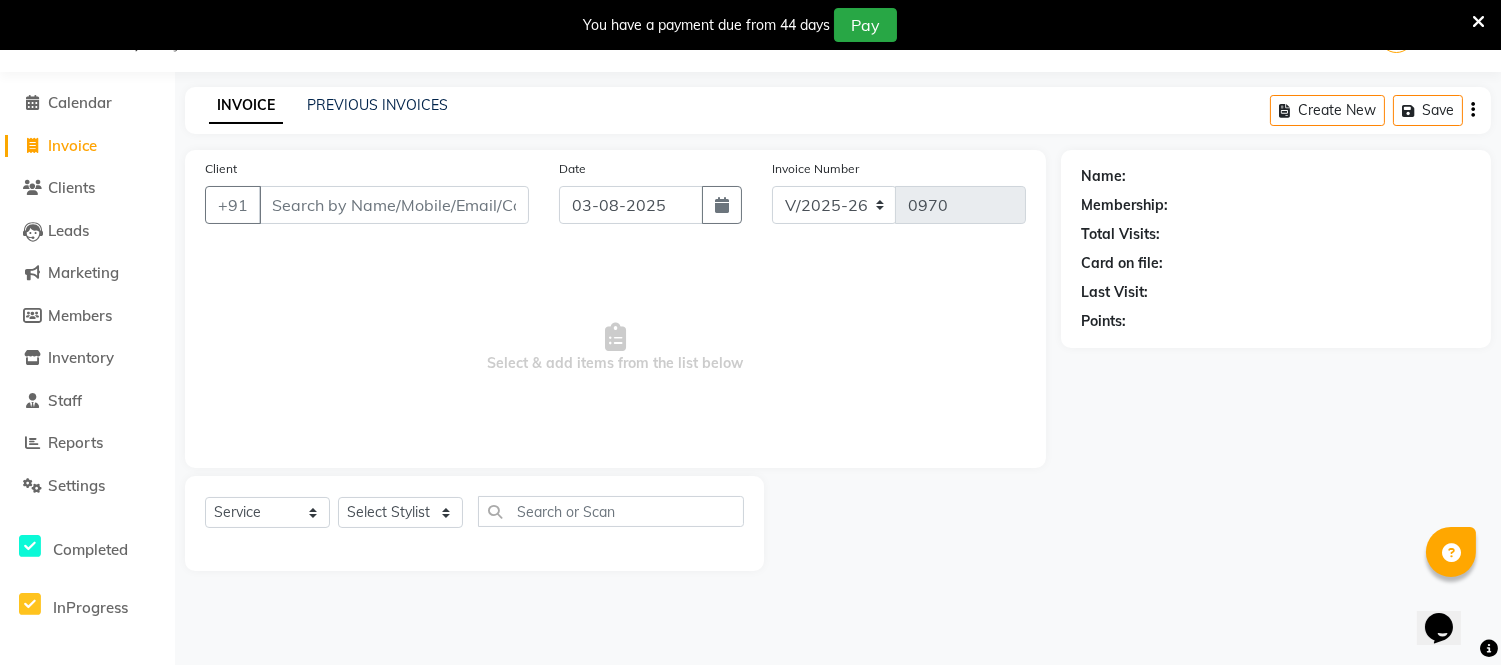 click on "Client" at bounding box center [394, 205] 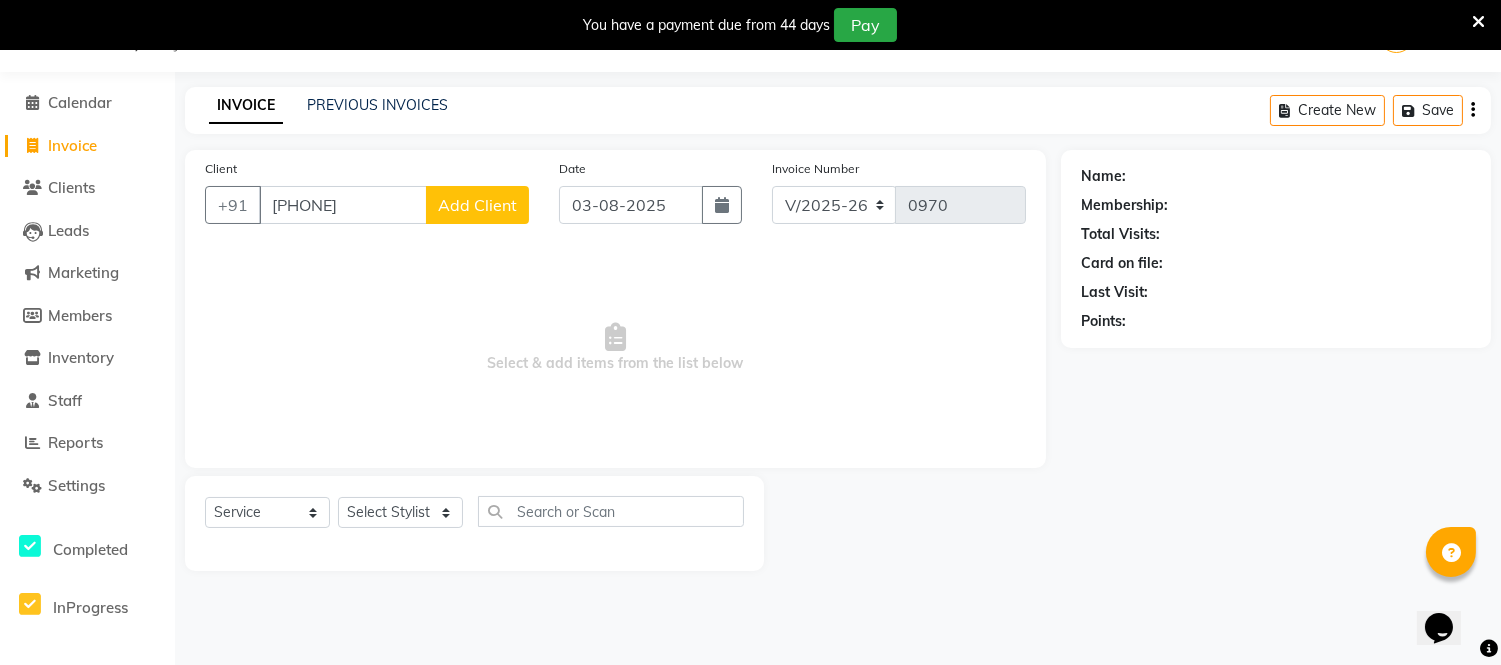 type on "[PHONE]" 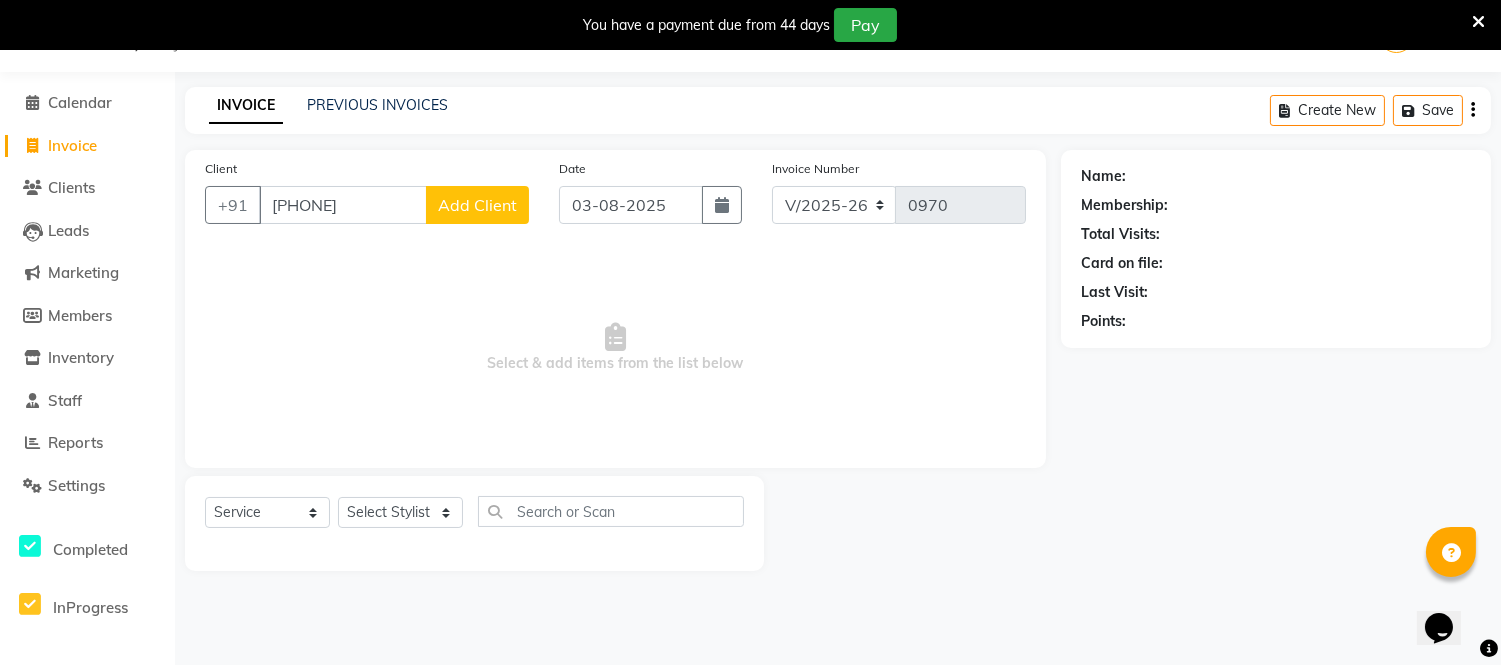 click on "Add Client" 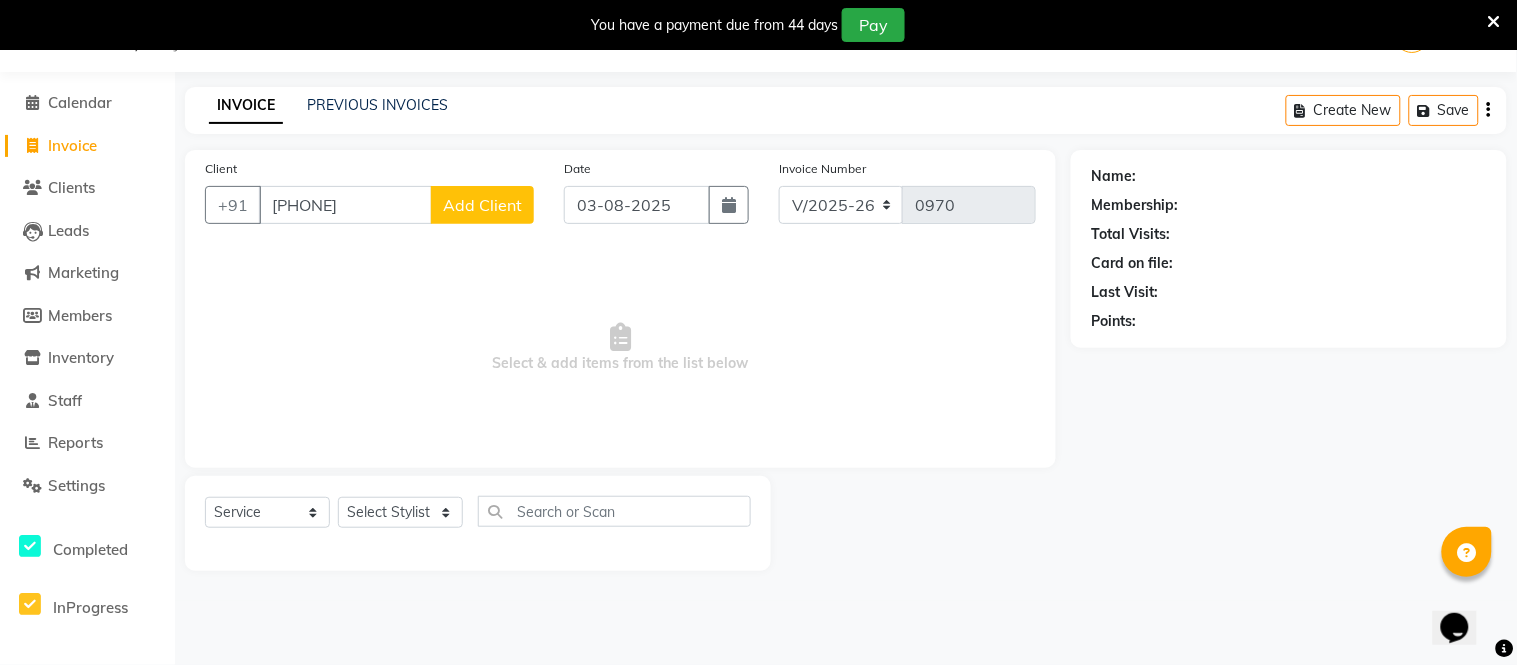 select on "22" 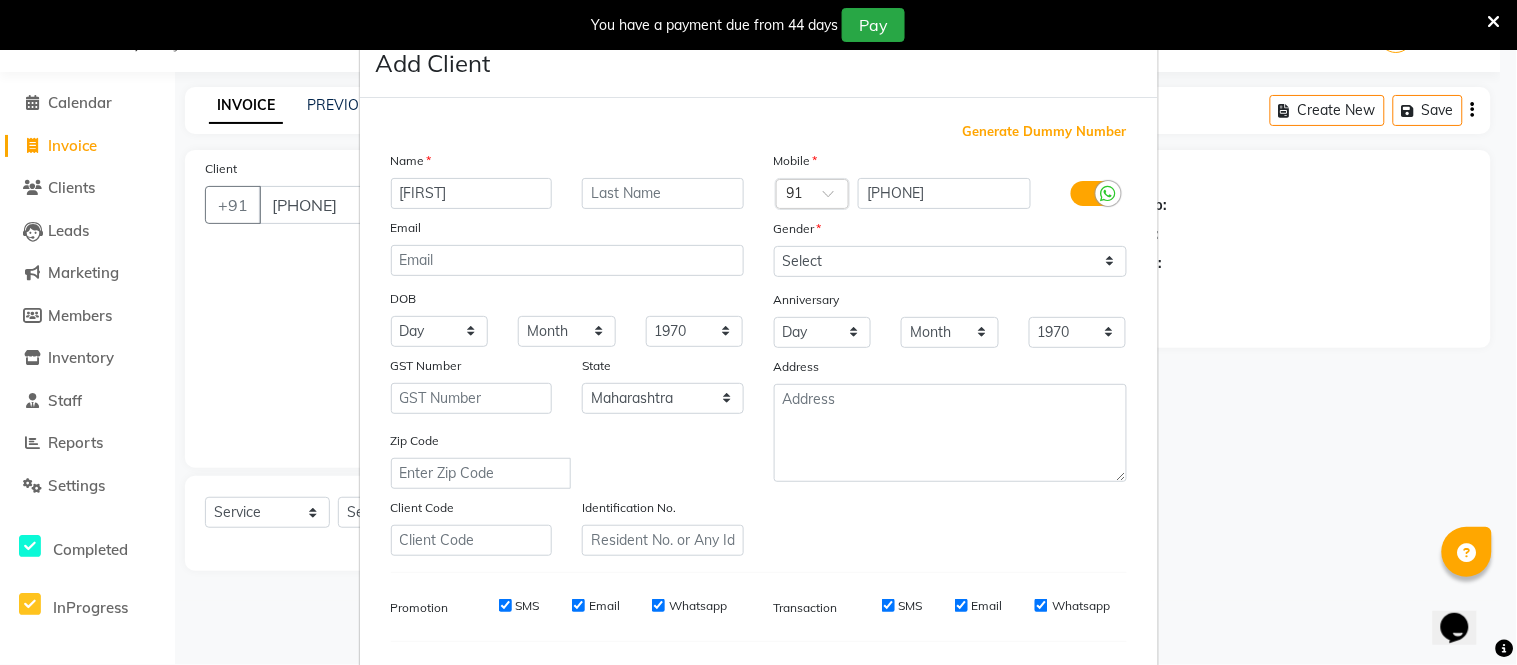type on "[FIRST]" 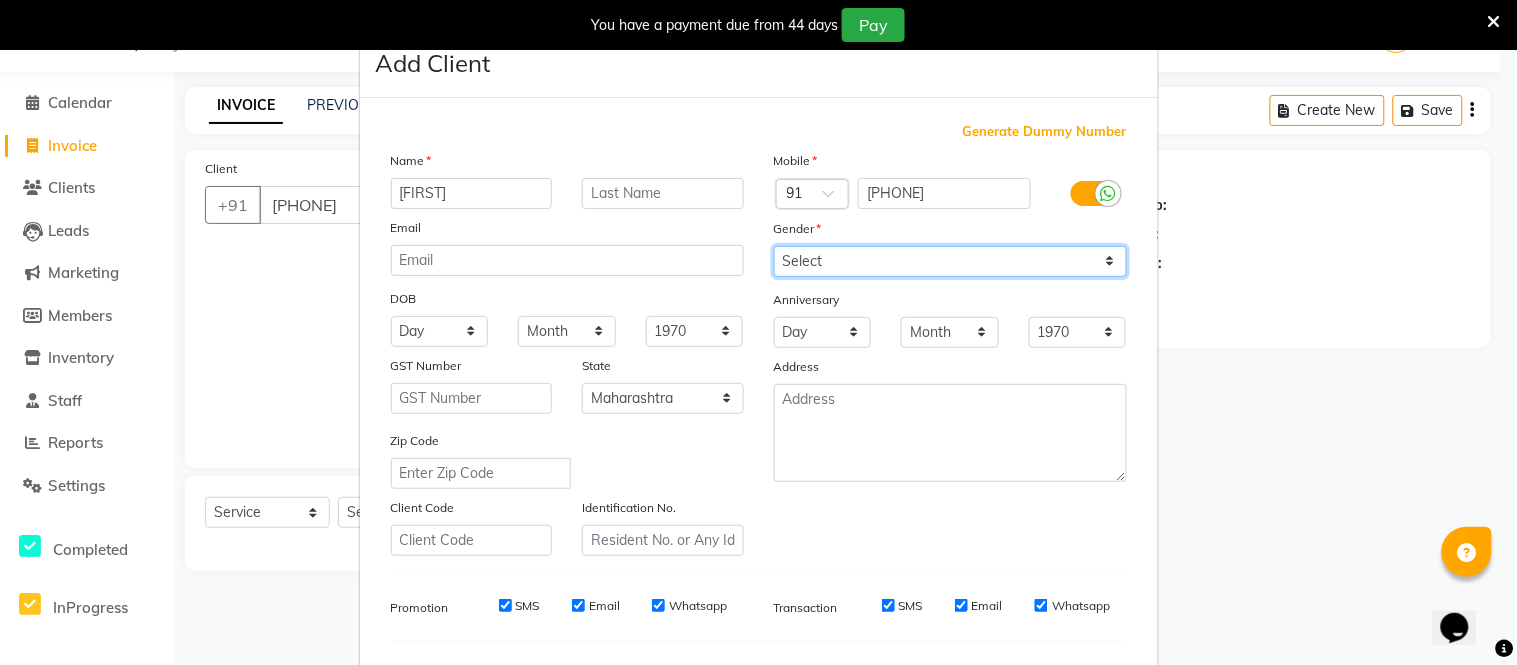 click on "Select Male Female Other Prefer Not To Say" at bounding box center (950, 261) 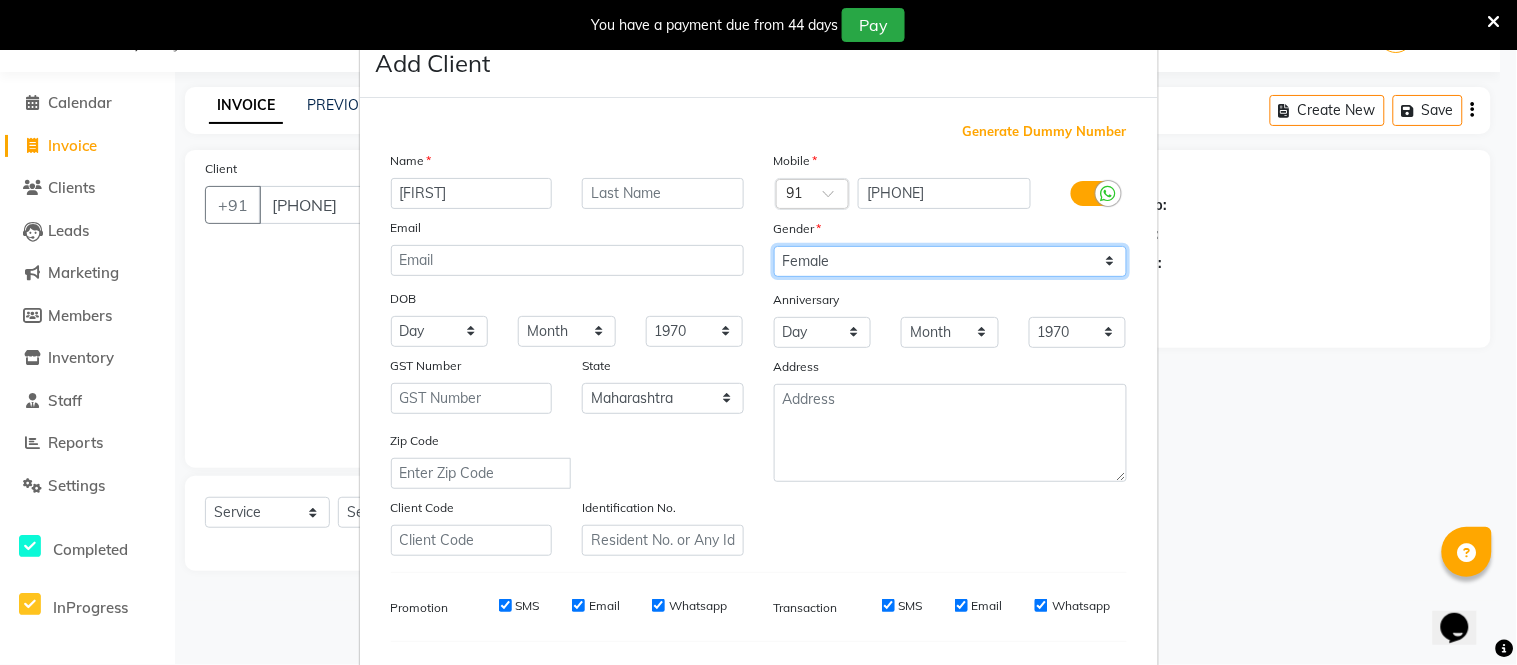 click on "Select Male Female Other Prefer Not To Say" at bounding box center [950, 261] 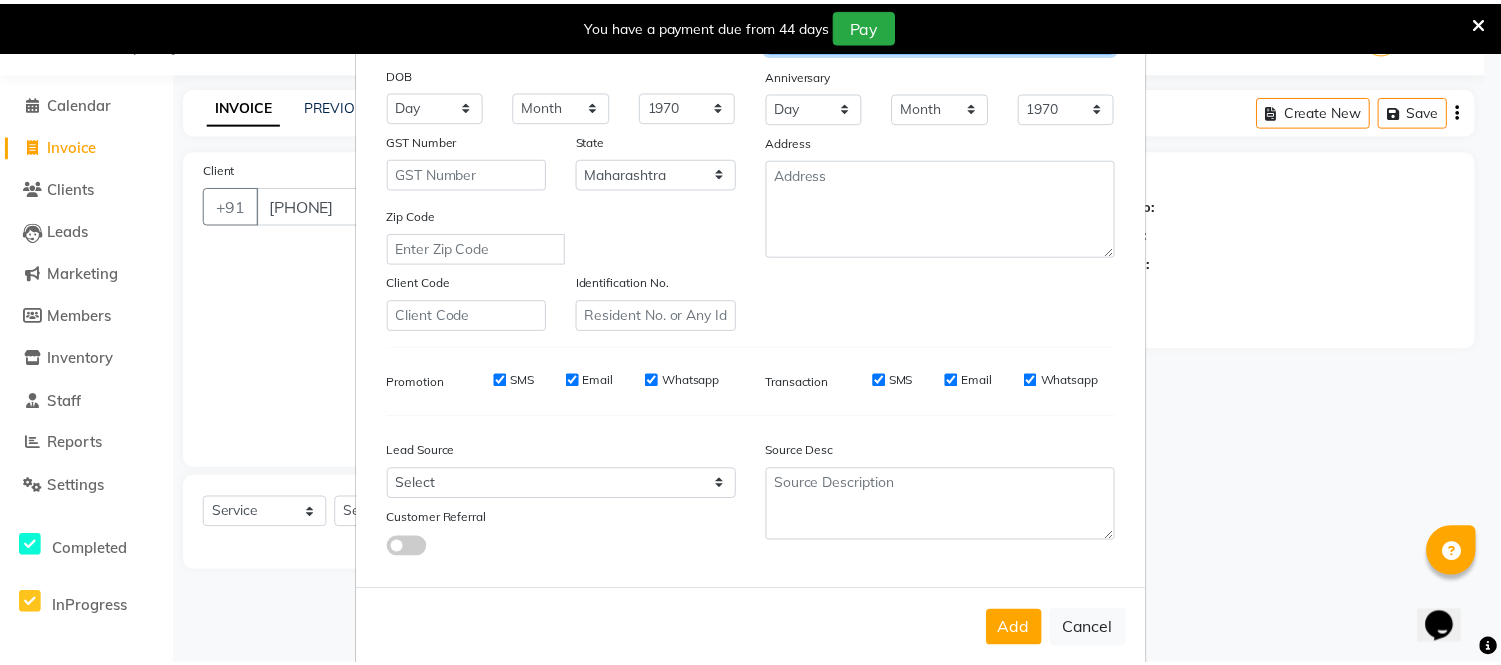 scroll, scrollTop: 258, scrollLeft: 0, axis: vertical 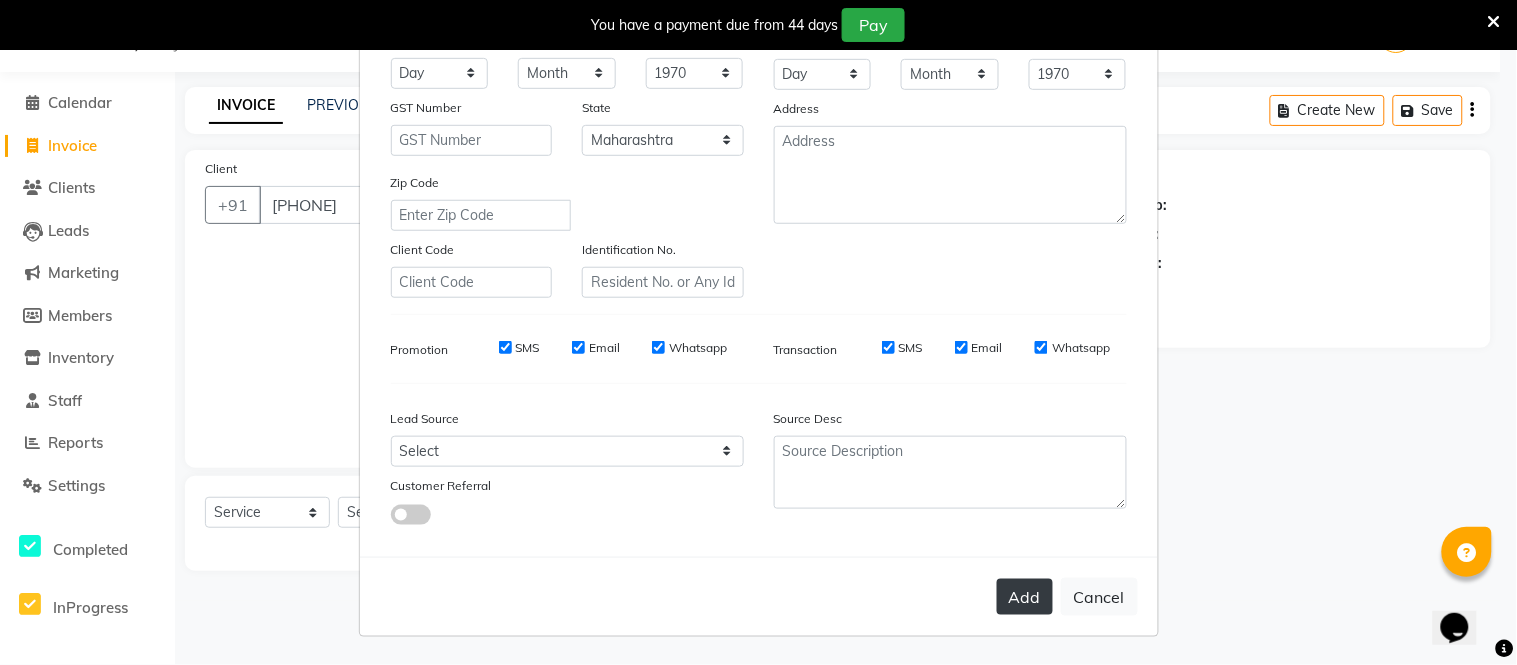 click on "Add" at bounding box center [1025, 597] 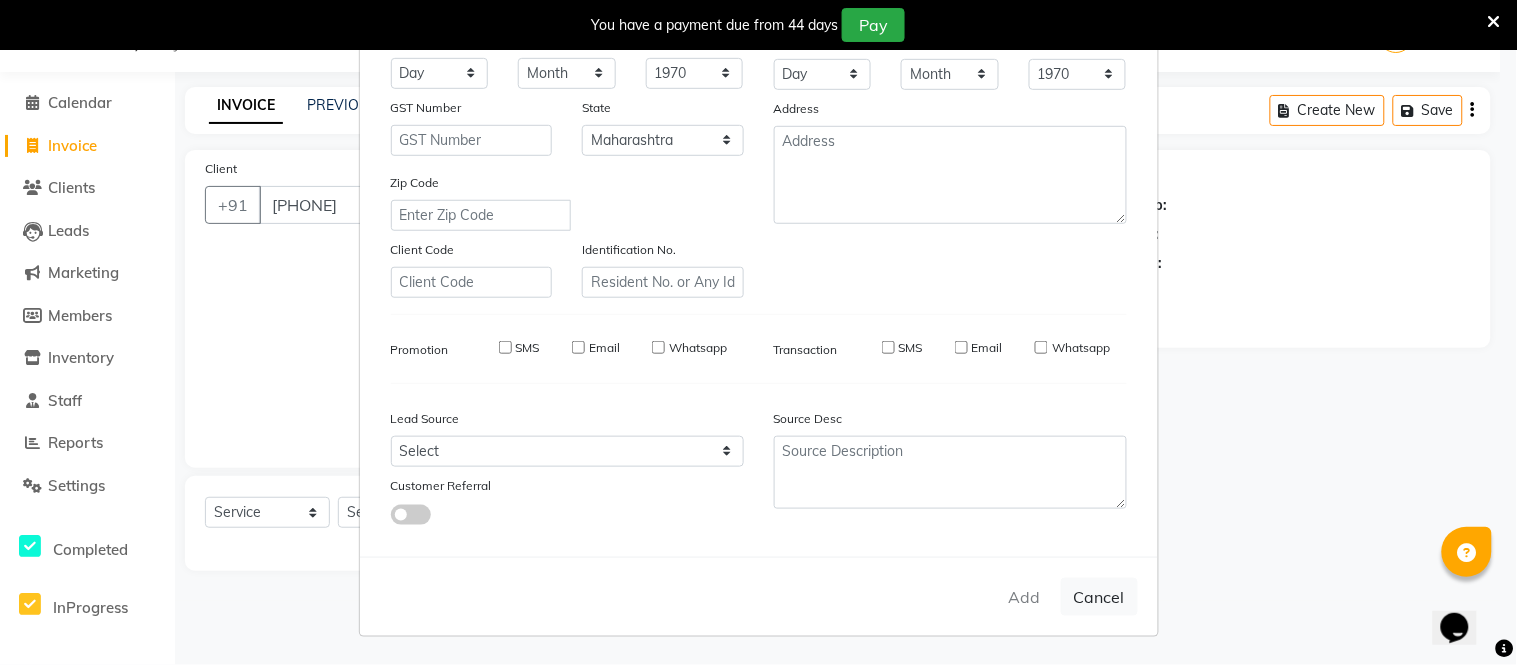 type 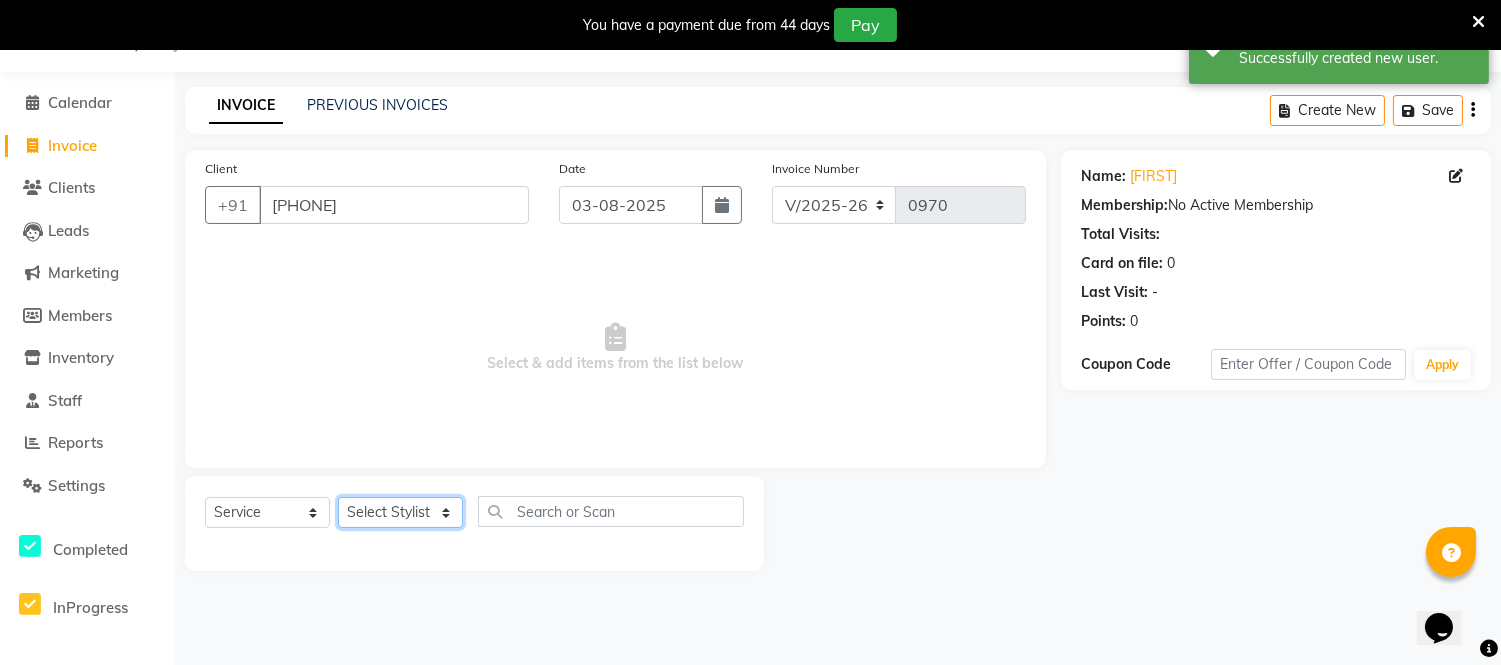 click on "Select Stylist Anuja [FIRST] [LAST] Mayur omkar Pallavi Wali Rakhi Mandal Shanti Palkonda Training Department" 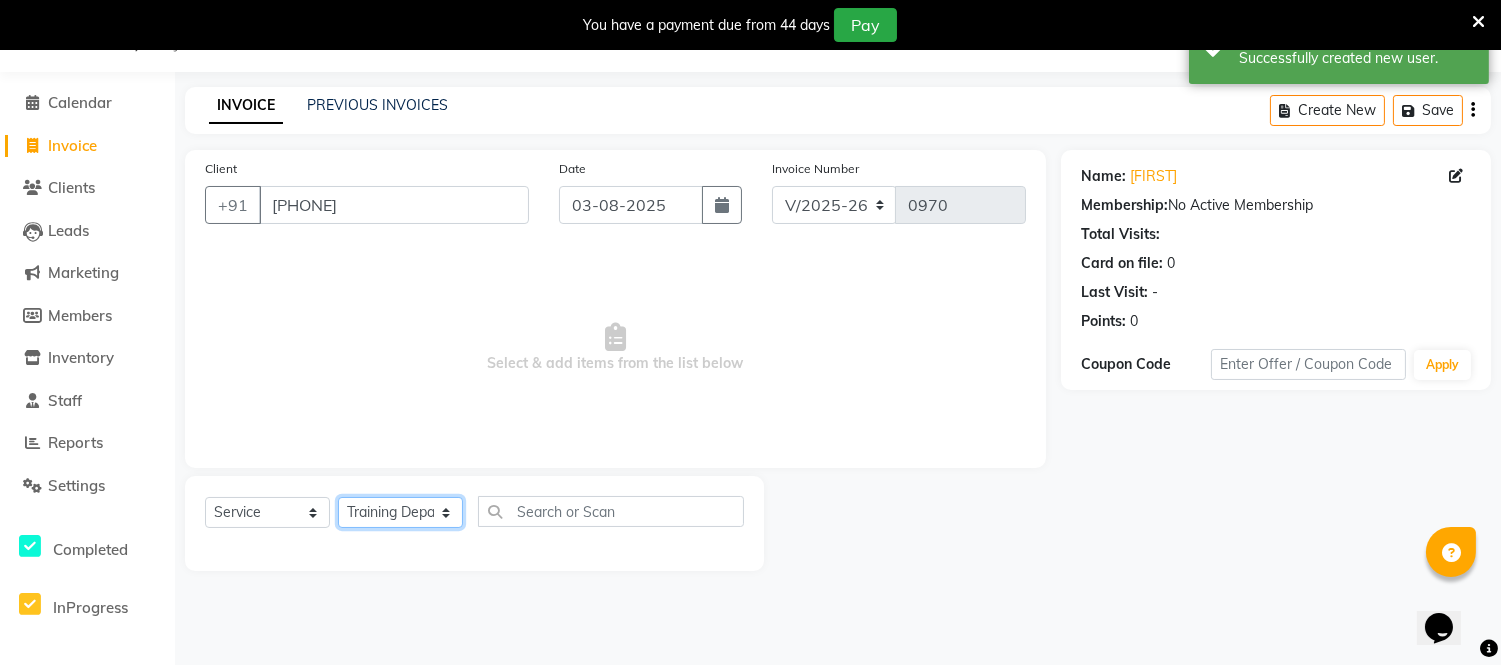 click on "Select Stylist Anuja [FIRST] [LAST] Mayur omkar Pallavi Wali Rakhi Mandal Shanti Palkonda Training Department" 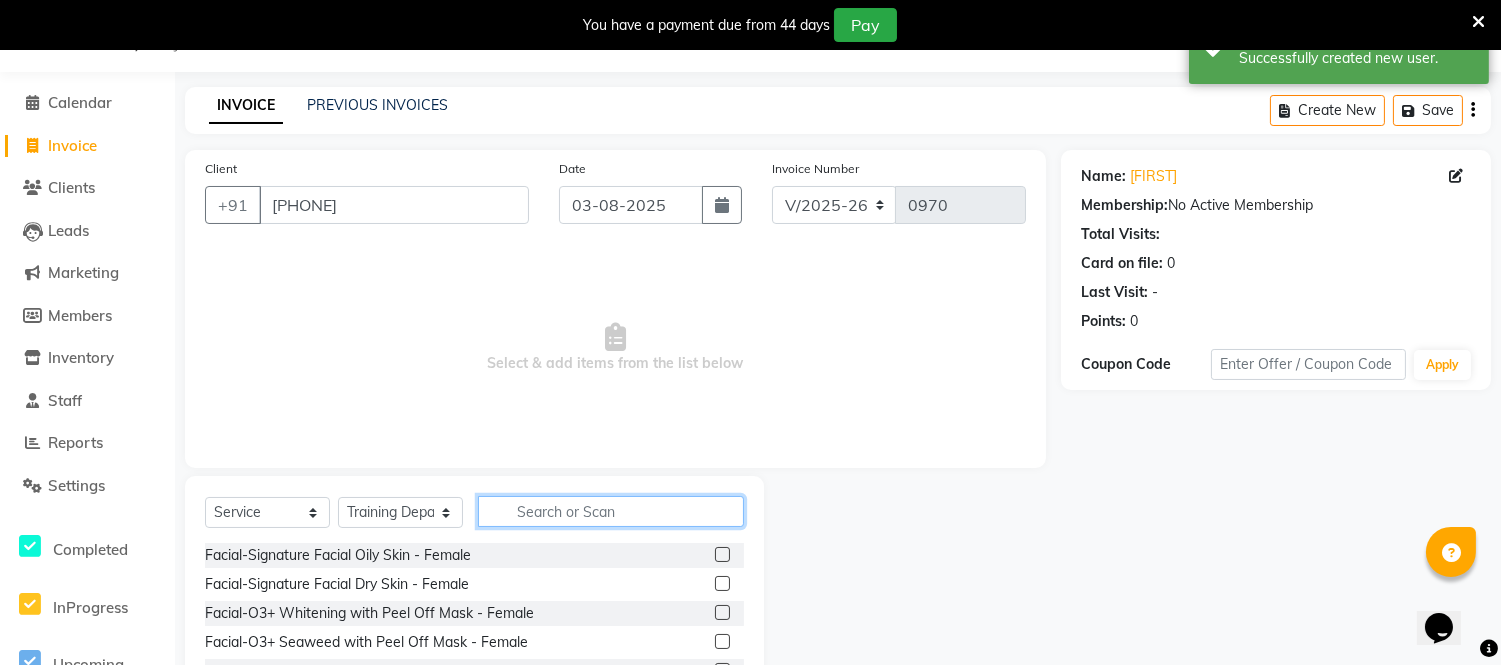click 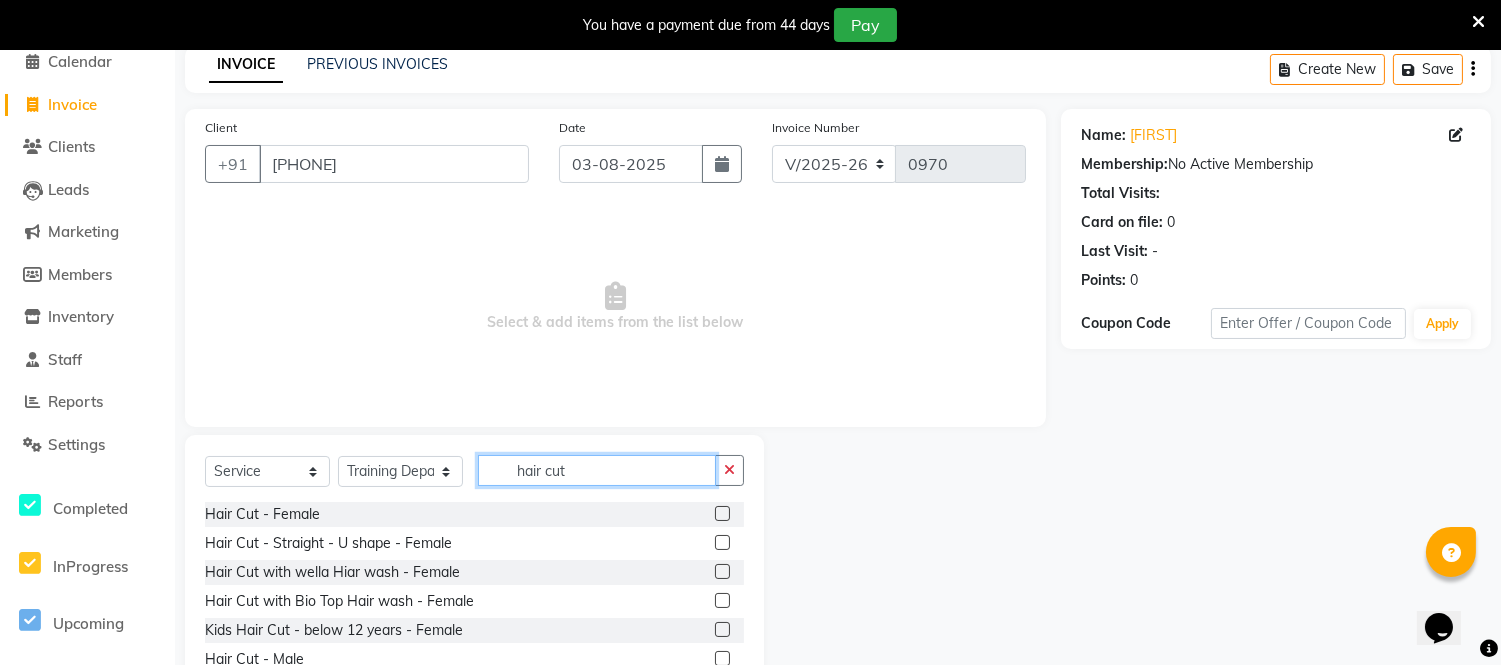 scroll, scrollTop: 161, scrollLeft: 0, axis: vertical 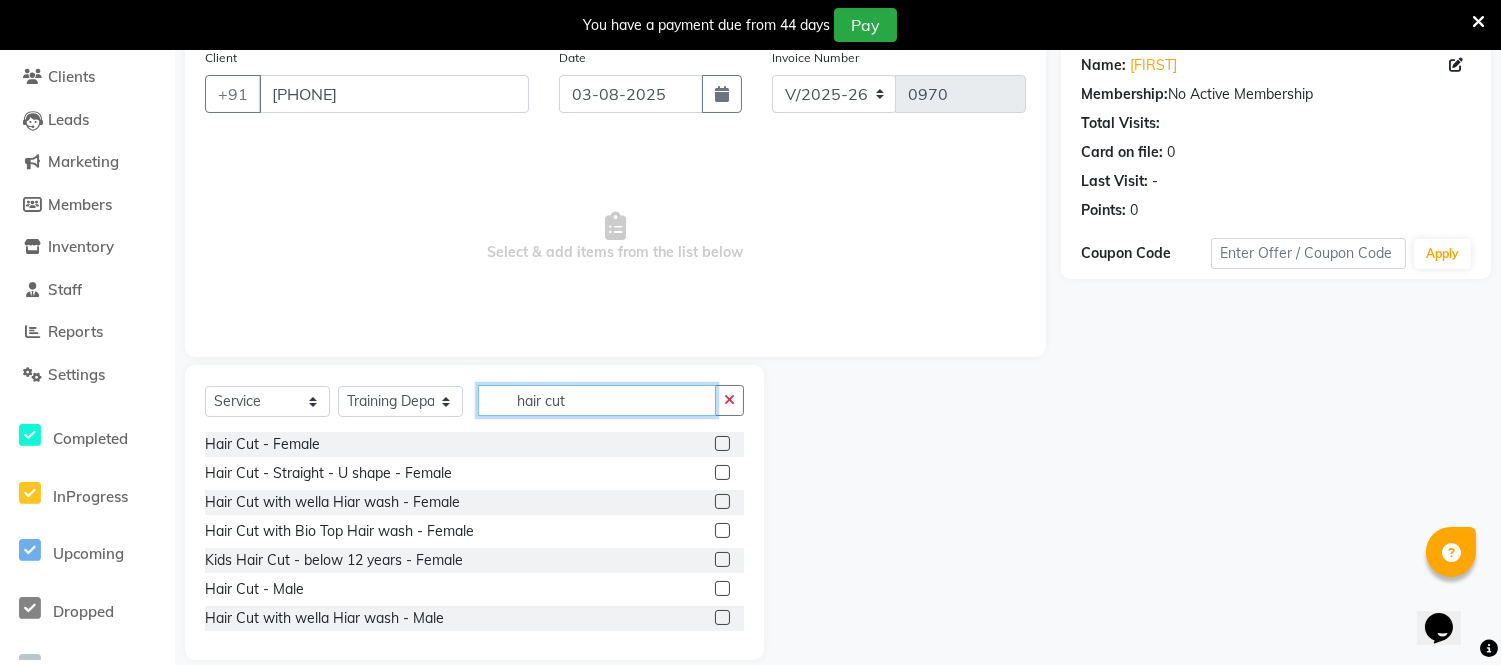 type on "hair cut" 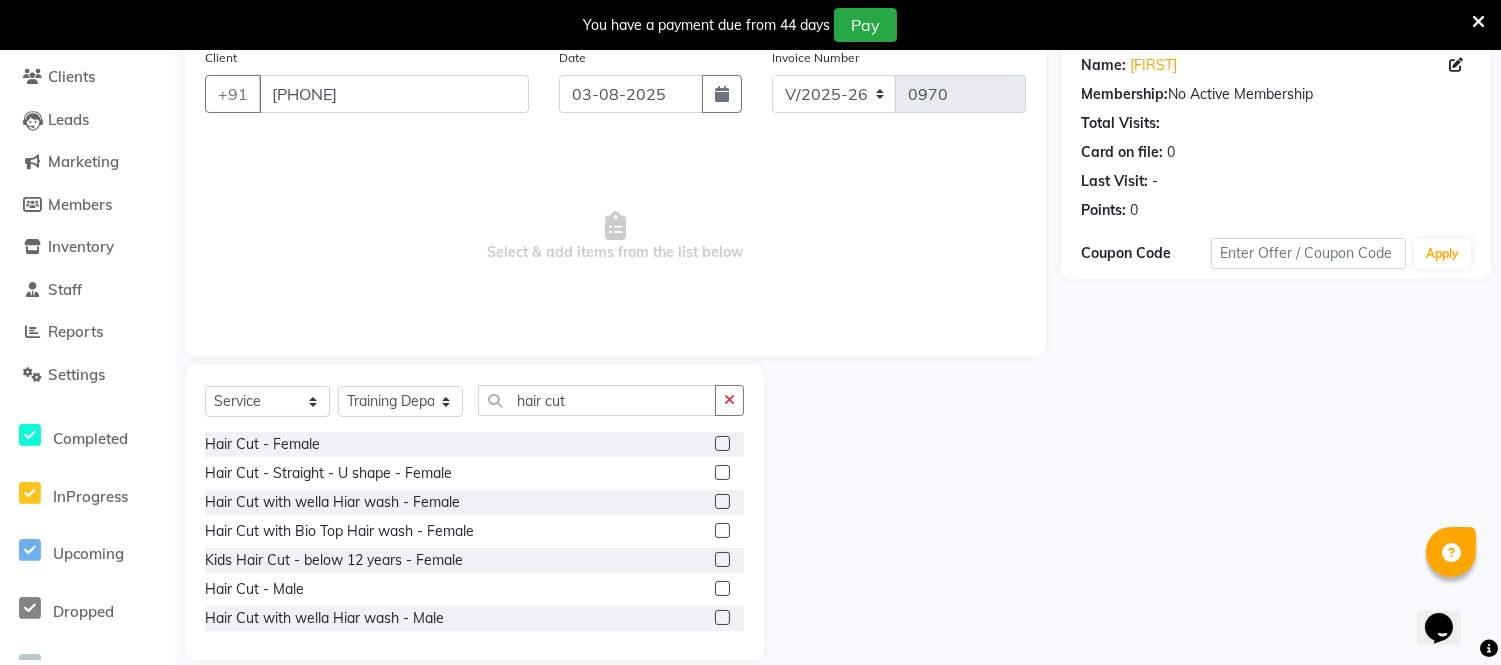 click 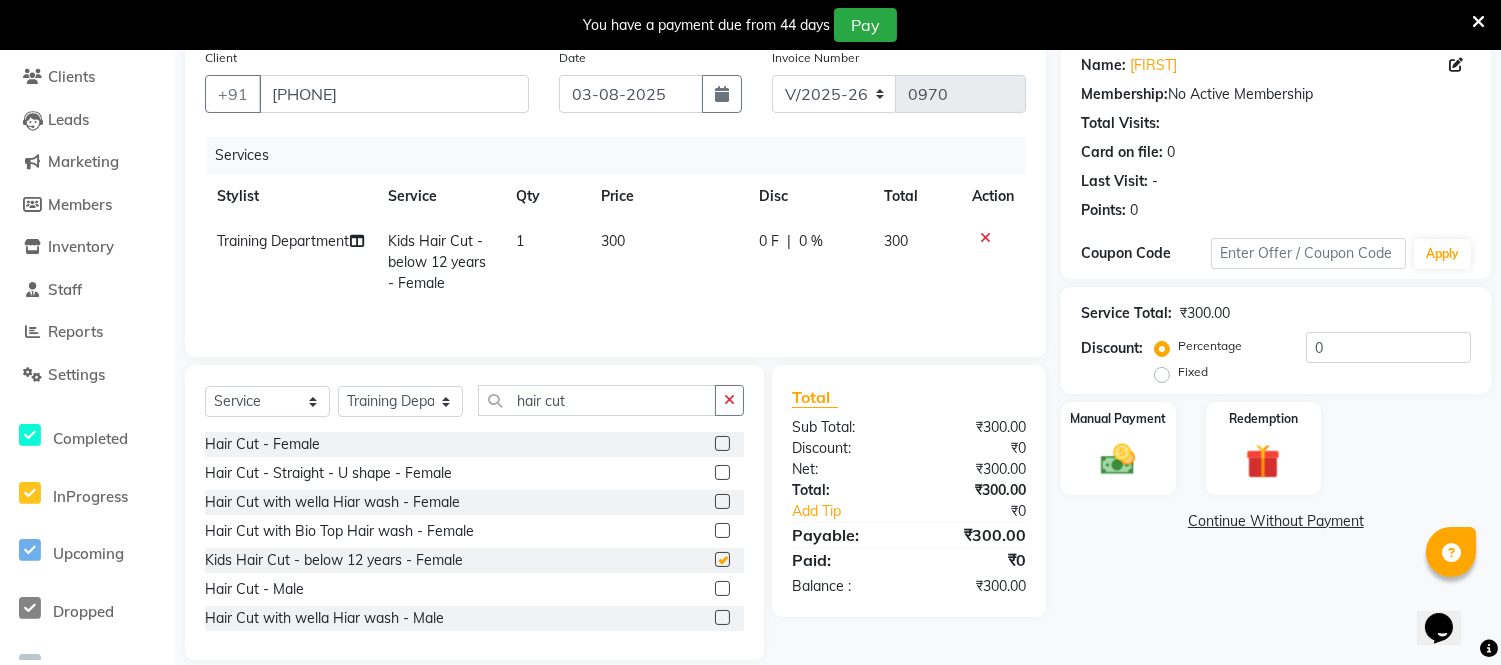 checkbox on "false" 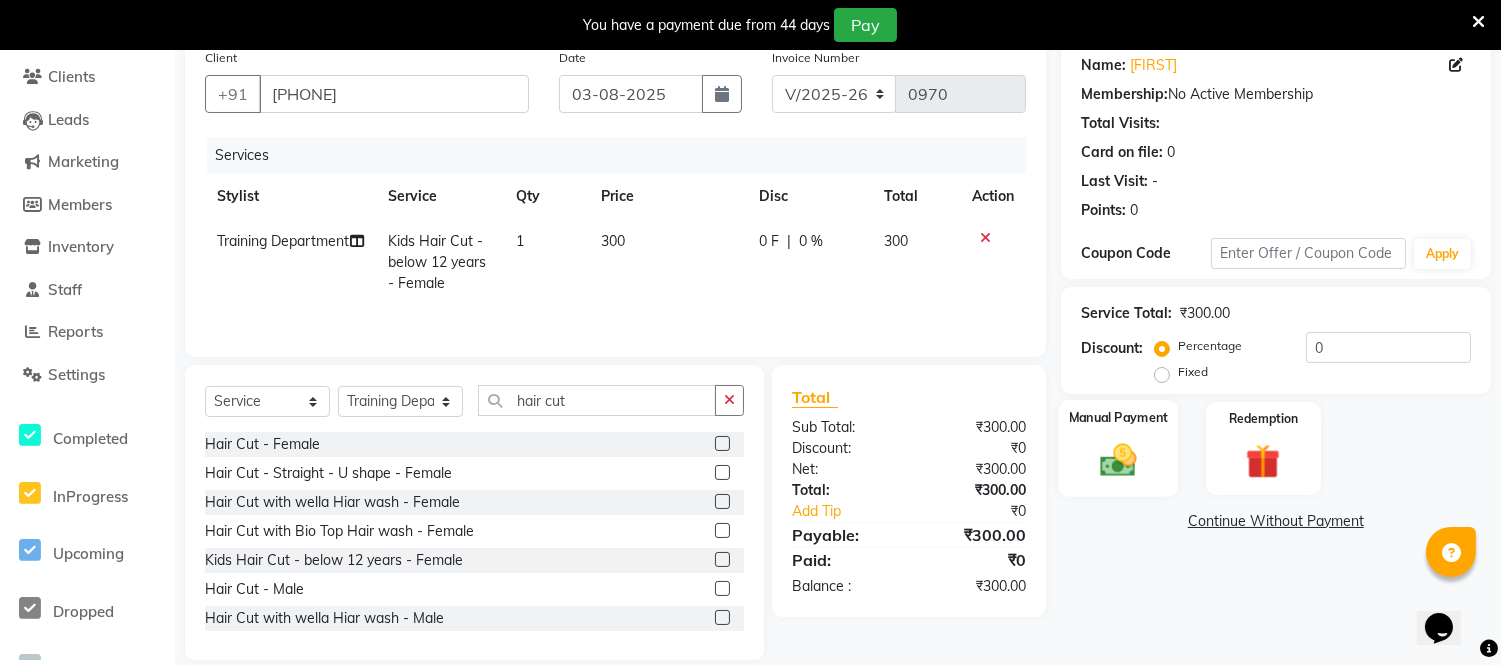 click 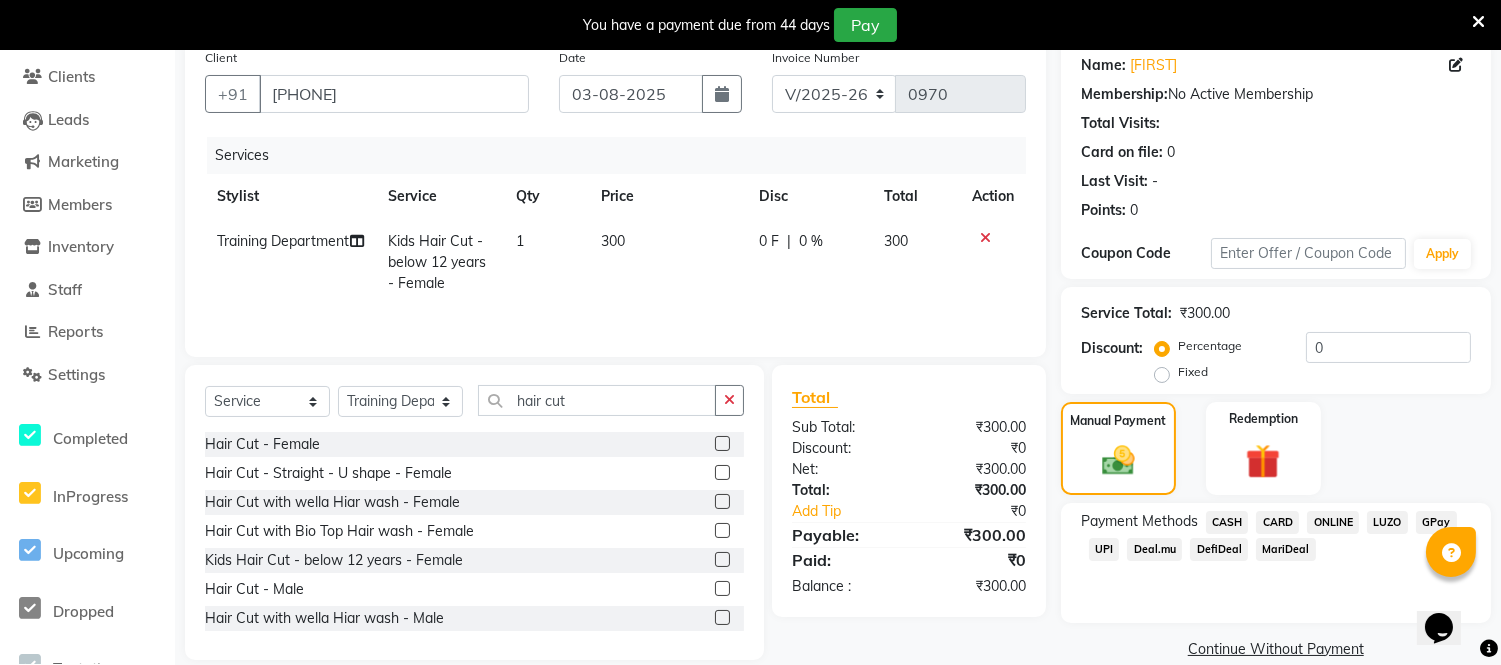 click on "ONLINE" 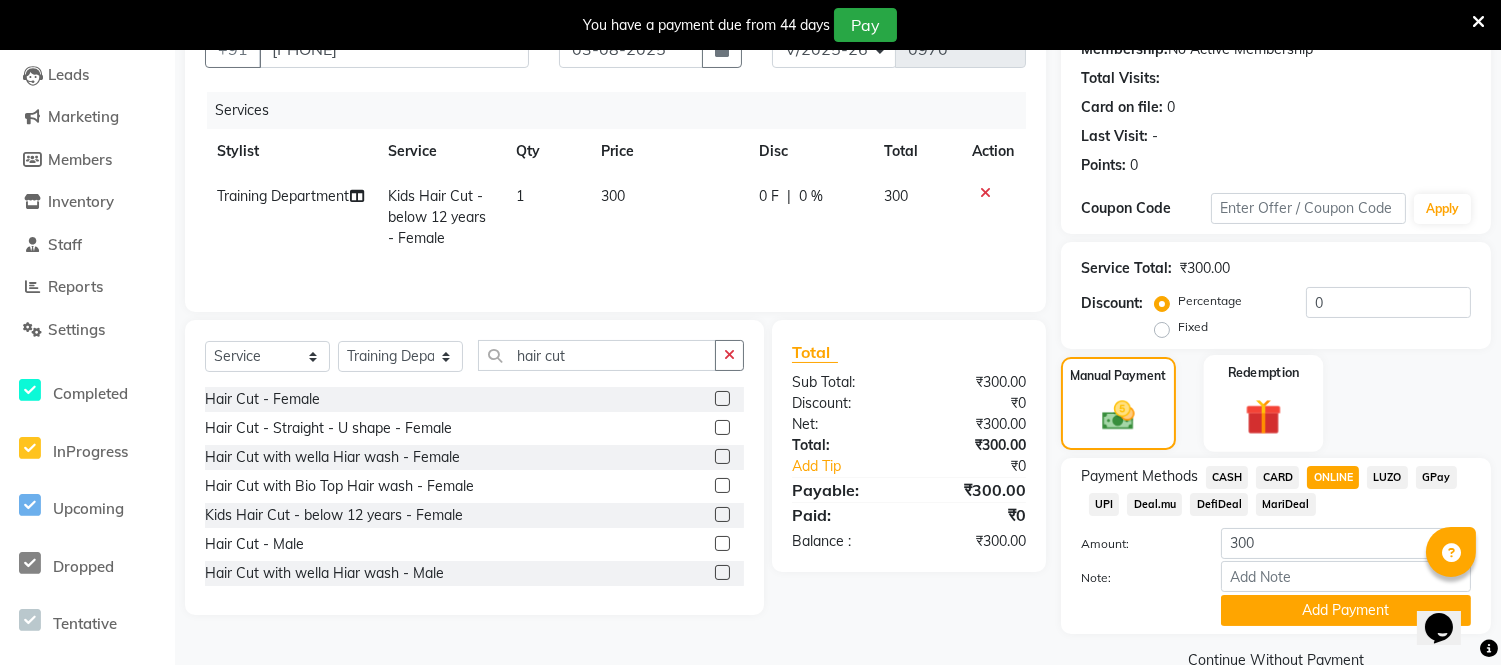 scroll, scrollTop: 246, scrollLeft: 0, axis: vertical 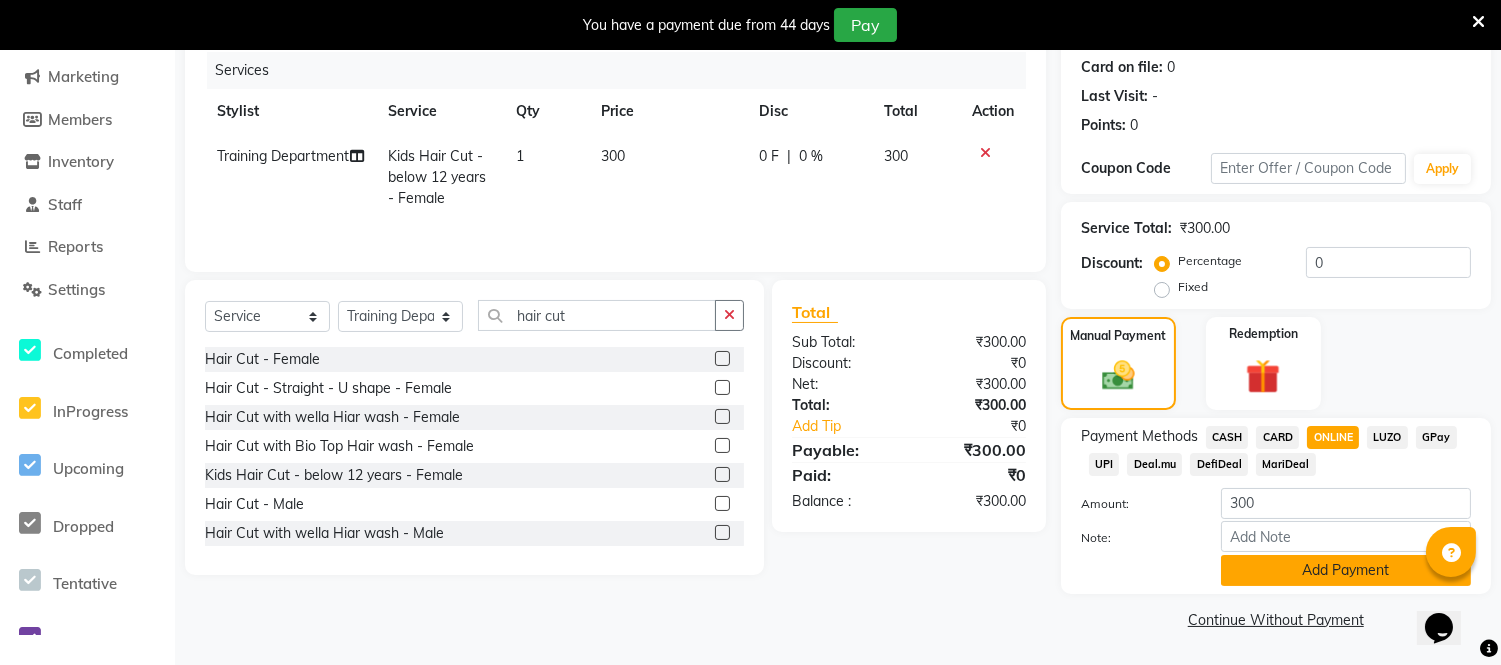 click on "Add Payment" 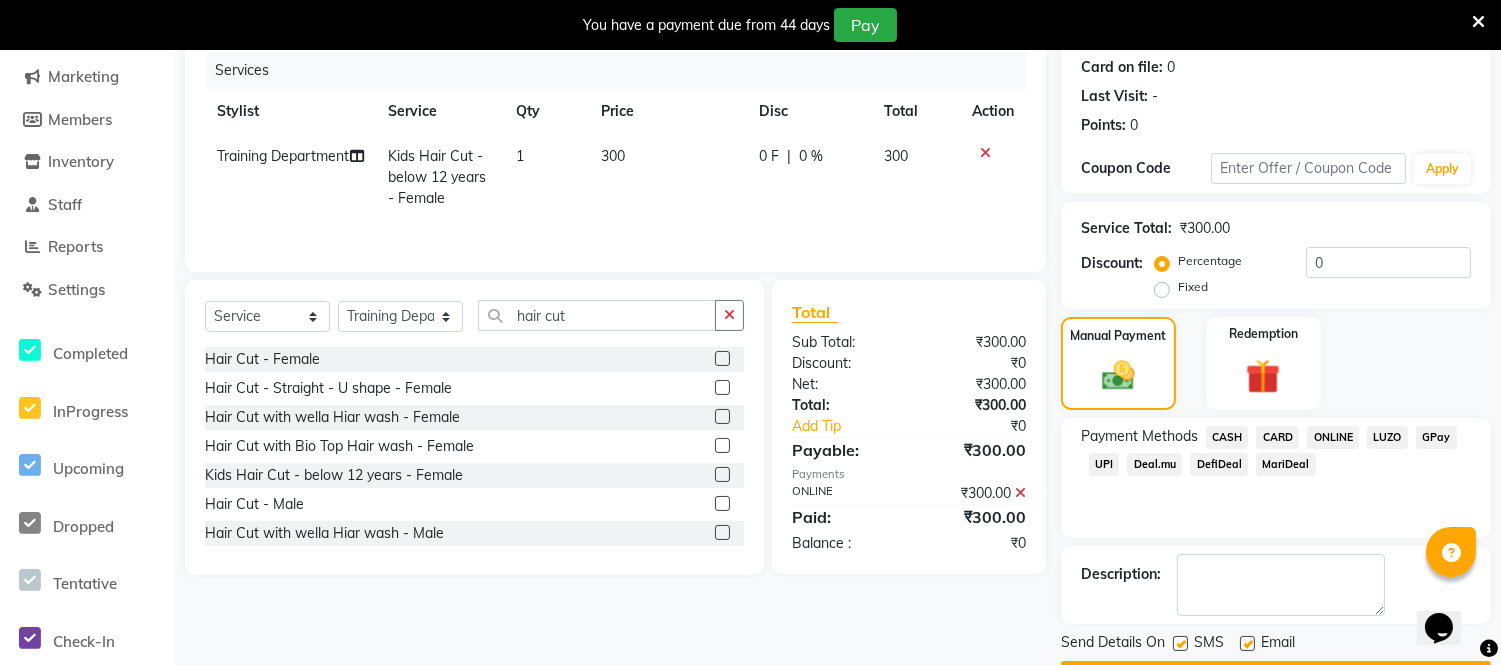 scroll, scrollTop: 302, scrollLeft: 0, axis: vertical 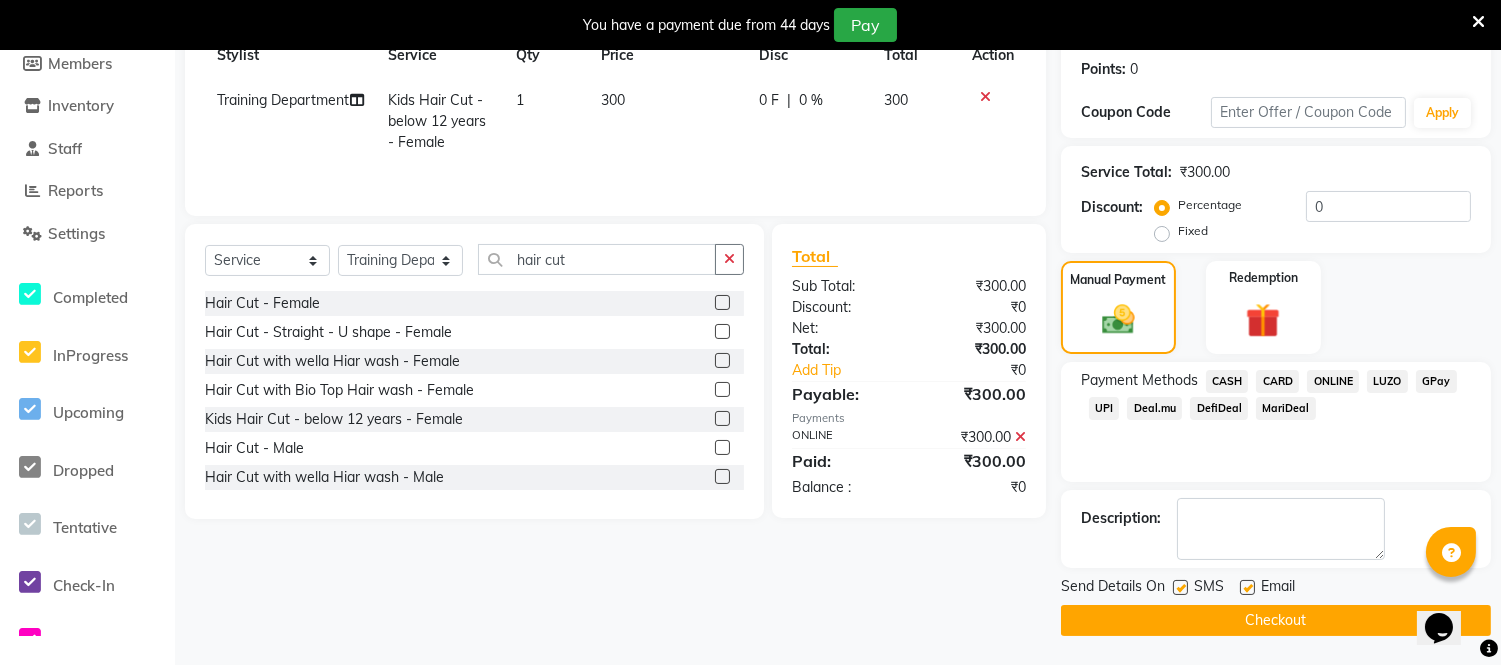 click 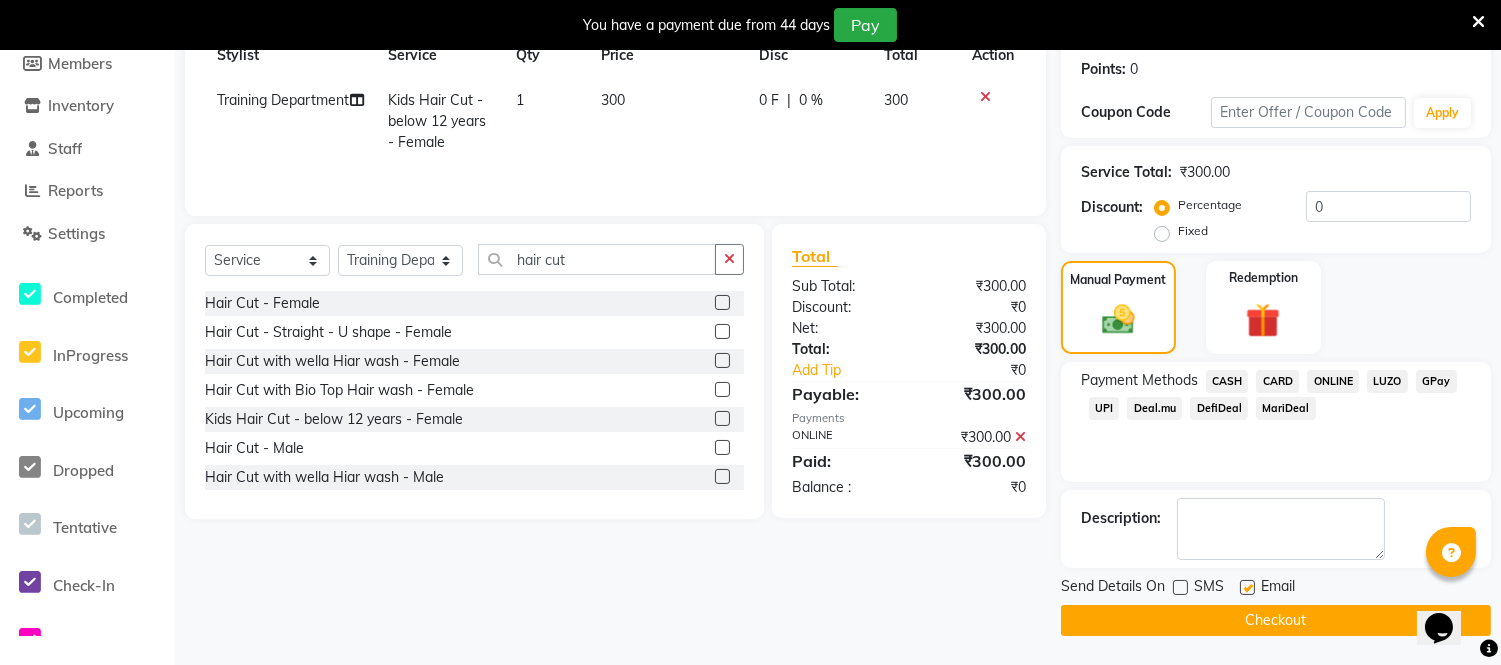 click 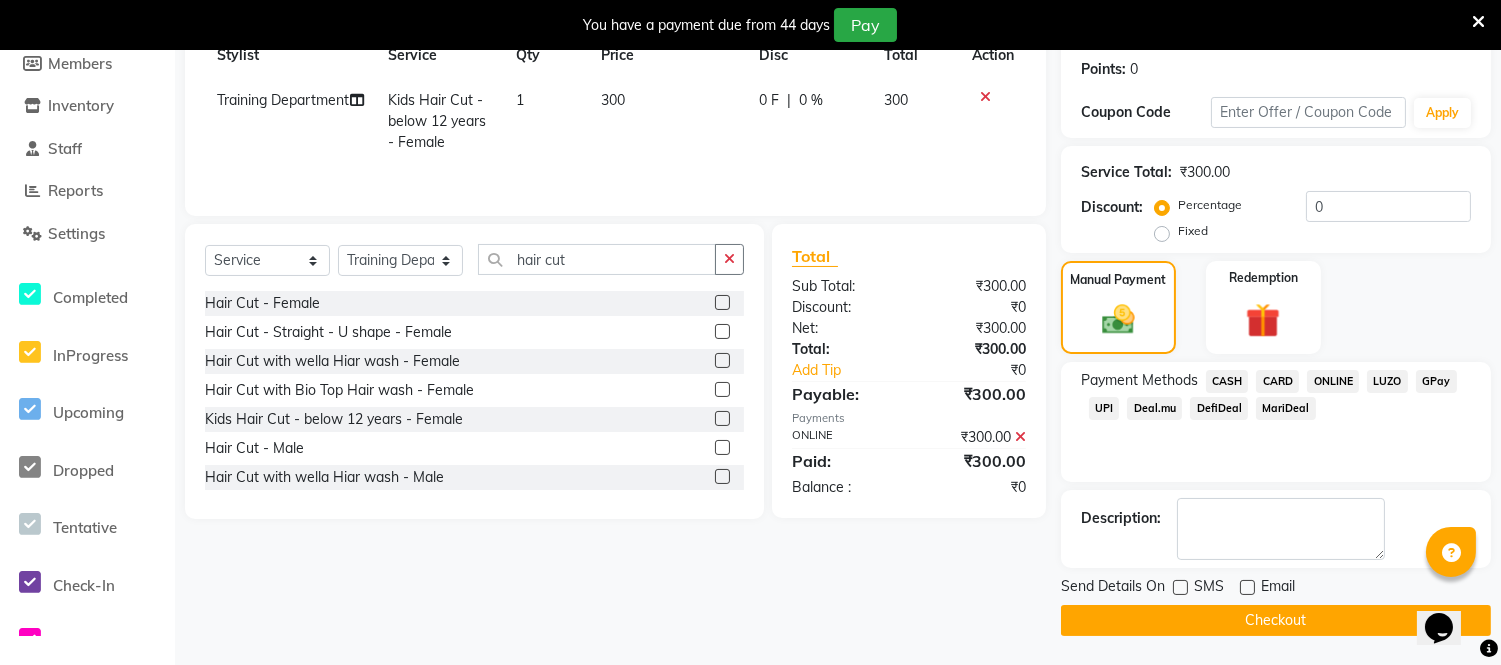 click on "Checkout" 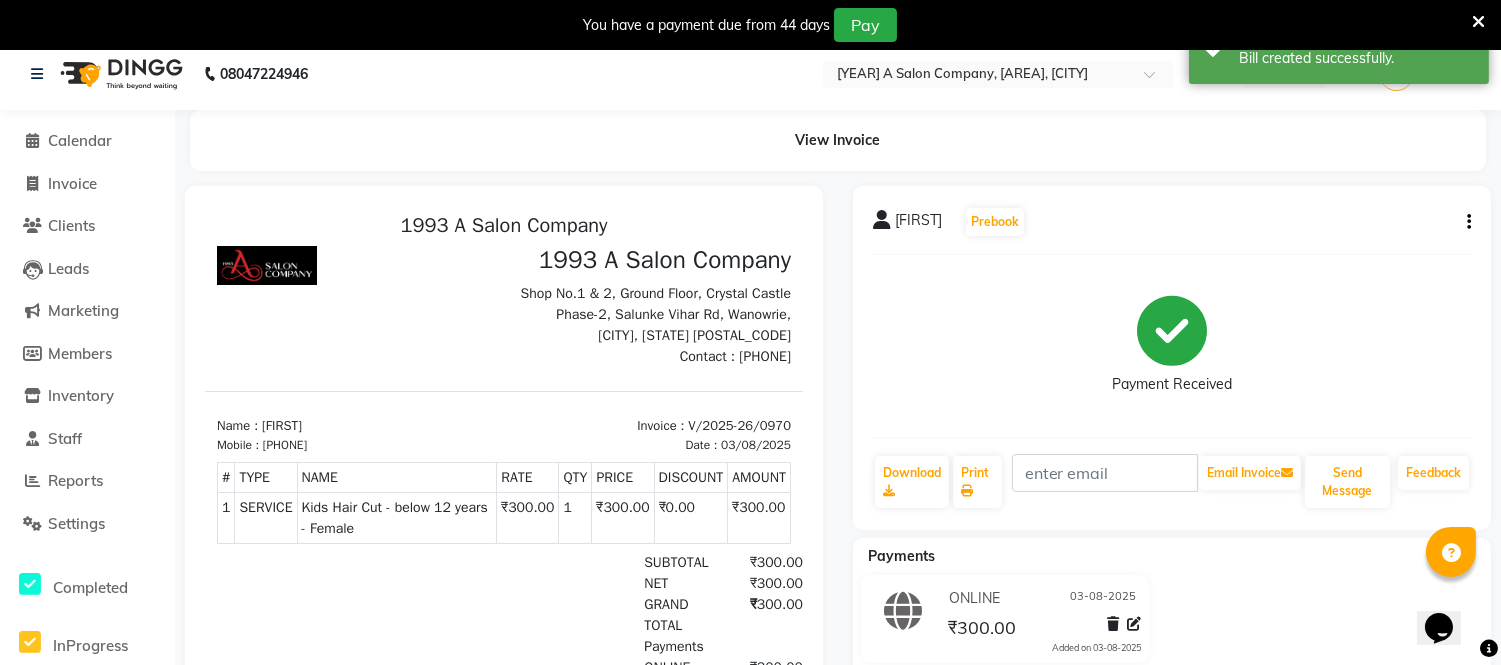 scroll, scrollTop: 0, scrollLeft: 0, axis: both 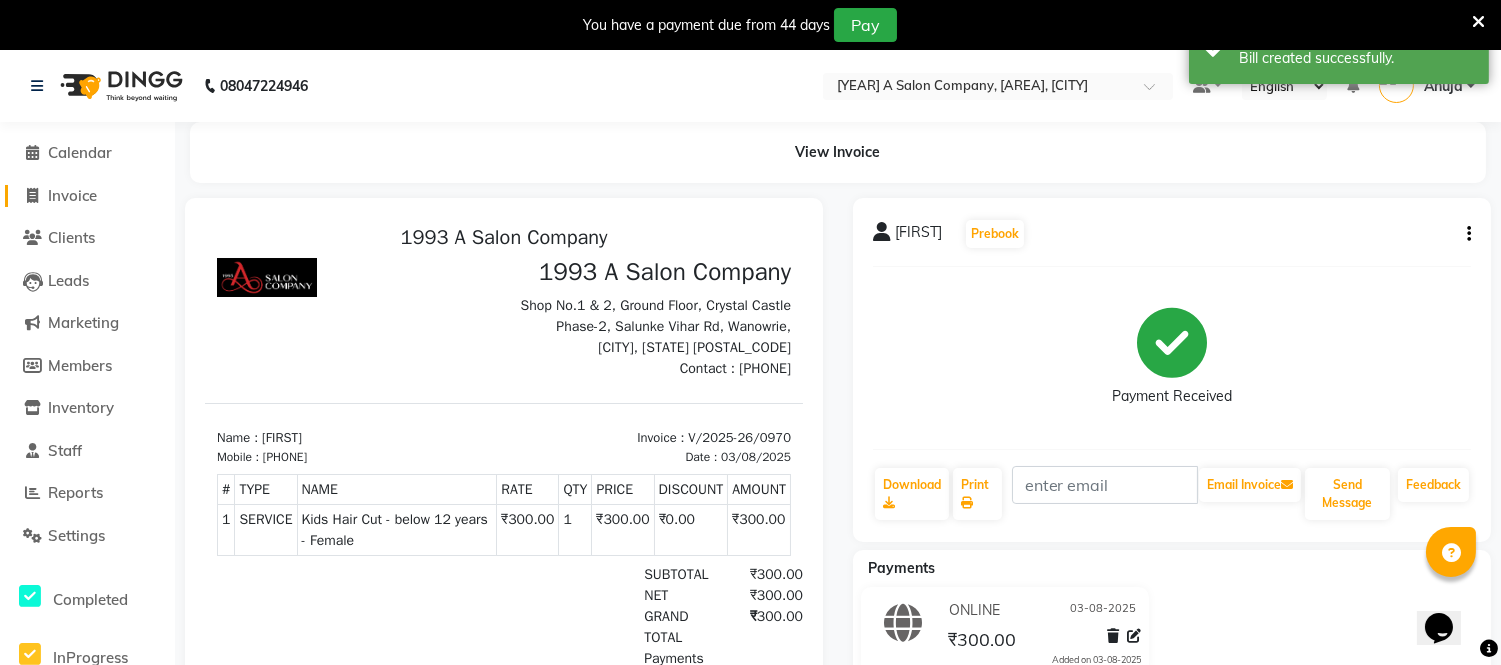 click on "Invoice" 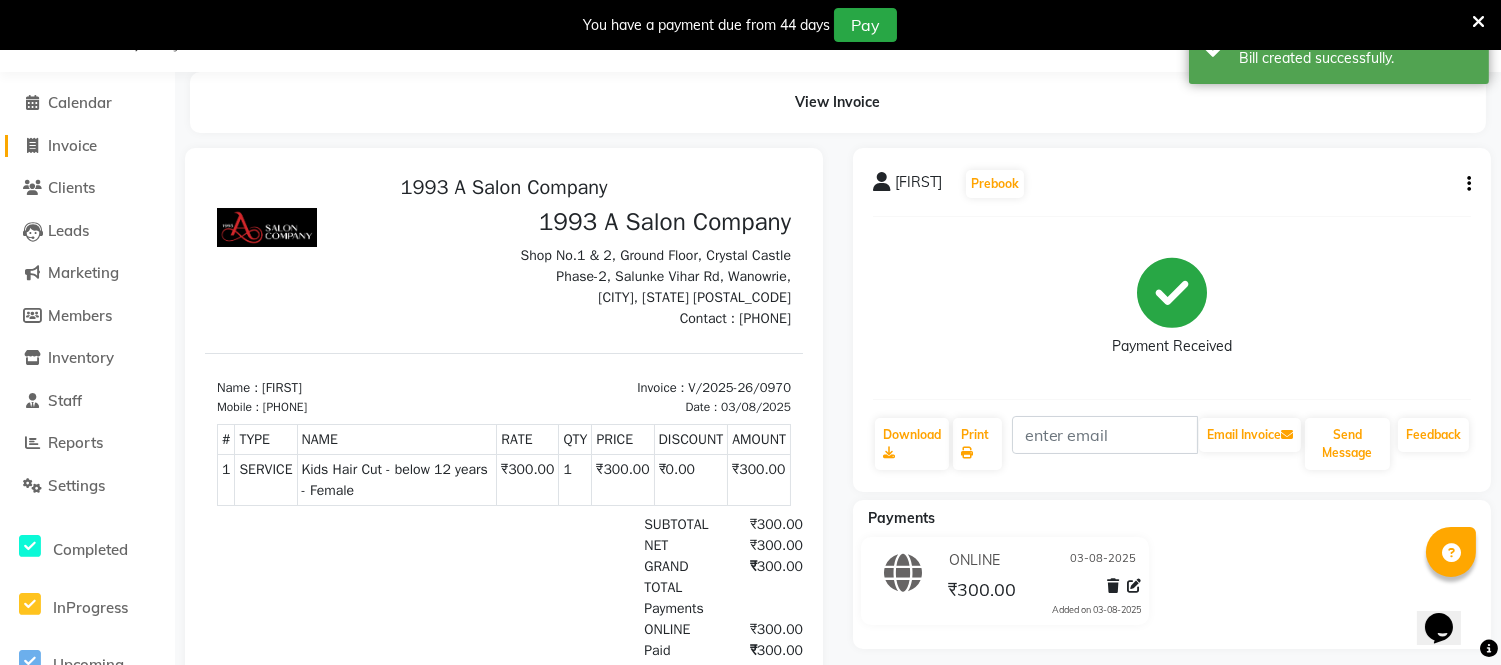 select on "4955" 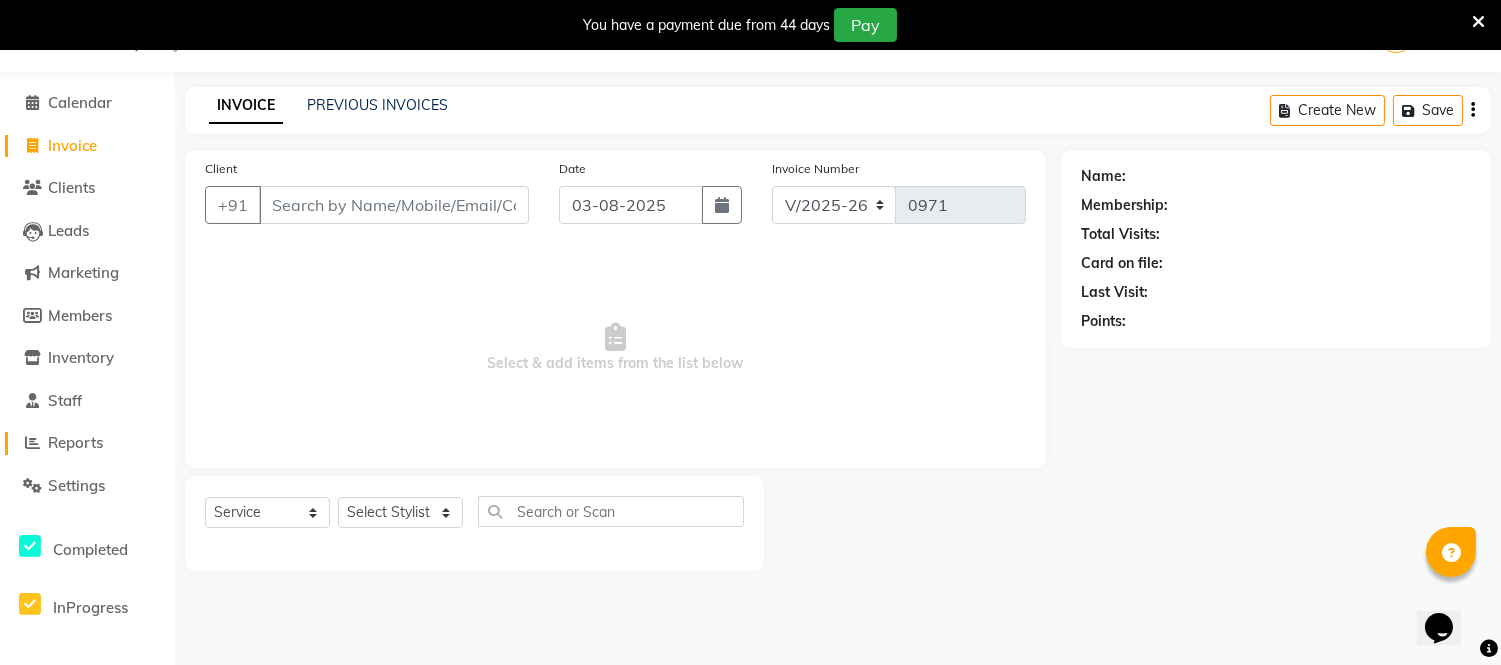 click on "Reports" 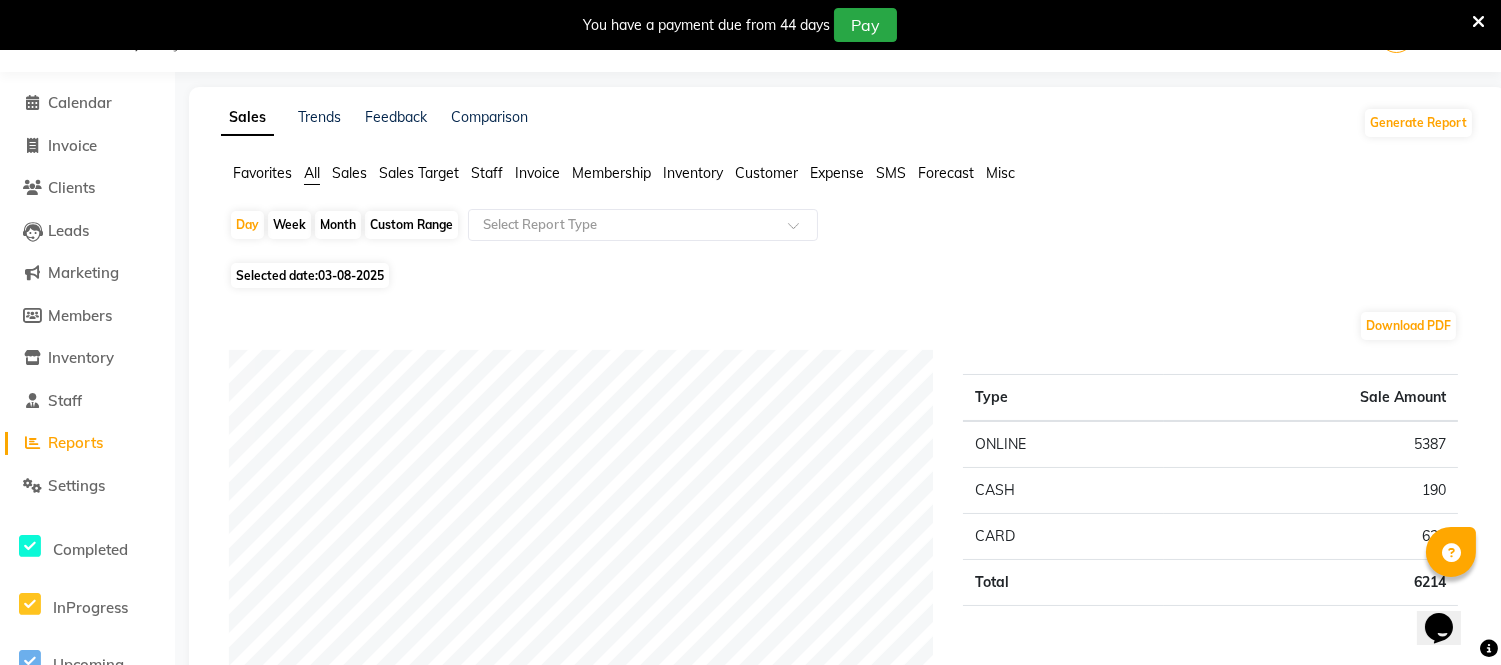 click on "Week" 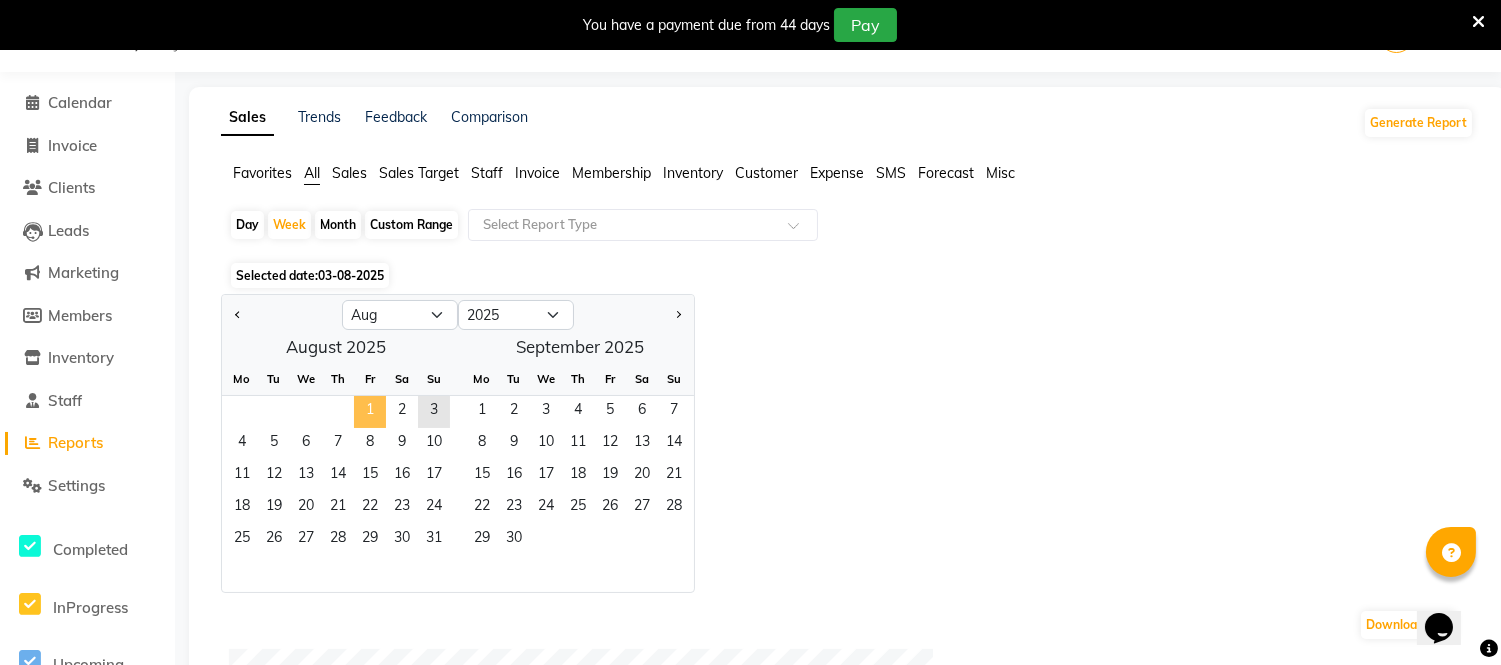 click on "1" 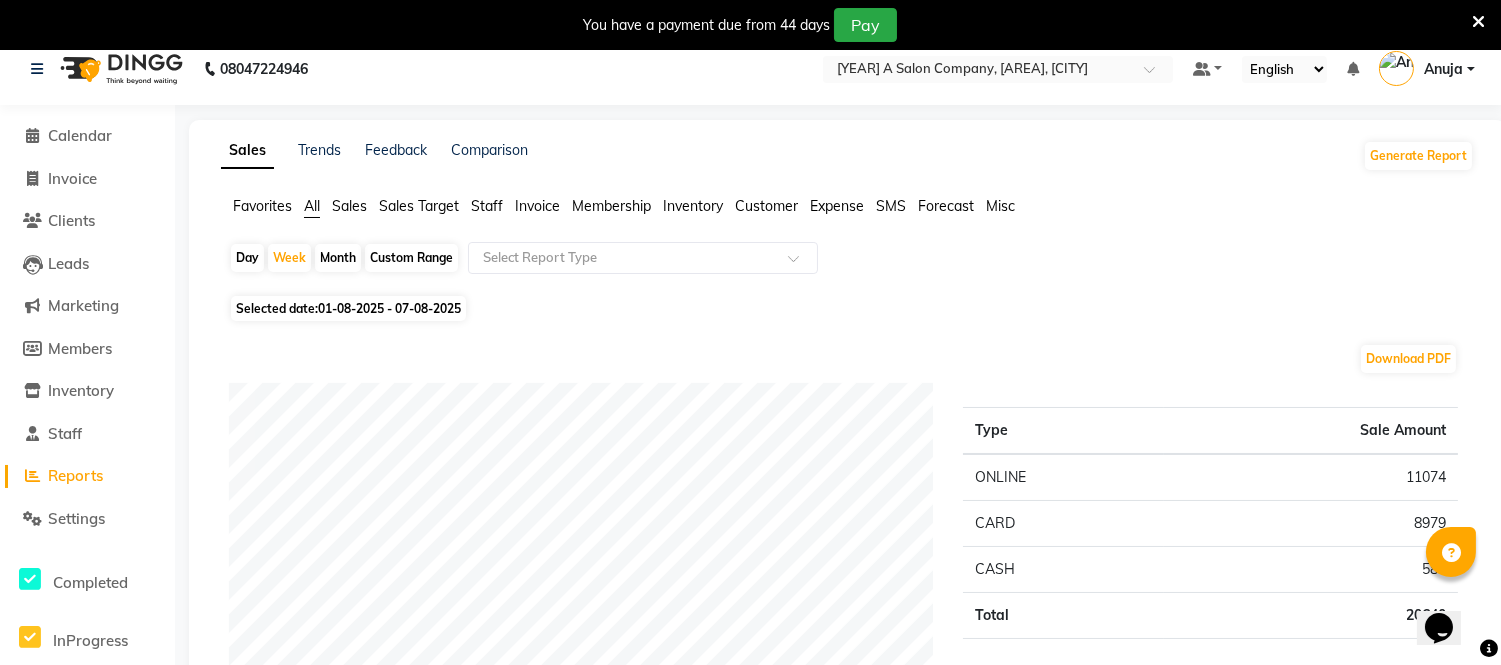 scroll, scrollTop: 0, scrollLeft: 0, axis: both 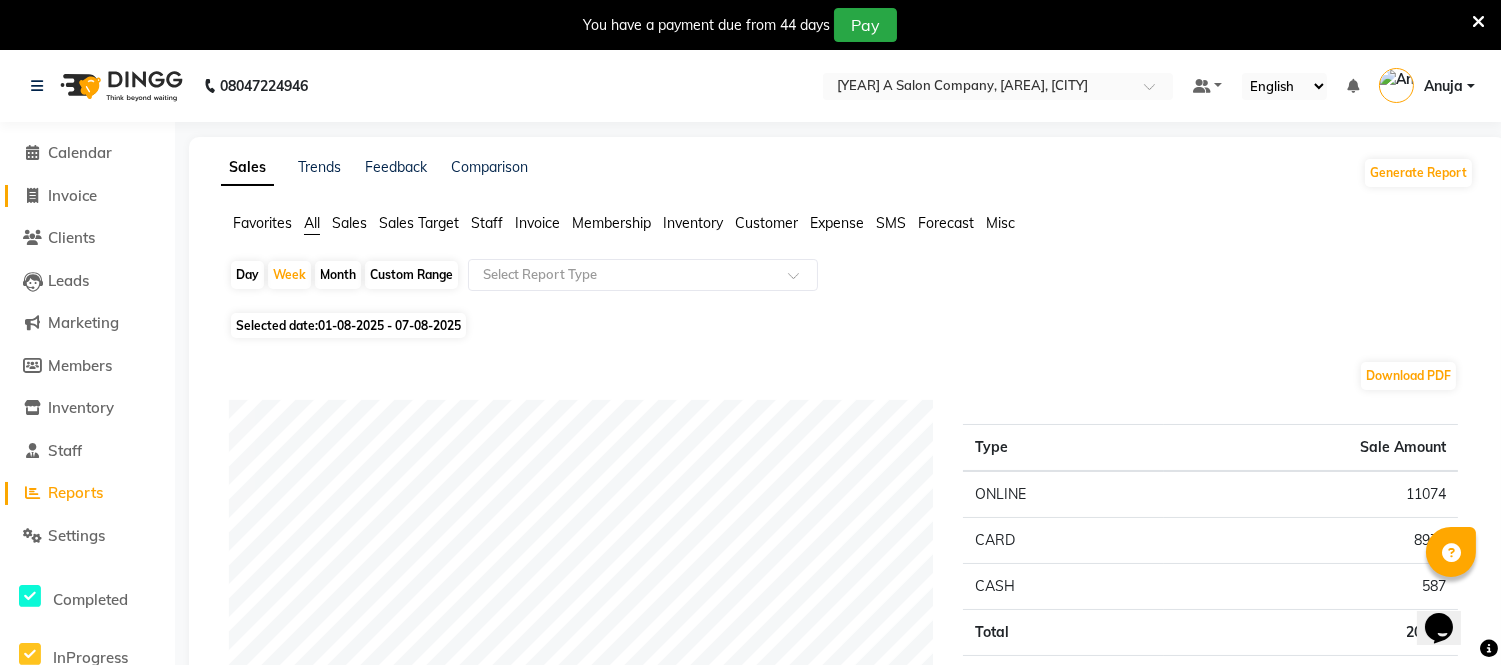 click on "Invoice" 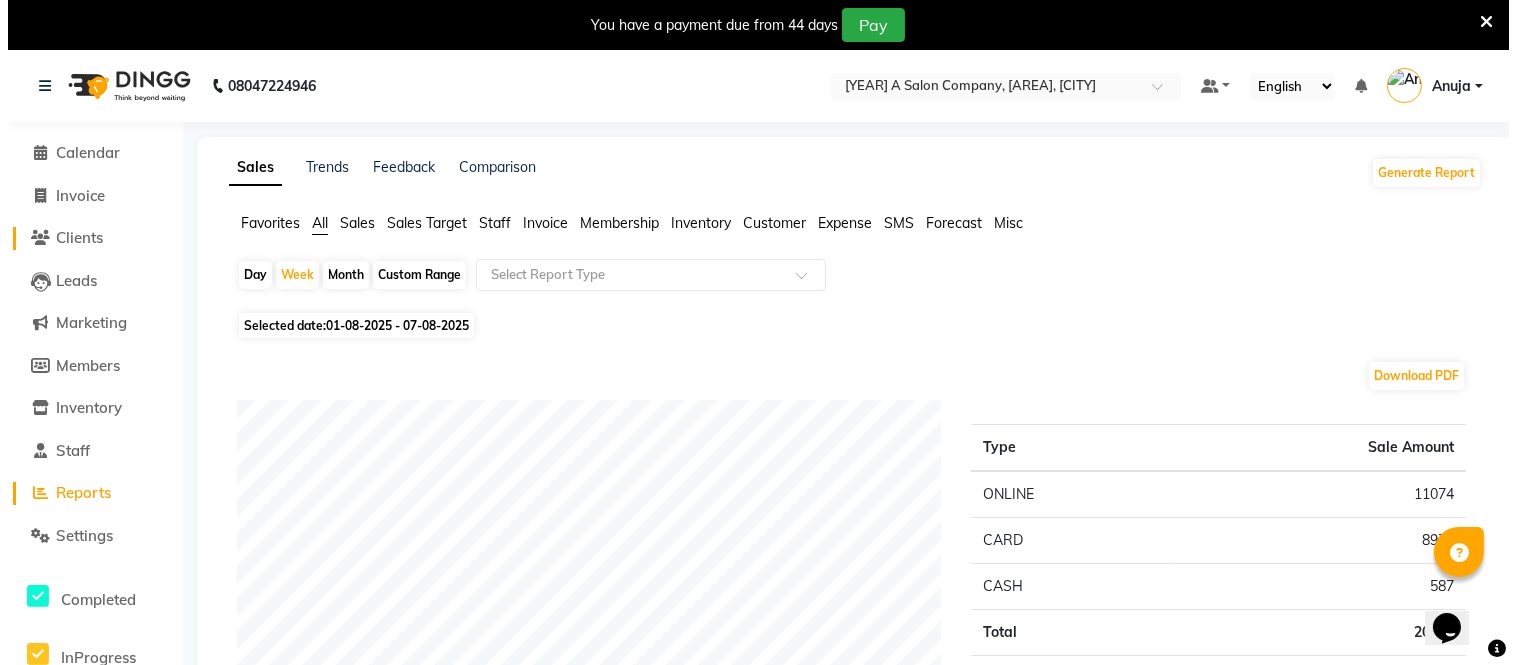 scroll, scrollTop: 50, scrollLeft: 0, axis: vertical 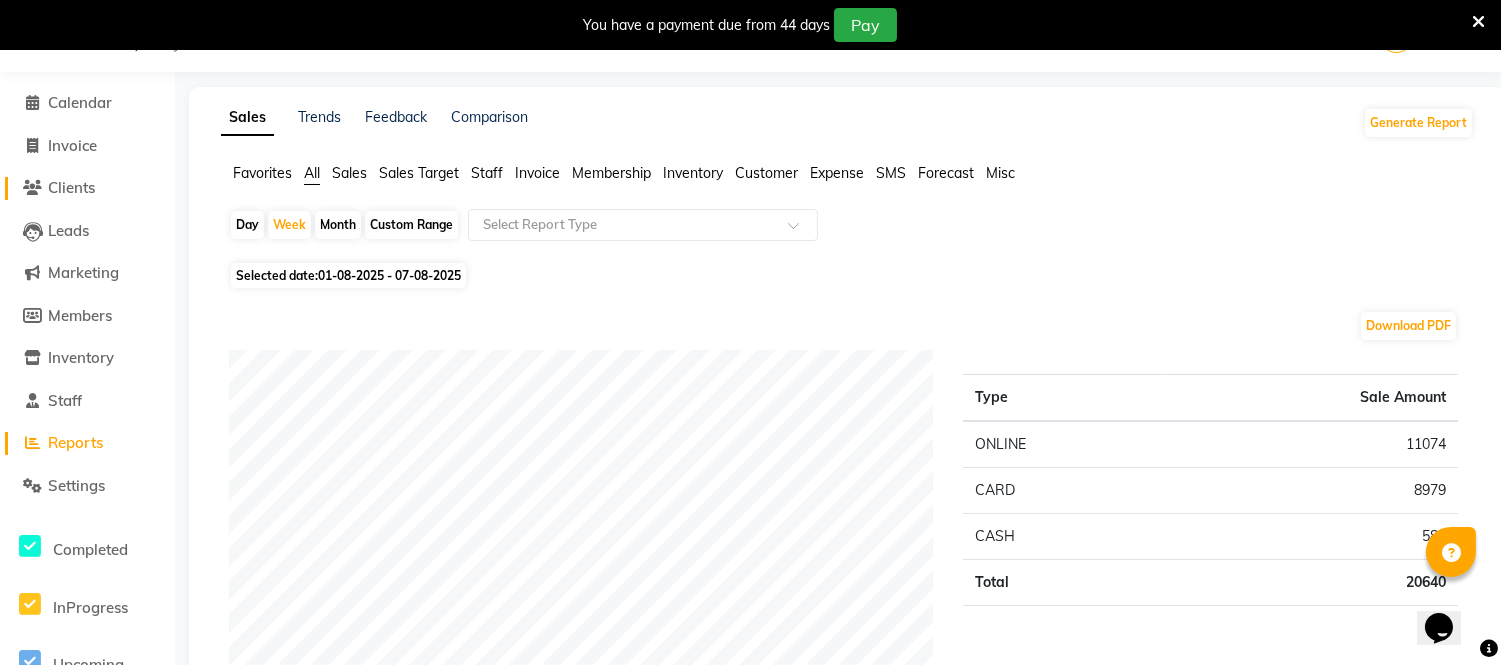 select on "4955" 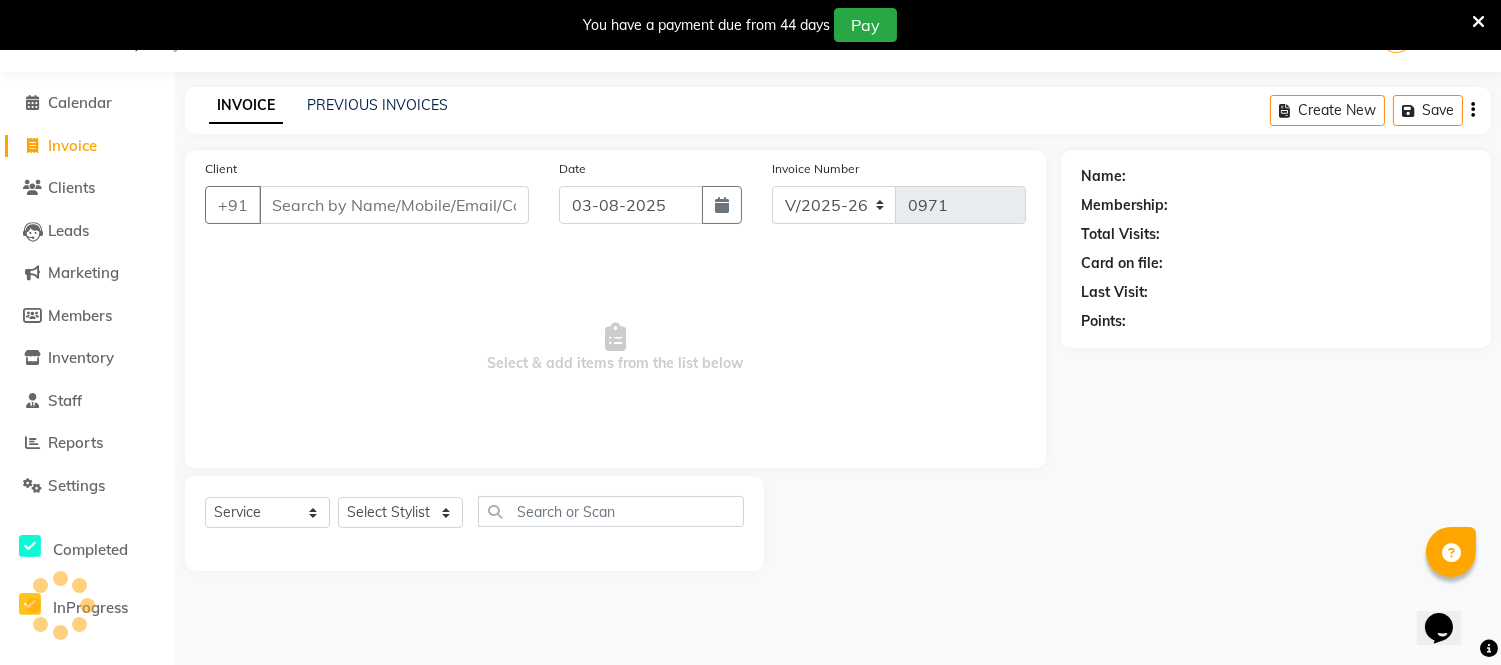 click on "Client" at bounding box center [394, 205] 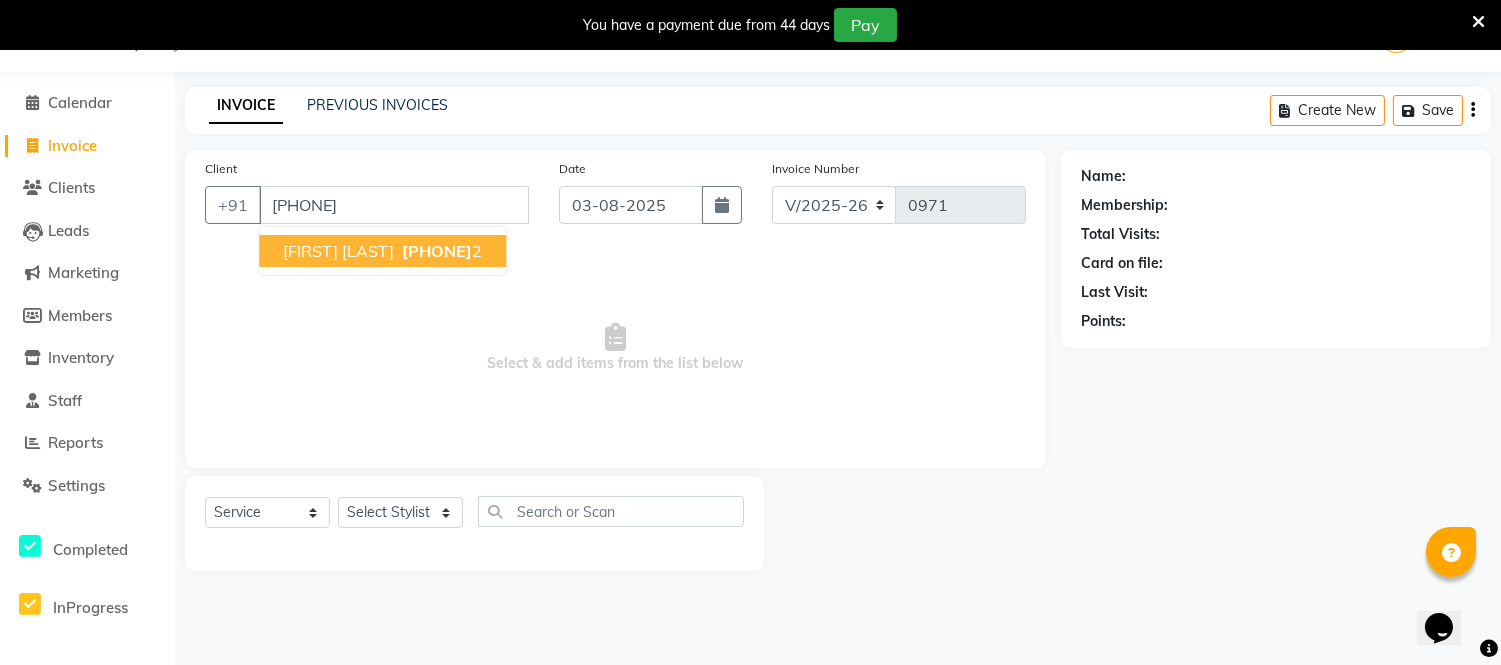 type on "[PHONE]" 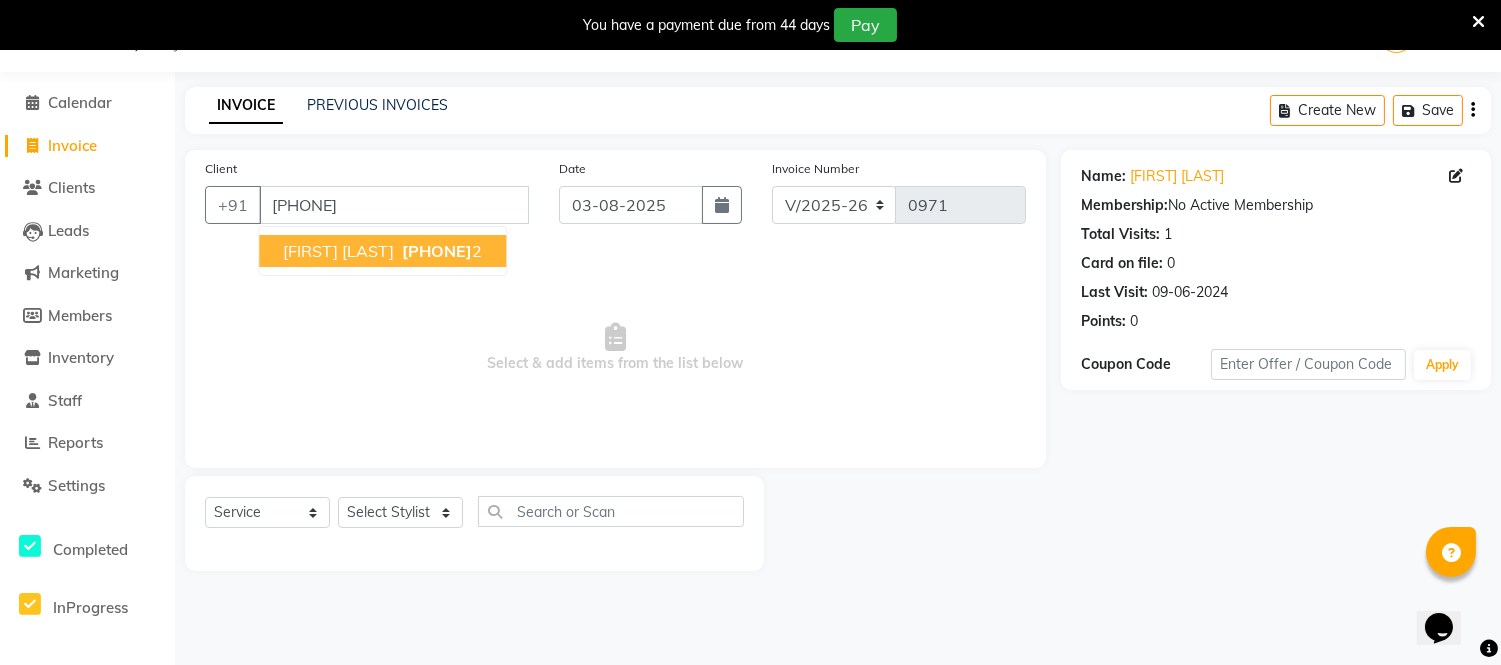 click on "Membership:  No Active Membership" 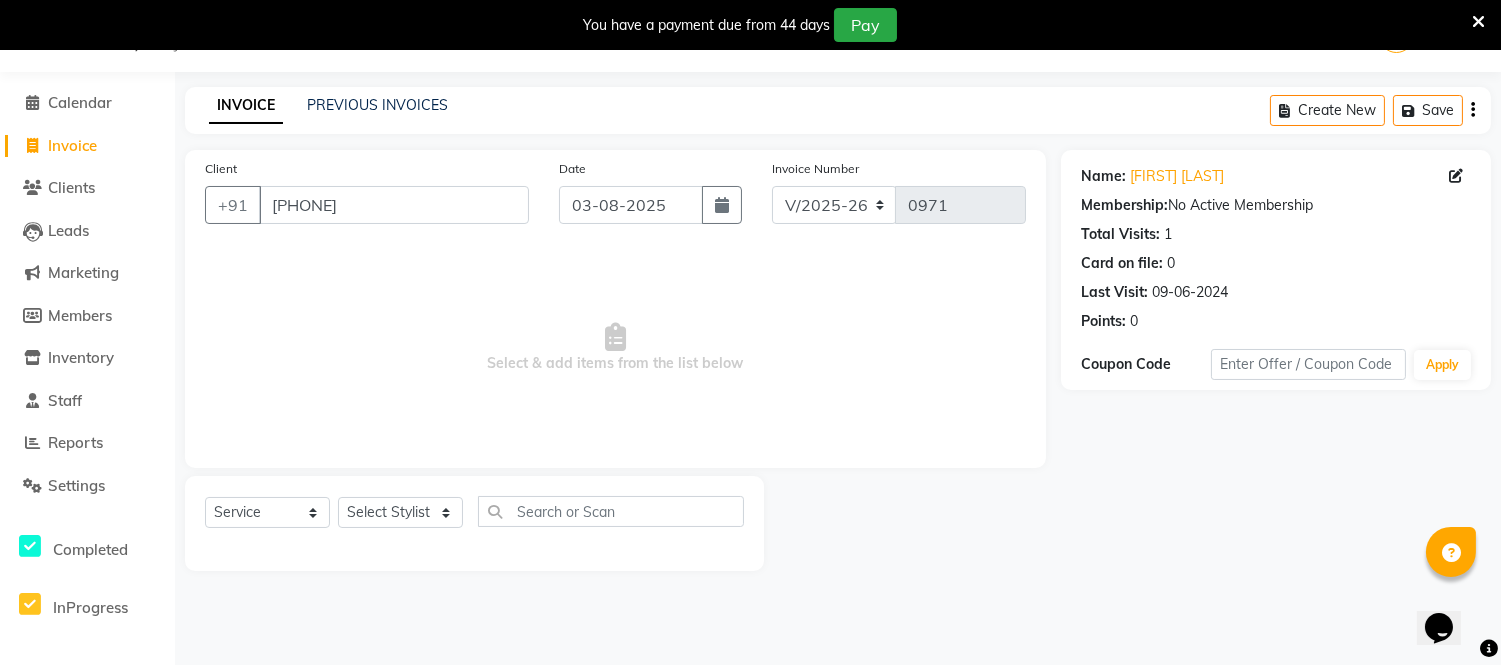 click on "Membership:" 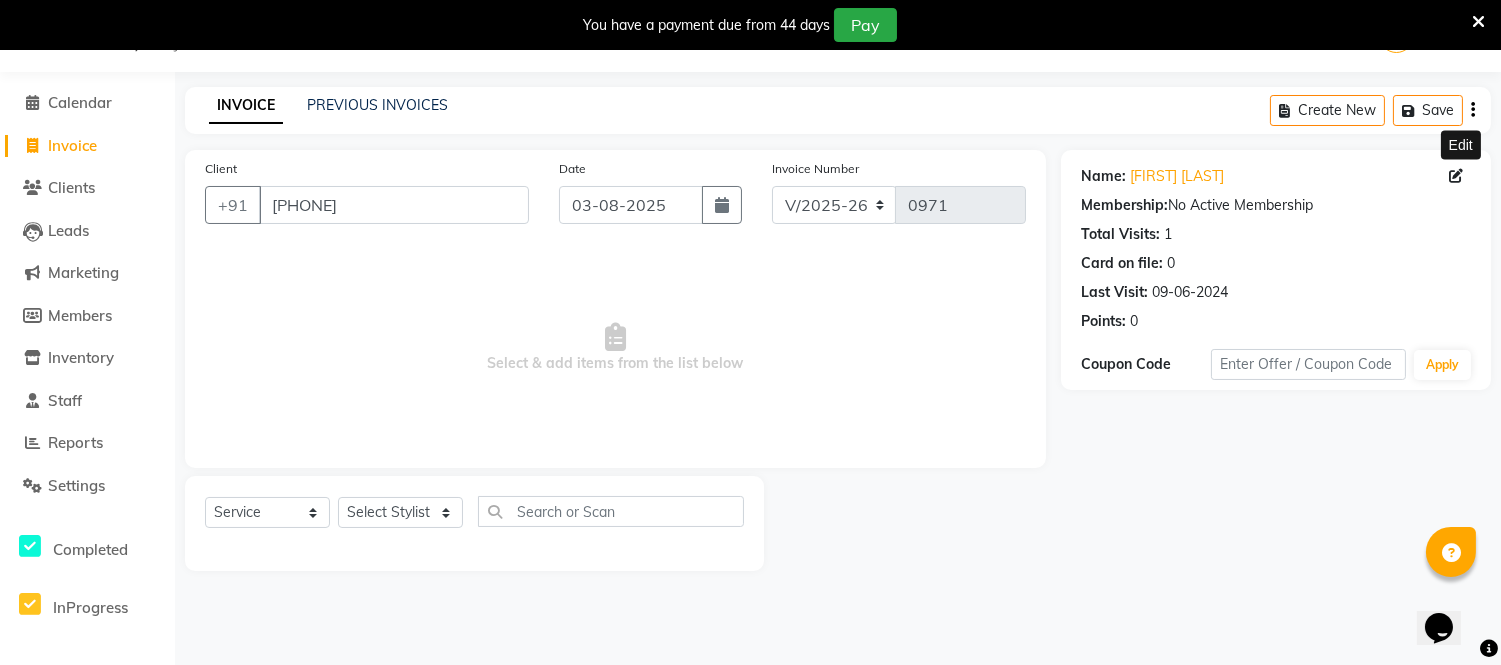 click 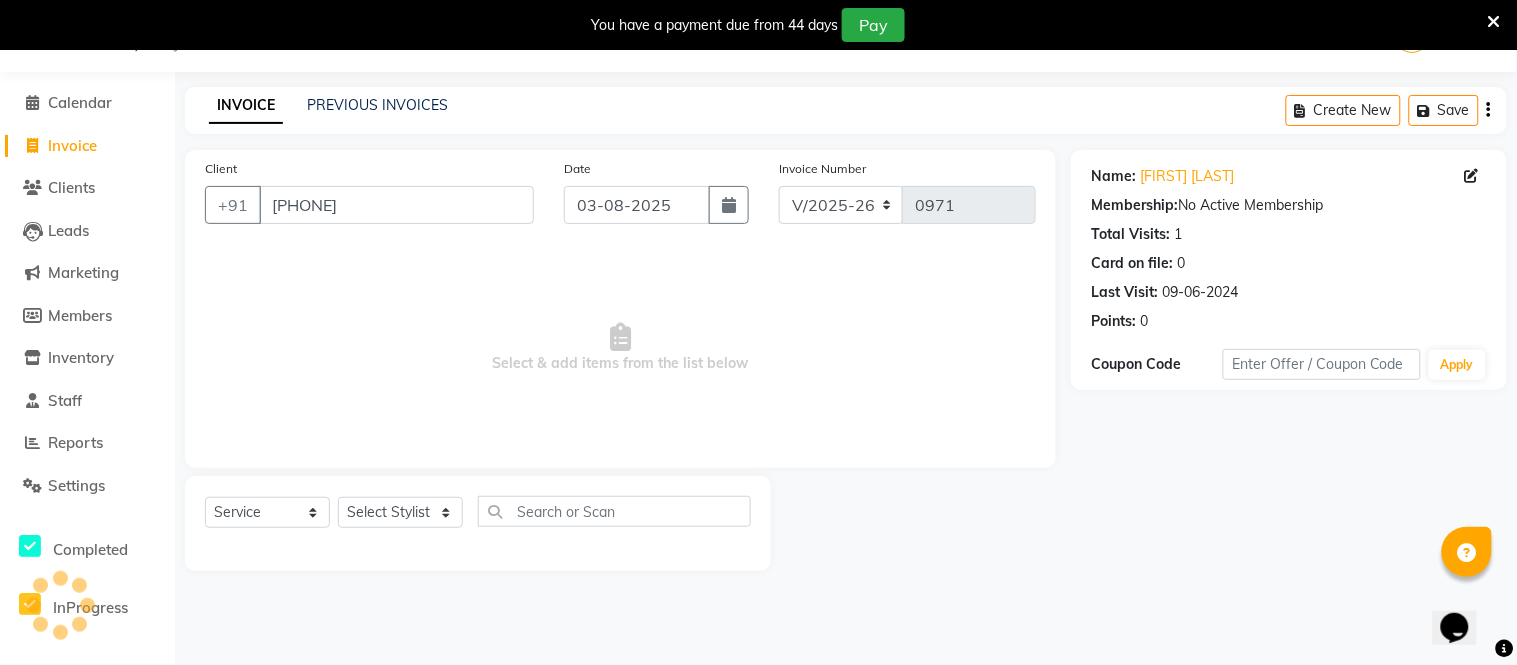 select on "22" 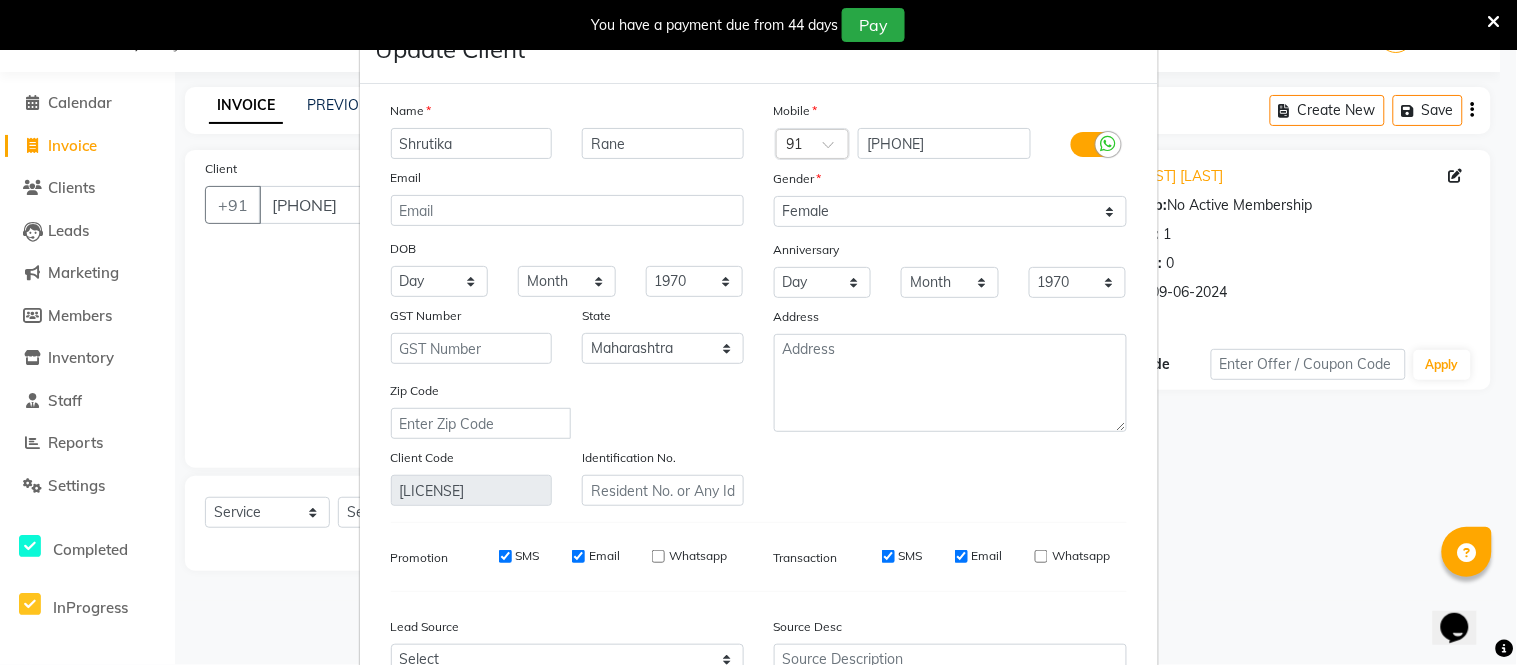 scroll, scrollTop: 0, scrollLeft: 0, axis: both 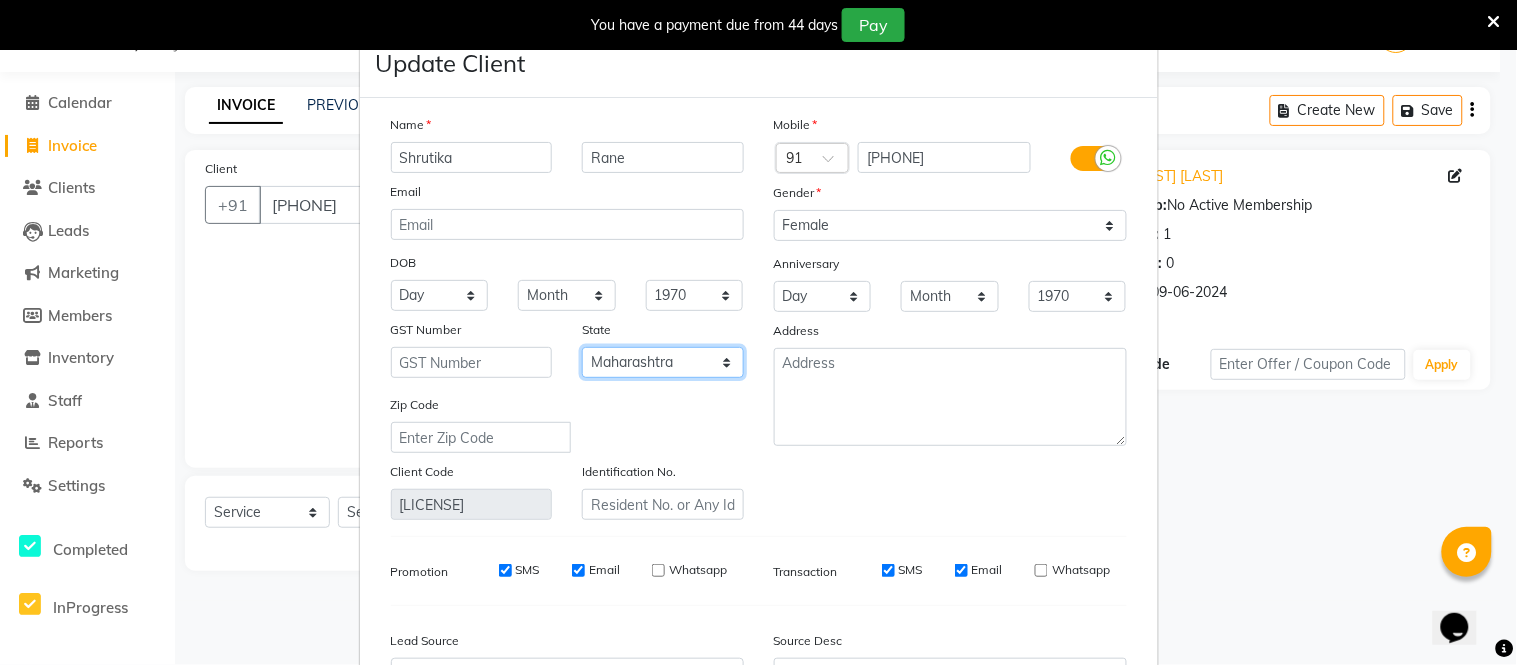 click on "Select Andaman and Nicobar Islands Andhra Pradesh Arunachal Pradesh Assam Bihar Chandigarh Chhattisgarh Dadra and Nagar Haveli Daman and Diu Delhi Goa Gujarat Haryana Himachal Pradesh Jammu and Kashmir Jharkhand Karnataka Kerala Lakshadweep Madhya Pradesh Maharashtra Manipur Meghalaya Mizoram Nagaland Odisha Pondicherry Punjab Rajasthan Sikkim Tamil Nadu Telangana Tripura Uttar Pradesh Uttarakhand West Bengal Ladakh Other Territory Centre Jurisdiction" at bounding box center [663, 362] 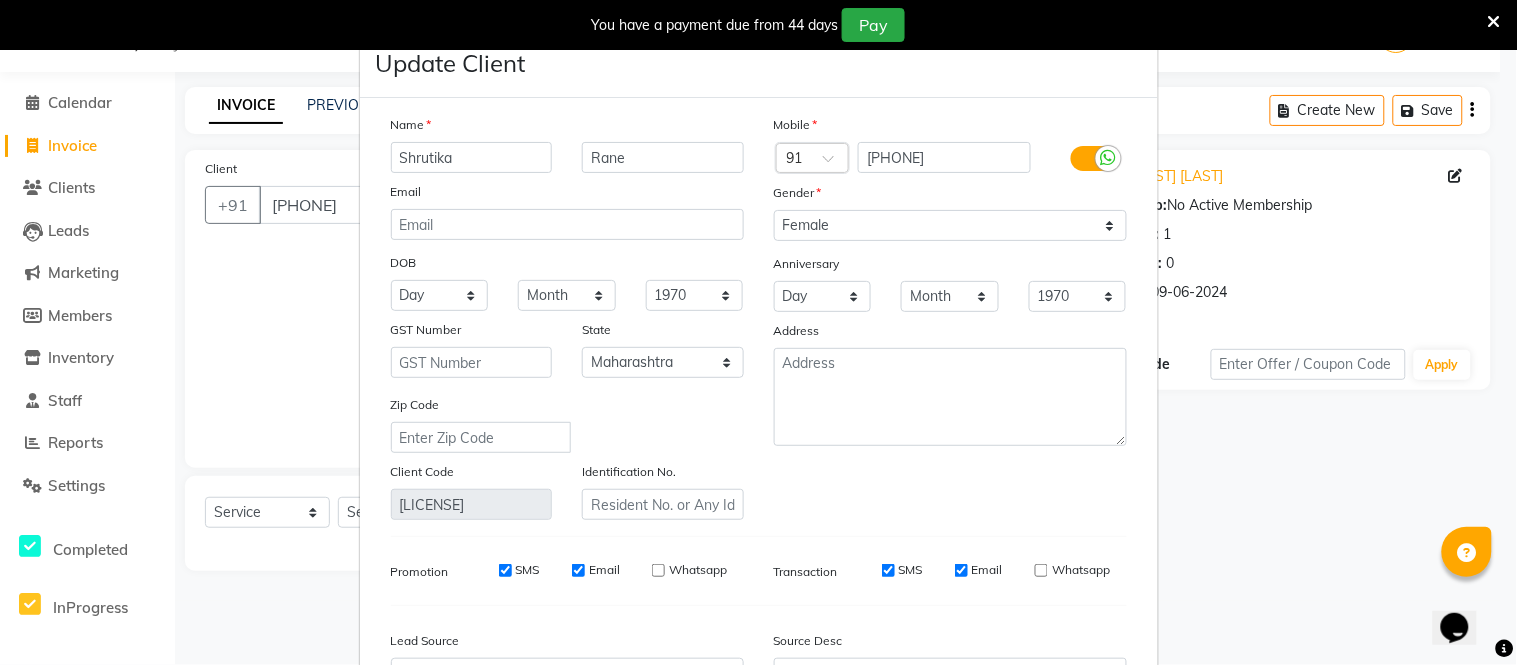 click on "Zip Code" at bounding box center (567, 423) 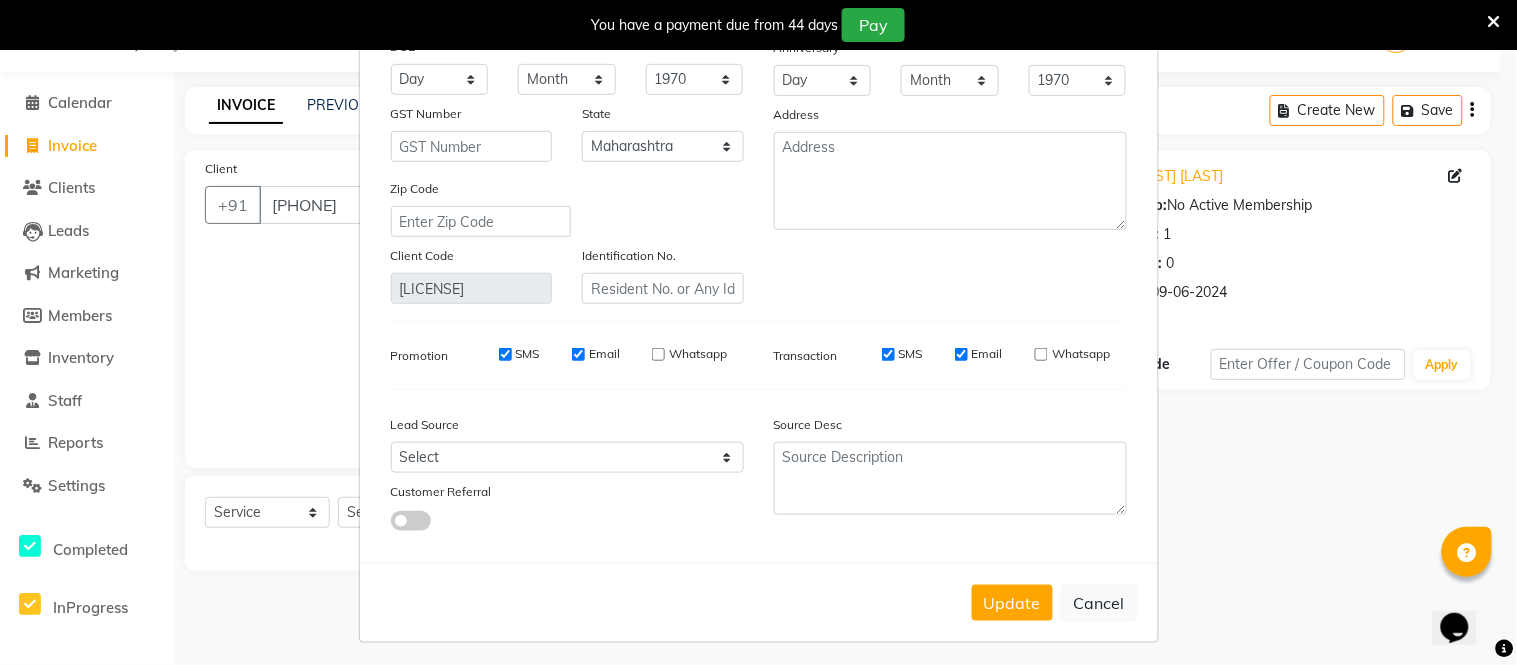 scroll, scrollTop: 224, scrollLeft: 0, axis: vertical 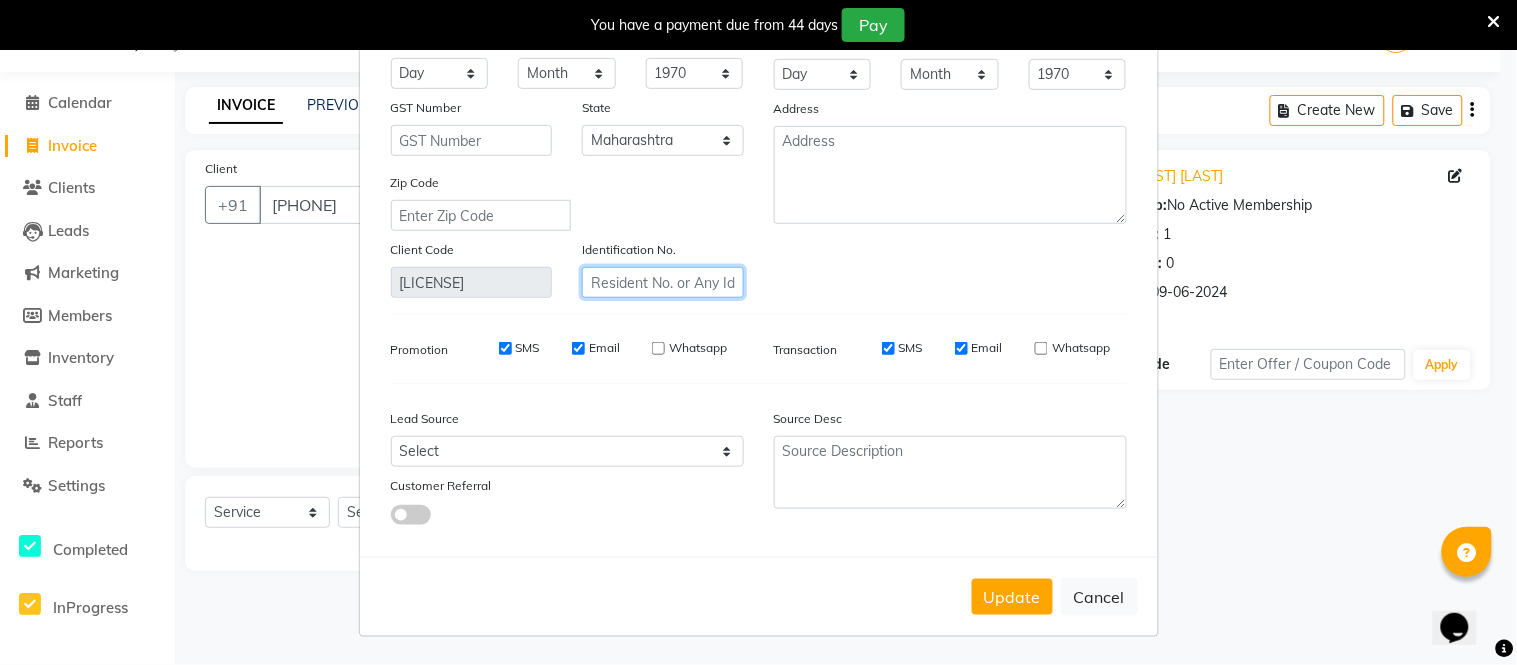 click at bounding box center [663, 282] 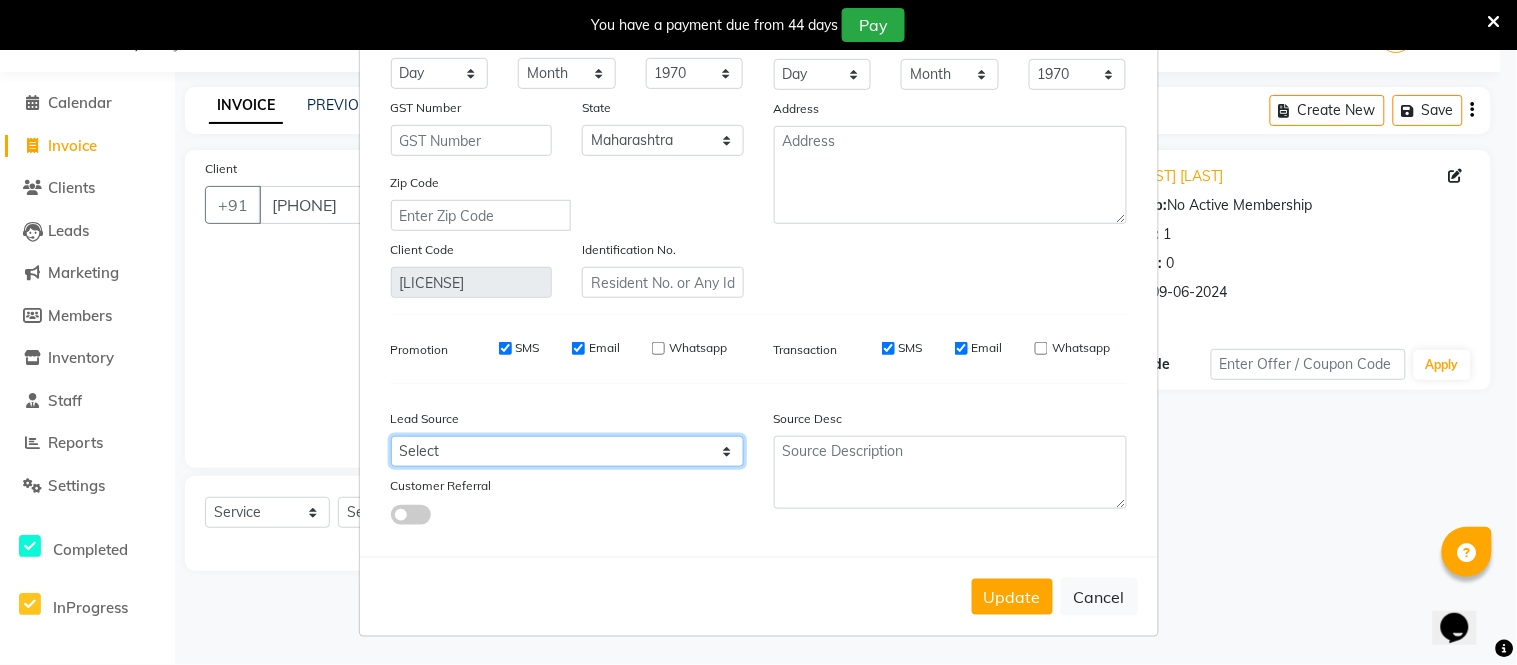 click on "Select Walk-in Referral Internet Friend Word of Mouth Advertisement Facebook JustDial Google Other Instagram  YouTube  WhatsApp" at bounding box center [567, 451] 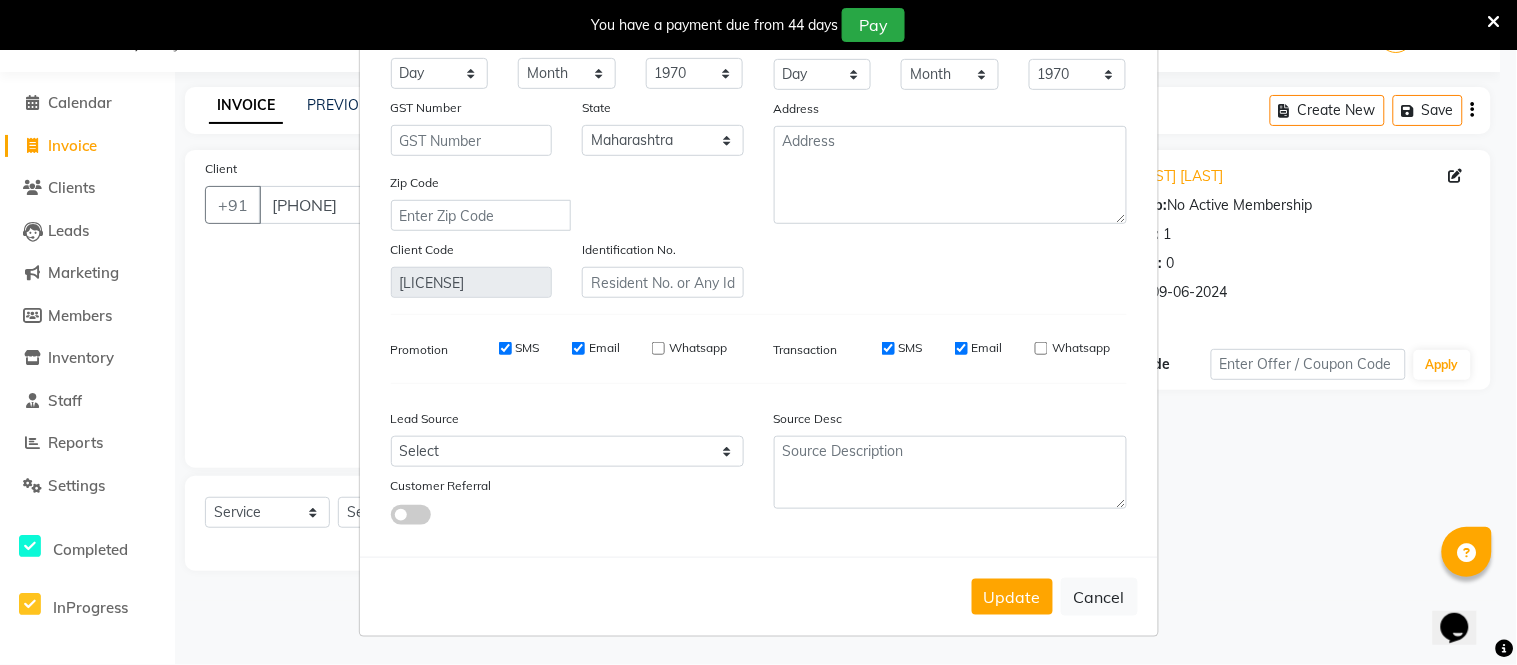 drag, startPoint x: 686, startPoint y: 503, endPoint x: 600, endPoint y: 521, distance: 87.86353 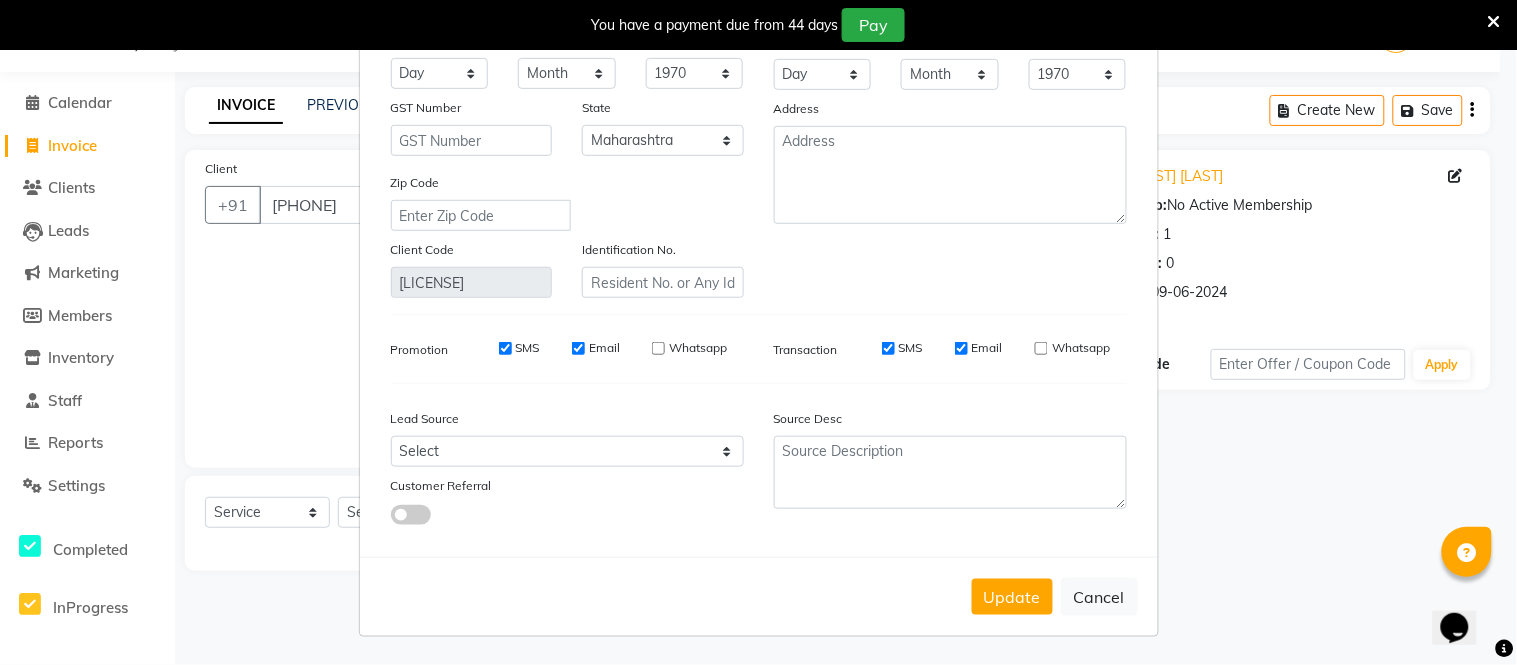 click at bounding box center (411, 515) 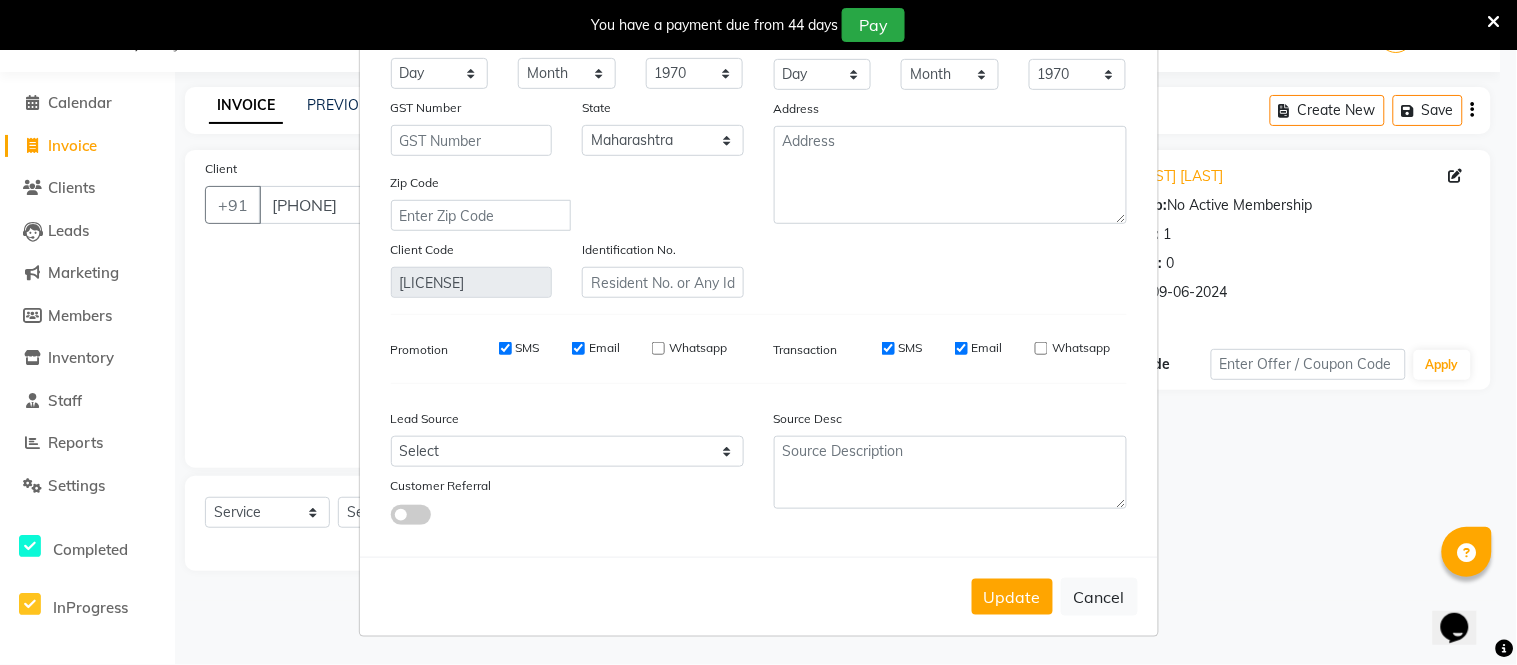 click at bounding box center (391, 518) 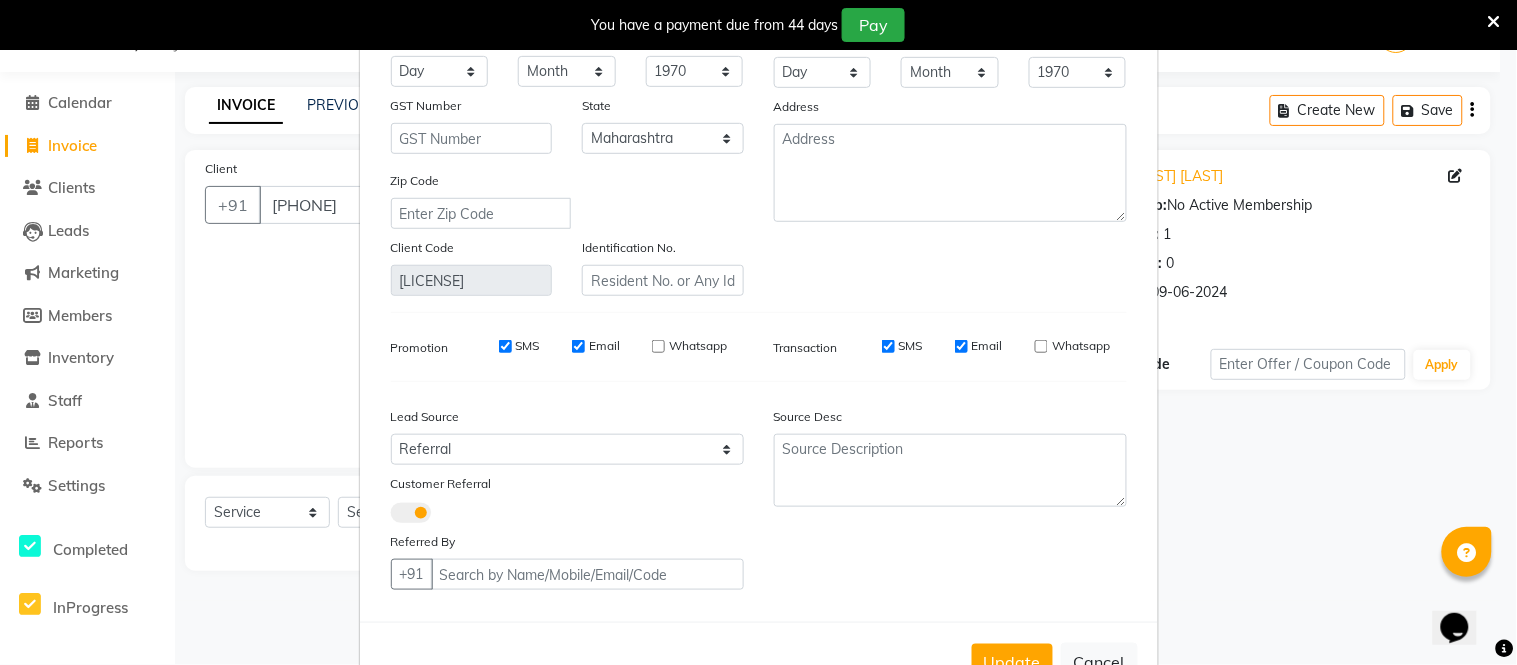 scroll, scrollTop: 291, scrollLeft: 0, axis: vertical 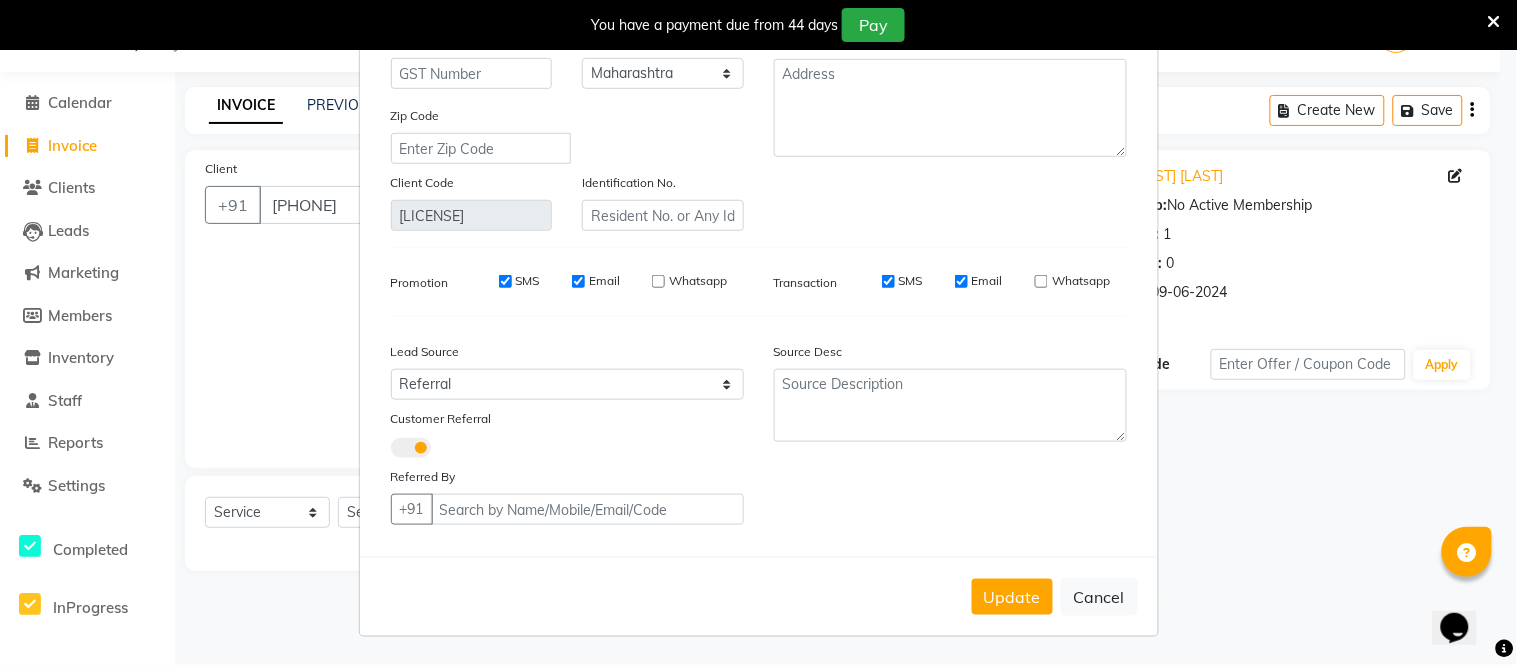 click at bounding box center (411, 448) 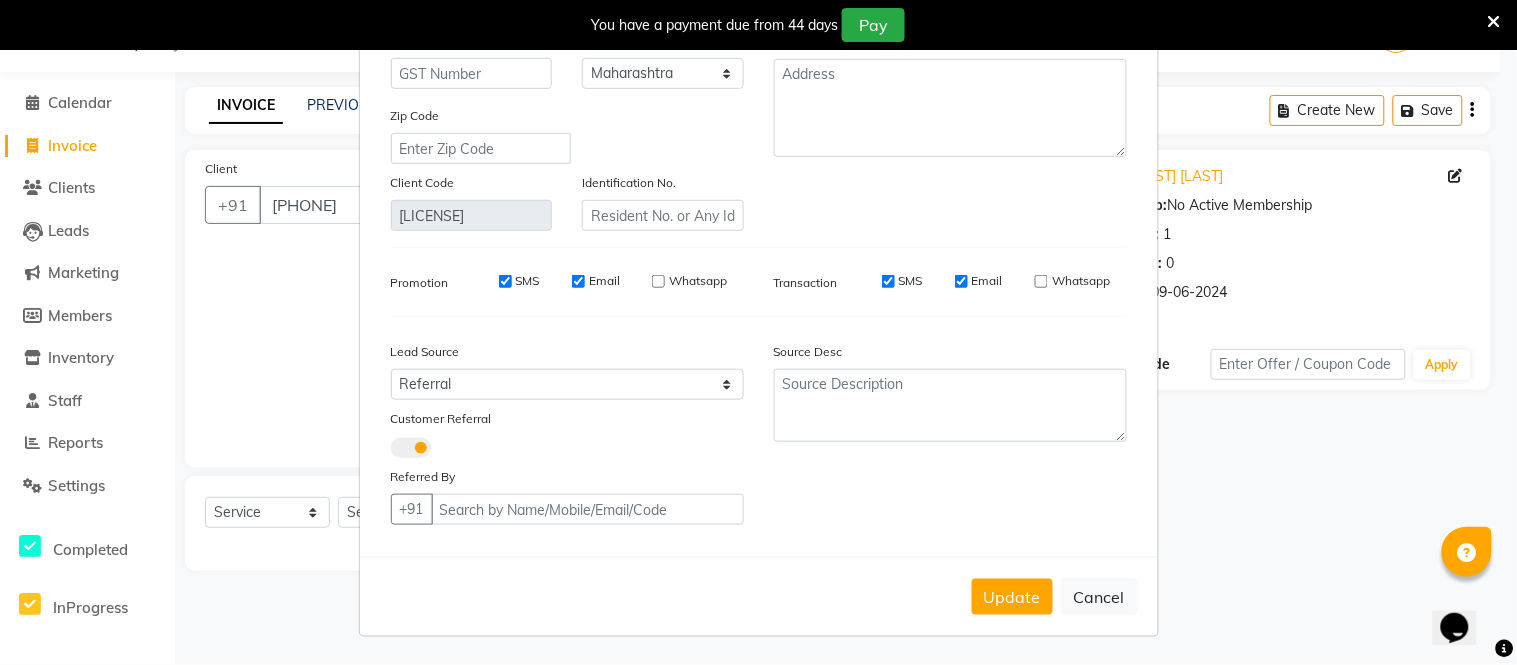 click at bounding box center [391, 451] 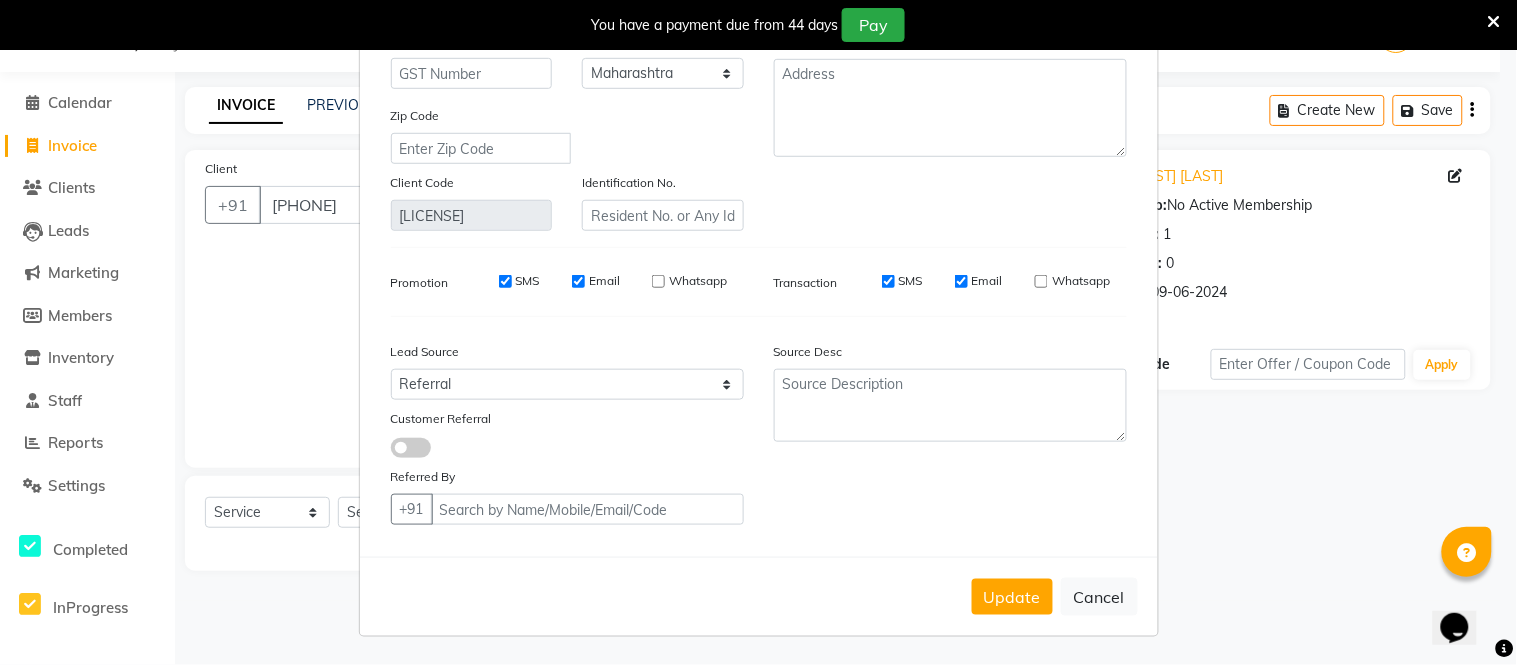 select on "null" 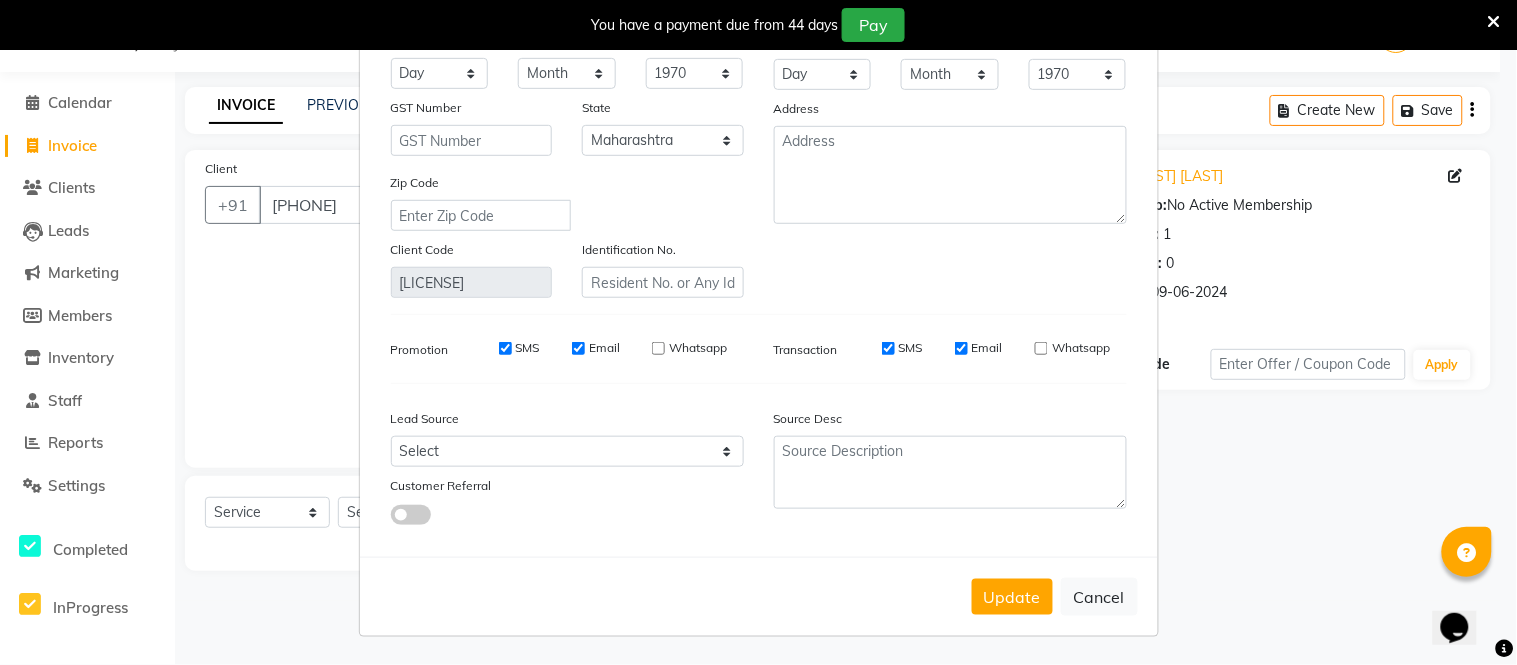 scroll, scrollTop: 224, scrollLeft: 0, axis: vertical 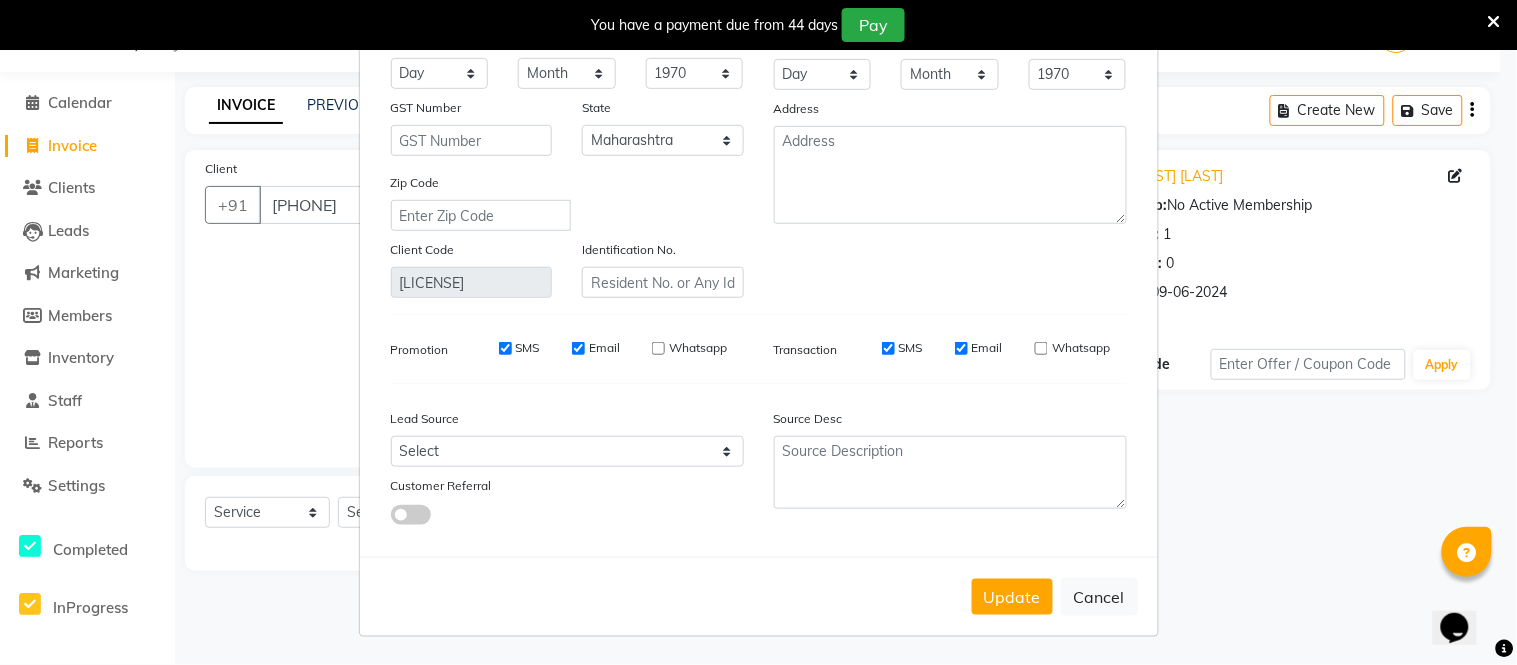 click on "Source Desc" at bounding box center [808, 419] 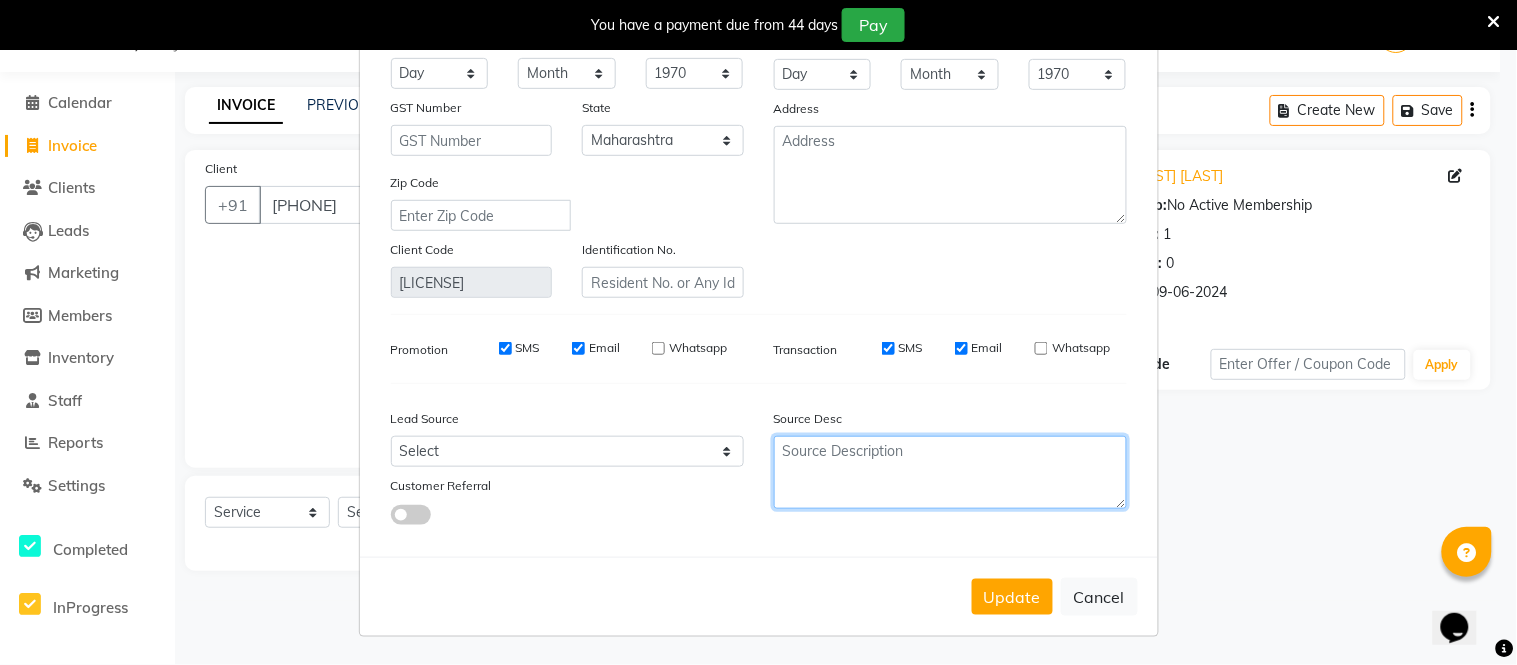 click at bounding box center [950, 472] 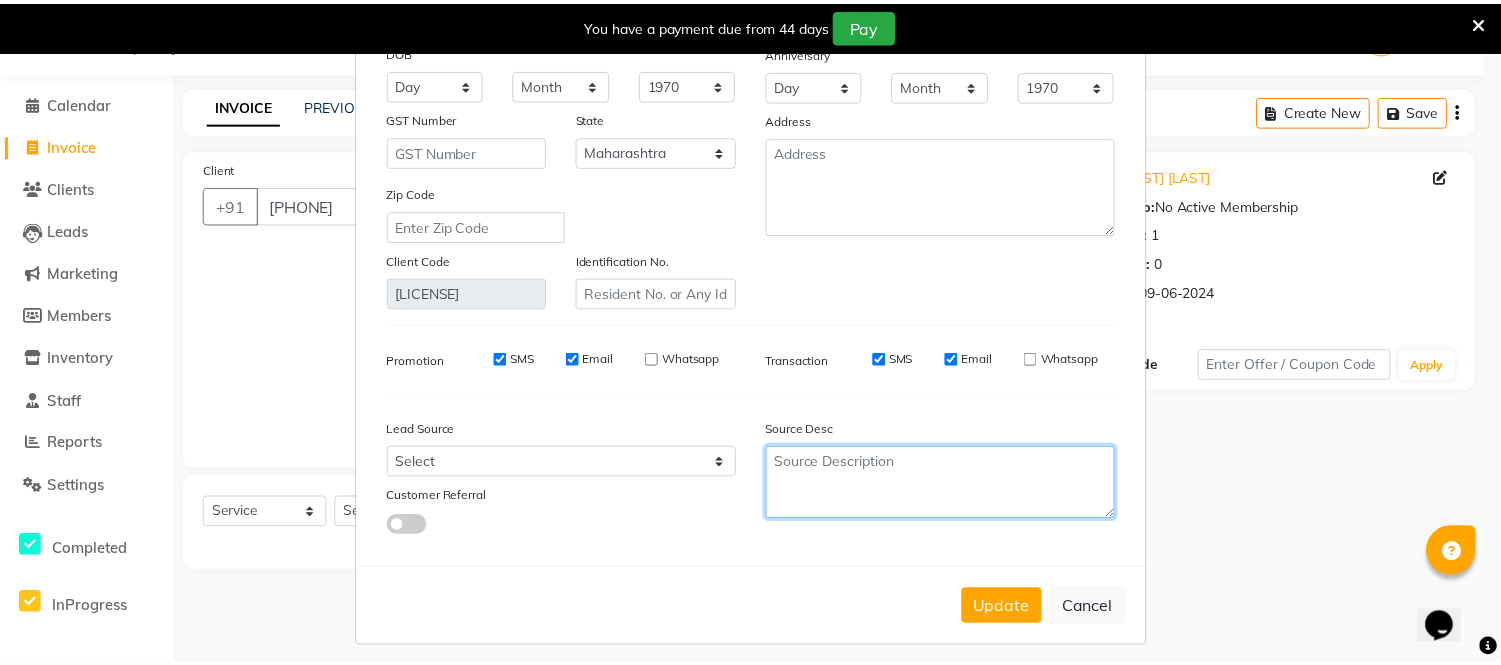 scroll, scrollTop: 224, scrollLeft: 0, axis: vertical 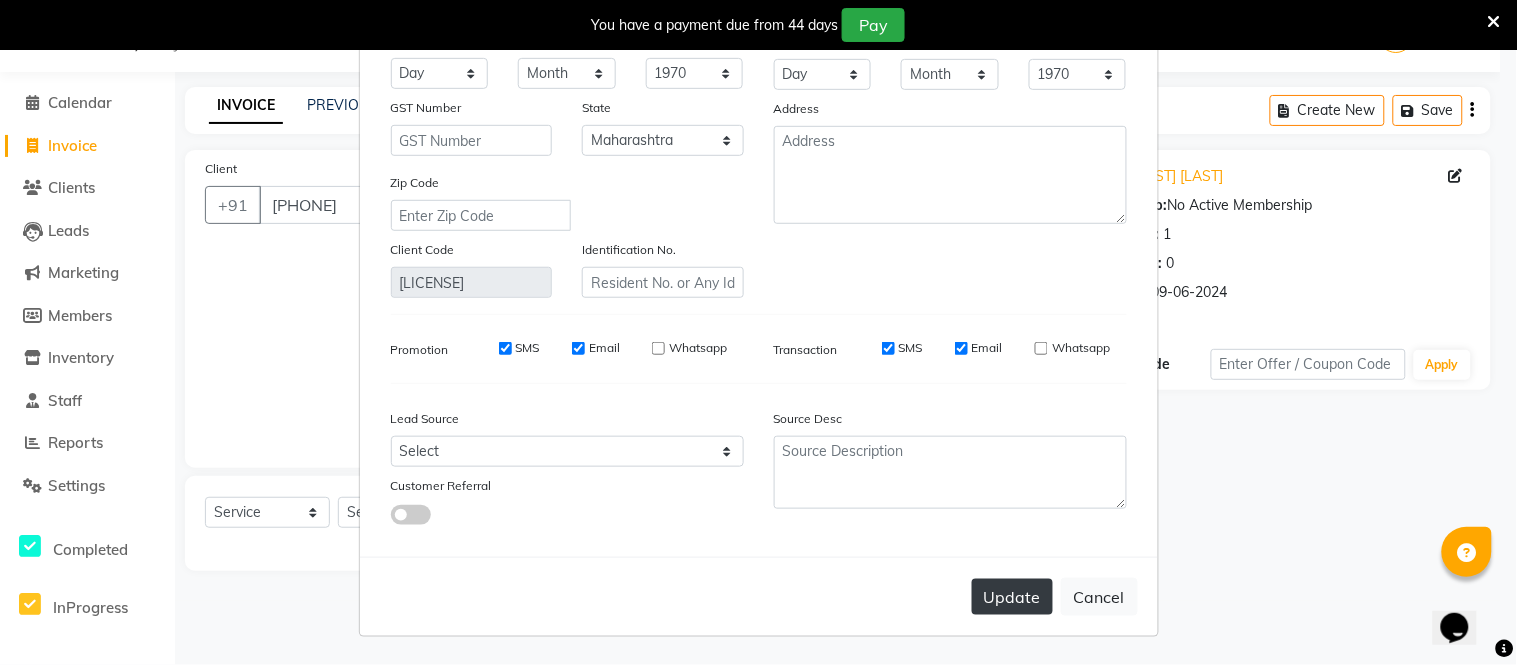 click on "Update" at bounding box center [1012, 597] 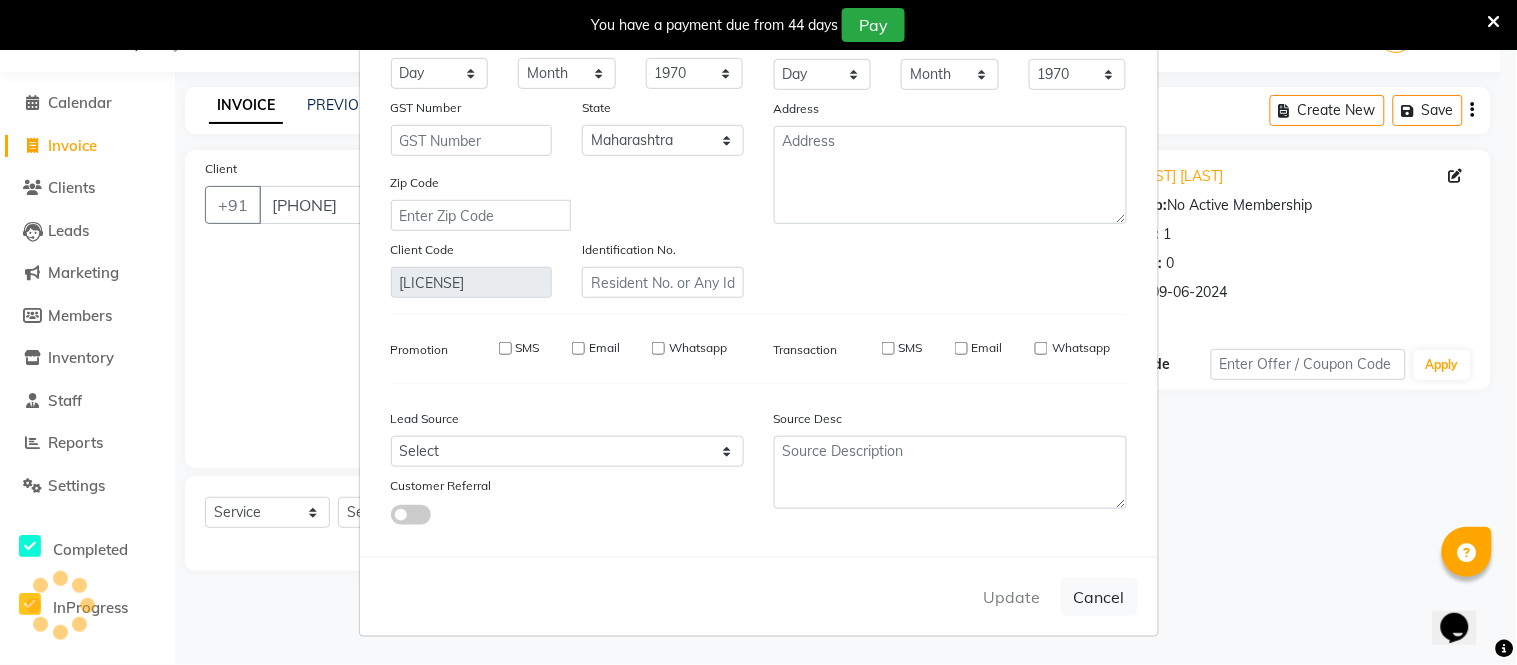 type 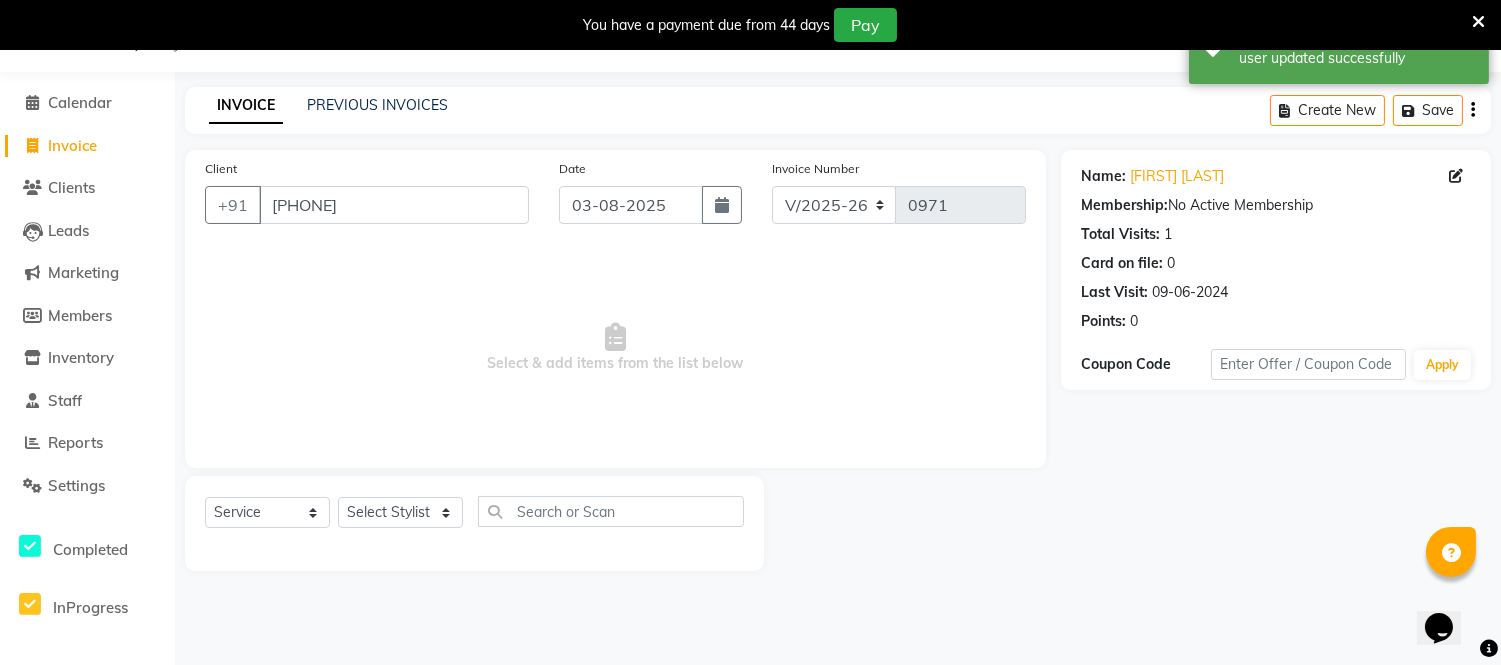 click on "Membership:  No Active Membership" 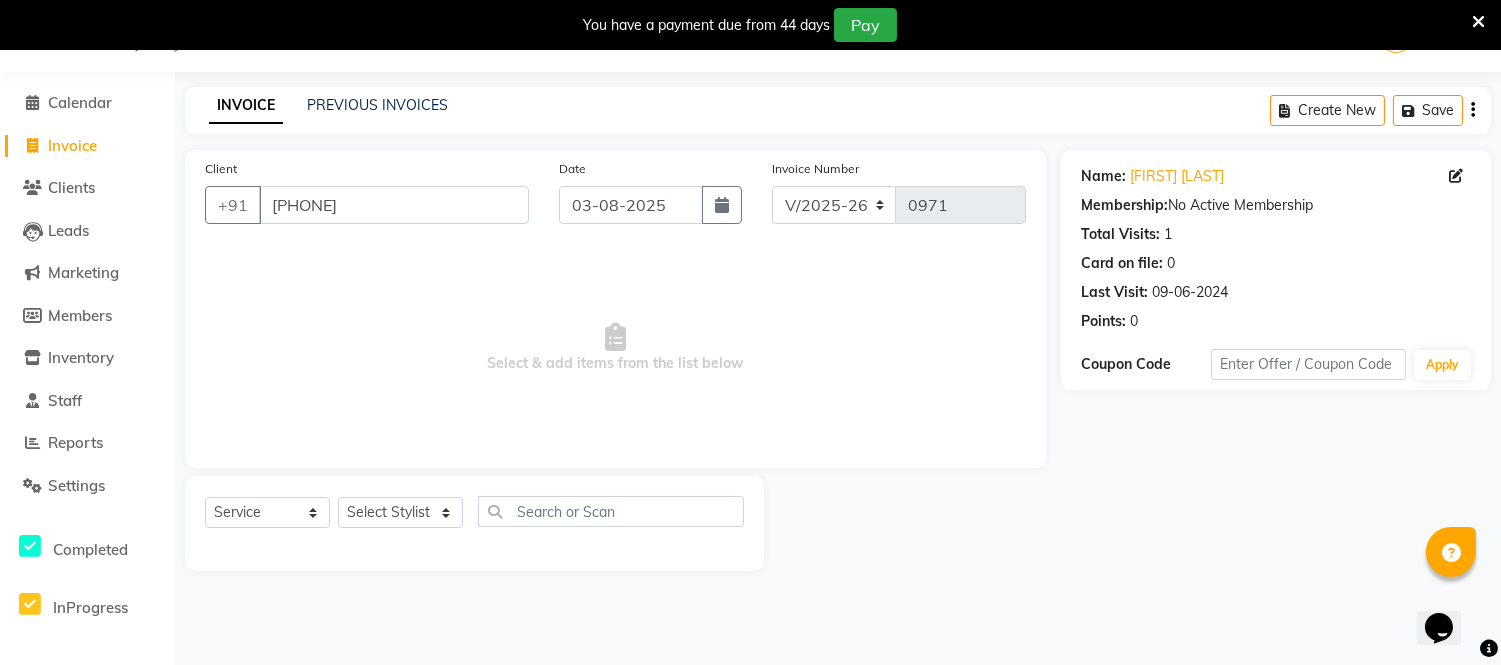 click on "Create New   Save" 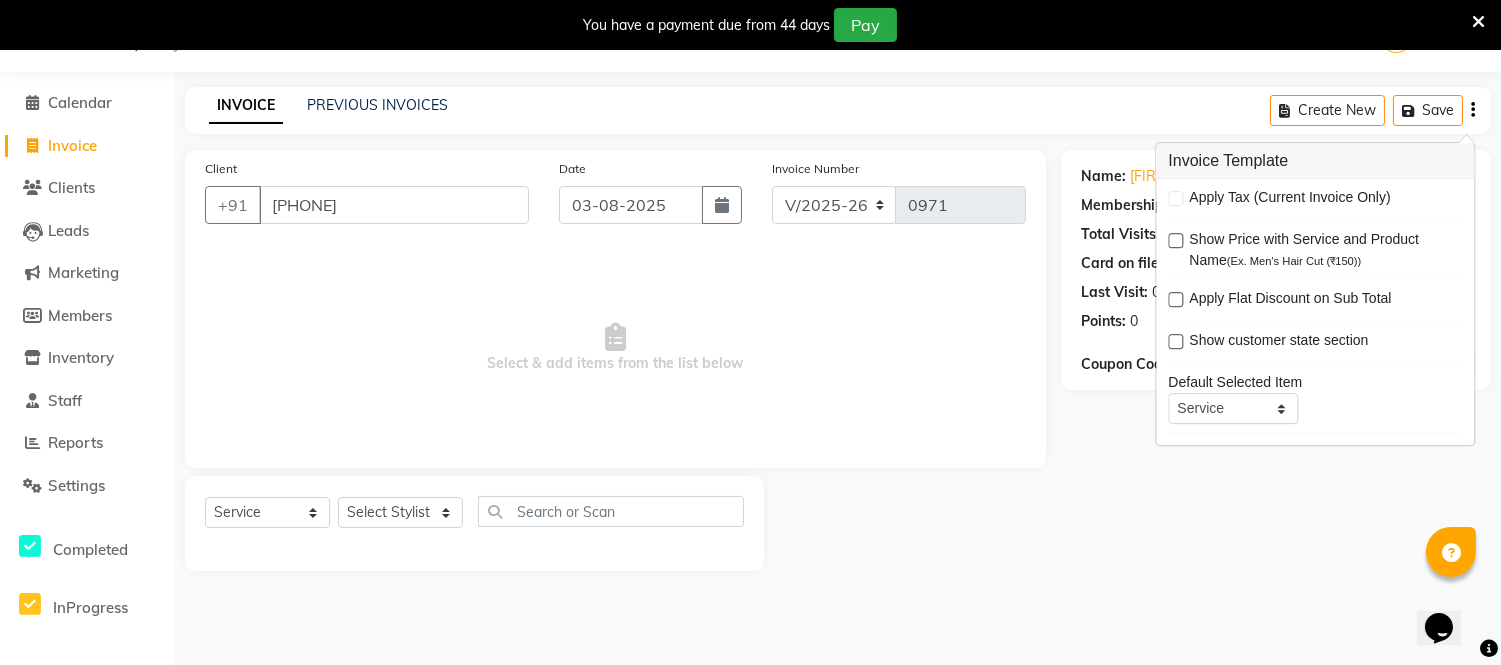 drag, startPoint x: 851, startPoint y: 315, endPoint x: 836, endPoint y: 308, distance: 16.552946 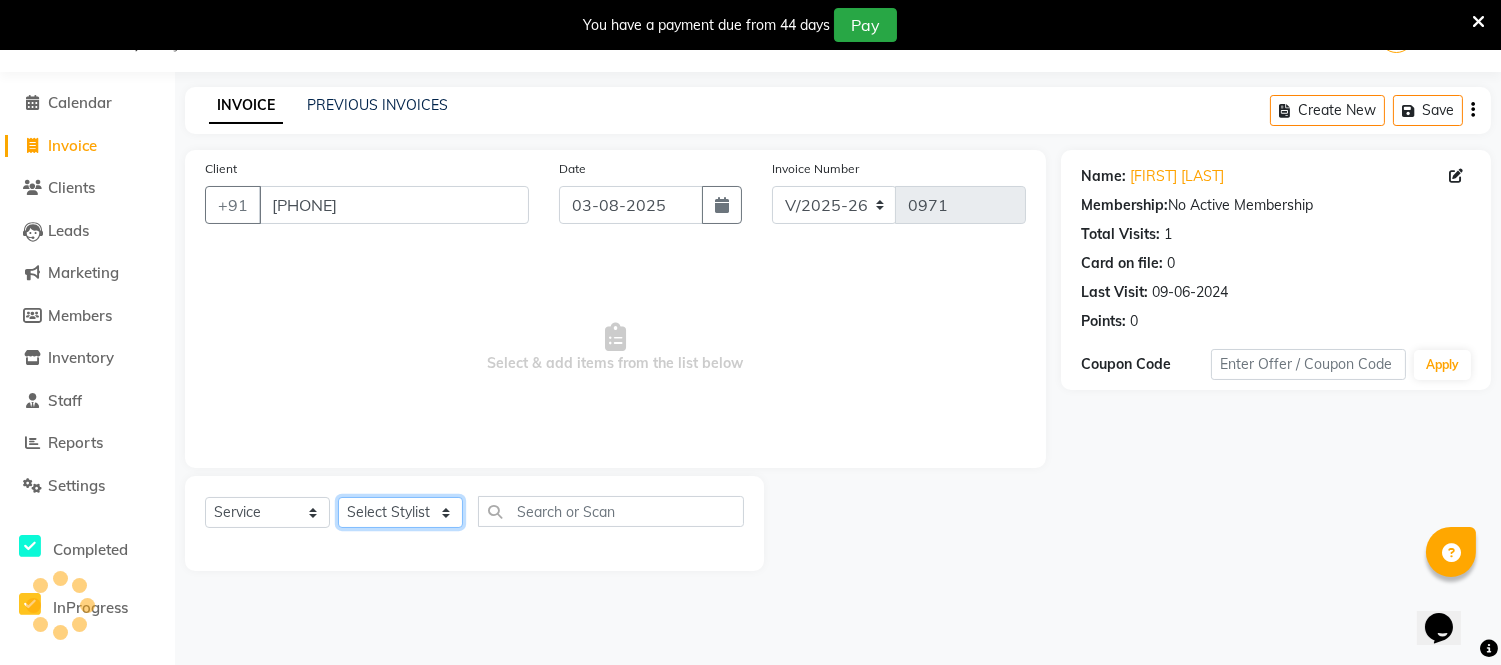 click on "Select Stylist Anuja [FIRST] [LAST] Mayur omkar Pallavi Wali Rakhi Mandal Shanti Palkonda Training Department" 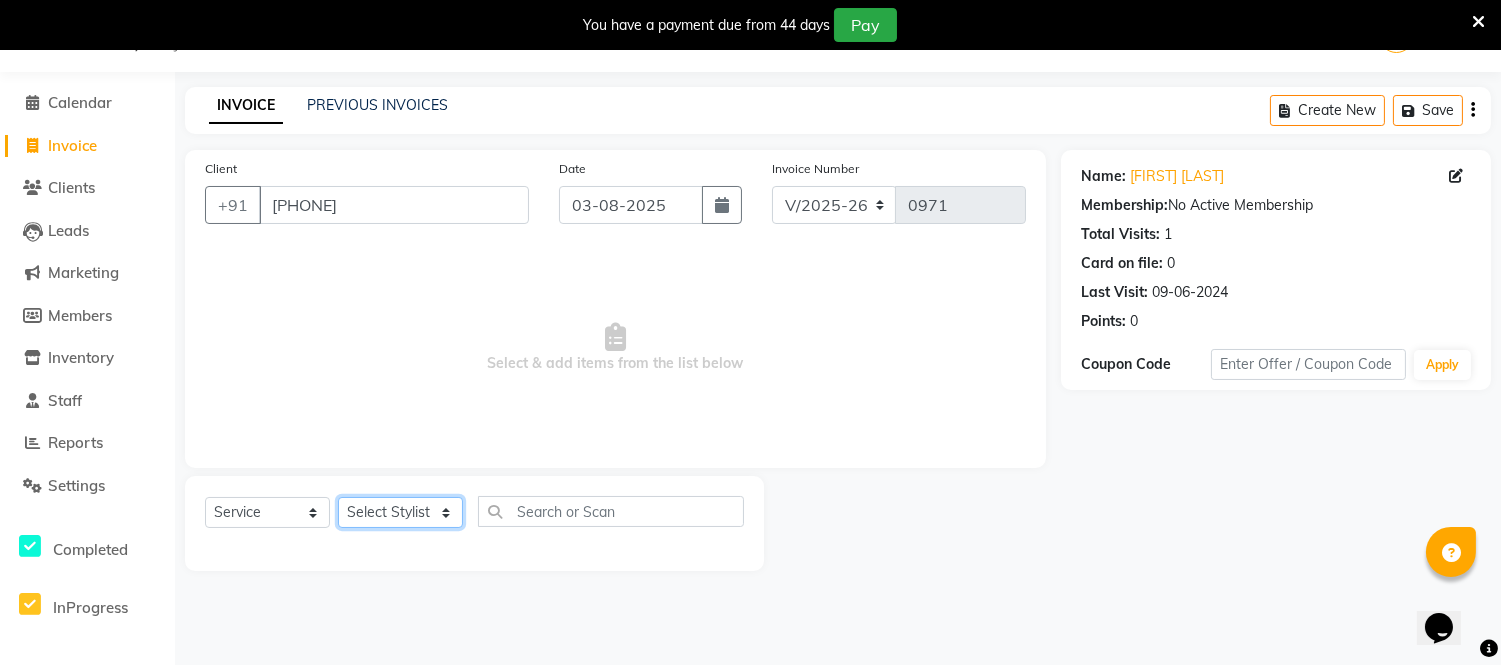 select on "84511" 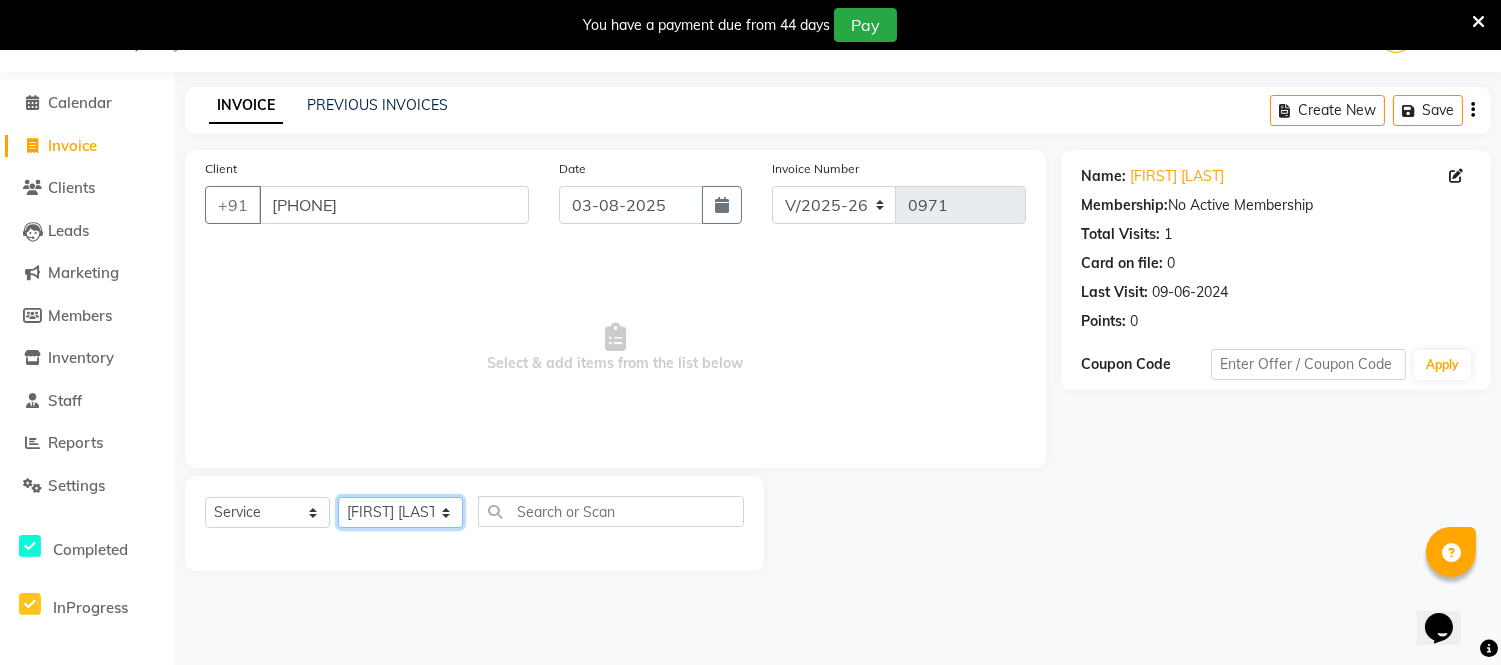 click on "Select Stylist Anuja [FIRST] [LAST] Mayur omkar Pallavi Wali Rakhi Mandal Shanti Palkonda Training Department" 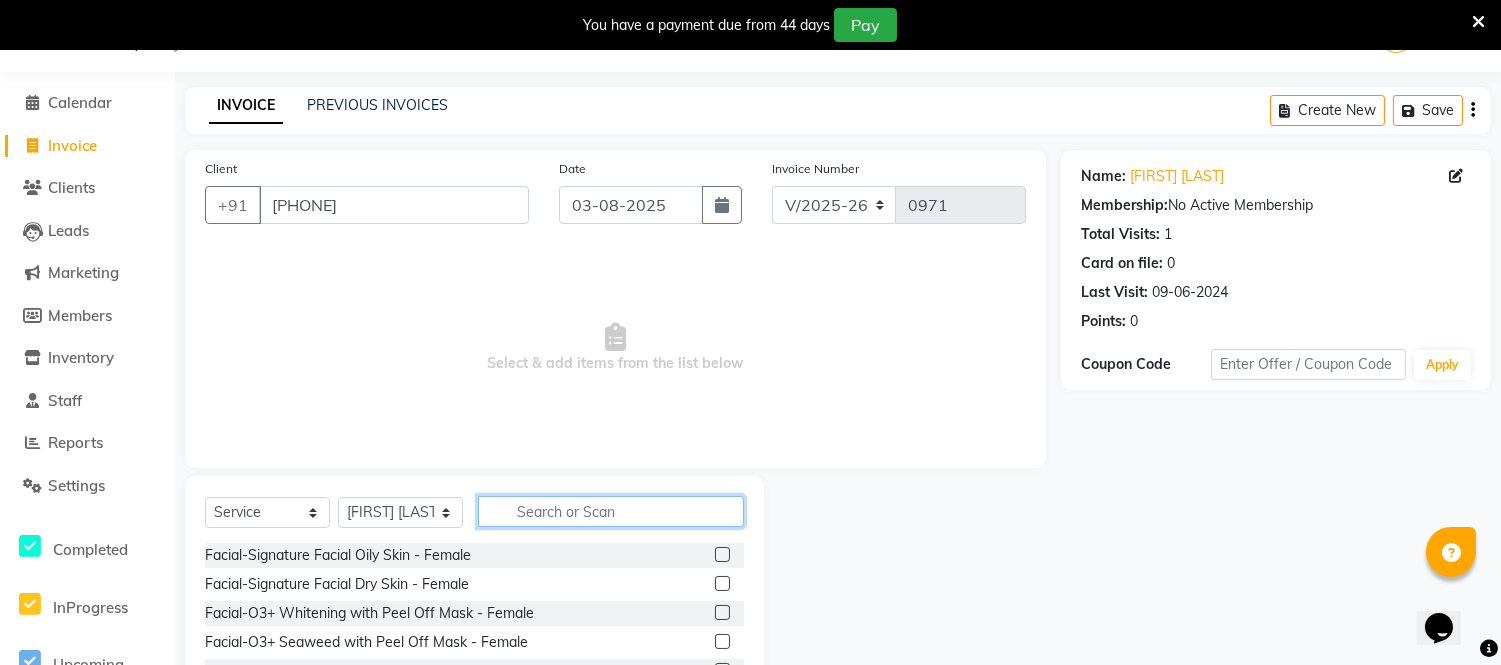 click 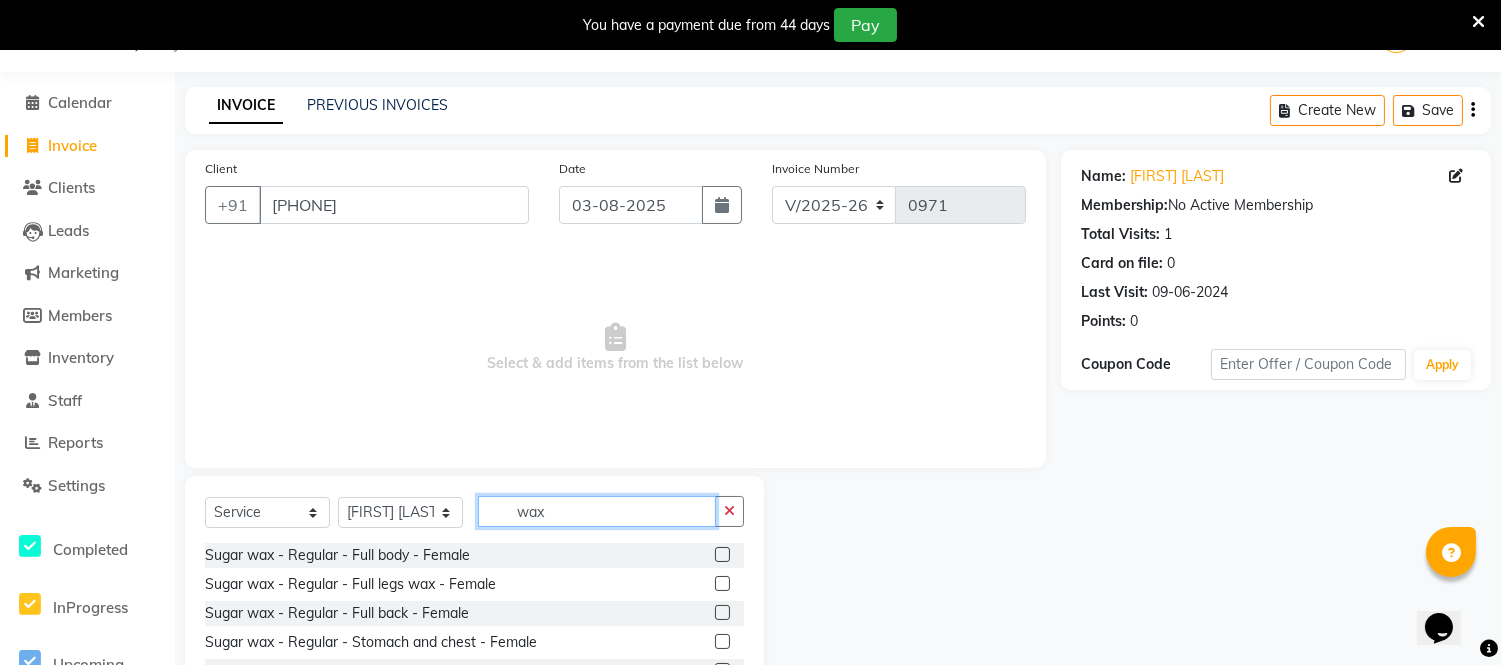 type on "wax" 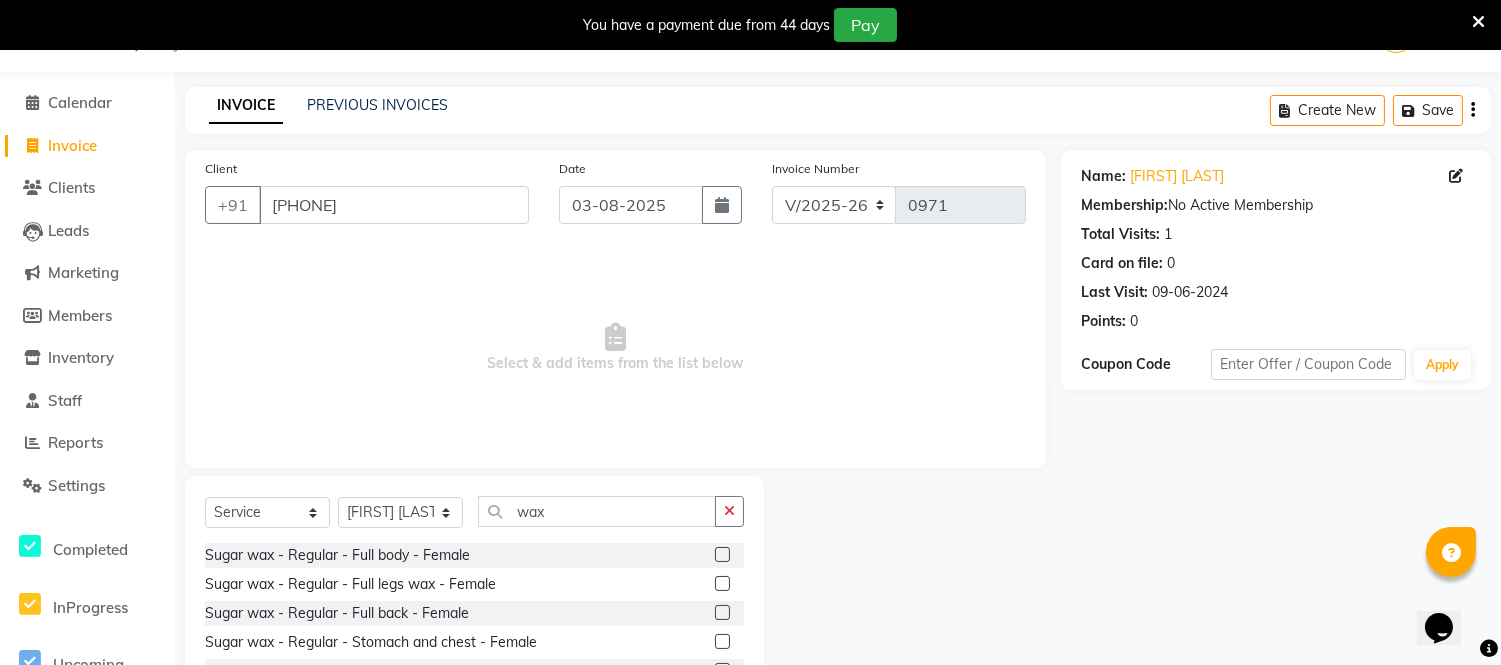 click 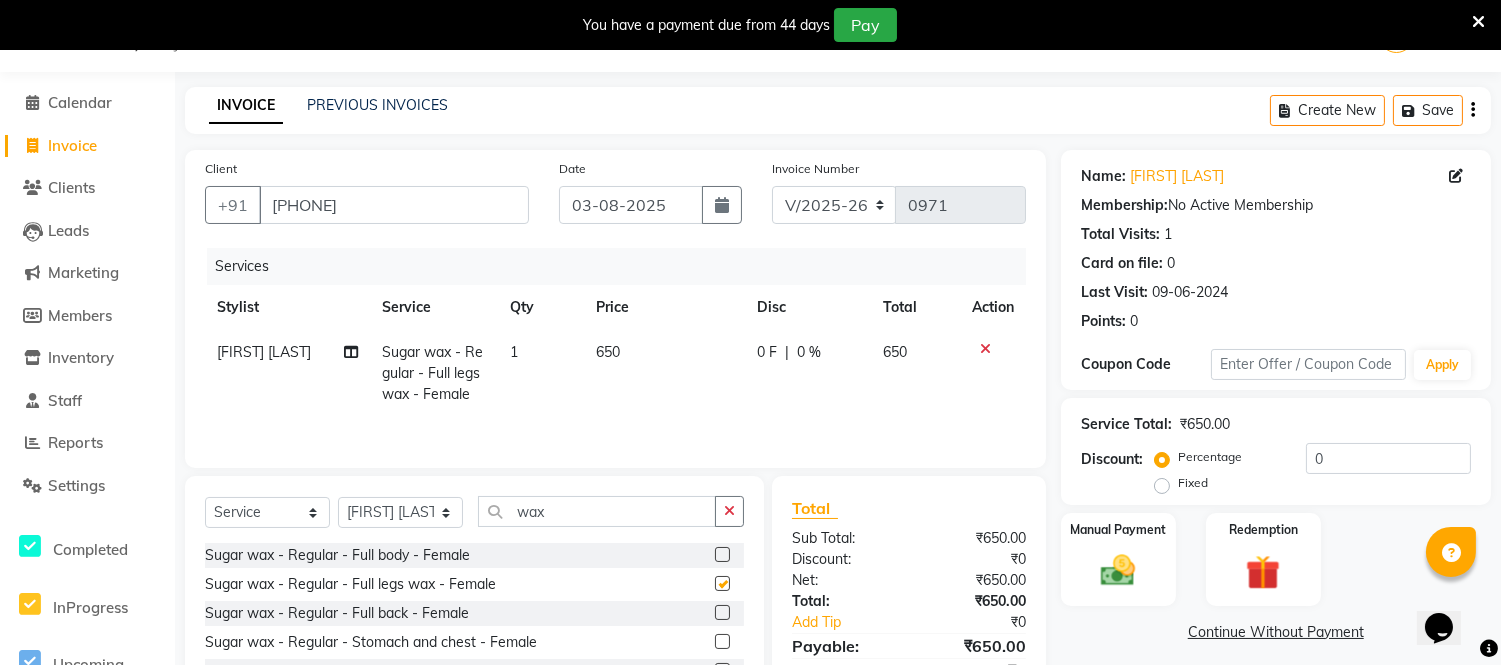 checkbox on "false" 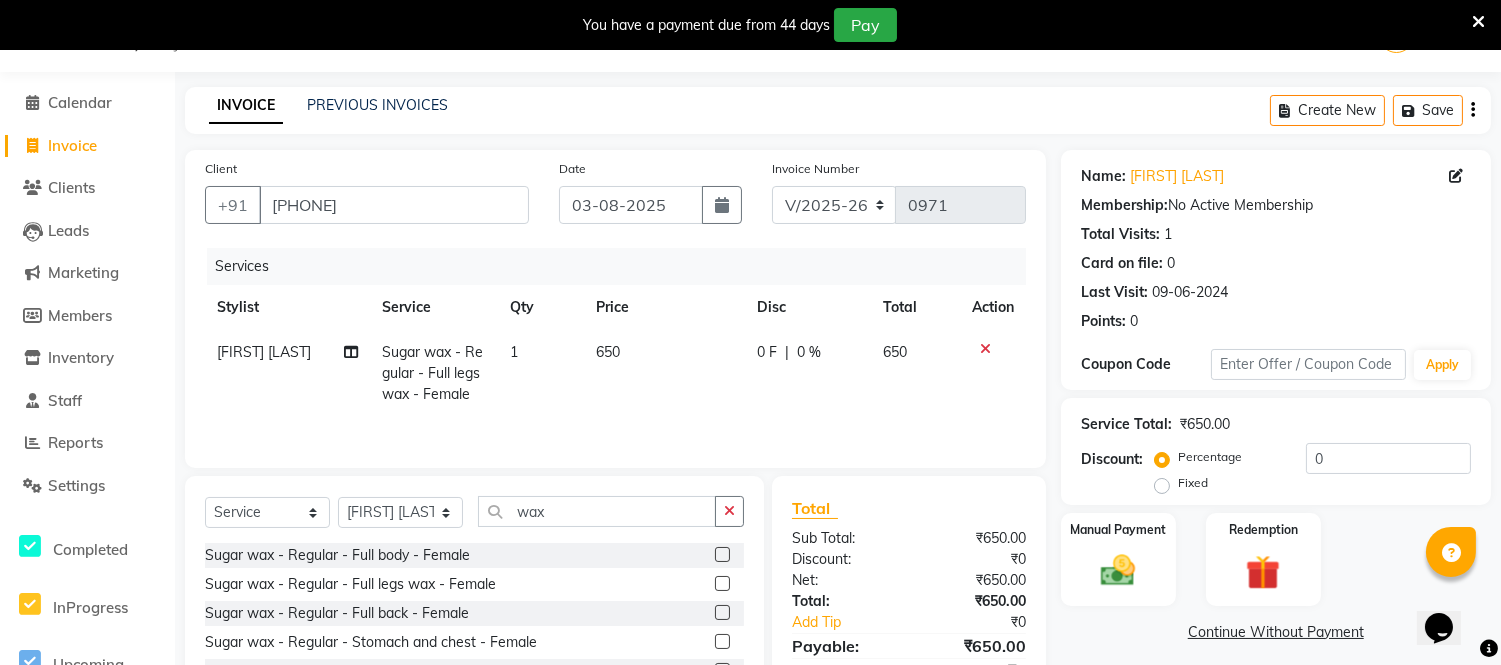 scroll, scrollTop: 111, scrollLeft: 0, axis: vertical 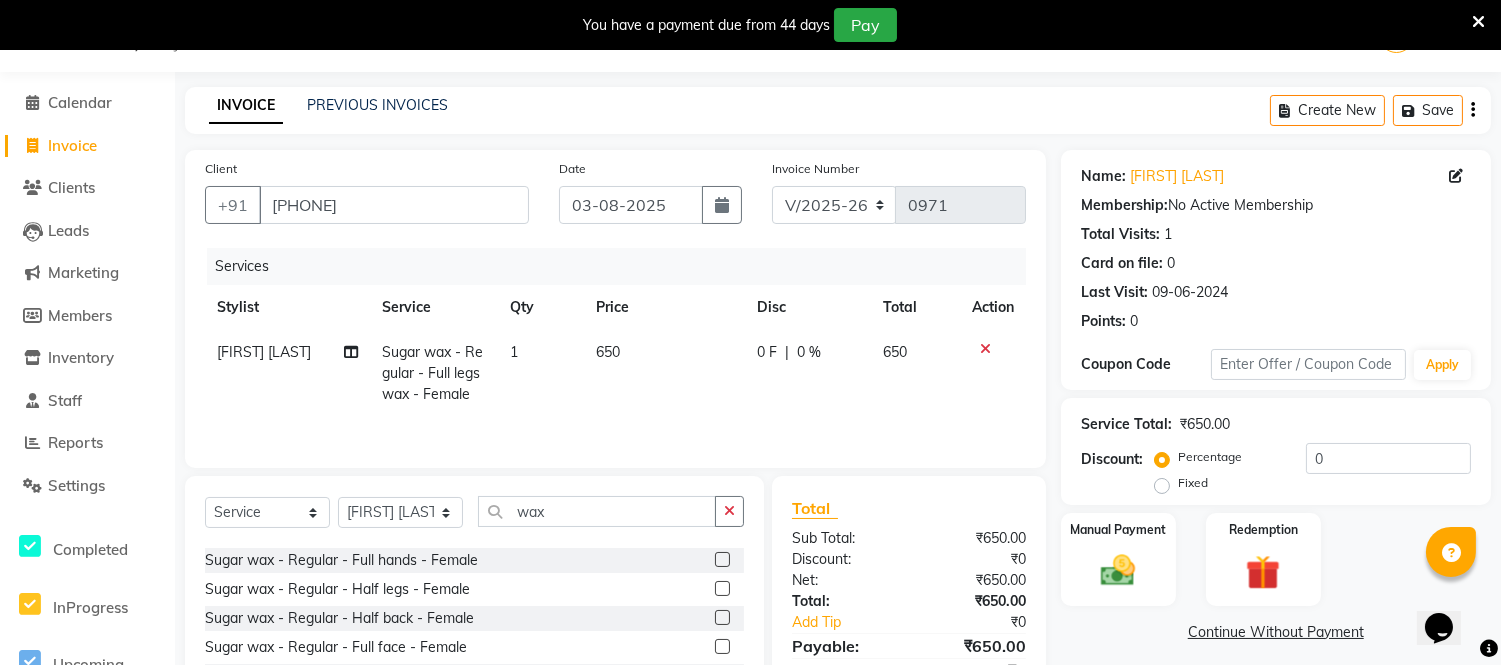 click 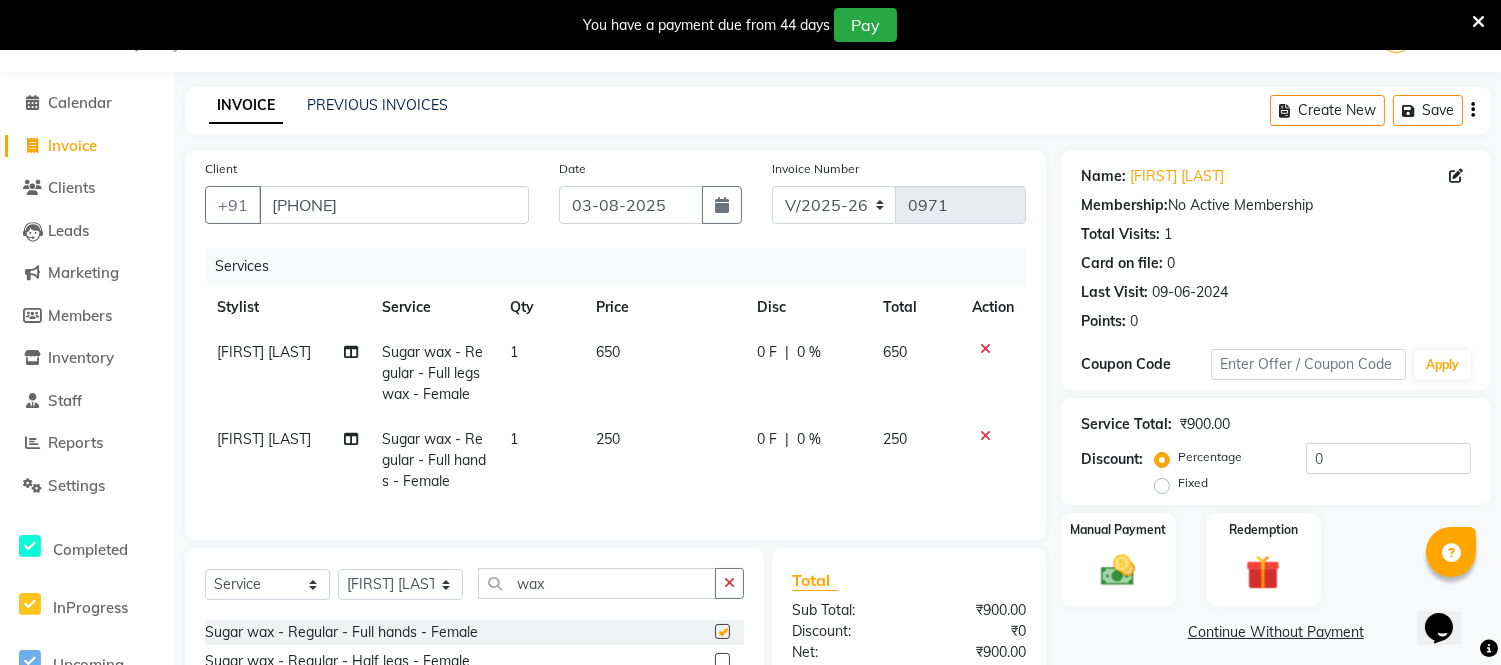 checkbox on "false" 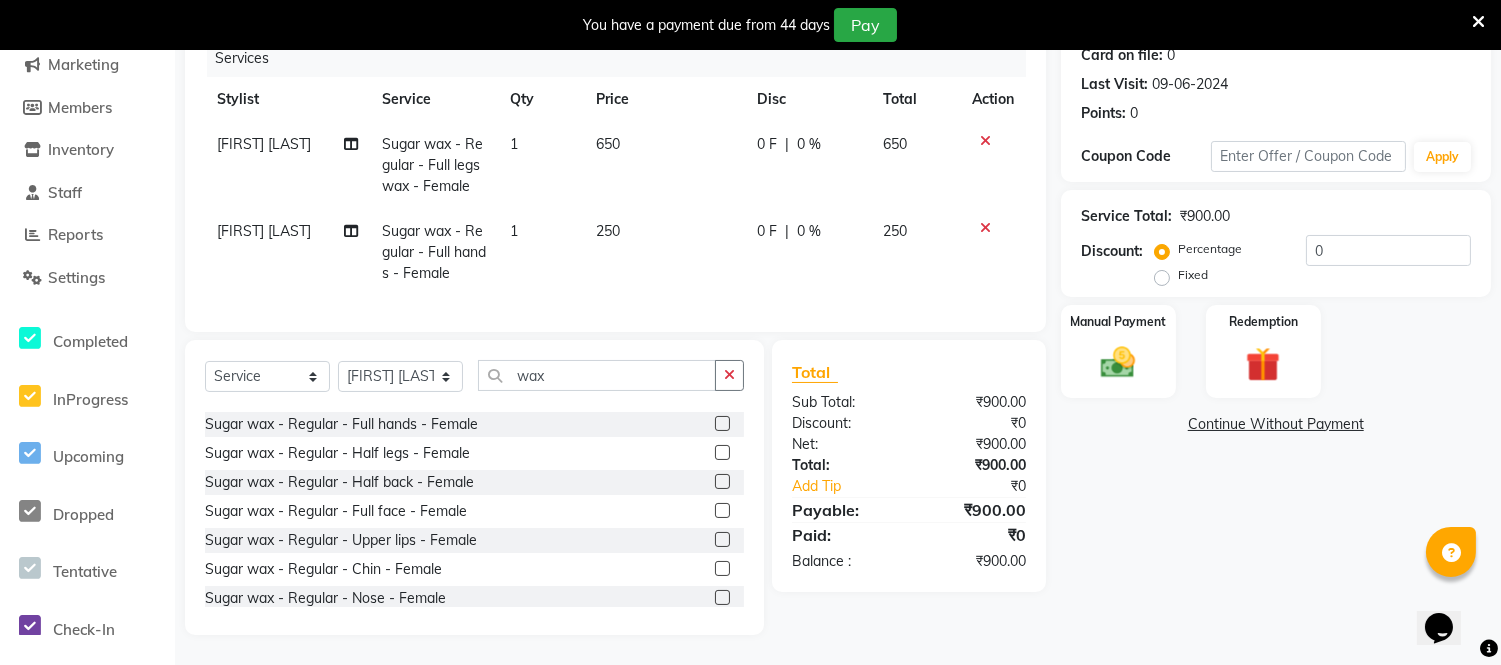 scroll, scrollTop: 274, scrollLeft: 0, axis: vertical 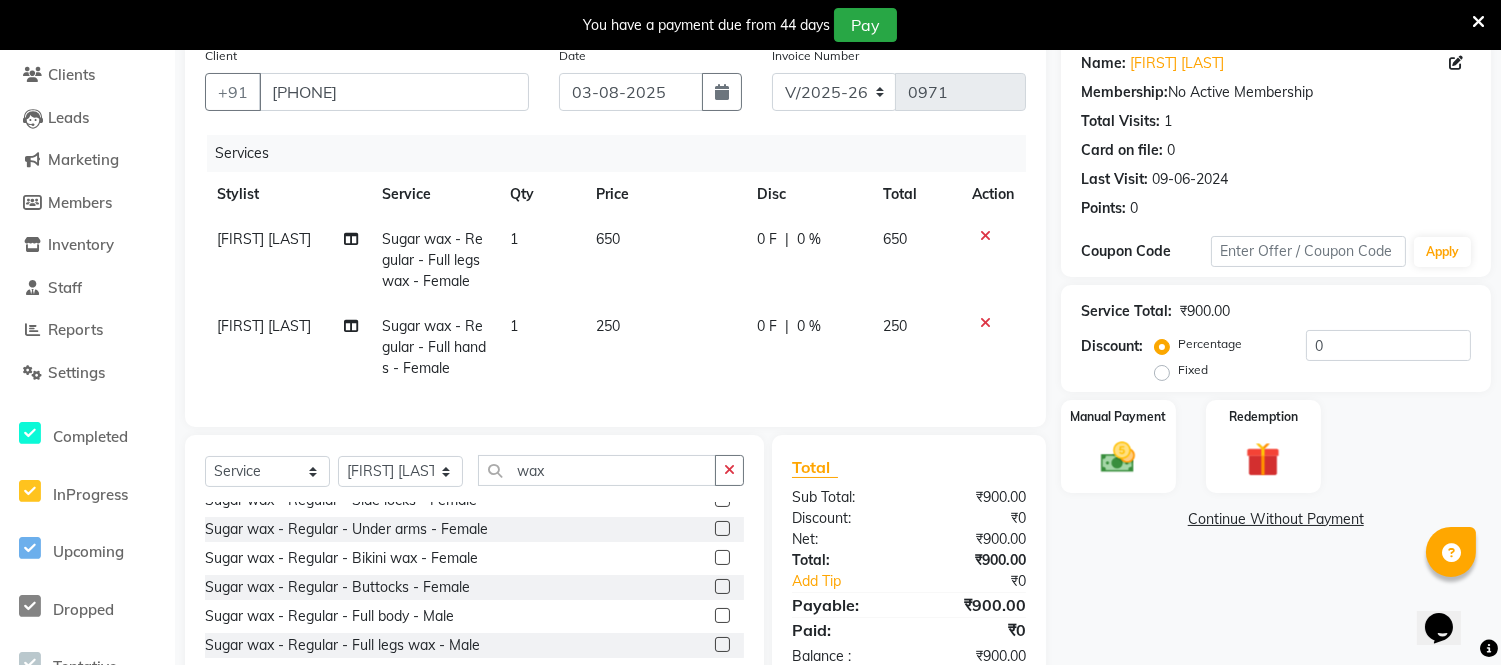 click 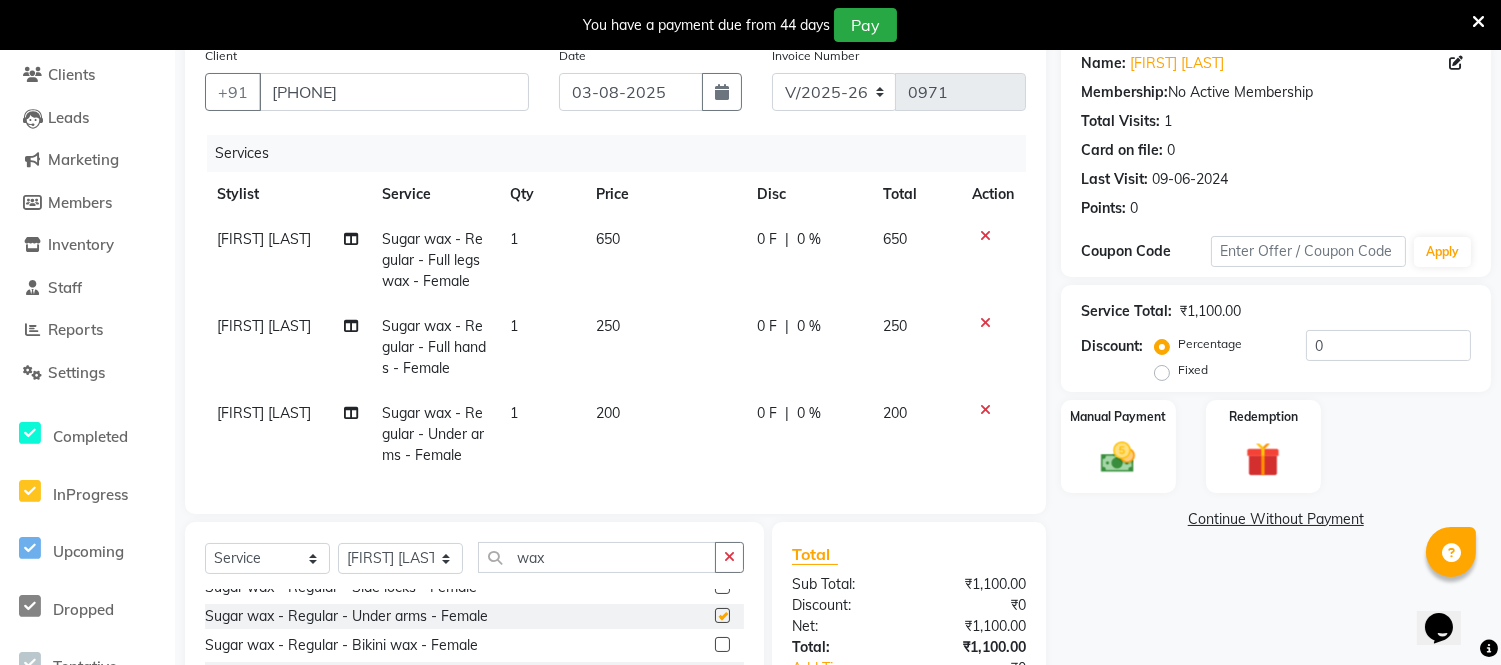 checkbox on "false" 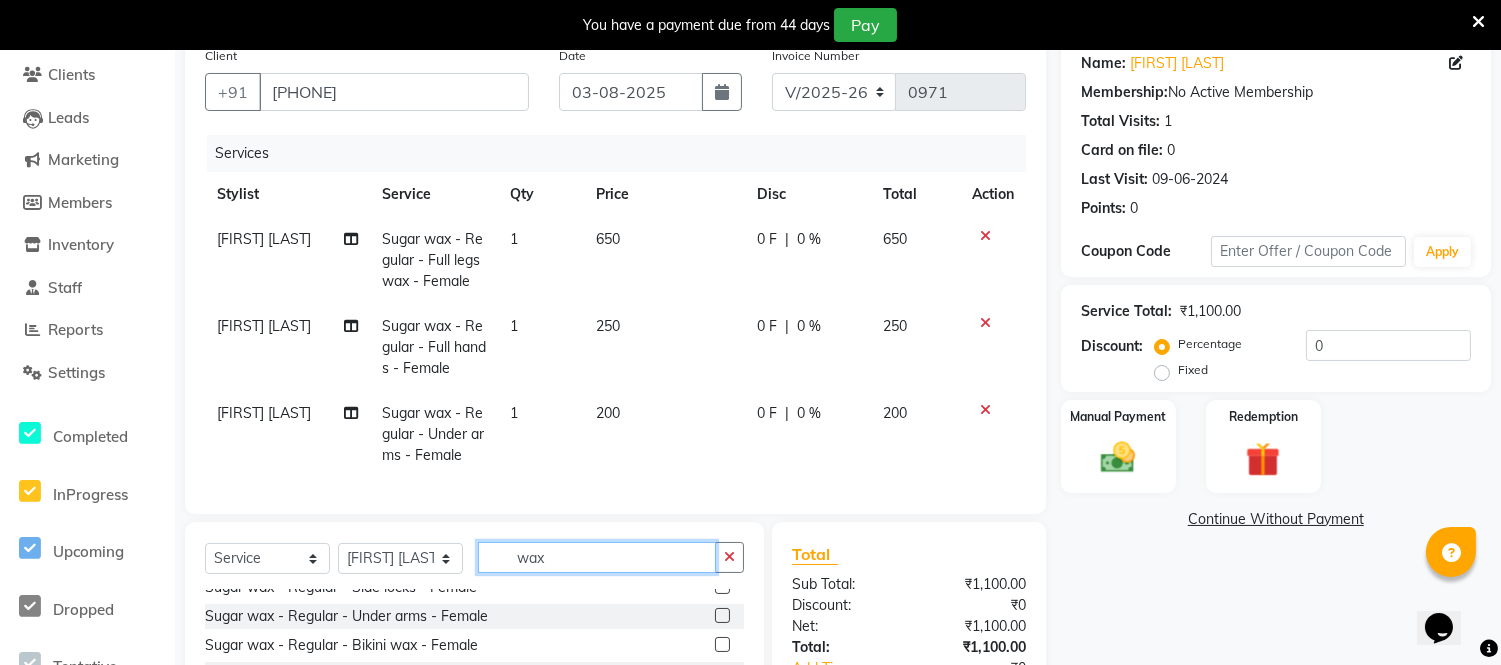 click on "wax" 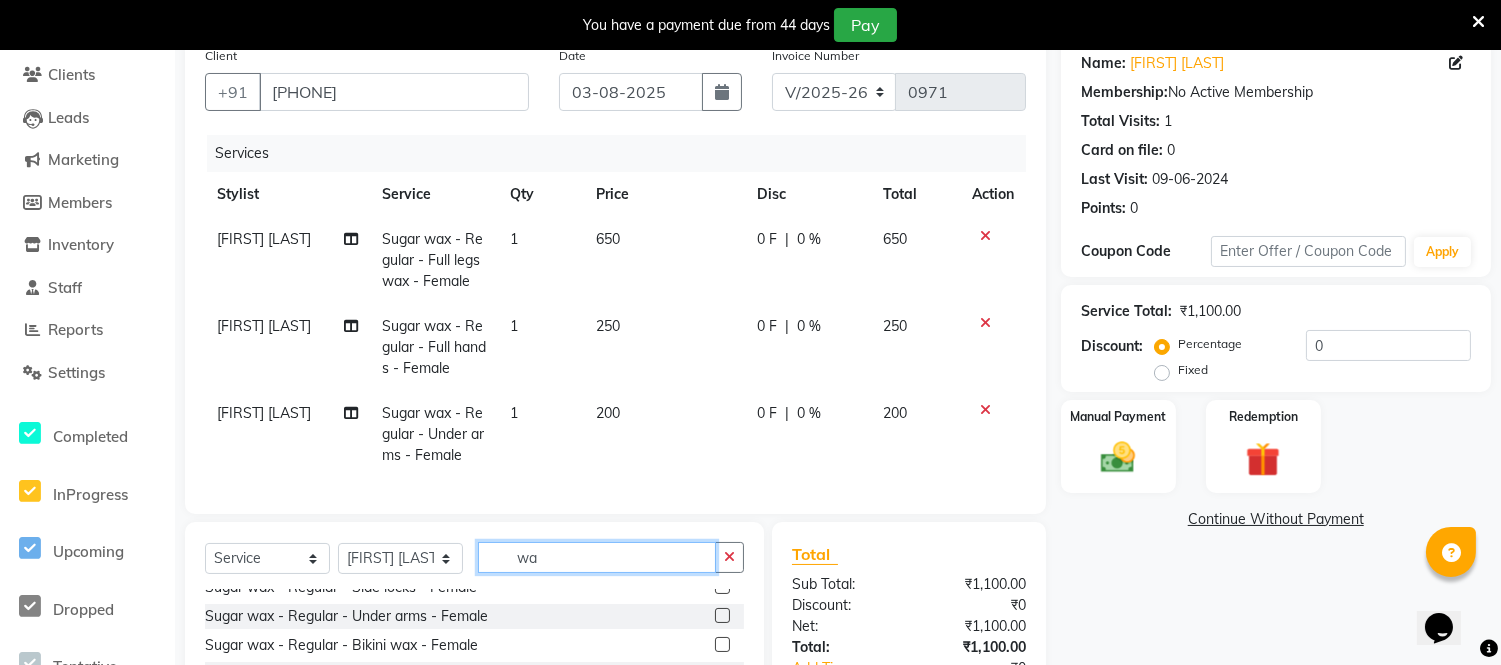 type on "w" 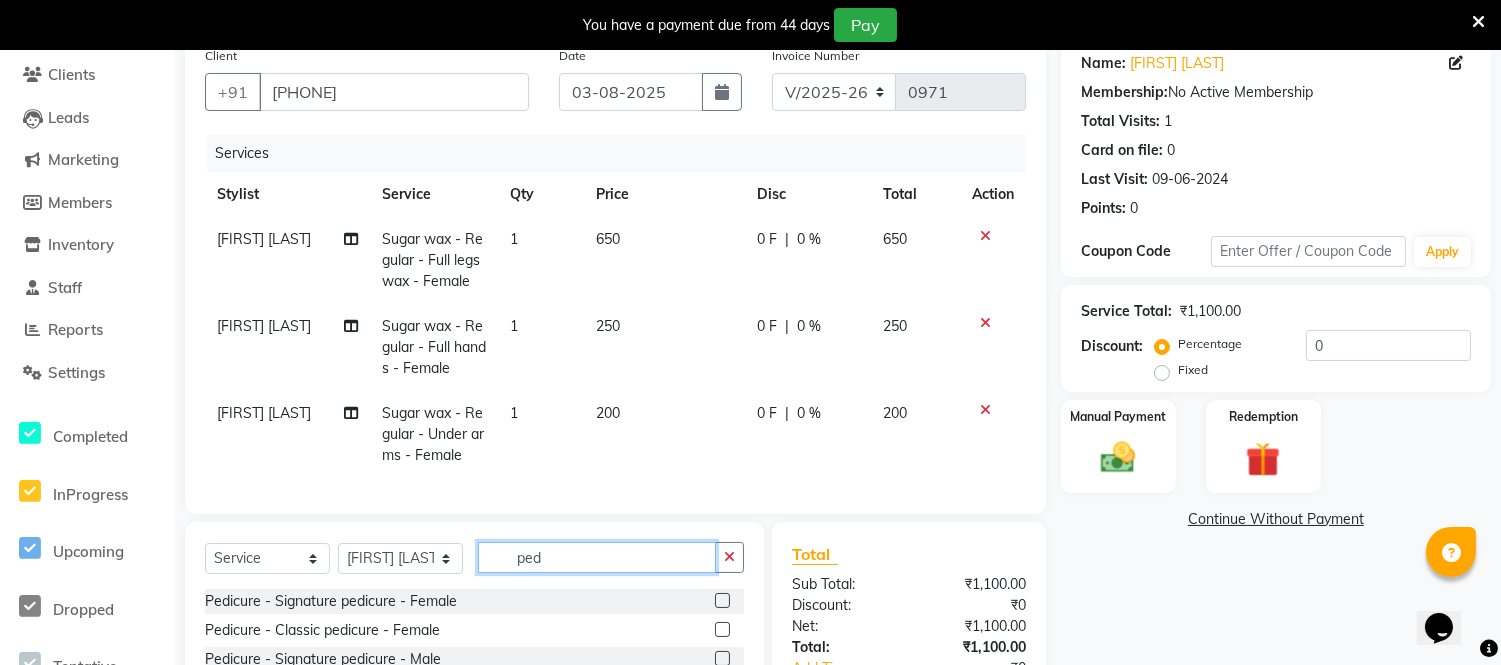 scroll, scrollTop: 0, scrollLeft: 0, axis: both 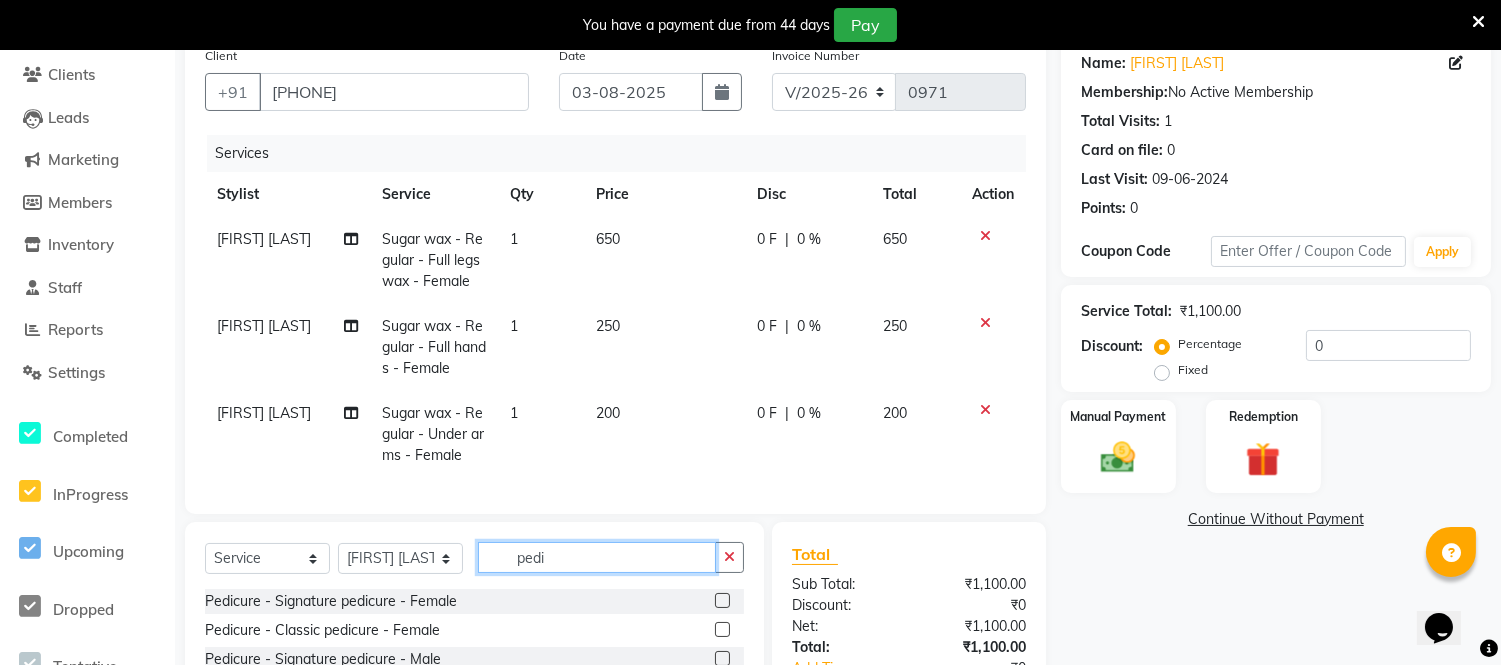 type on "pedi" 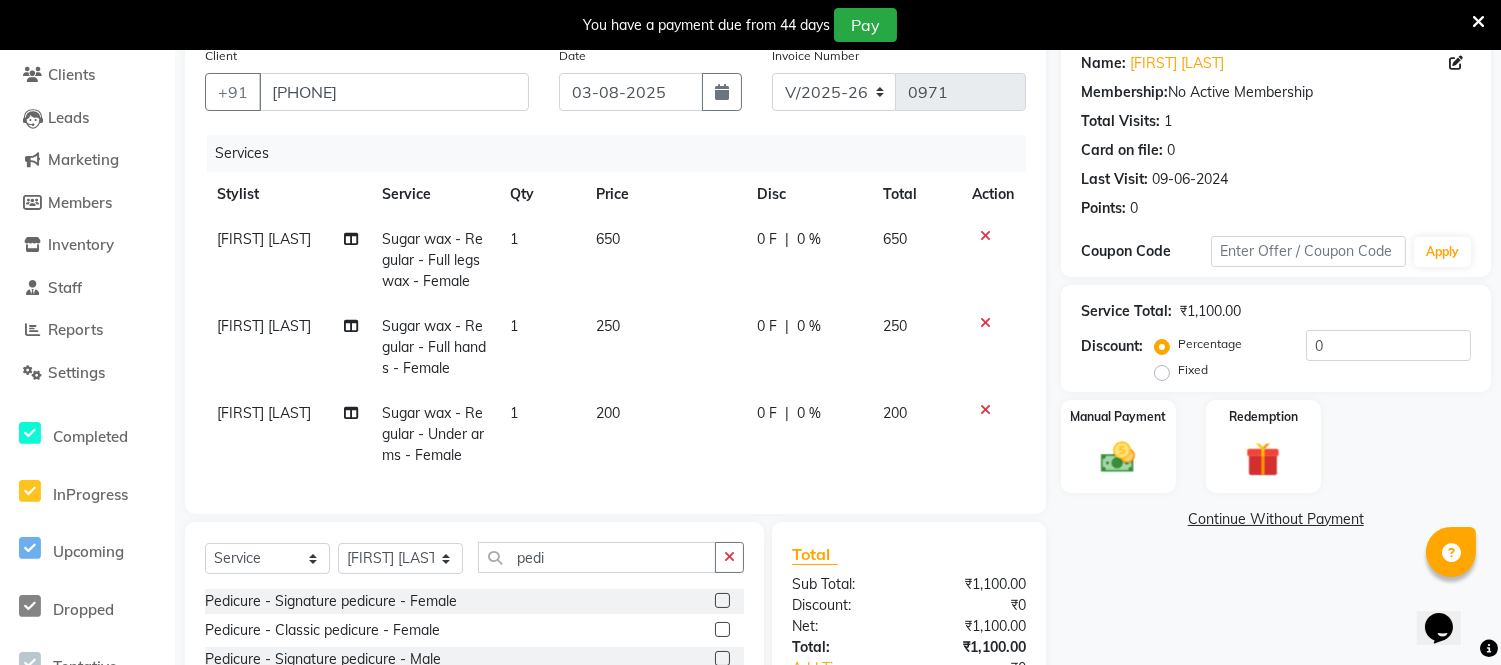 click 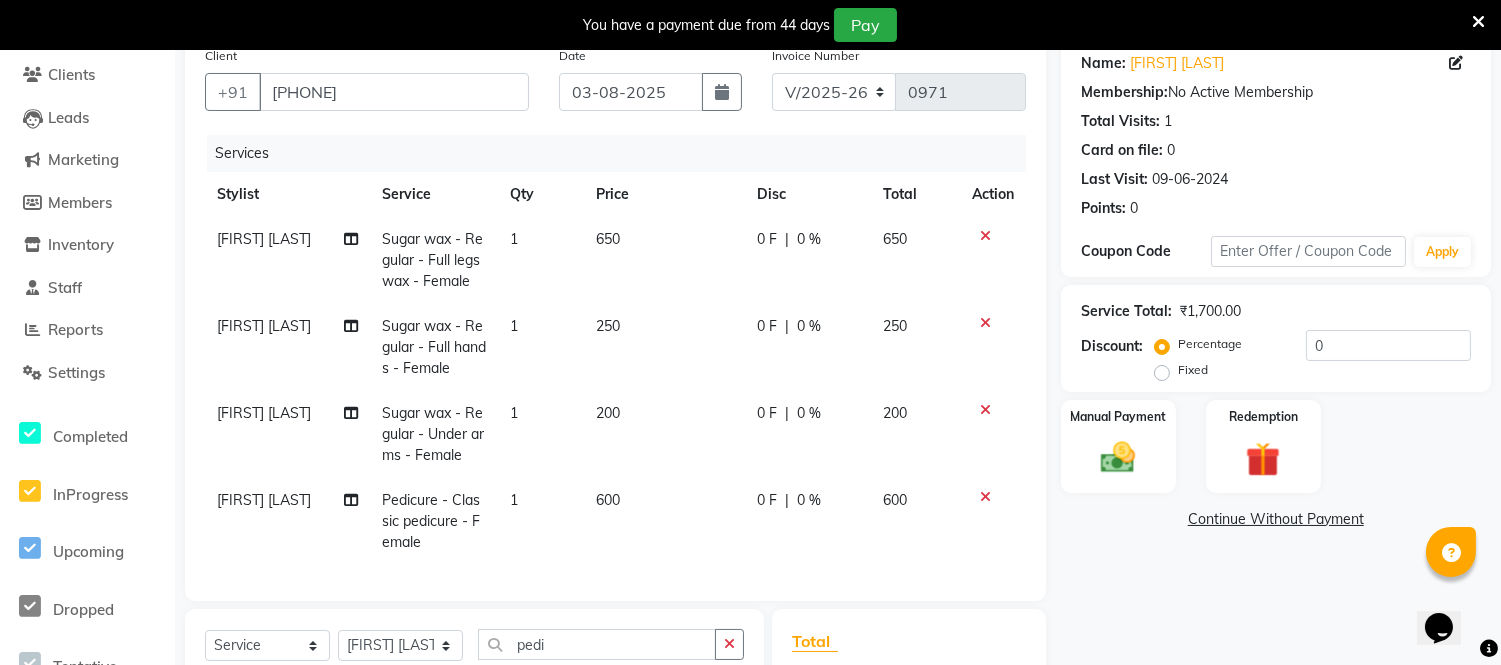 checkbox on "false" 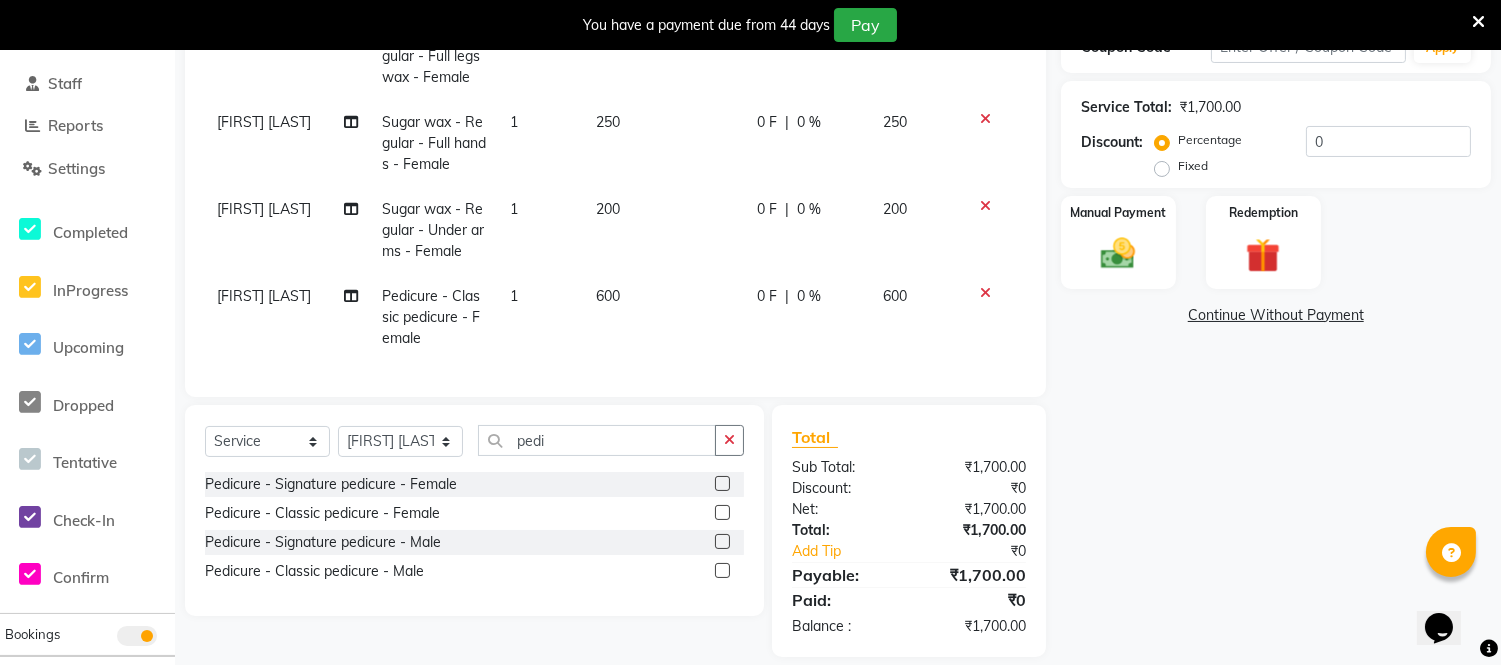 scroll, scrollTop: 405, scrollLeft: 0, axis: vertical 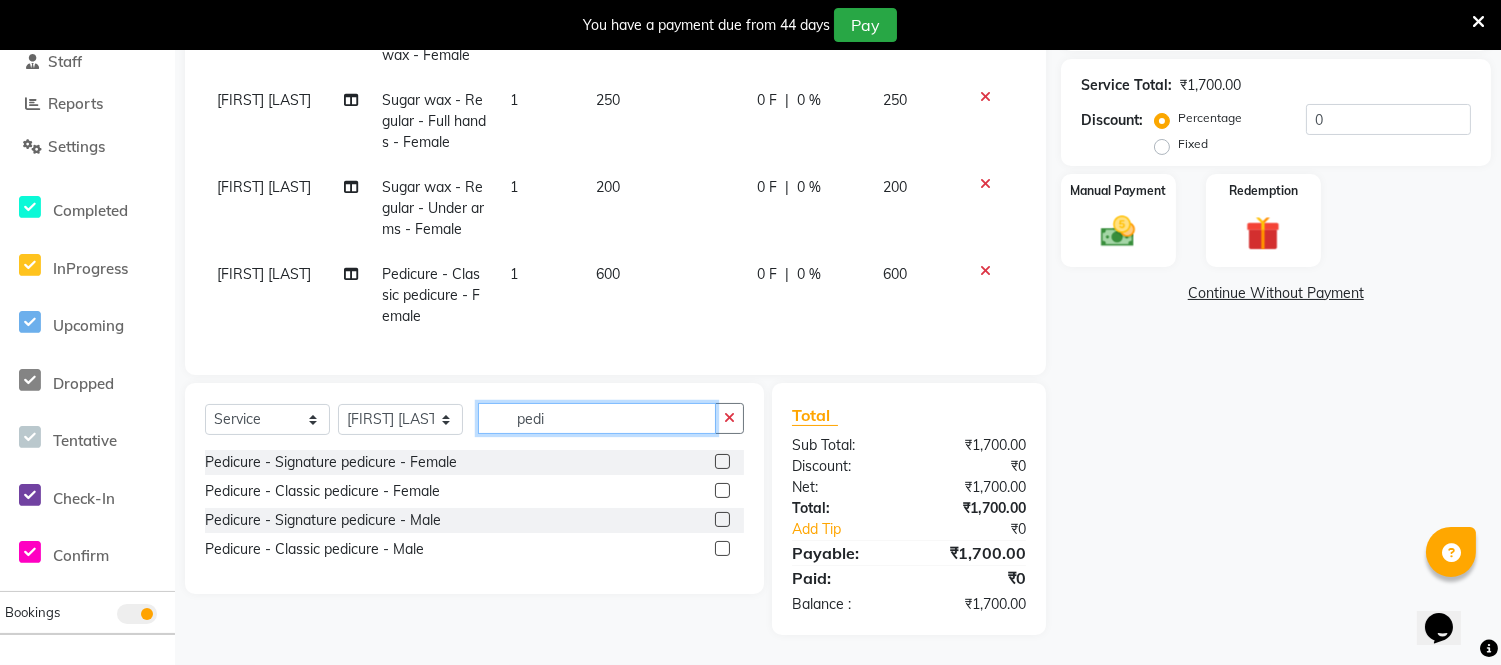 click on "pedi" 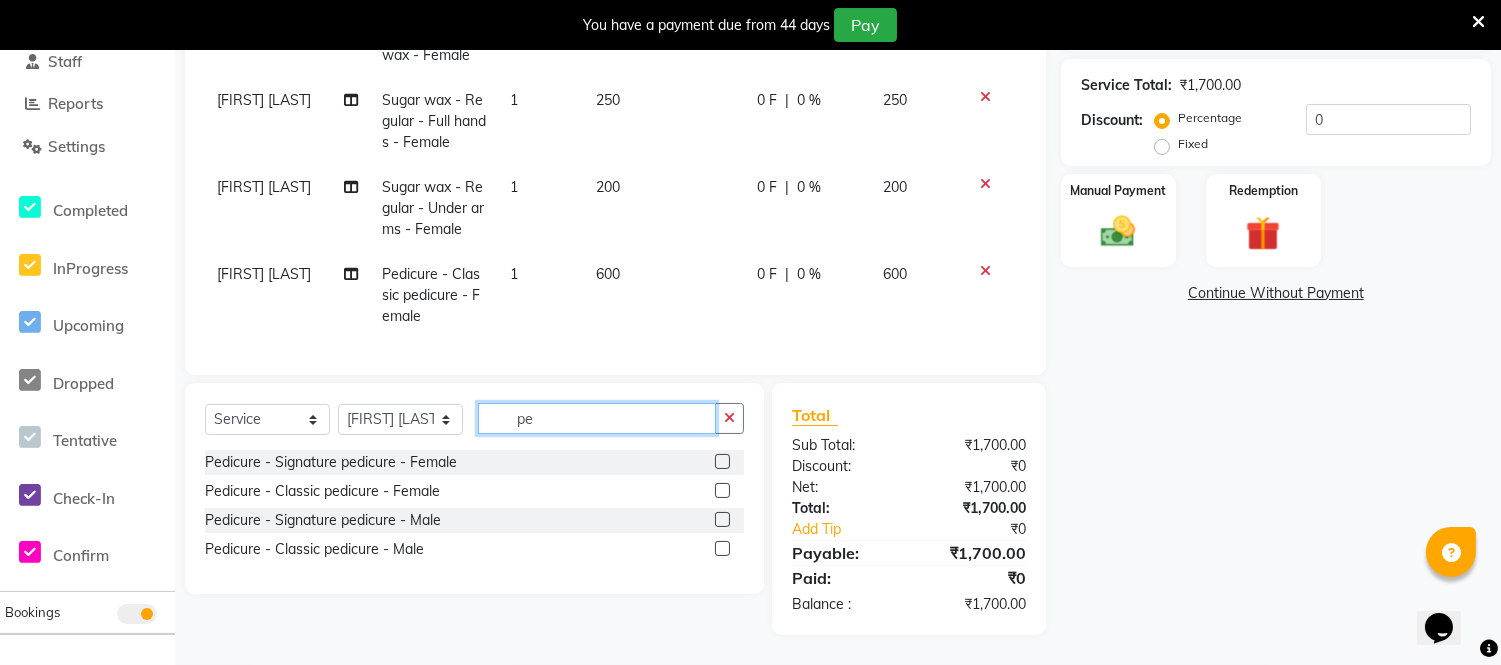 type on "p" 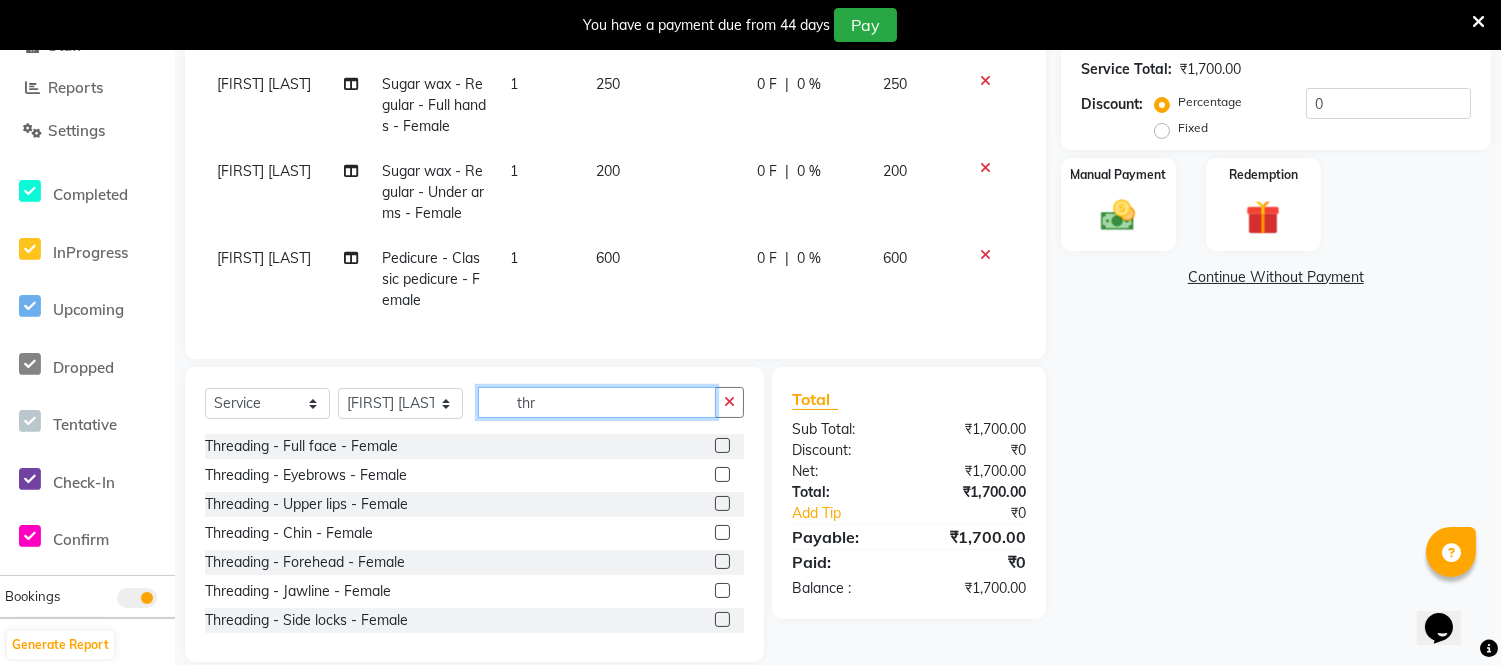 type on "thr" 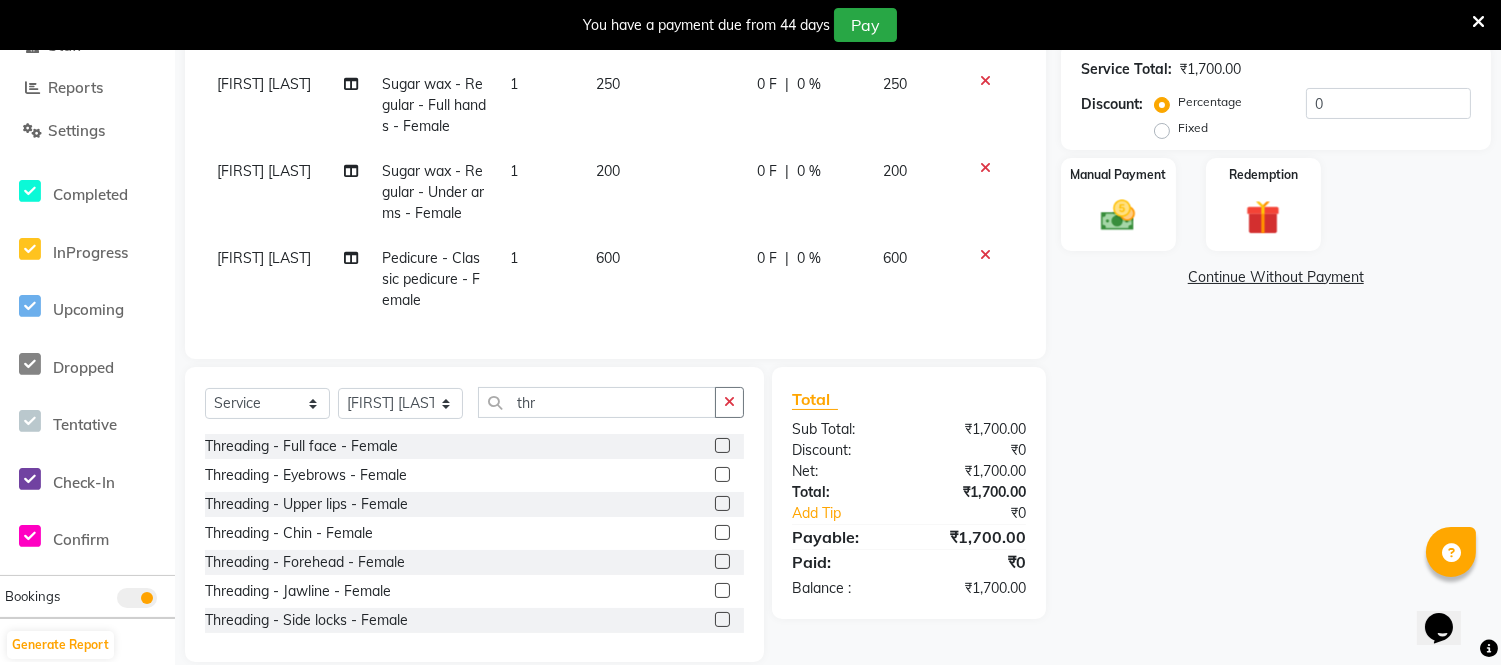 click 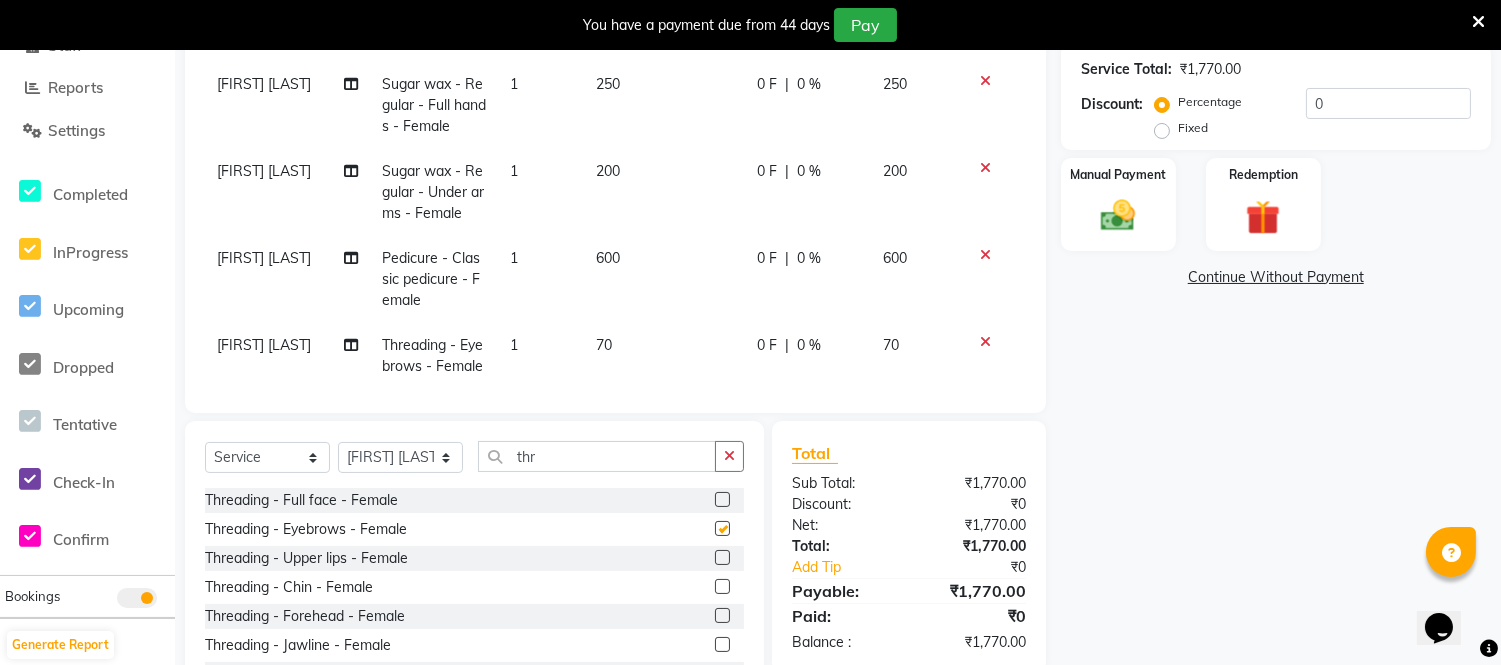 checkbox on "false" 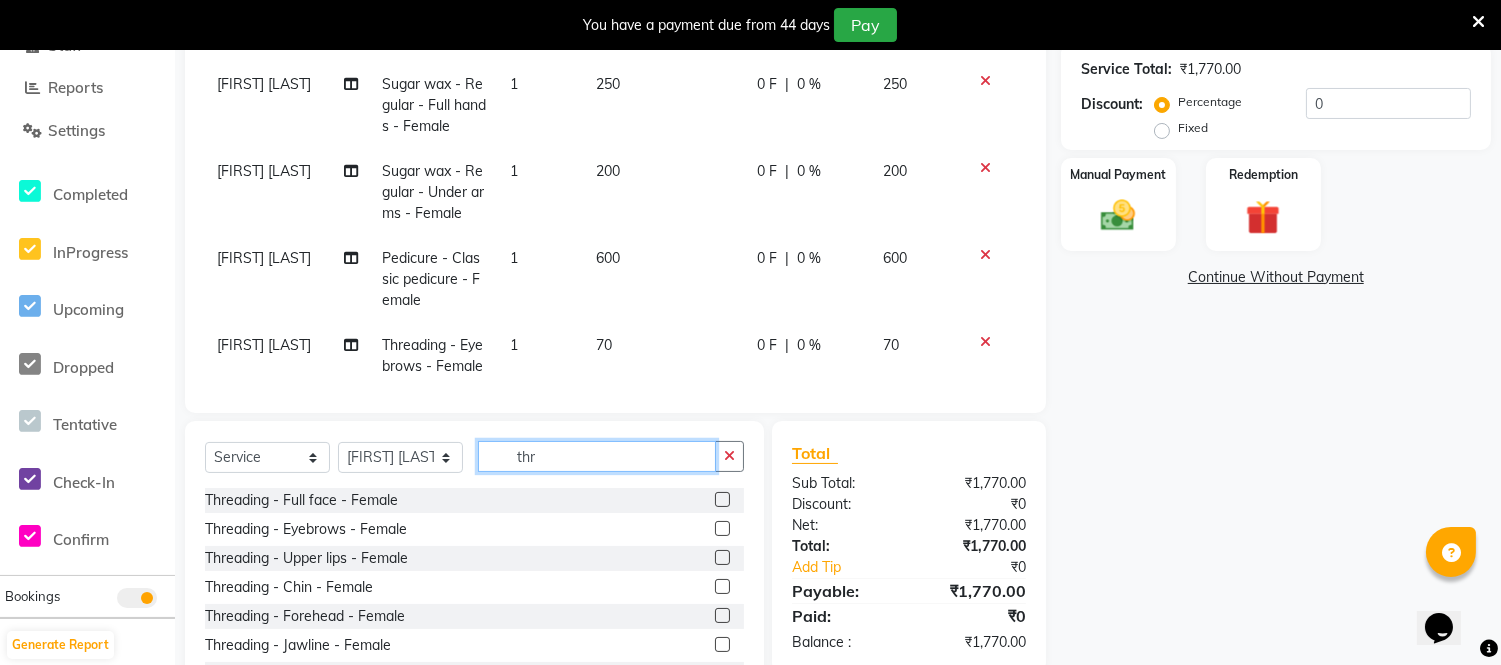 click on "thr" 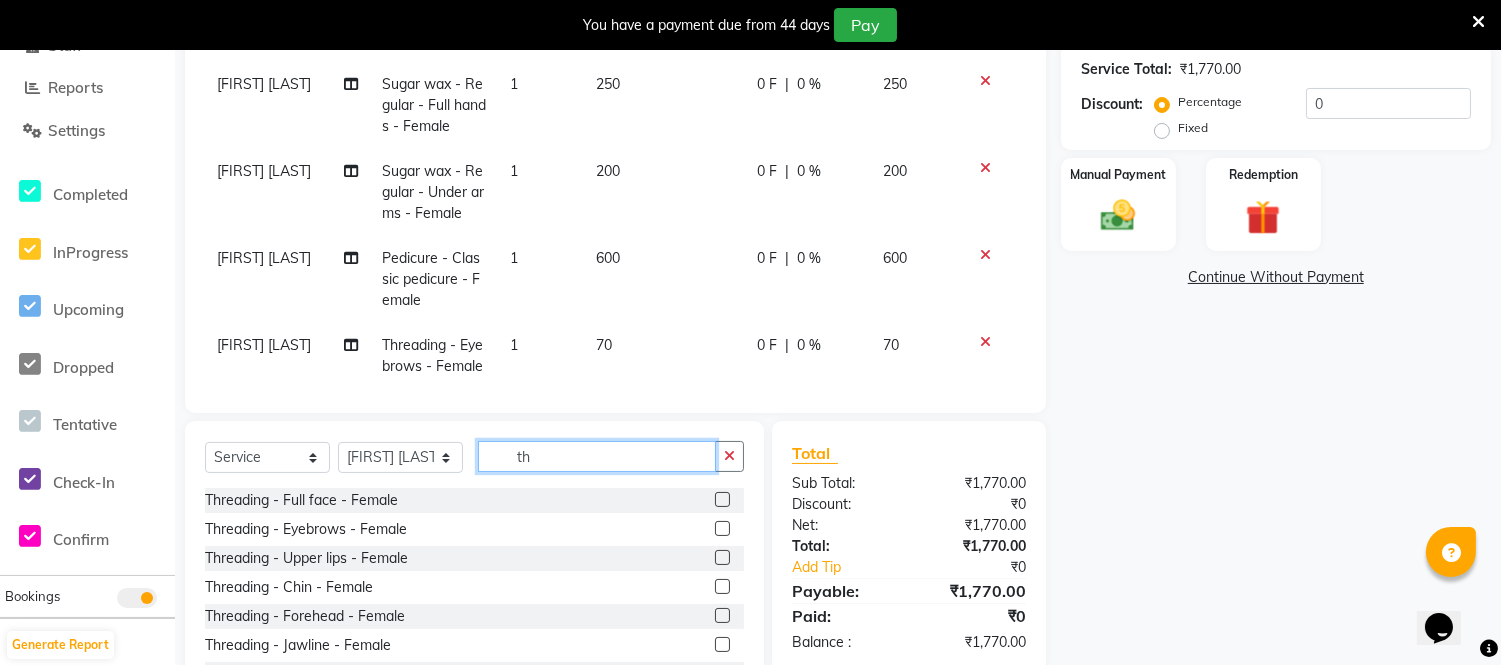 type on "t" 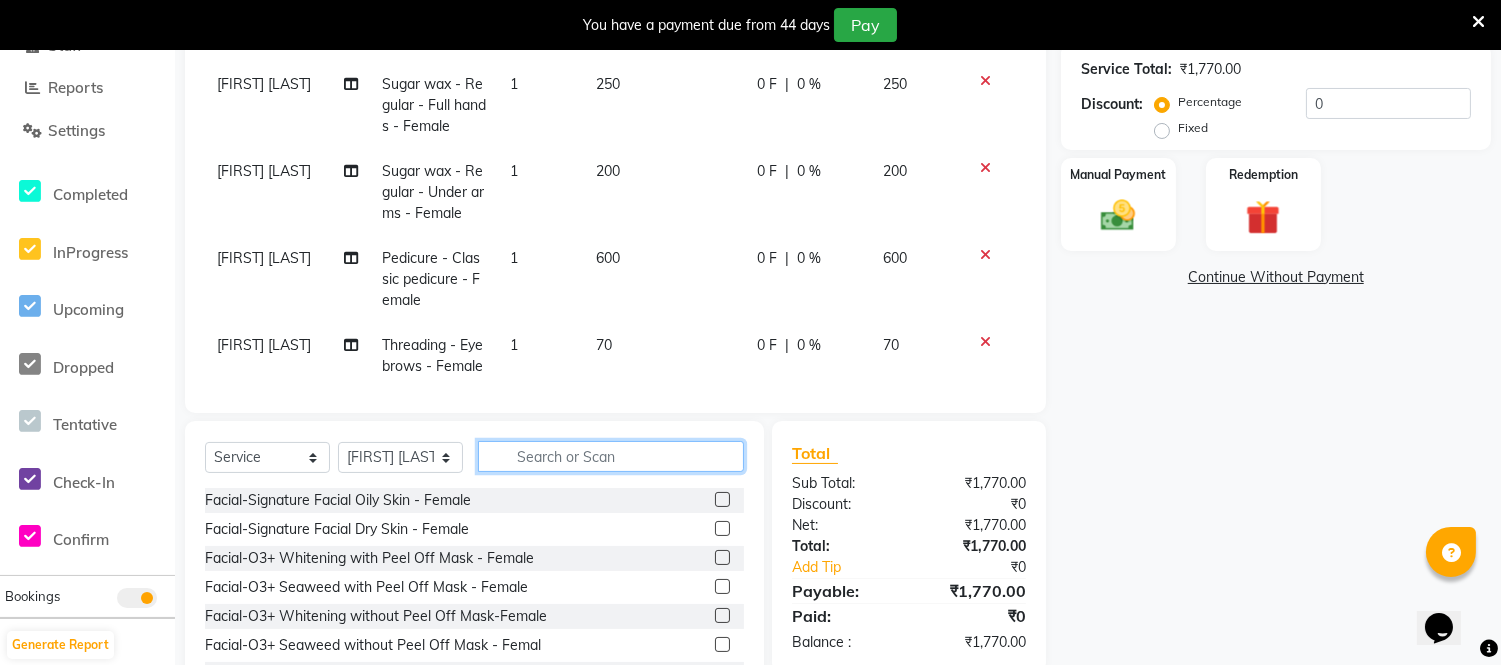 type 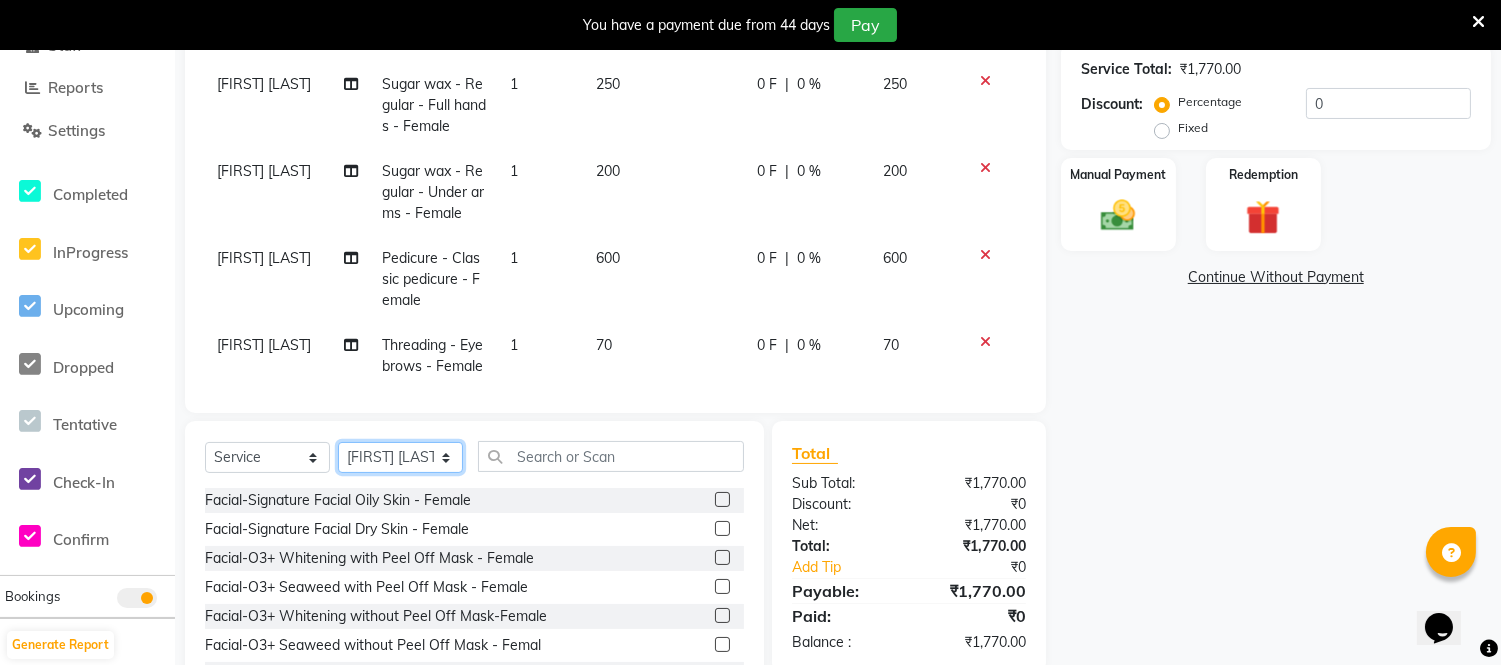 click on "Select Stylist Anuja [FIRST] [LAST] Mayur omkar Pallavi Wali Rakhi Mandal Shanti Palkonda Training Department" 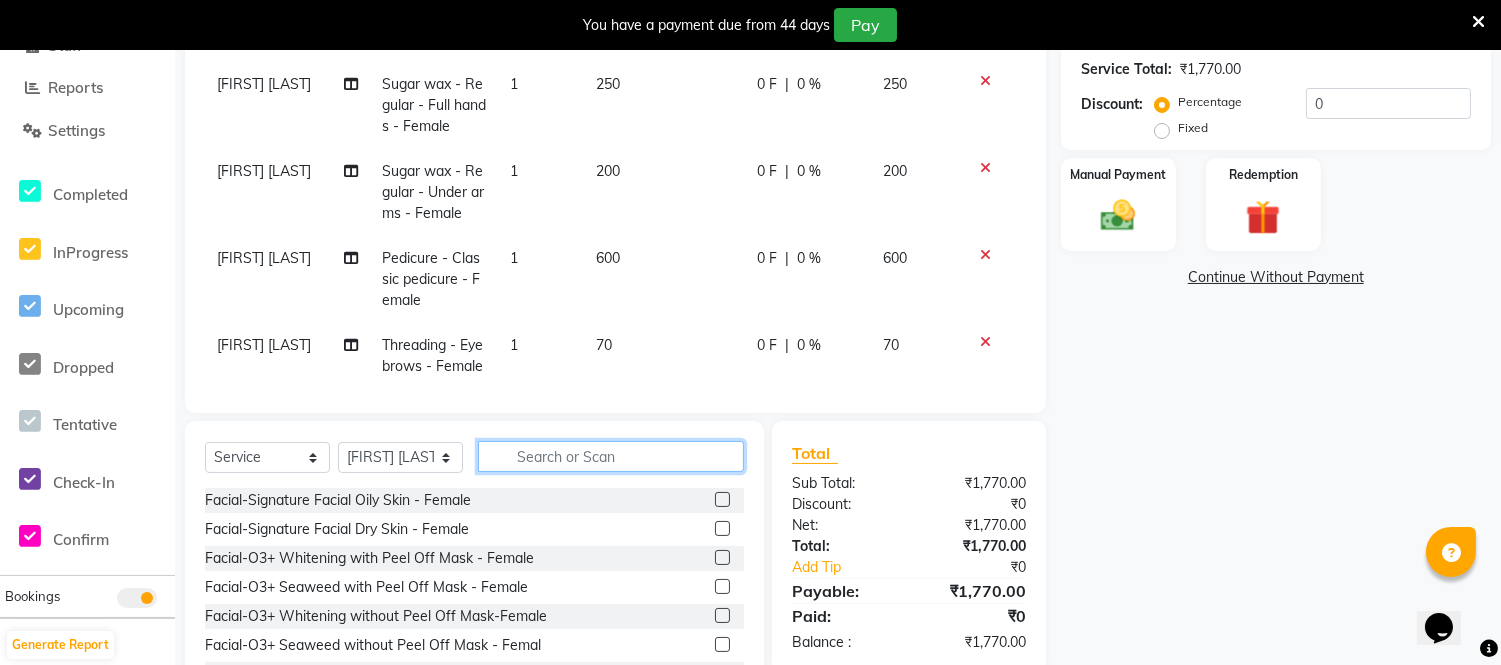 click 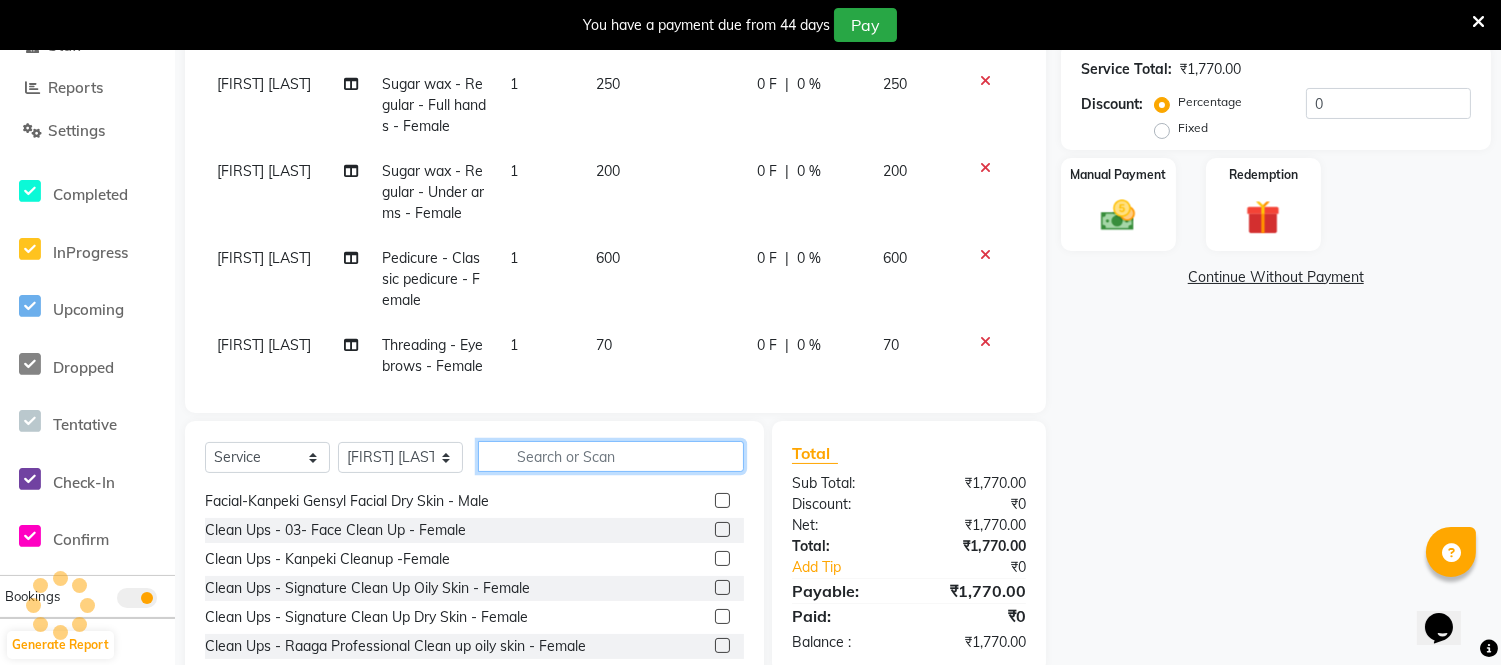 scroll, scrollTop: 555, scrollLeft: 0, axis: vertical 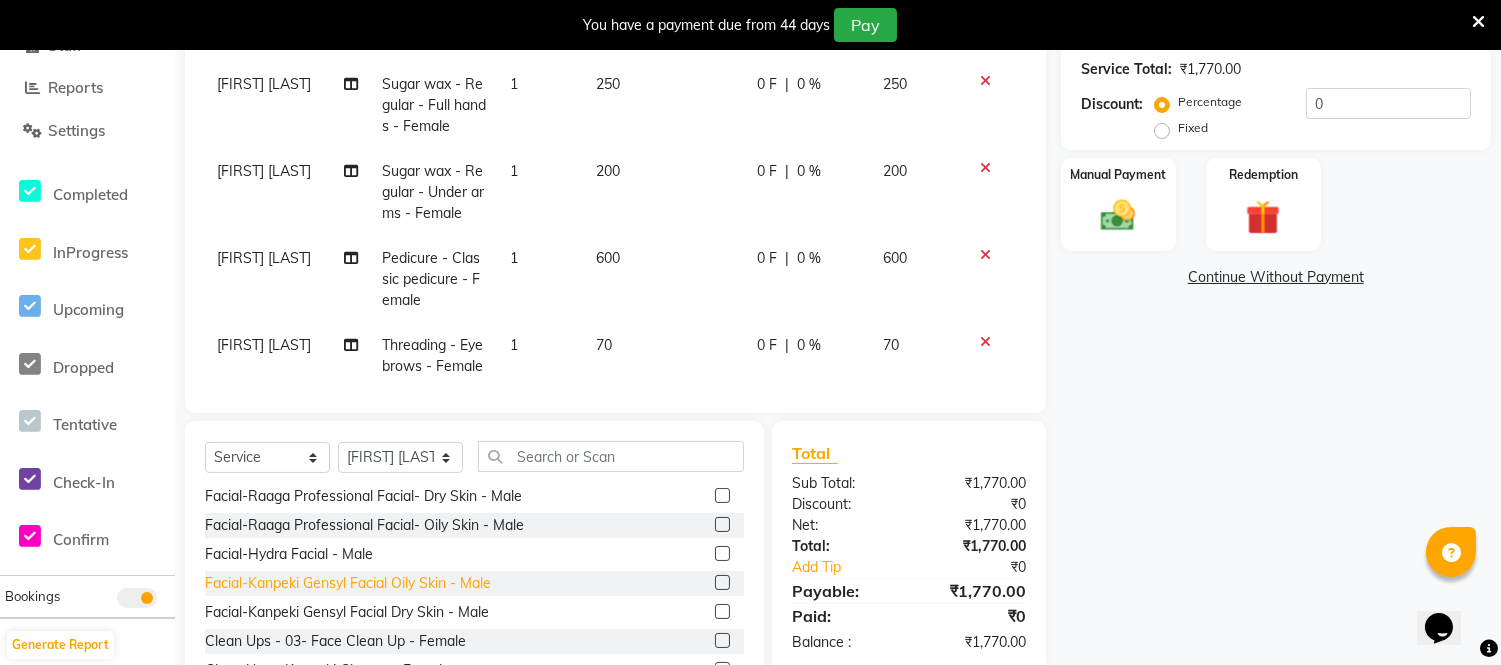 click on "Facial-Kanpeki Gensyl  Facial Oily Skin - Male" 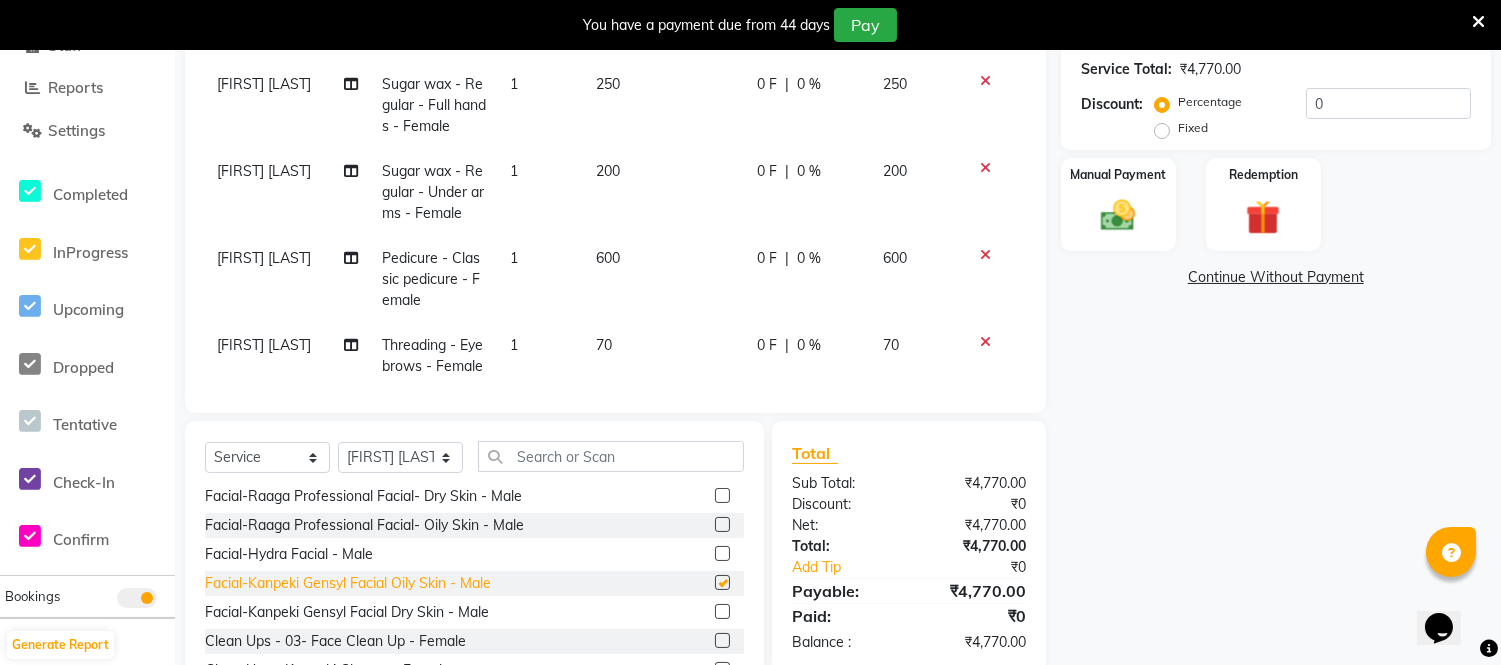 checkbox on "false" 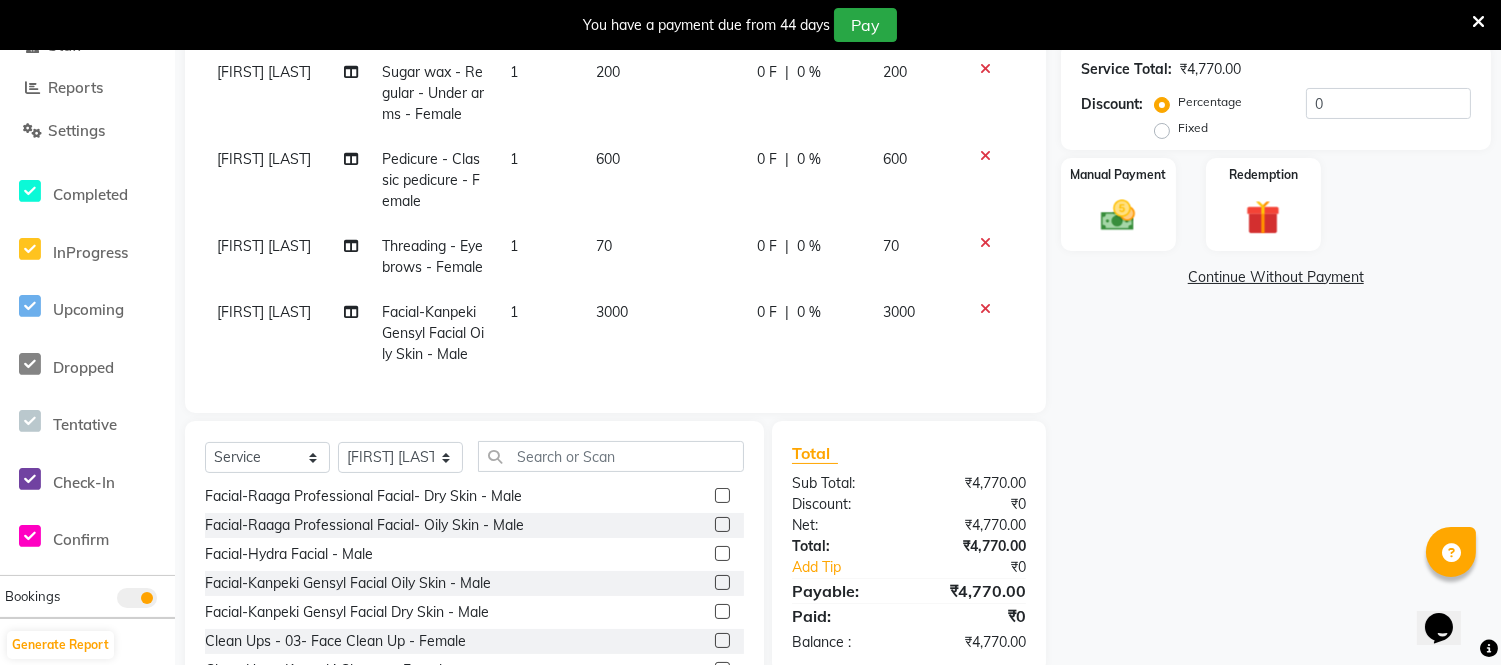 scroll, scrollTop: 136, scrollLeft: 0, axis: vertical 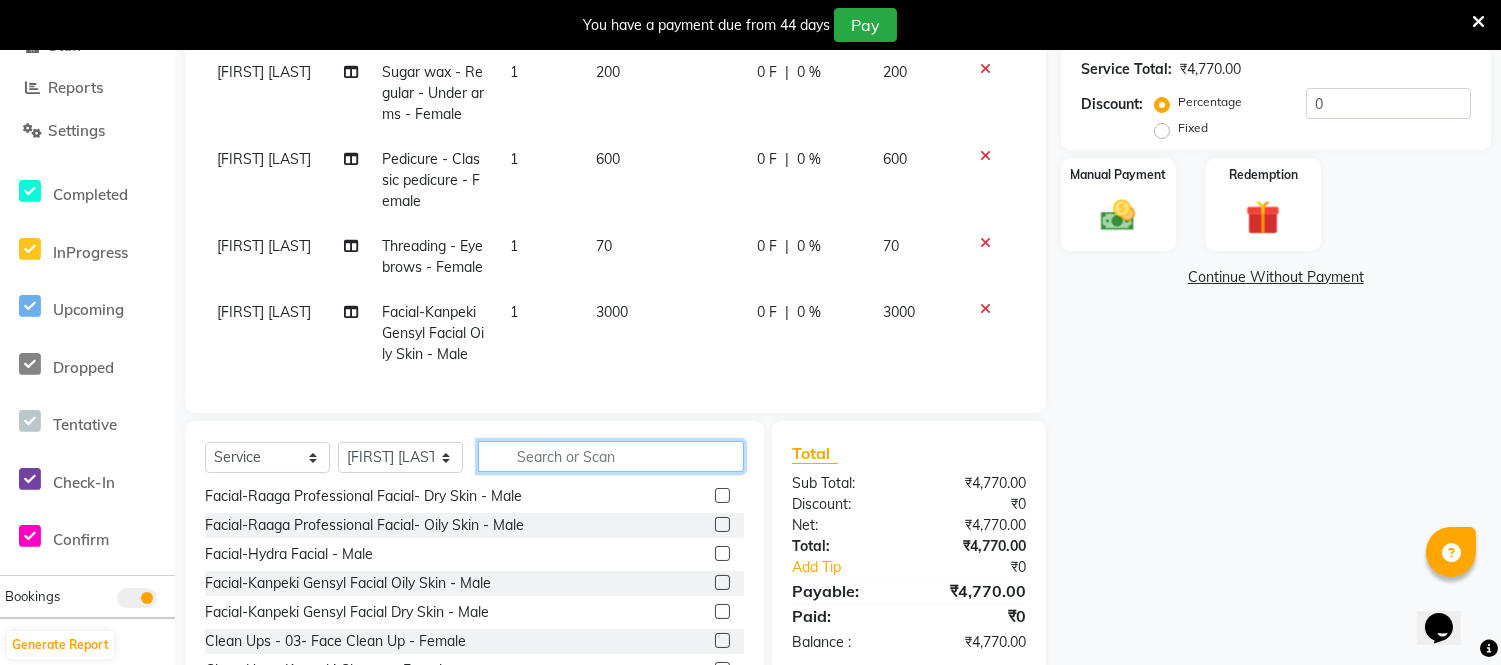 drag, startPoint x: 671, startPoint y: 447, endPoint x: 635, endPoint y: 462, distance: 39 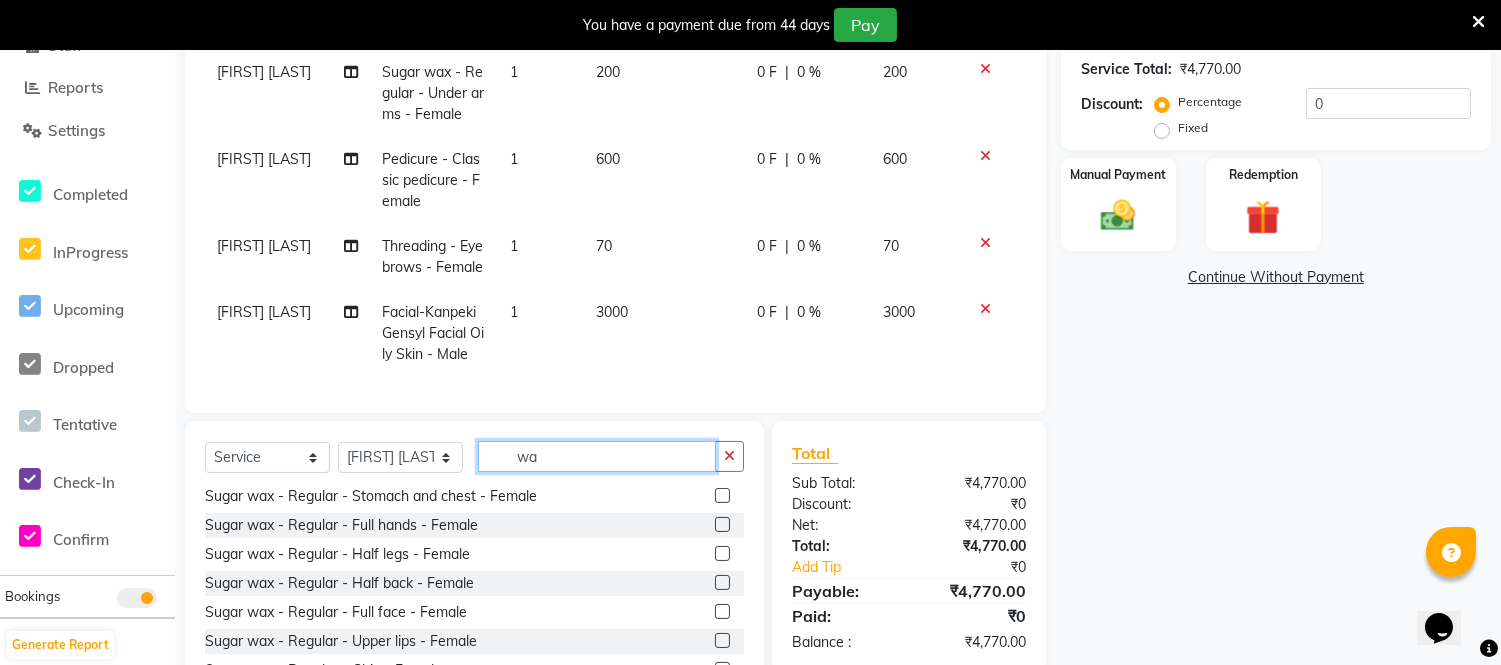 scroll, scrollTop: 92, scrollLeft: 0, axis: vertical 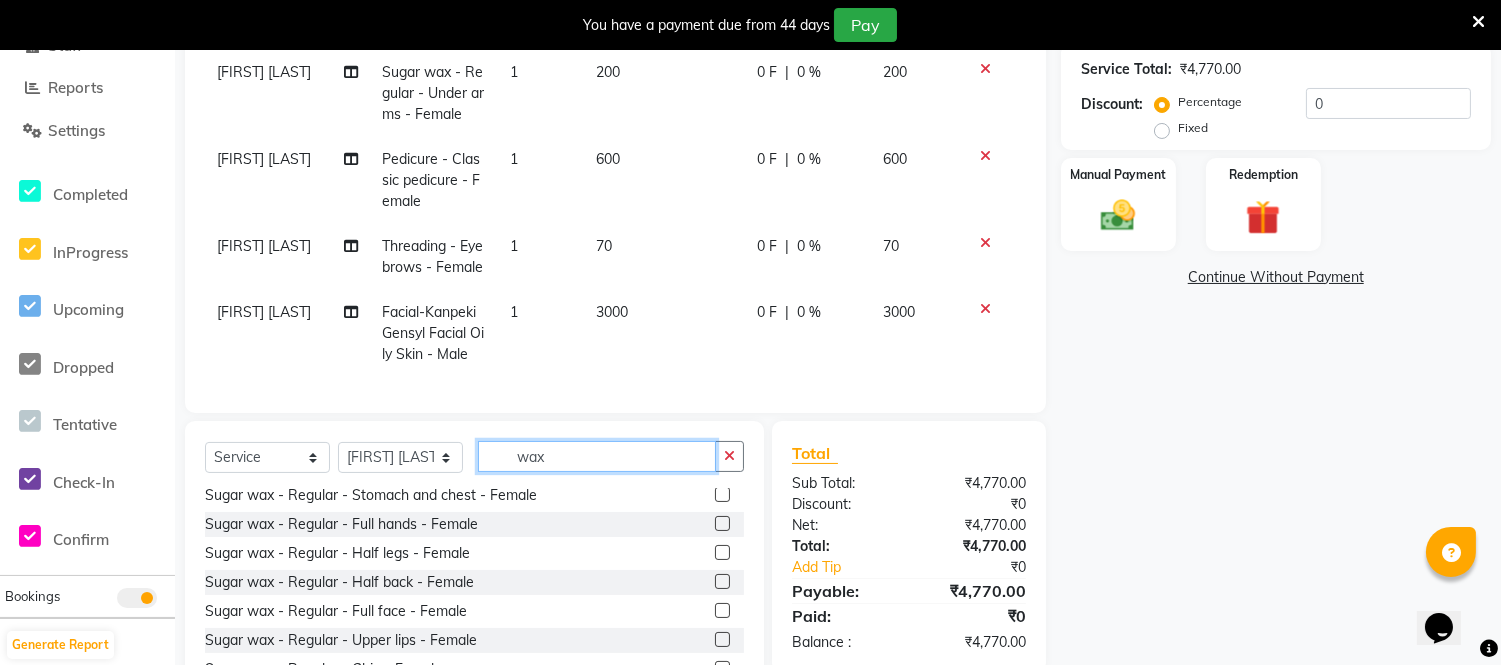 type on "wax" 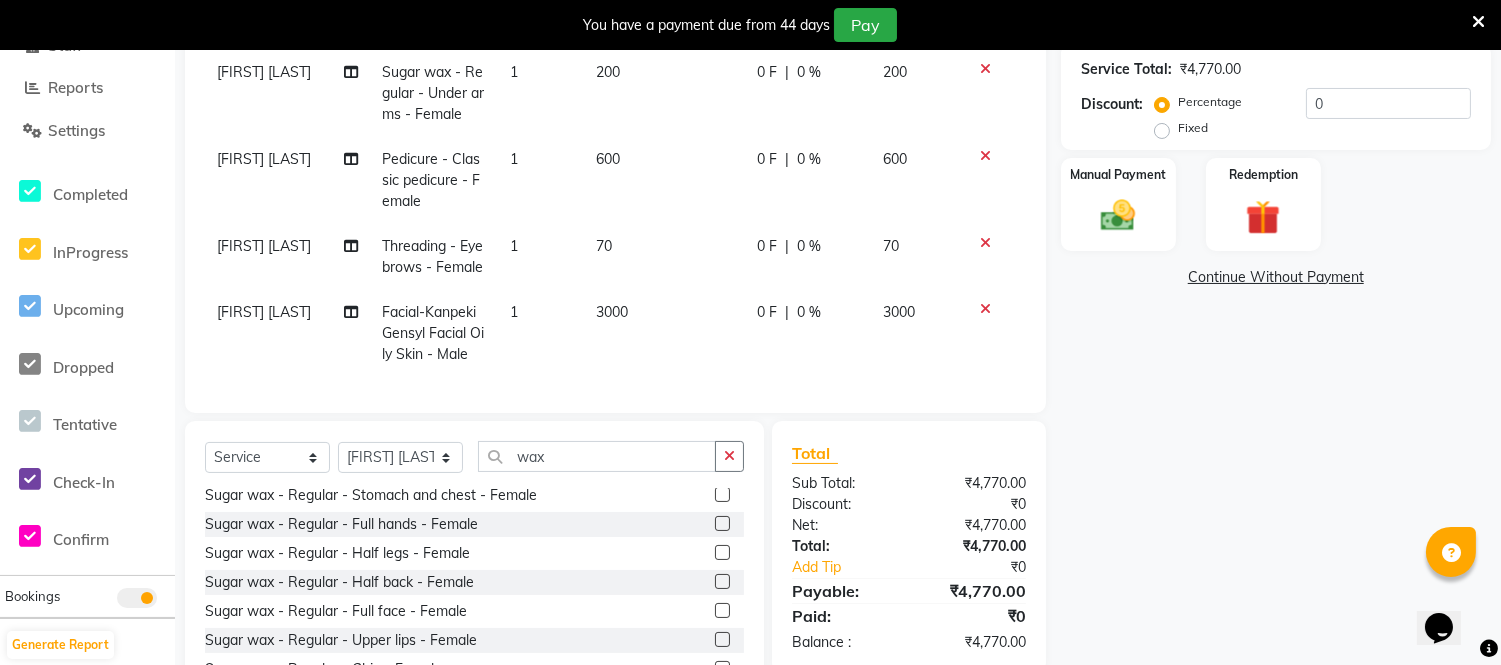 click 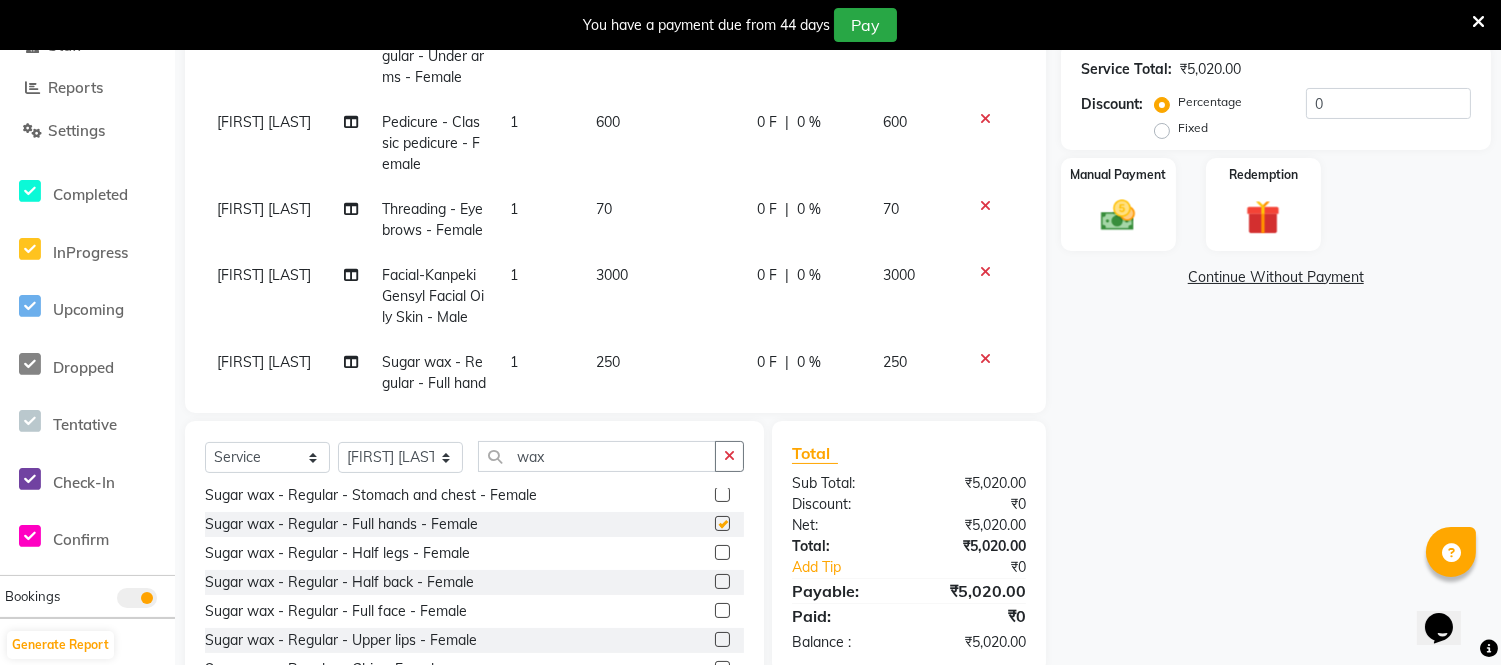 checkbox on "false" 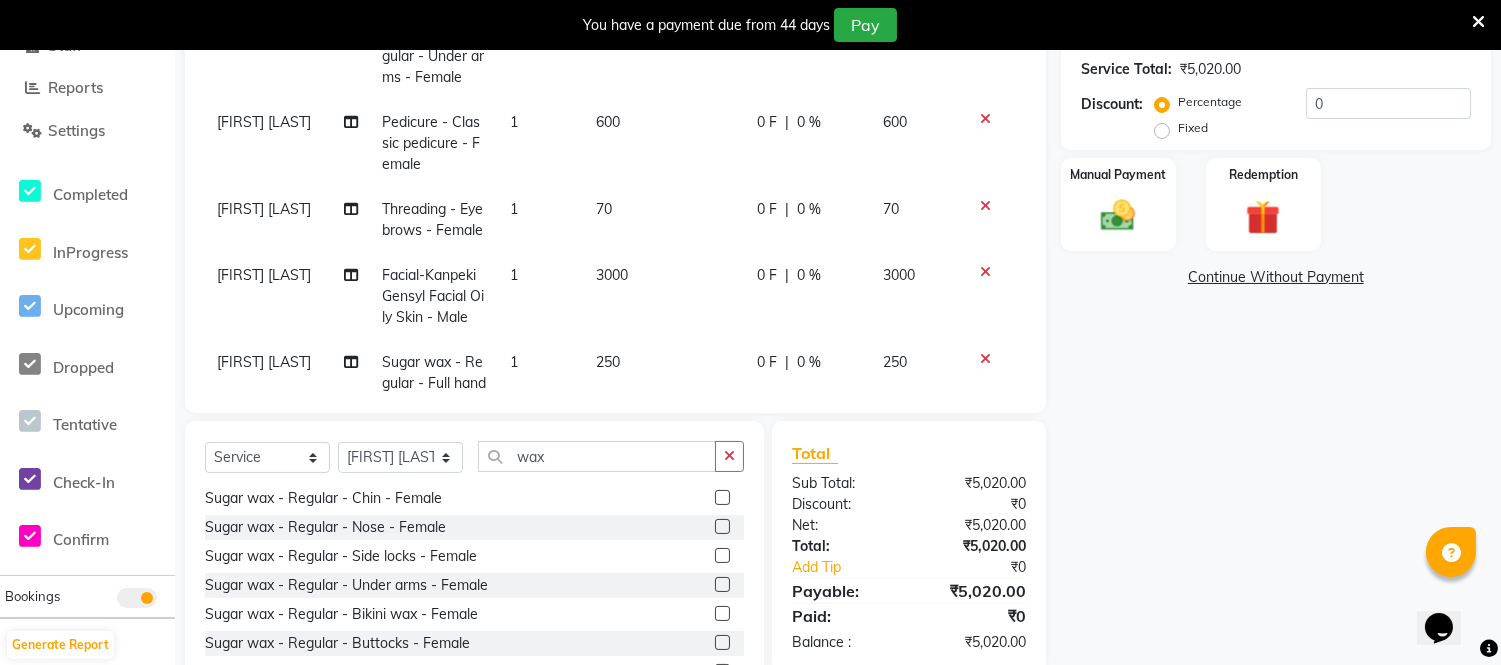 scroll, scrollTop: 314, scrollLeft: 0, axis: vertical 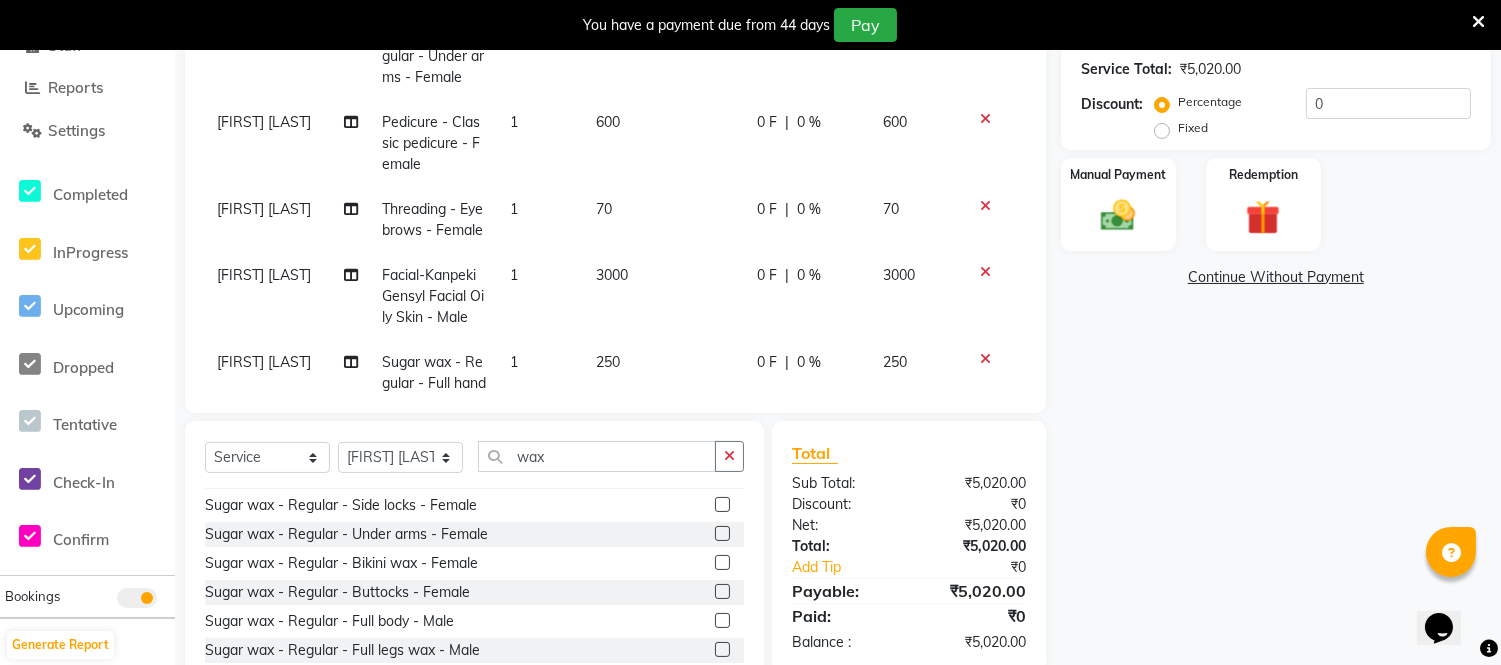 click 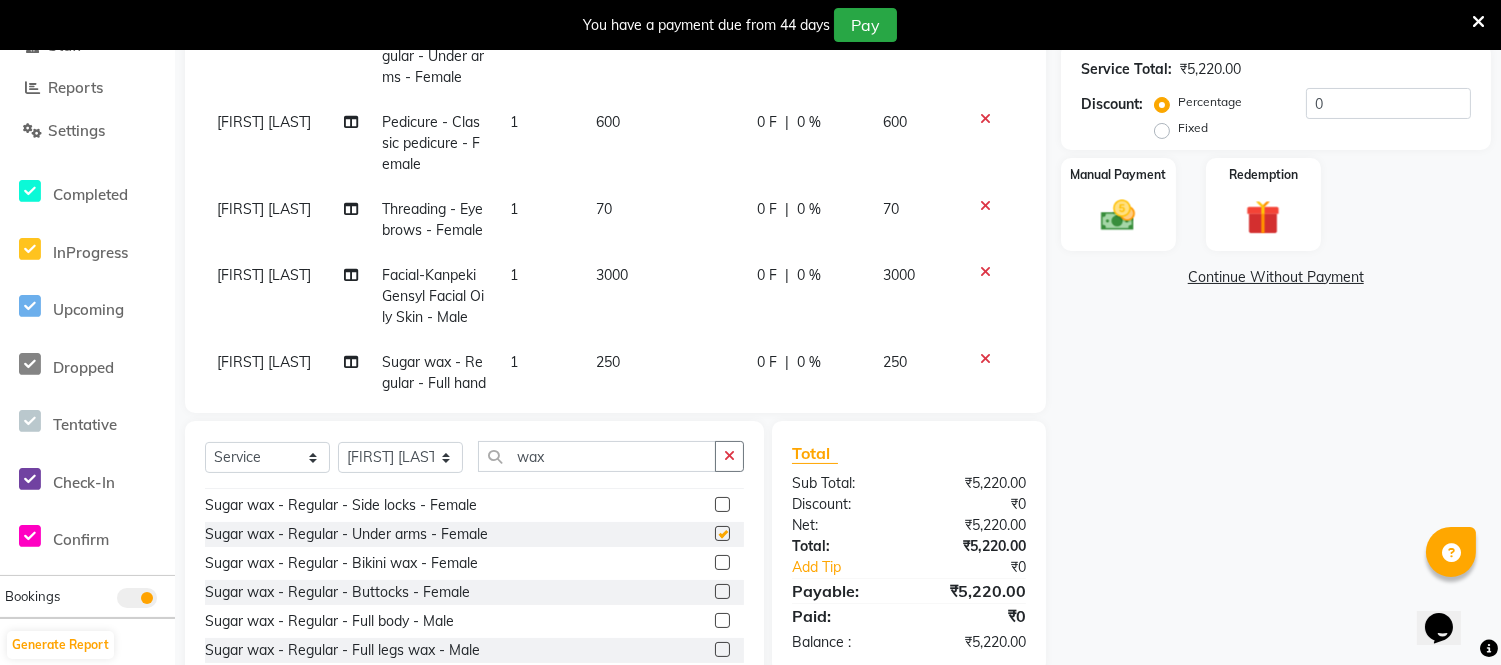 checkbox on "false" 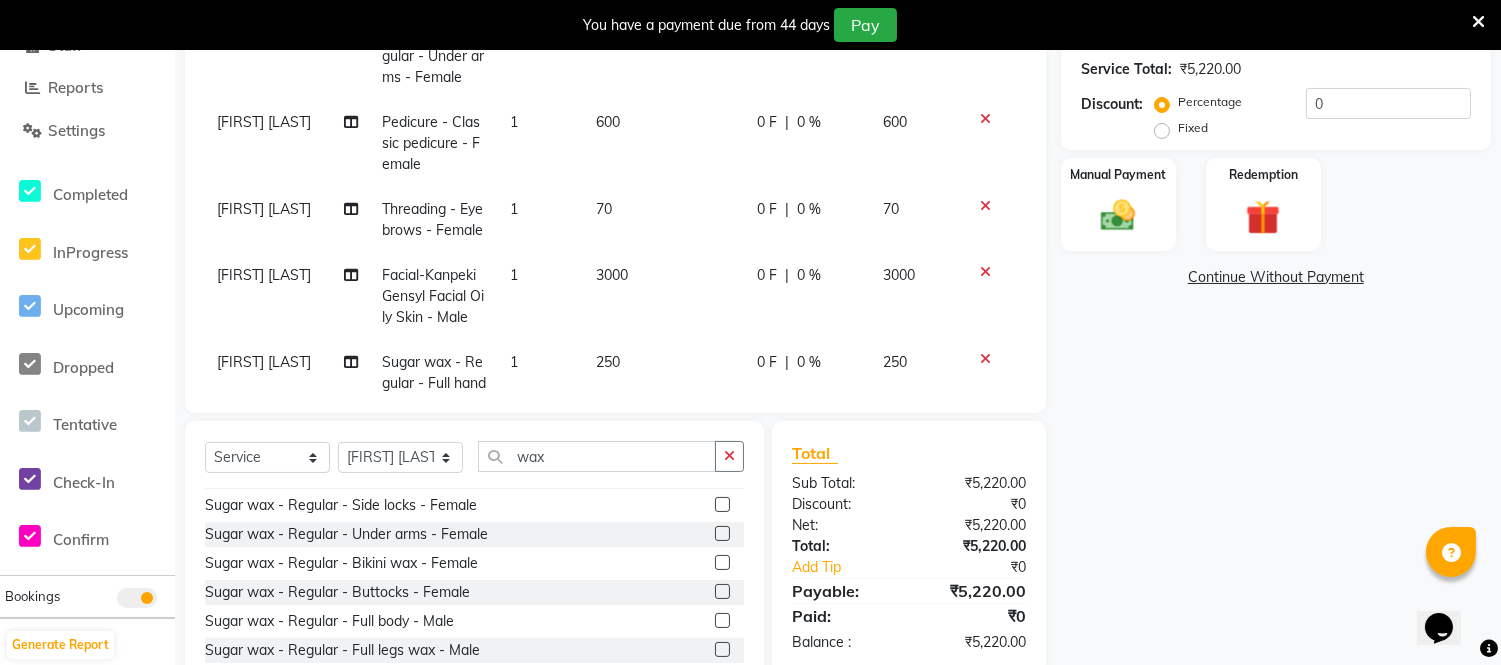 scroll, scrollTop: 310, scrollLeft: 0, axis: vertical 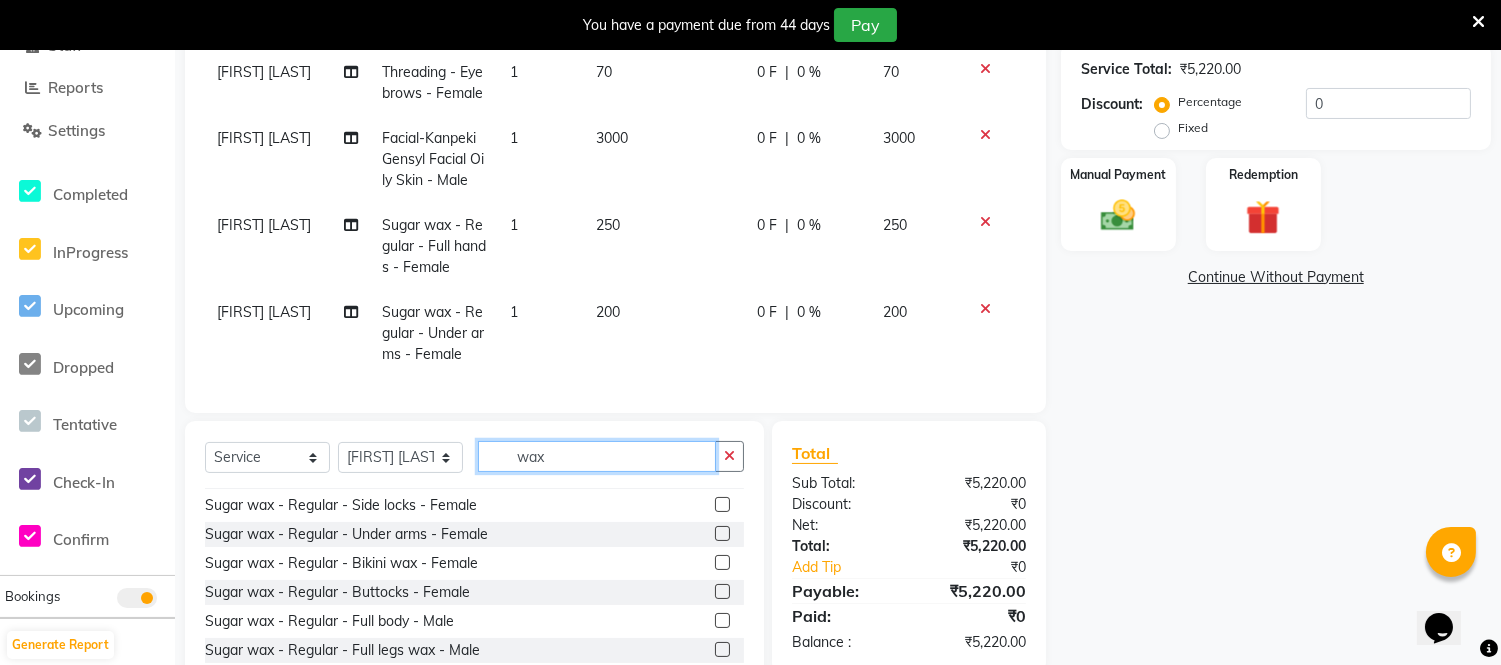 click on "wax" 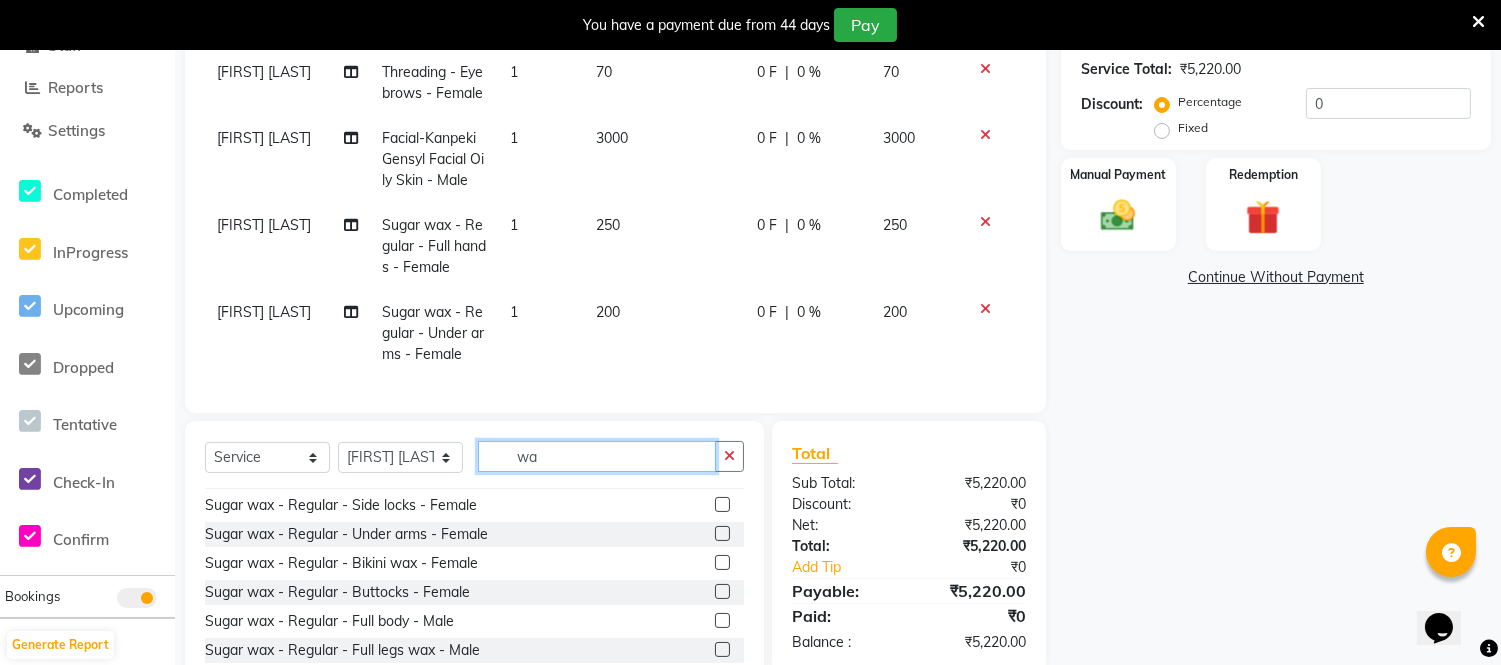 type on "w" 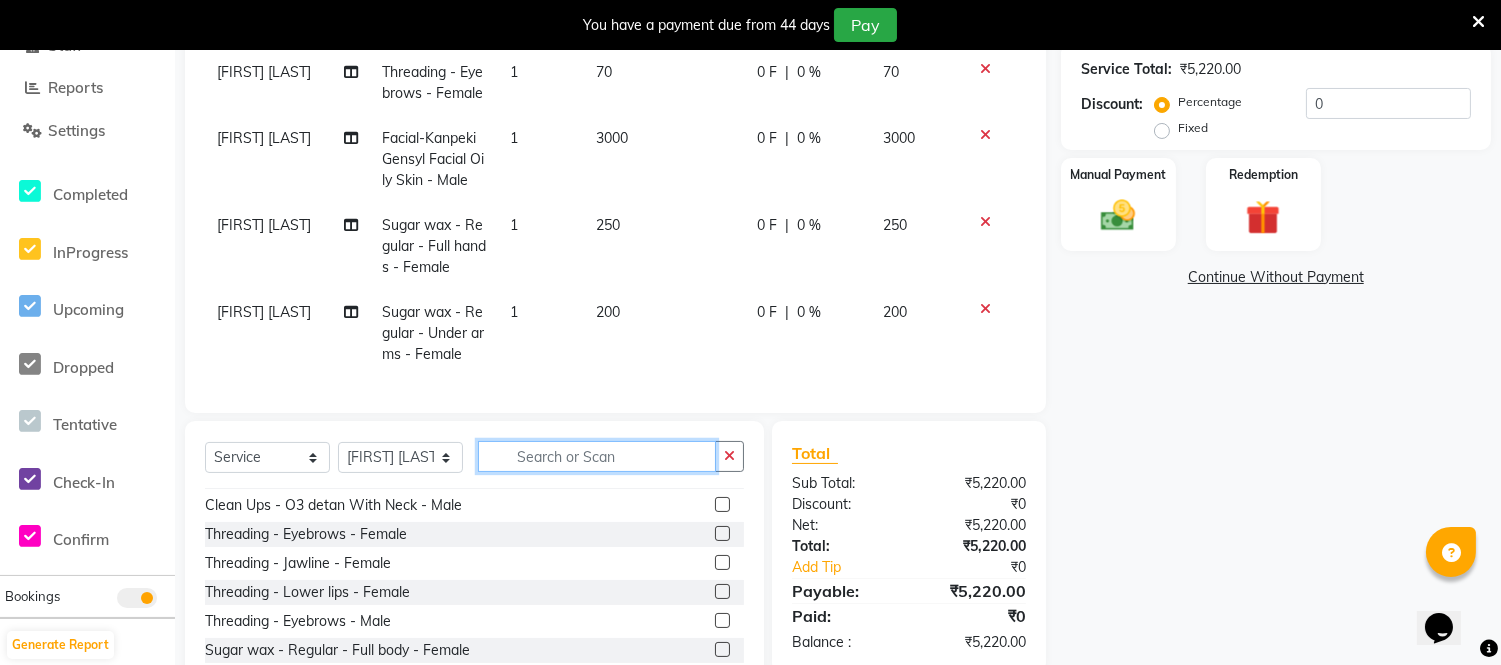 scroll, scrollTop: 778, scrollLeft: 0, axis: vertical 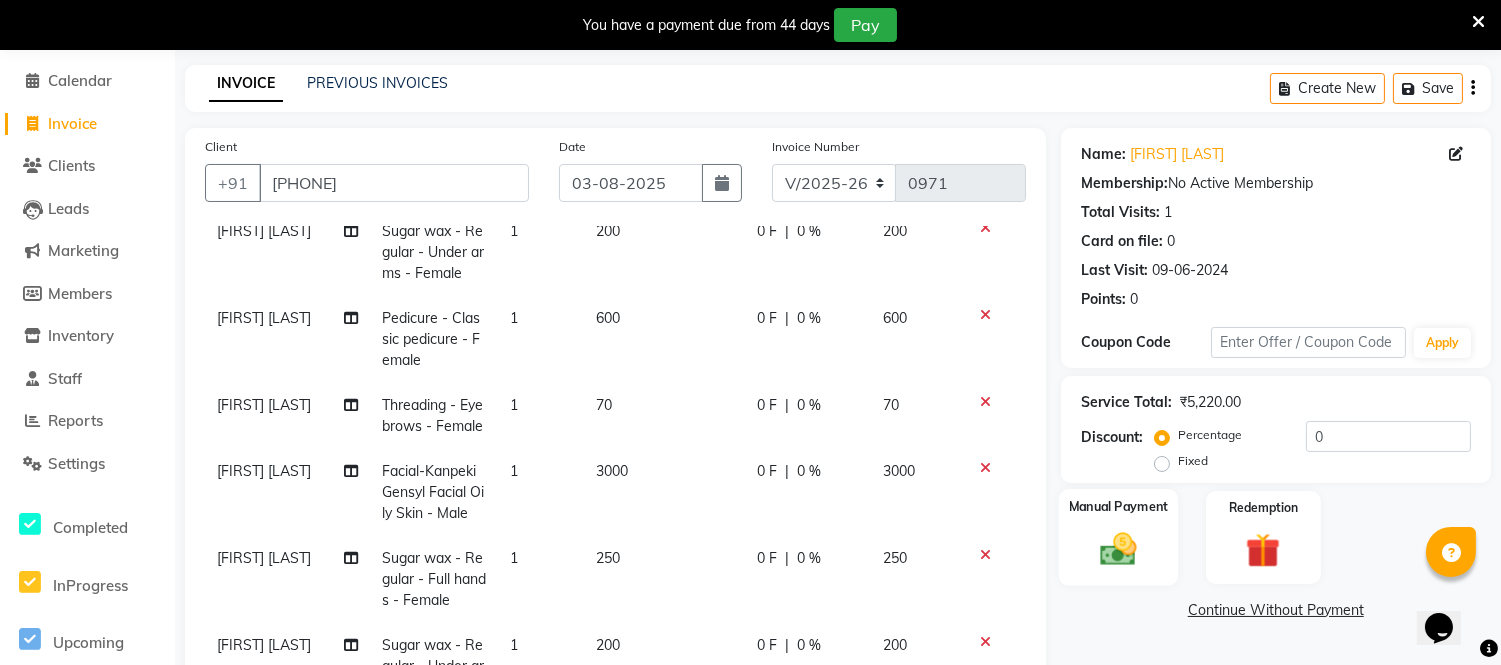 type 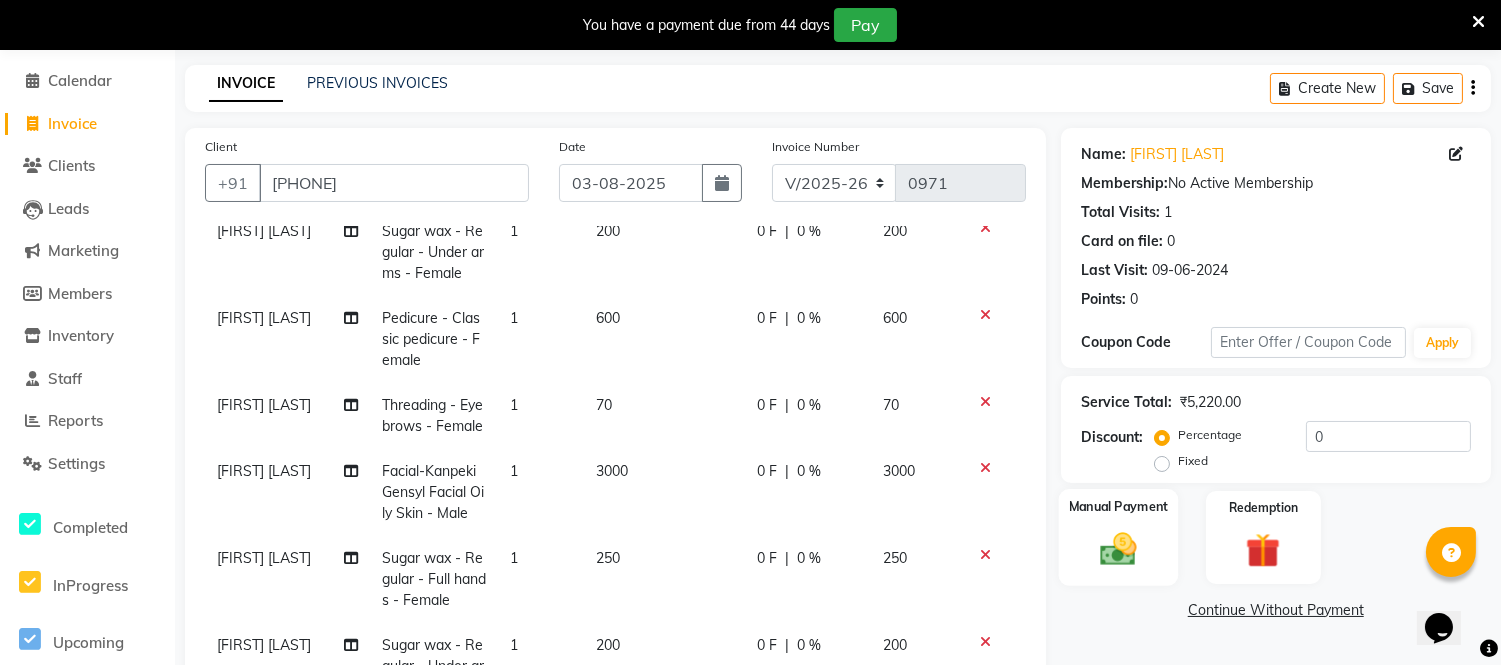 click 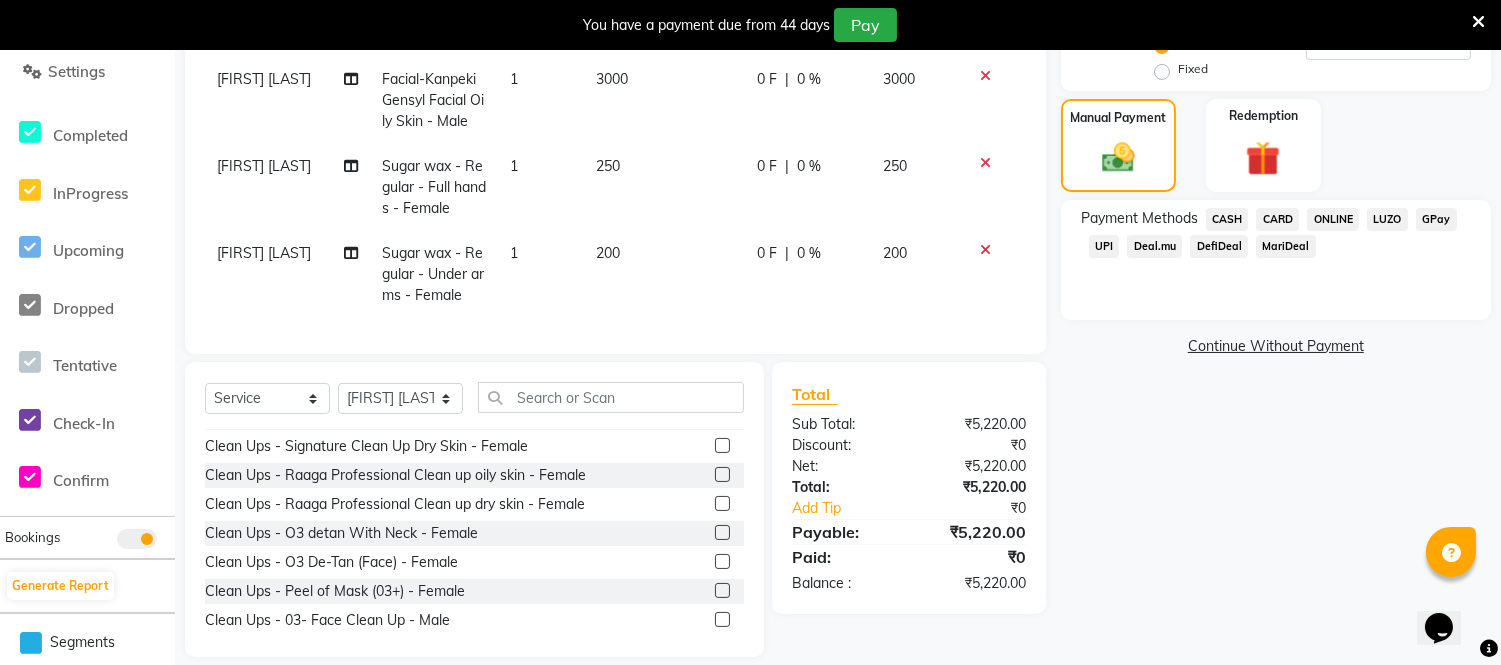 scroll, scrollTop: 485, scrollLeft: 0, axis: vertical 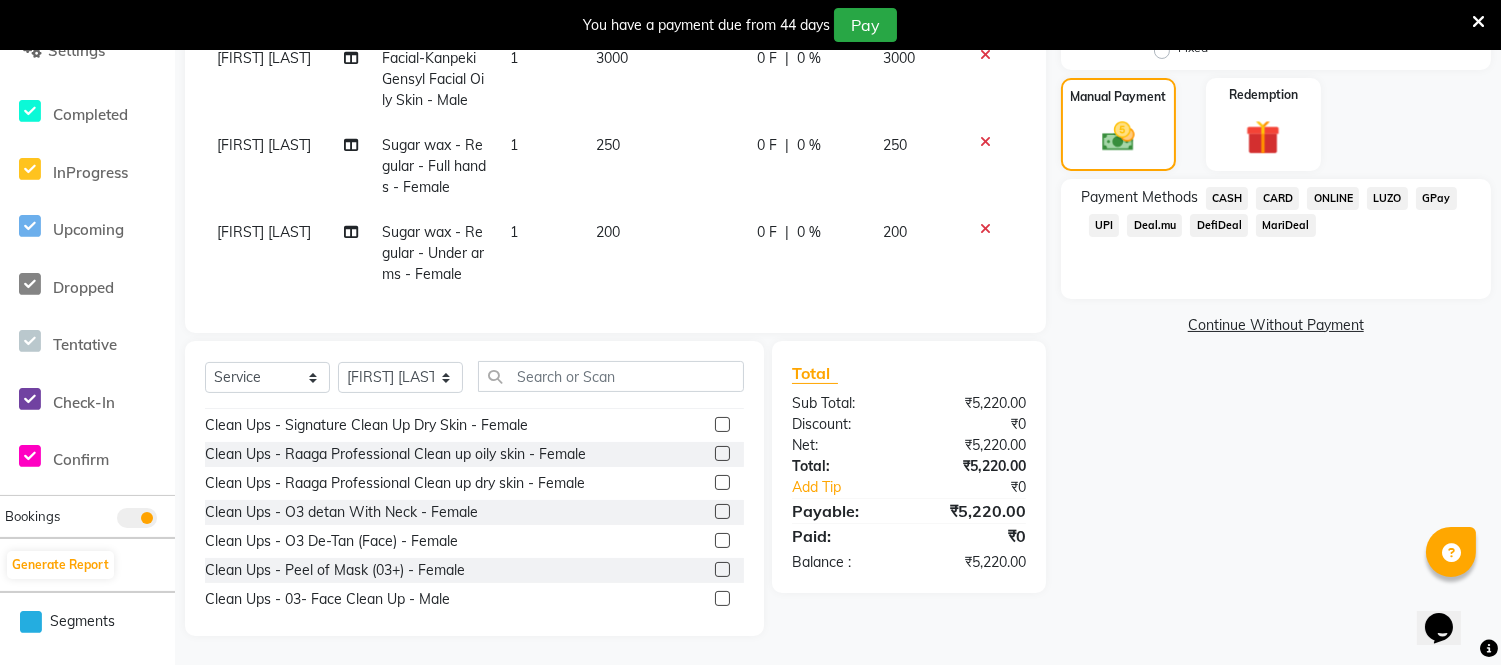 click on "ONLINE" 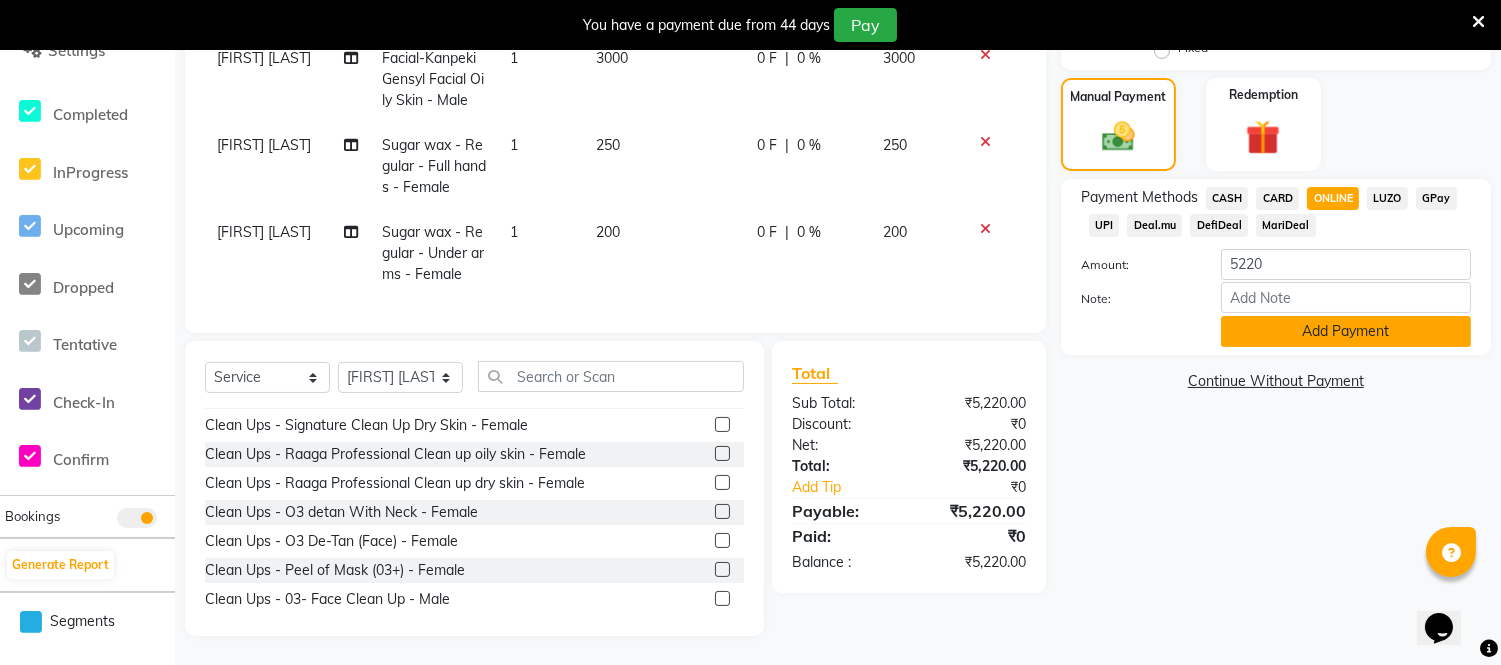 click on "Add Payment" 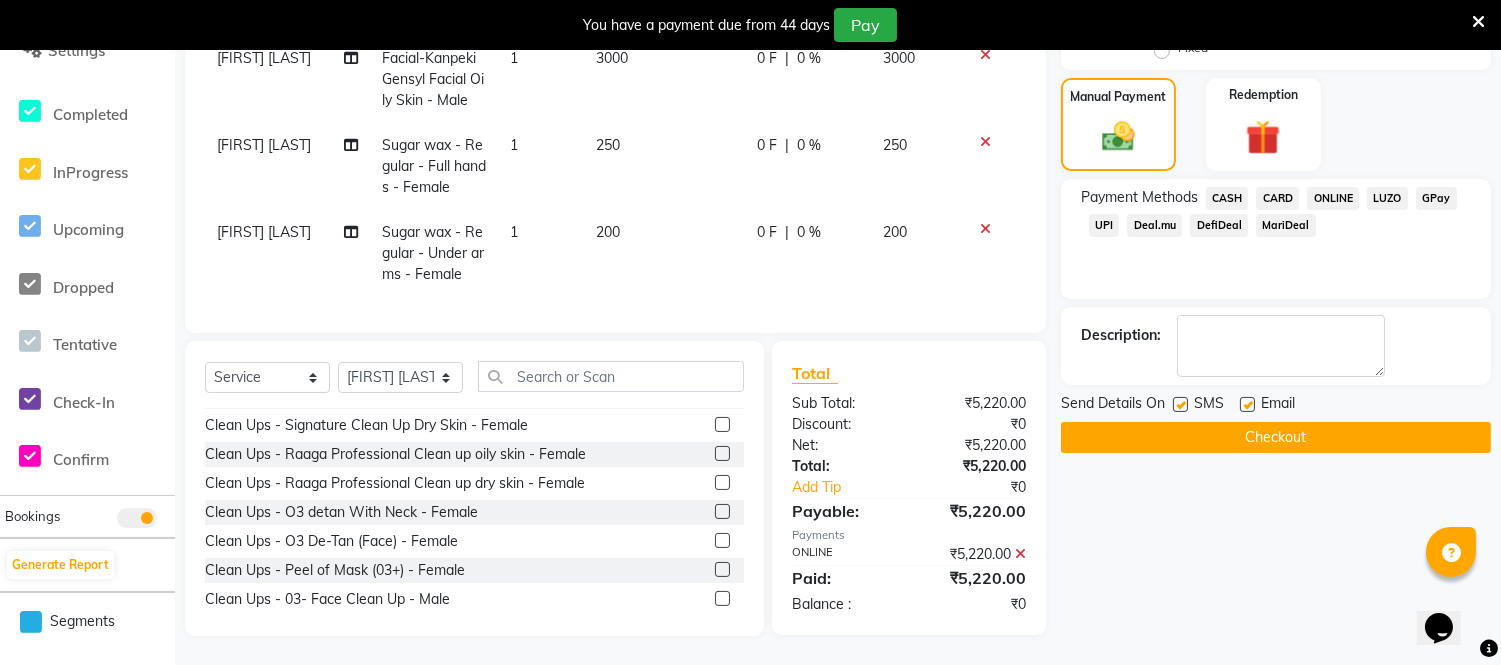 click 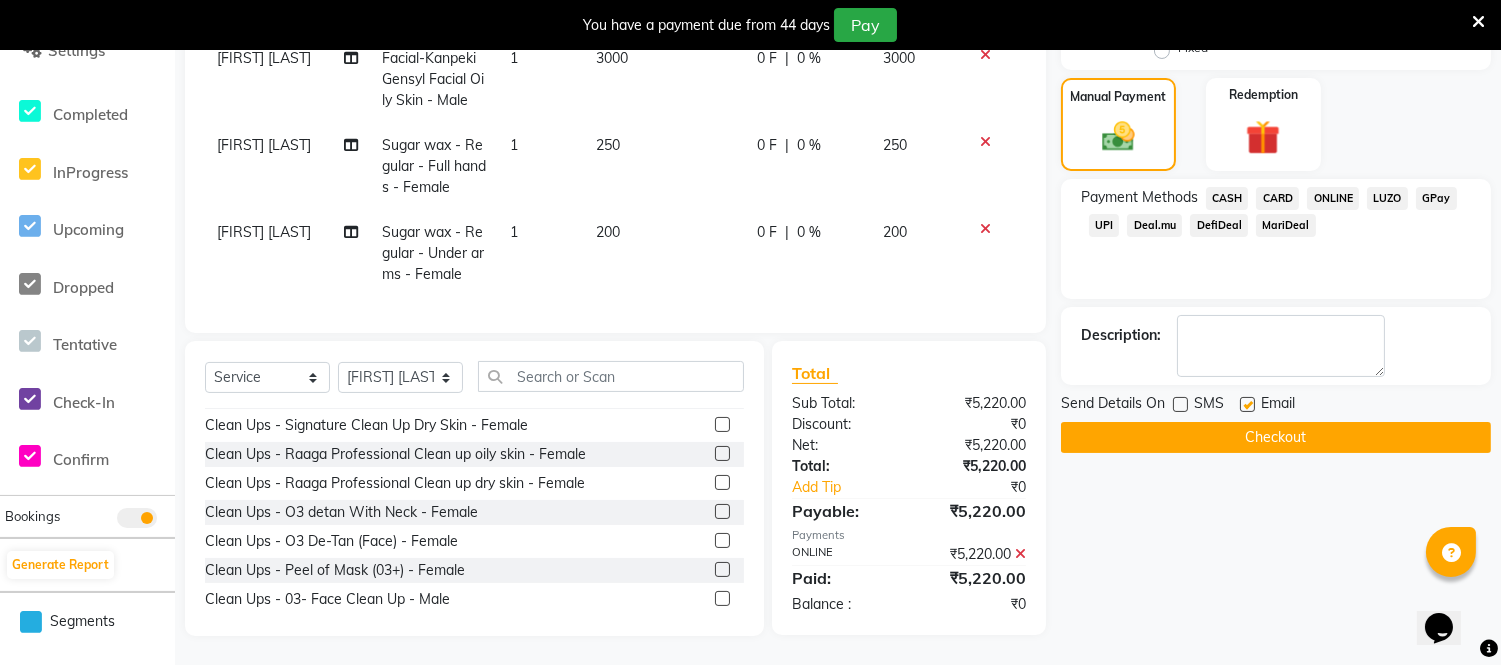 click 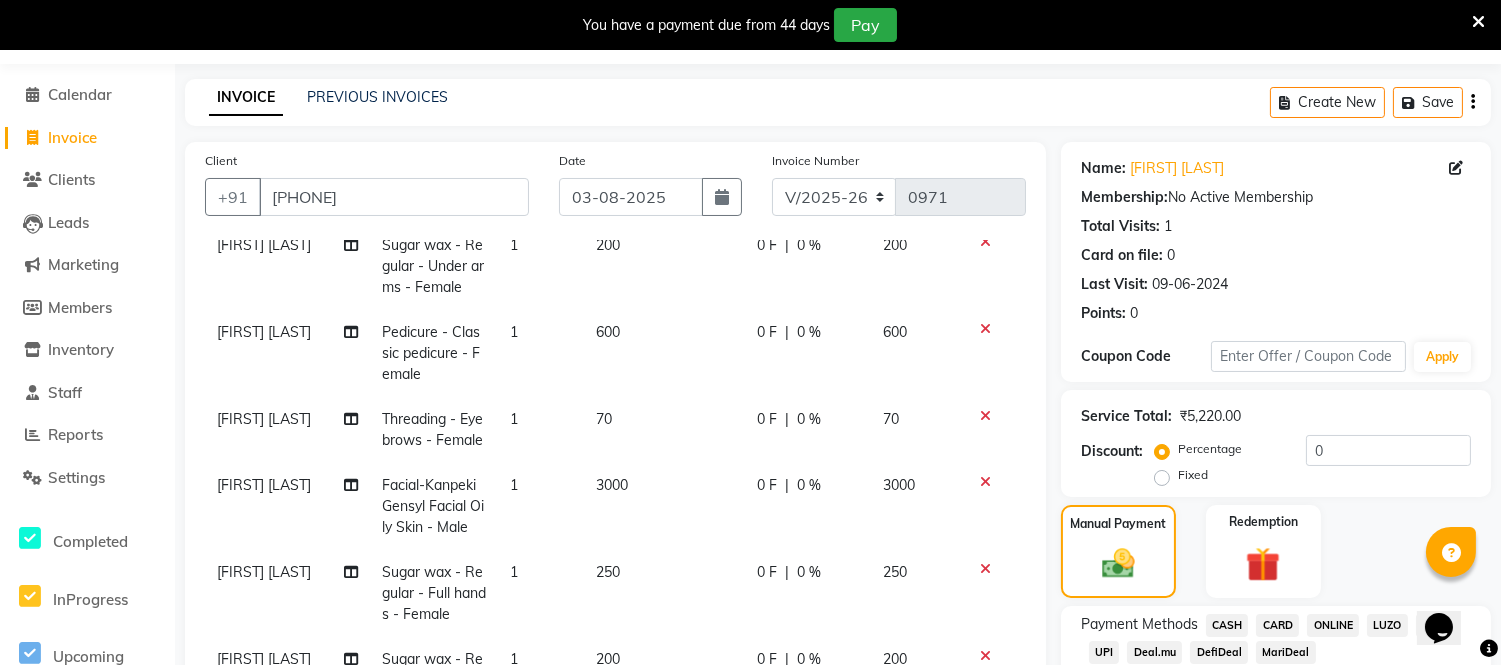 scroll, scrollTop: 41, scrollLeft: 0, axis: vertical 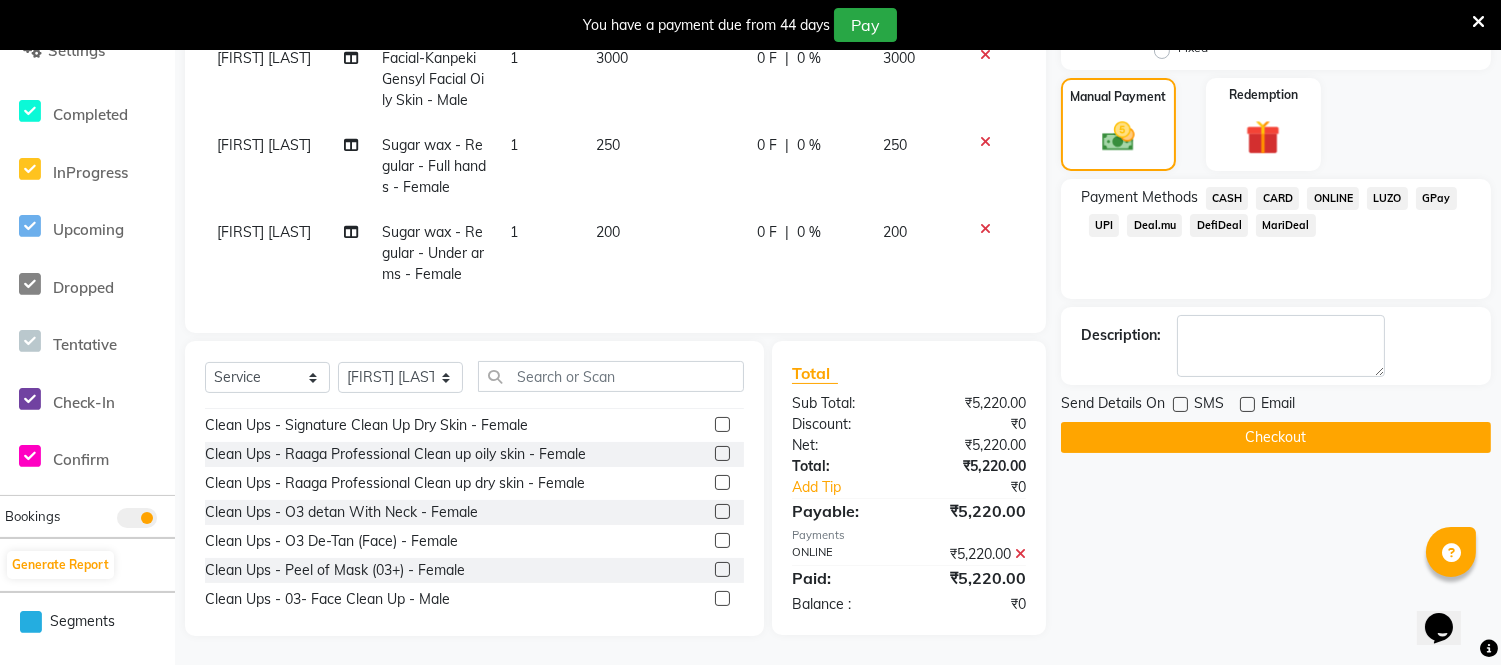 click on "Checkout" 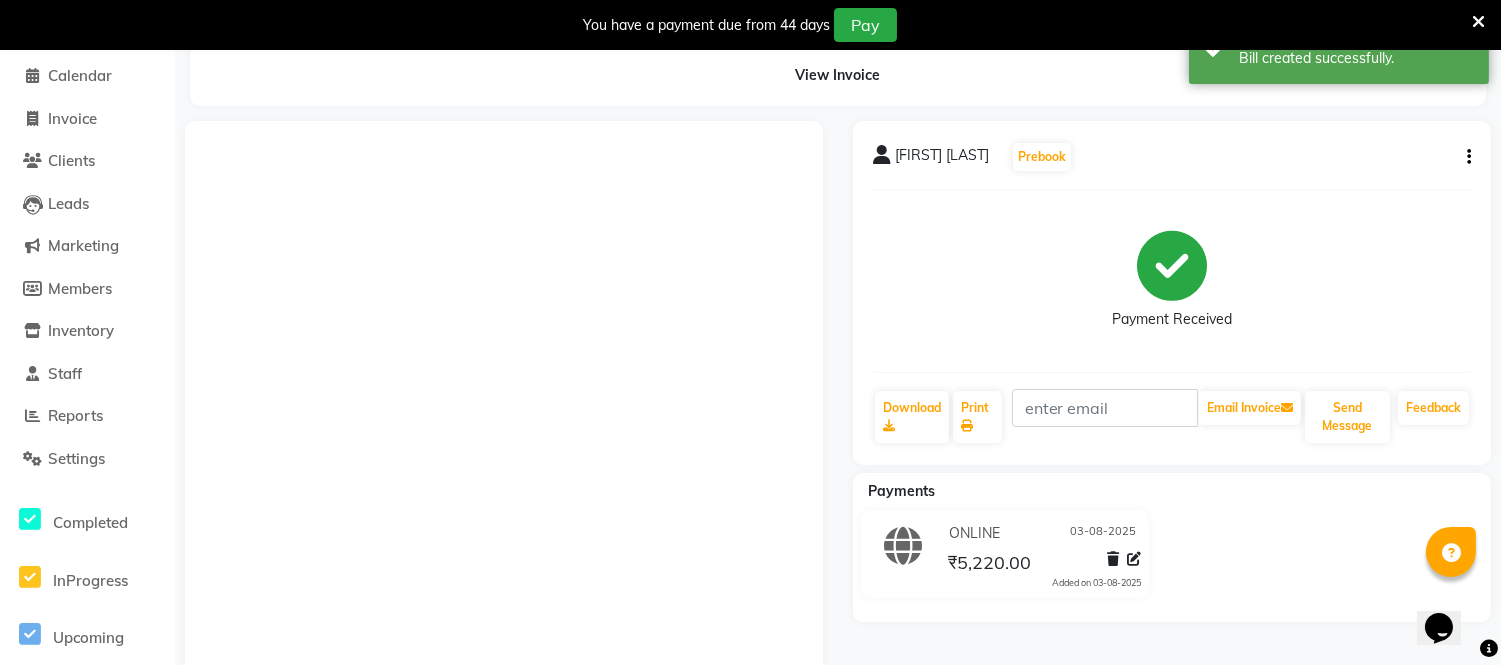 scroll, scrollTop: 0, scrollLeft: 0, axis: both 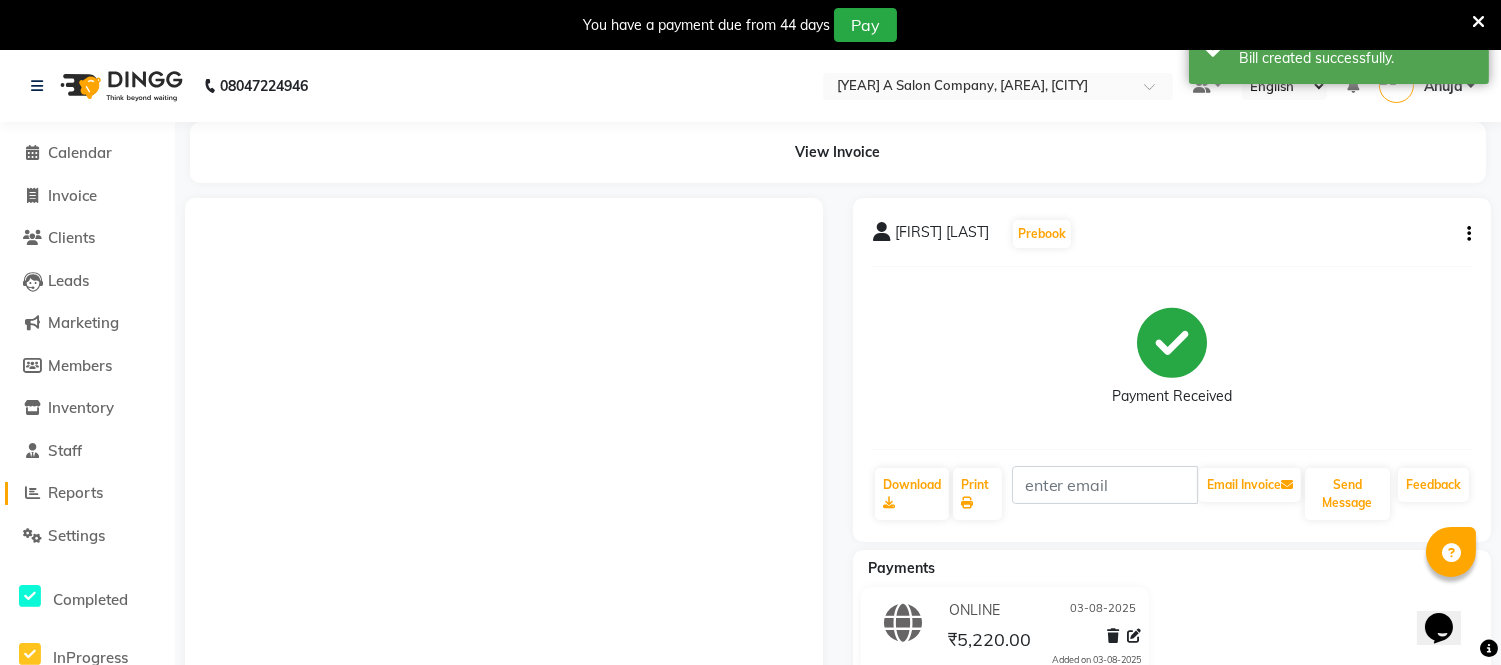 click on "Reports" 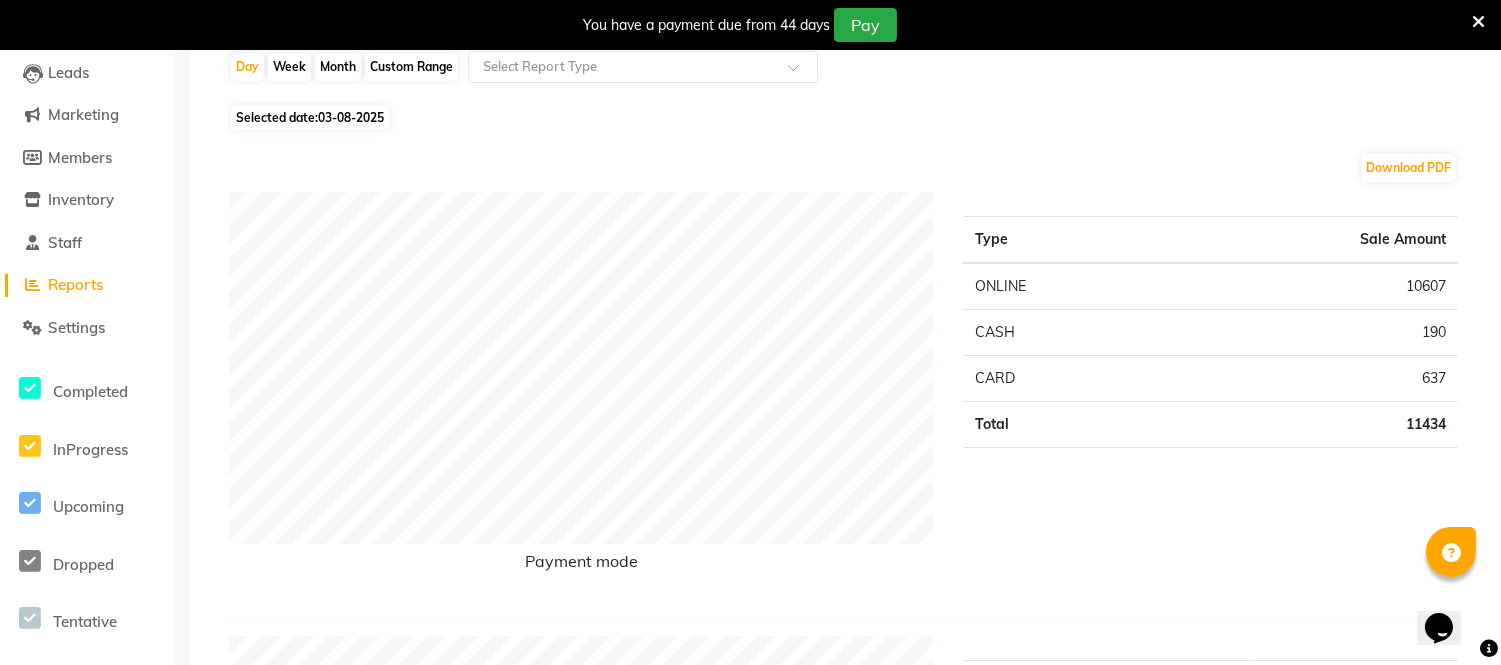 scroll, scrollTop: 0, scrollLeft: 0, axis: both 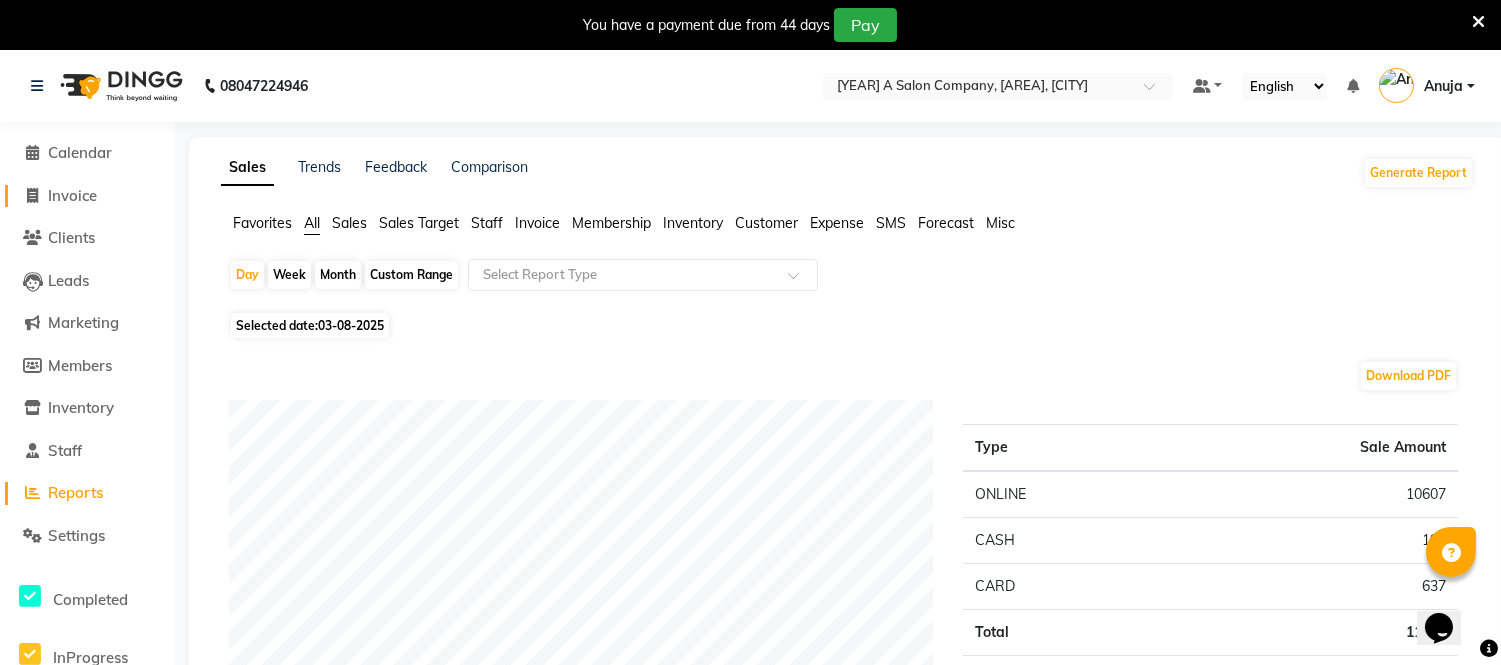 click on "Invoice" 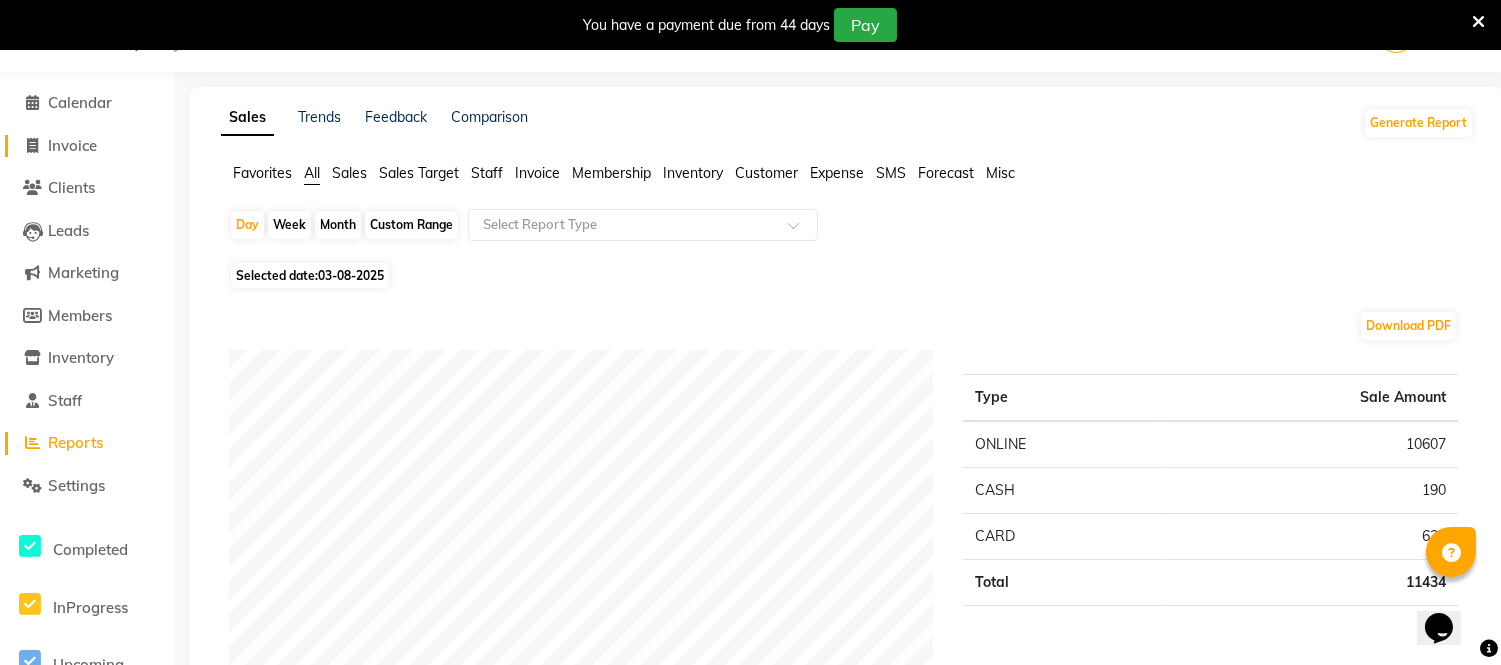 select on "4955" 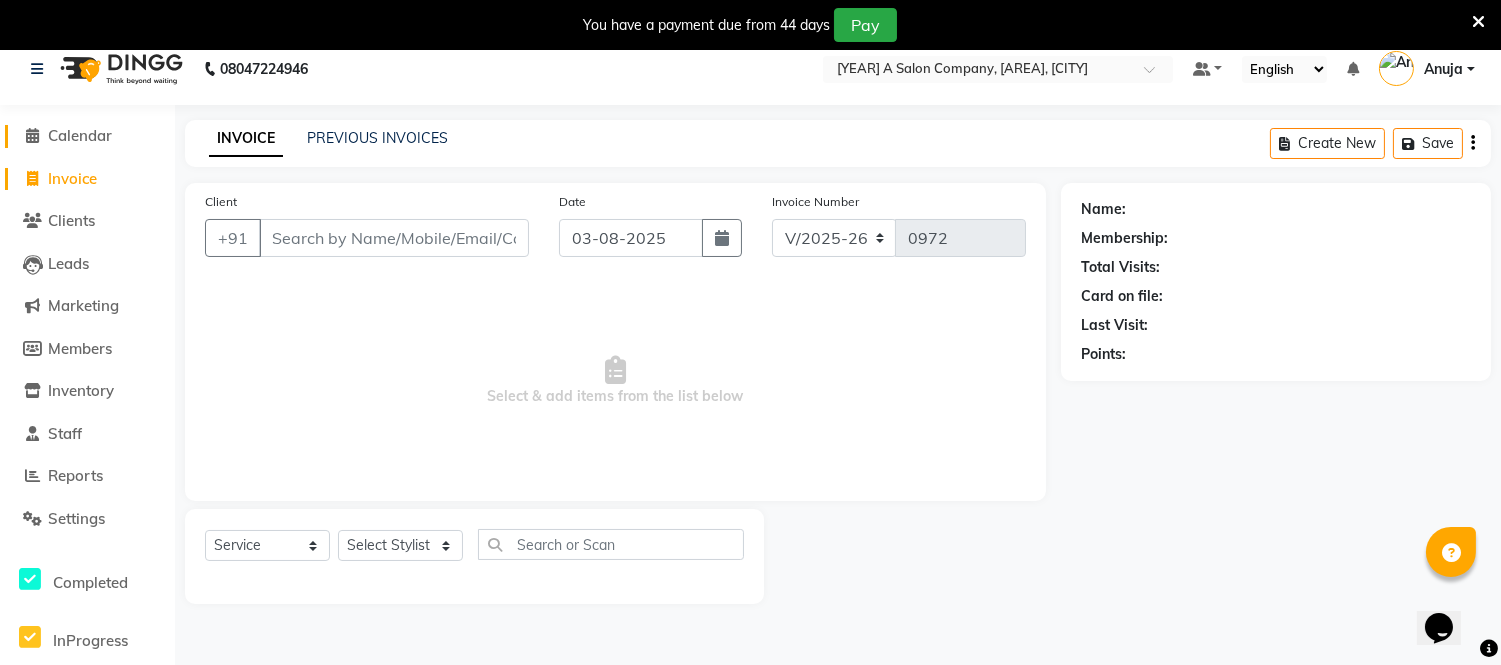 scroll, scrollTop: 0, scrollLeft: 0, axis: both 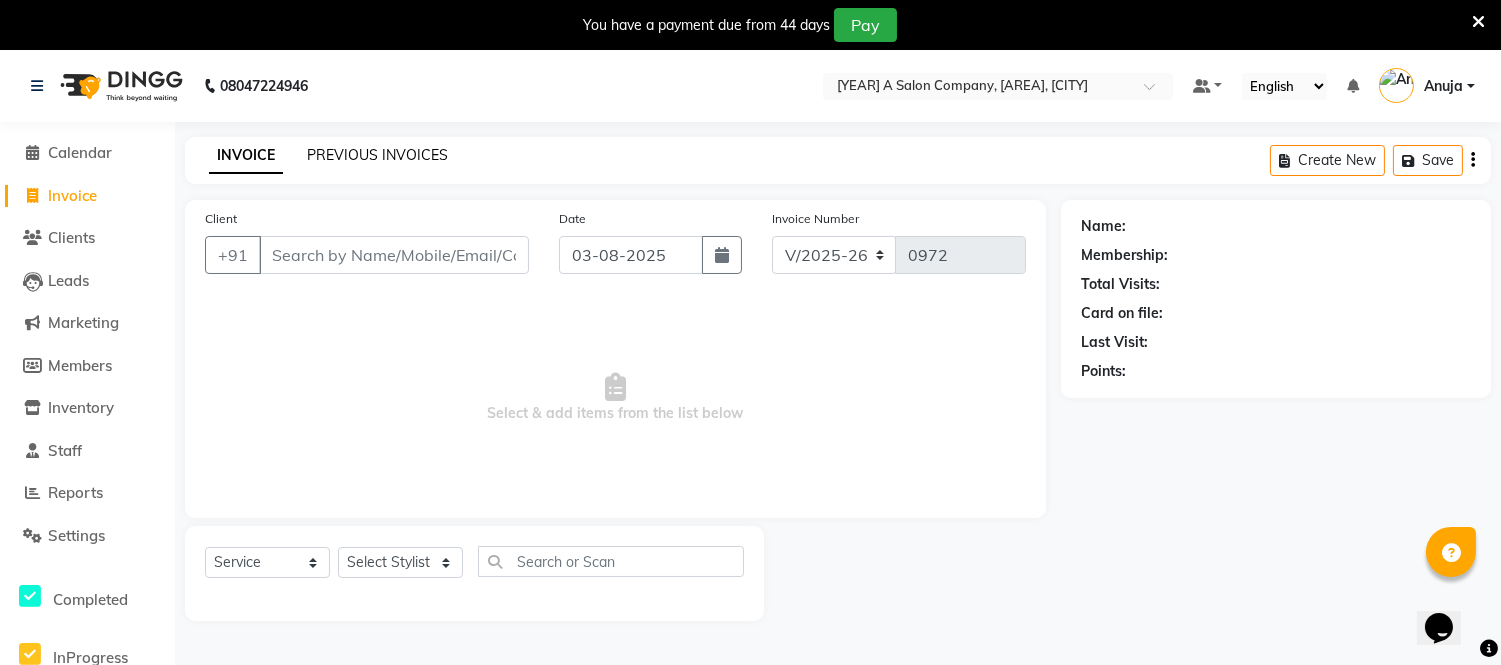 click on "PREVIOUS INVOICES" 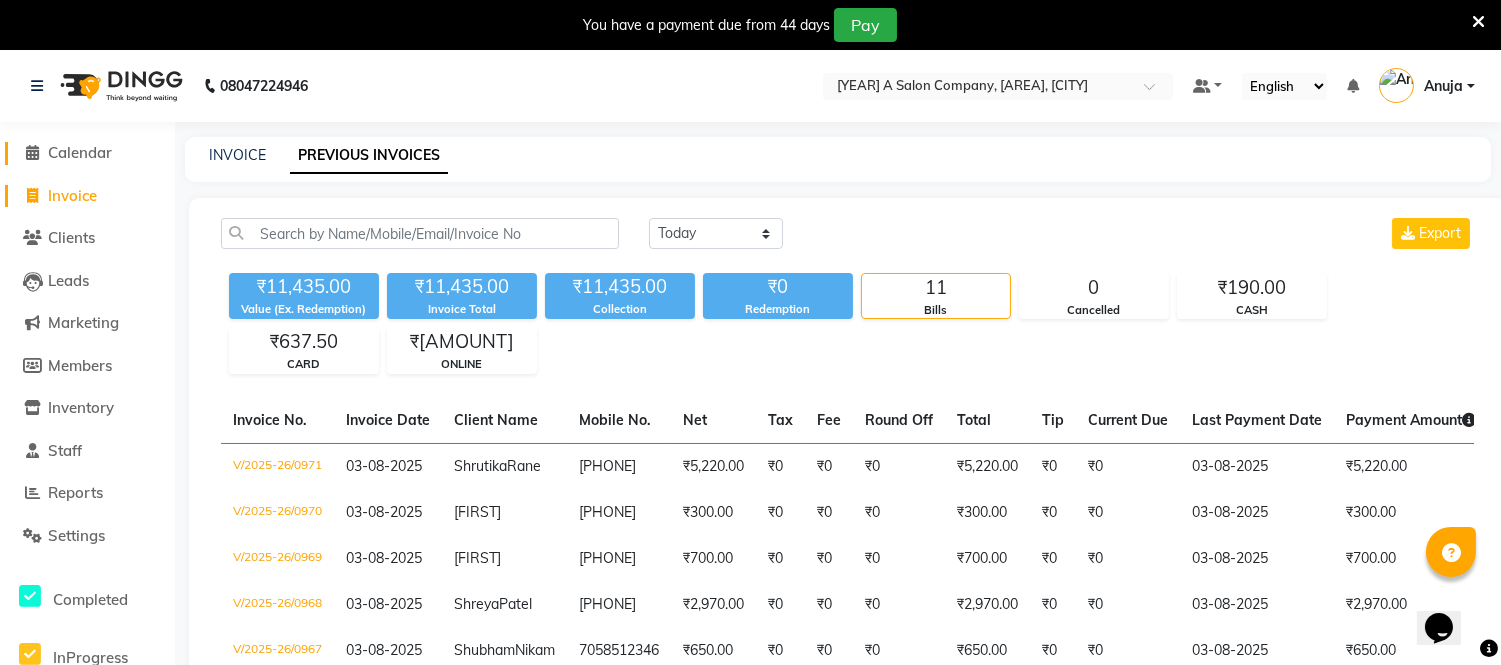 drag, startPoint x: 98, startPoint y: 148, endPoint x: 148, endPoint y: 157, distance: 50.803543 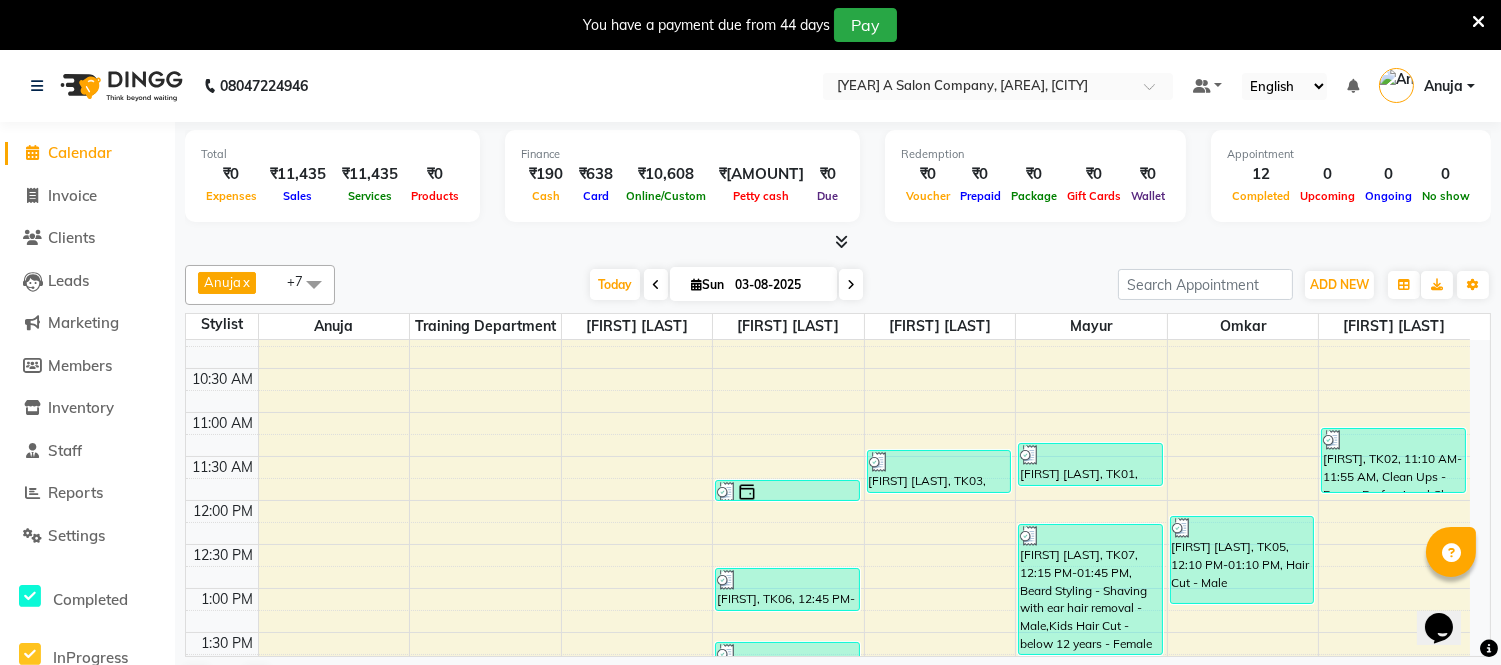 scroll, scrollTop: 0, scrollLeft: 0, axis: both 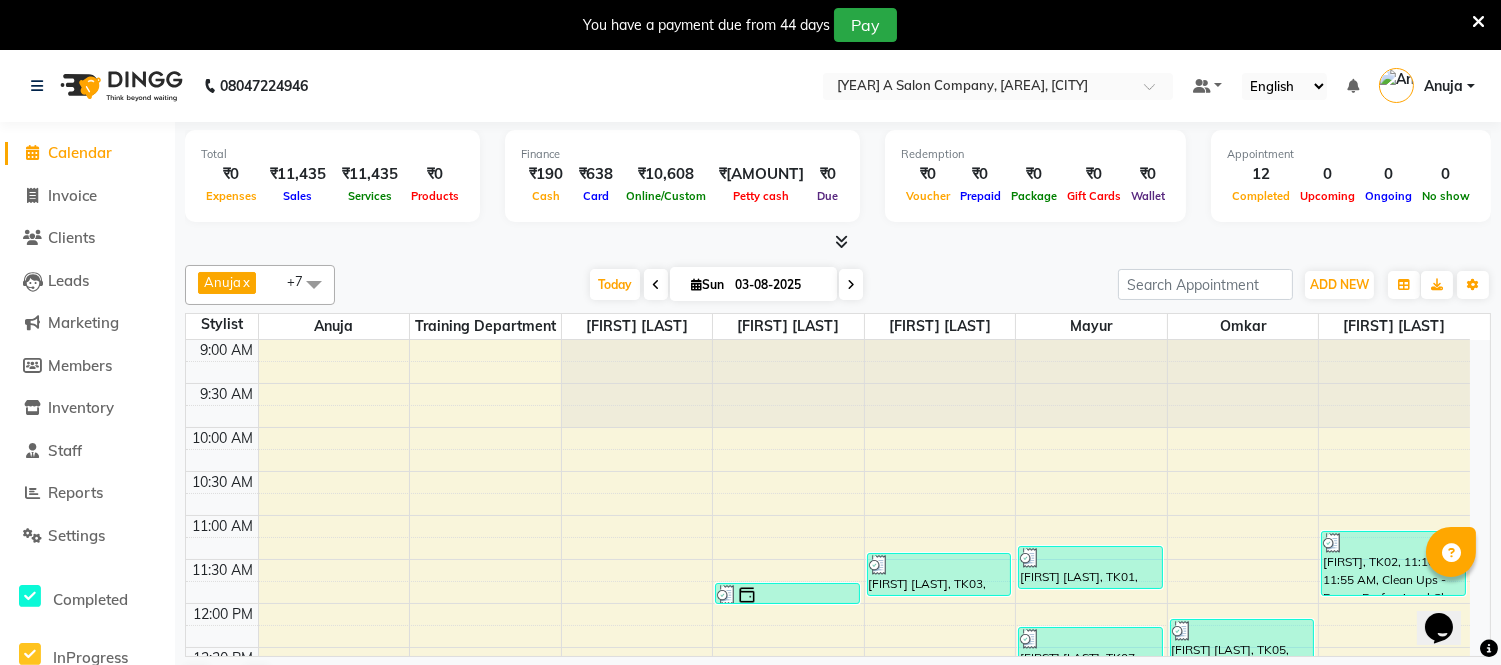 click at bounding box center [656, 284] 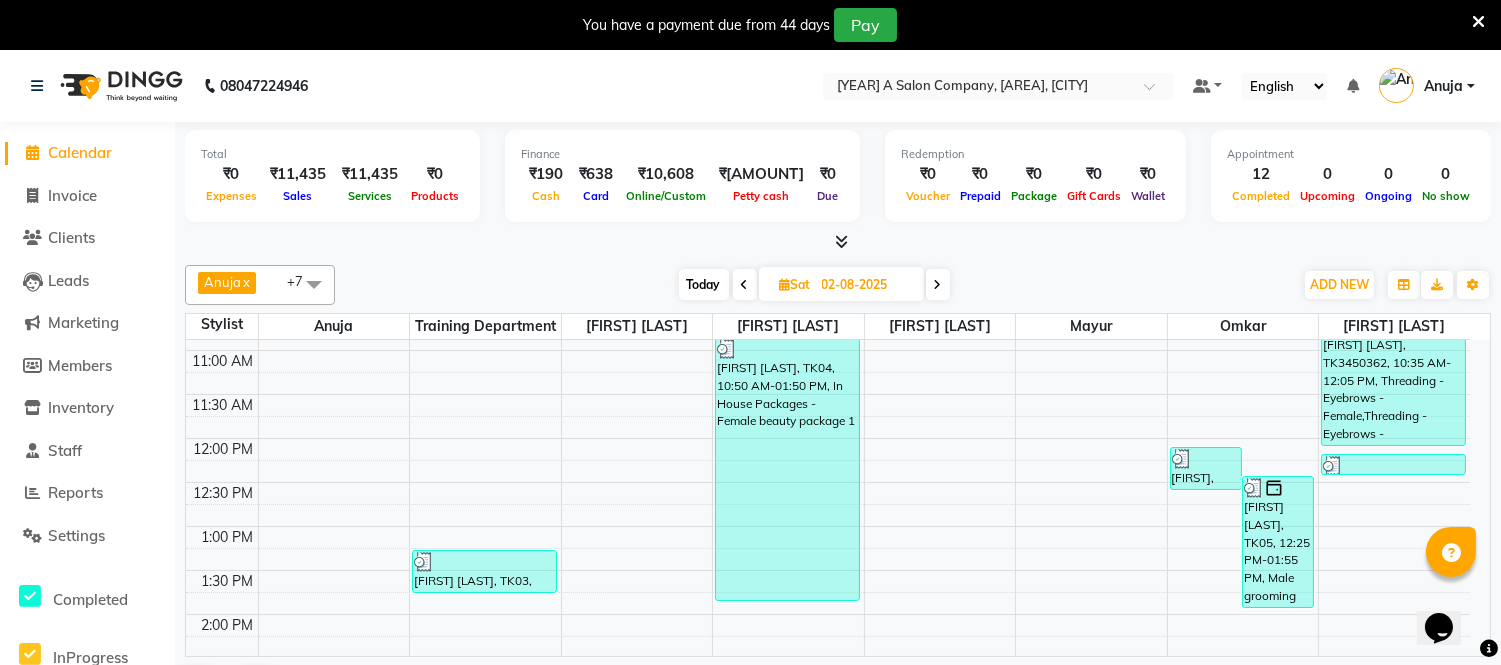 scroll, scrollTop: 0, scrollLeft: 0, axis: both 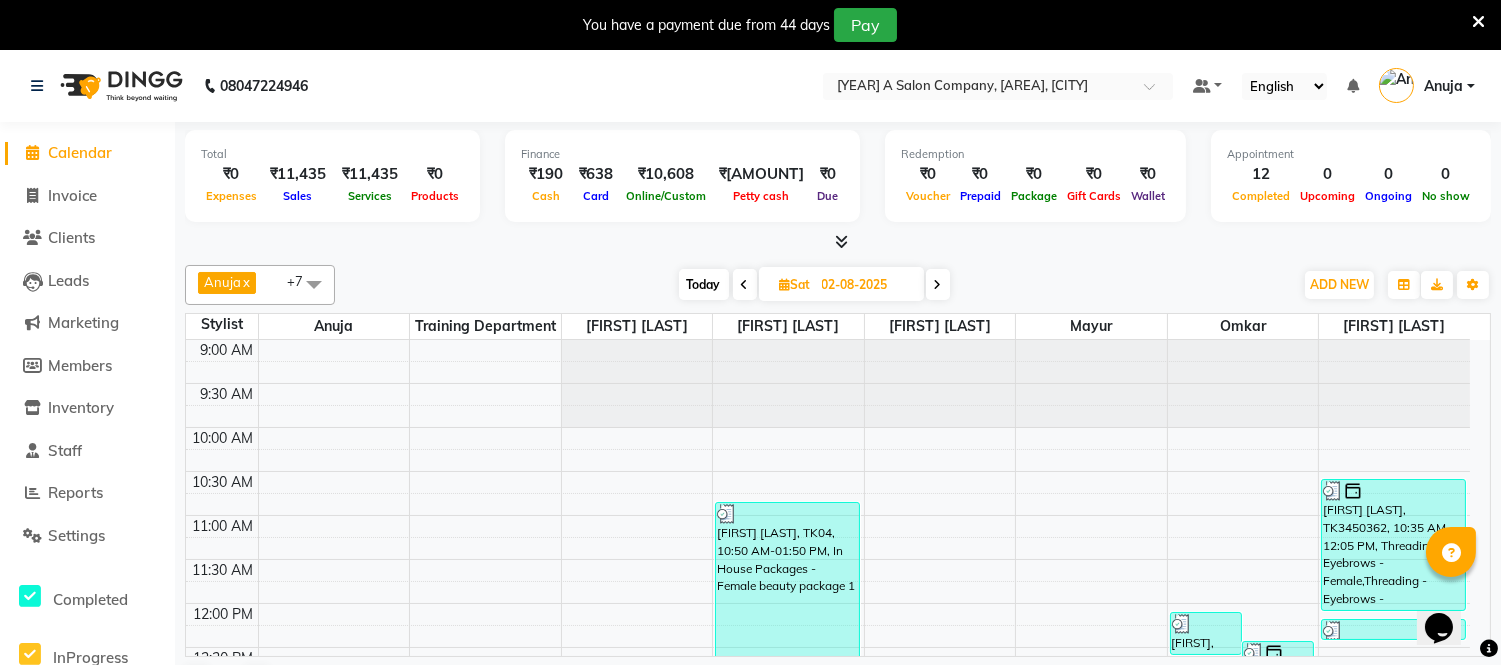 click at bounding box center [745, 285] 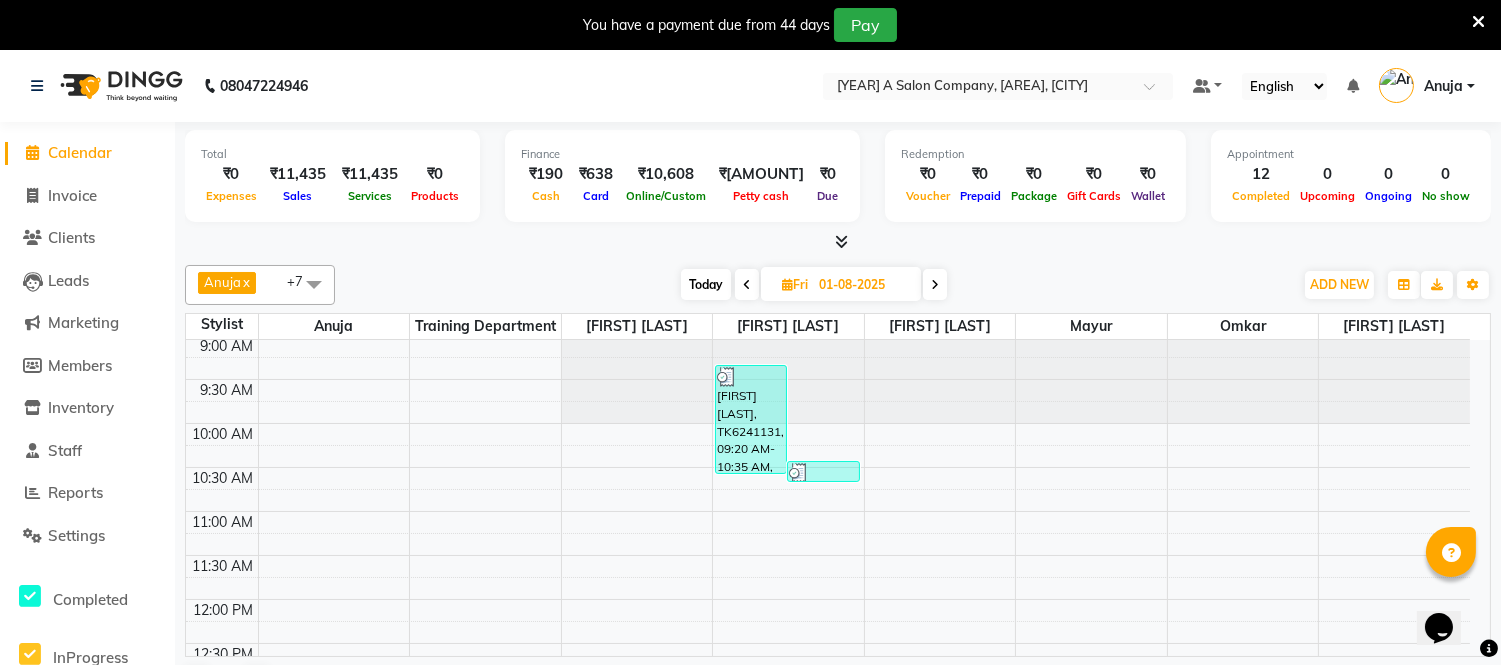 scroll, scrollTop: 0, scrollLeft: 0, axis: both 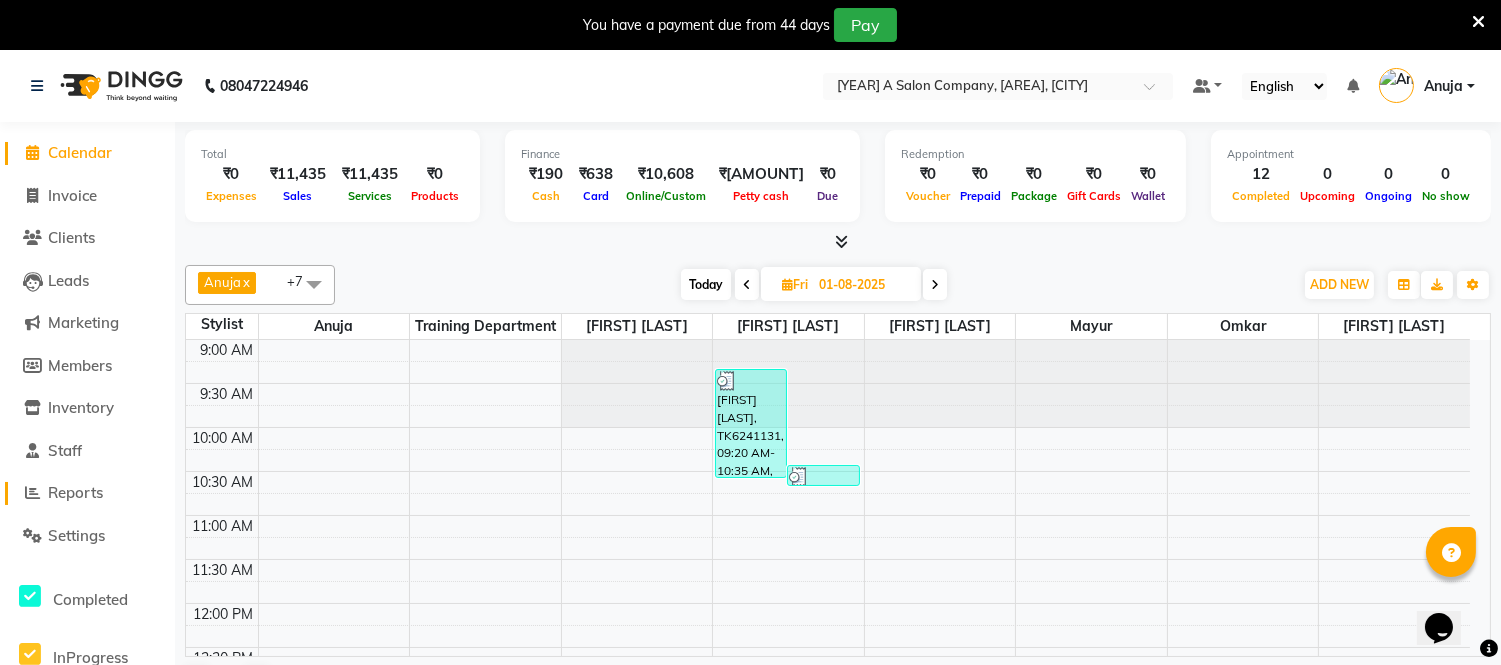 click on "Reports" 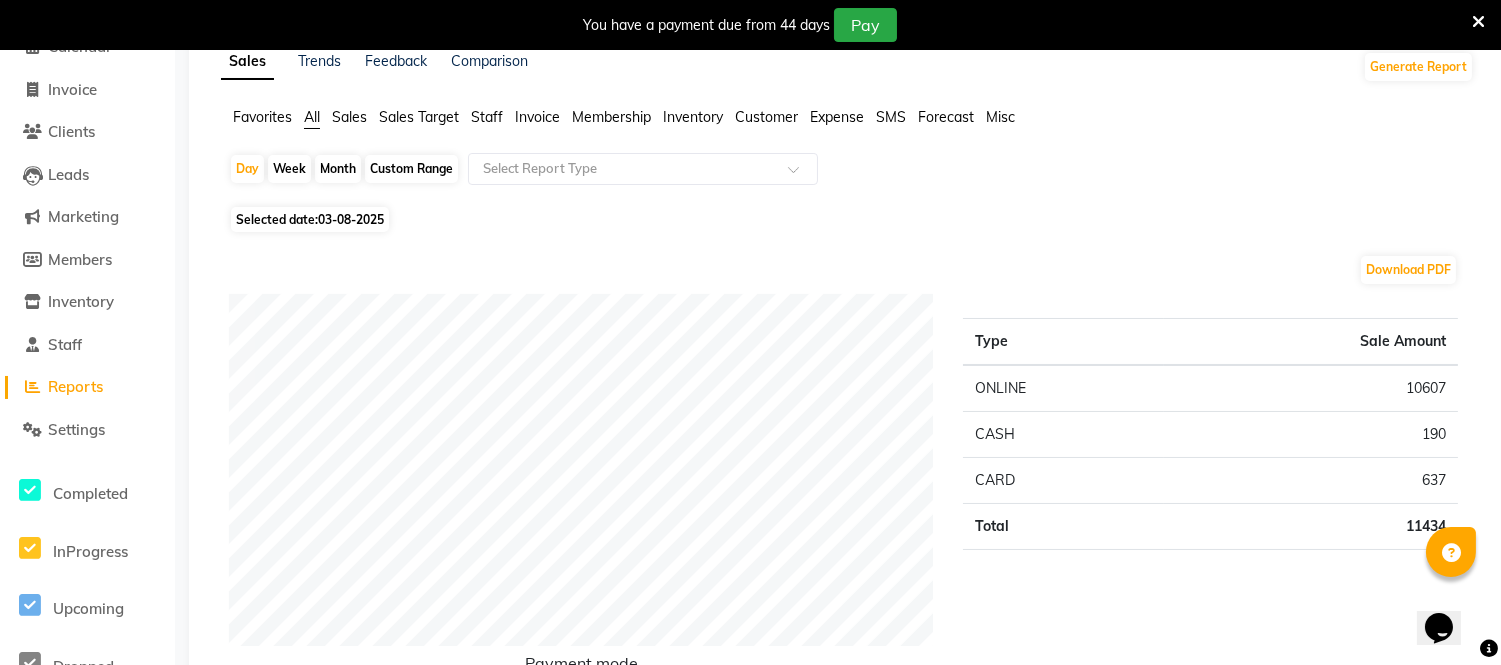 scroll, scrollTop: 0, scrollLeft: 0, axis: both 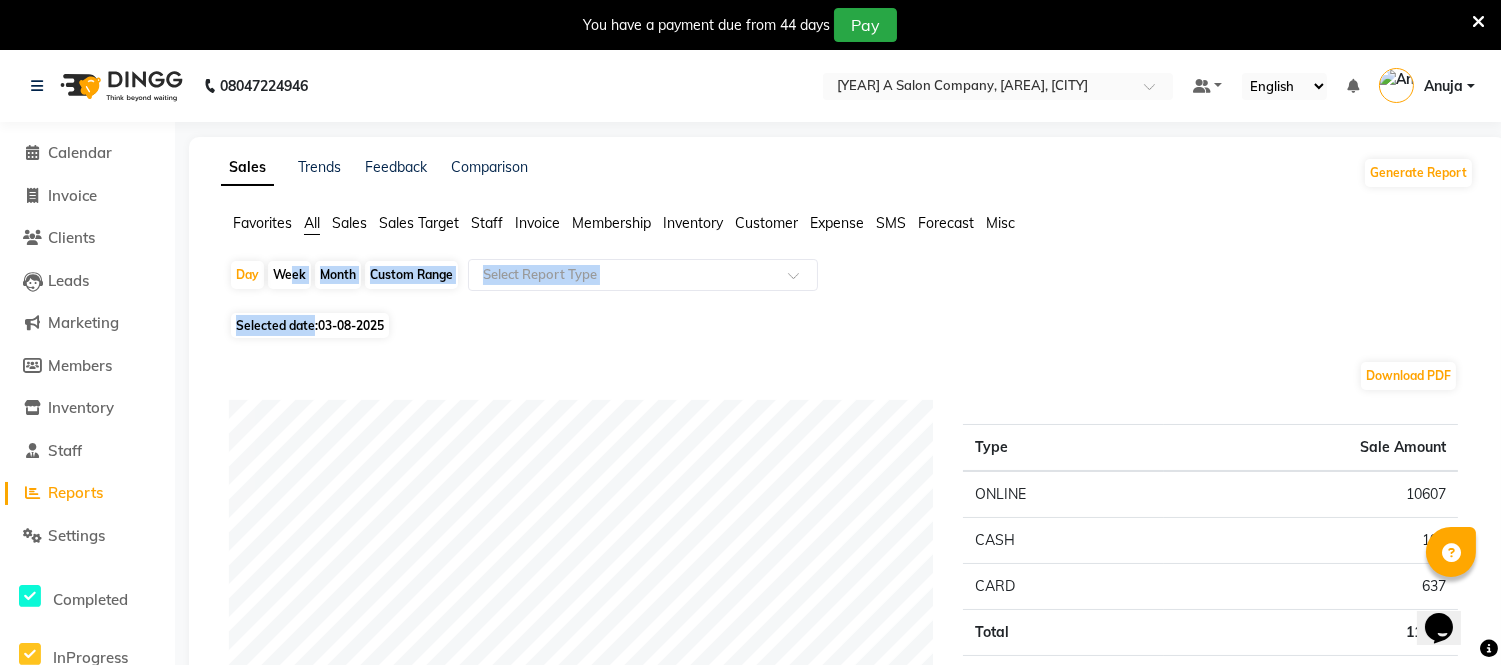 drag, startPoint x: 280, startPoint y: 273, endPoint x: 318, endPoint y: 323, distance: 62.801273 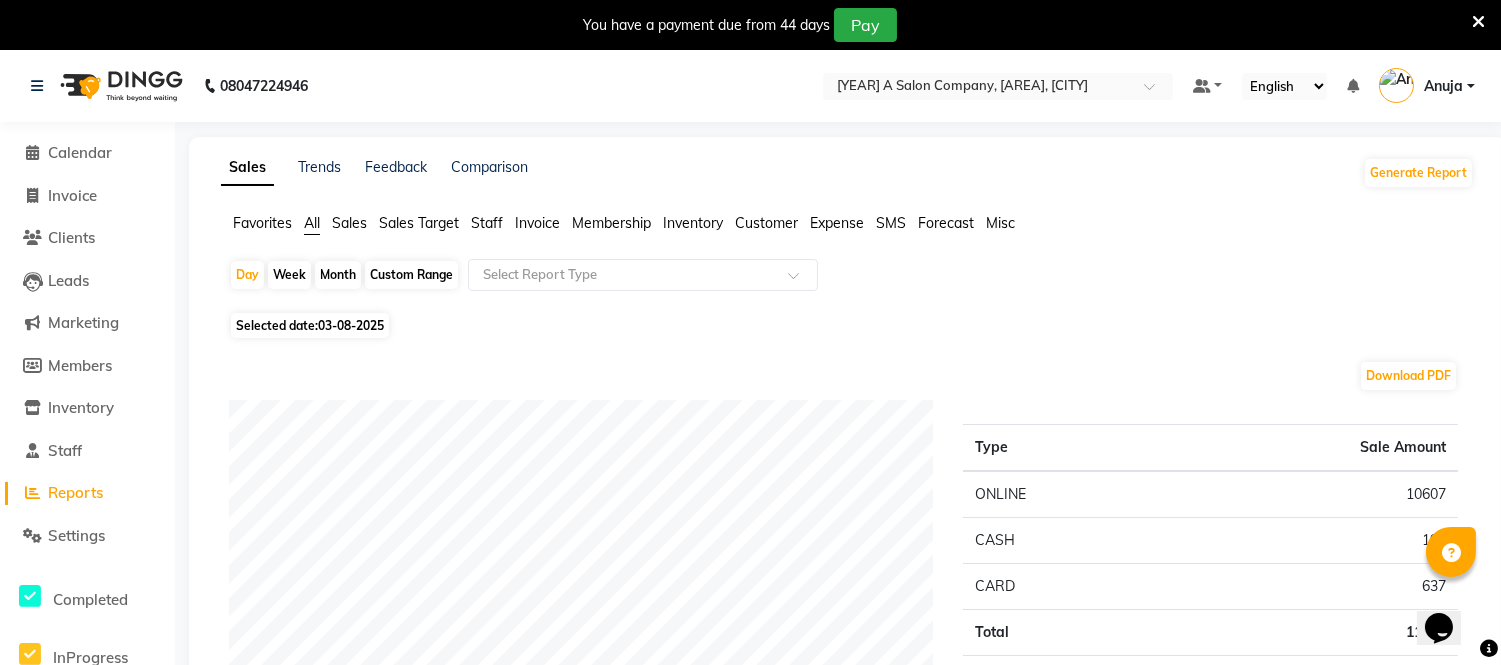 click on "Download PDF Payment mode Type Sale Amount ONLINE 10607 CASH 190 CARD 637 Total 11434 Staff summary Type Sale Amount Pallavi Wali 3570 Shanti Palkonda 3160 Rakhi Mandal 2407 Mayur 1347 Omkar 650 Training Department 300 Total 11434 Sales summary Type Sale Amount Memberships 0 Vouchers 0 Gift card 0 Products 0 Packages 0 Tips 0 Prepaid 0 Services 11435 Fee 0 Total 11435 Service by category Type Sale Amount FACIAL - New 3000 CLEAN UPS - New 2637 Sugar wax - Regular - New 2350 Hair Cut- New 1 1700 PEDICURE - New 600 THREADING - New 550 BEARD STYLING -New 300 HAIR STYLING - New 1 297 Total 11434 Service sales Type Sale Amount Facial-Kanpeki Gensyl Facial Oily Skin - Male 3000 Clean Ups - 03- Face Clean Up - Female 1500 Sugar wax - Regular - Full hands - Female 750 Hair Cut with wella Hiar wash - Female 700 Sugar wax - Regular - Full legs wax - Female 650 Kids Hair Cut - below 12 years - Female 650 Clean Ups - Raaga Professional Clean up oily skin - Female 637 Sugar wax - Regular - Under arms - Female 600 600" 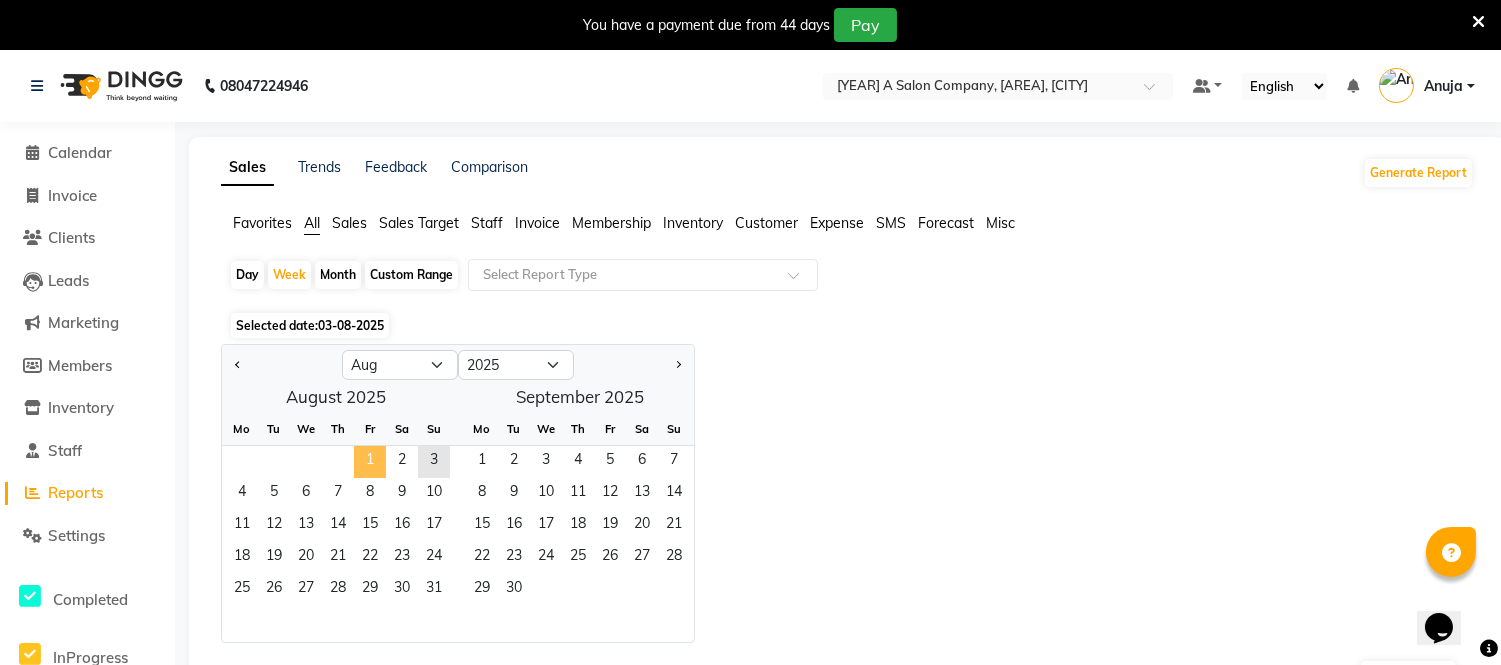 click on "1" 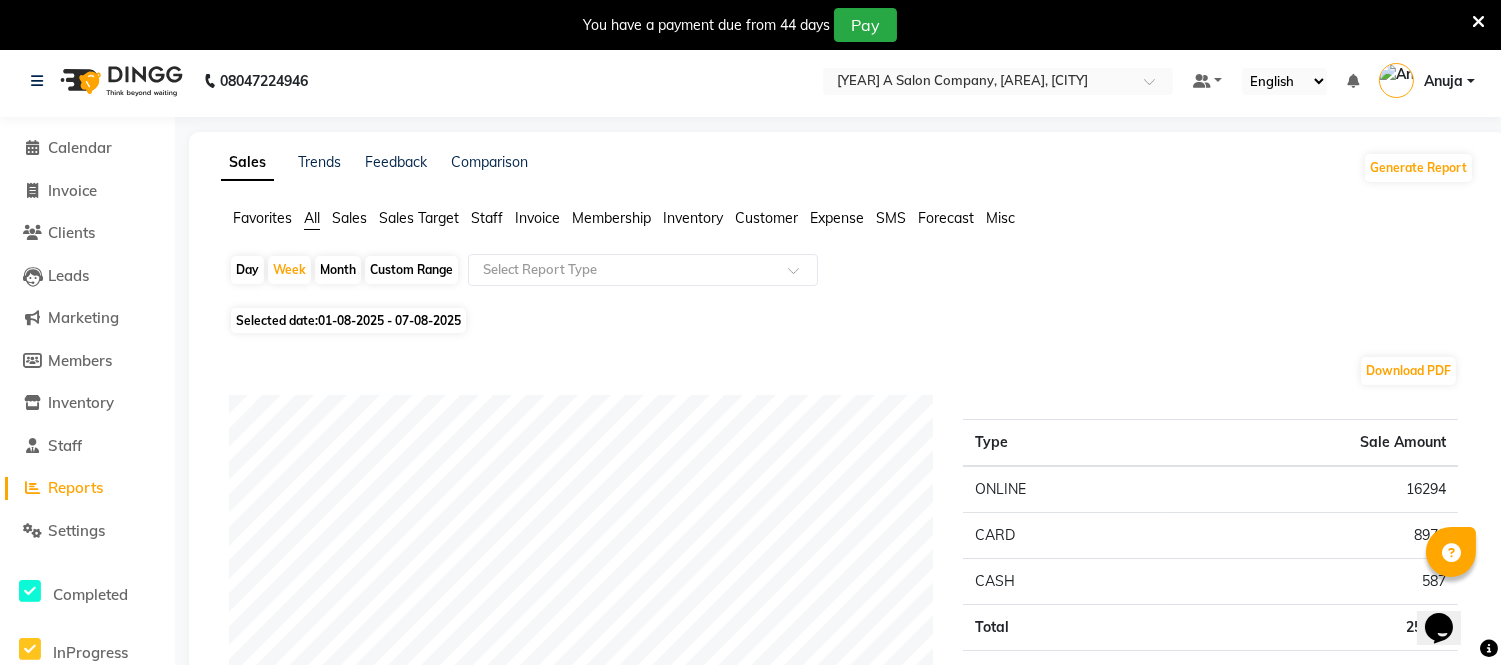 scroll, scrollTop: 0, scrollLeft: 0, axis: both 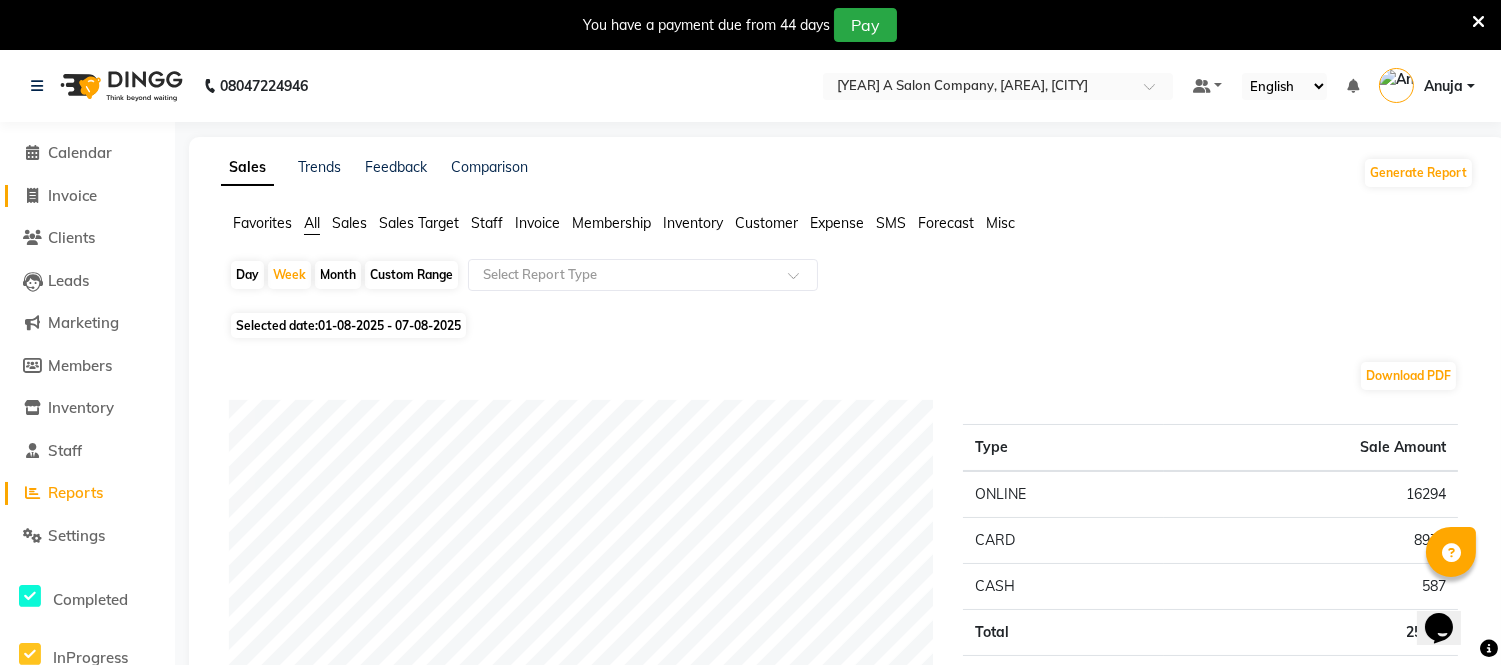 click on "Invoice" 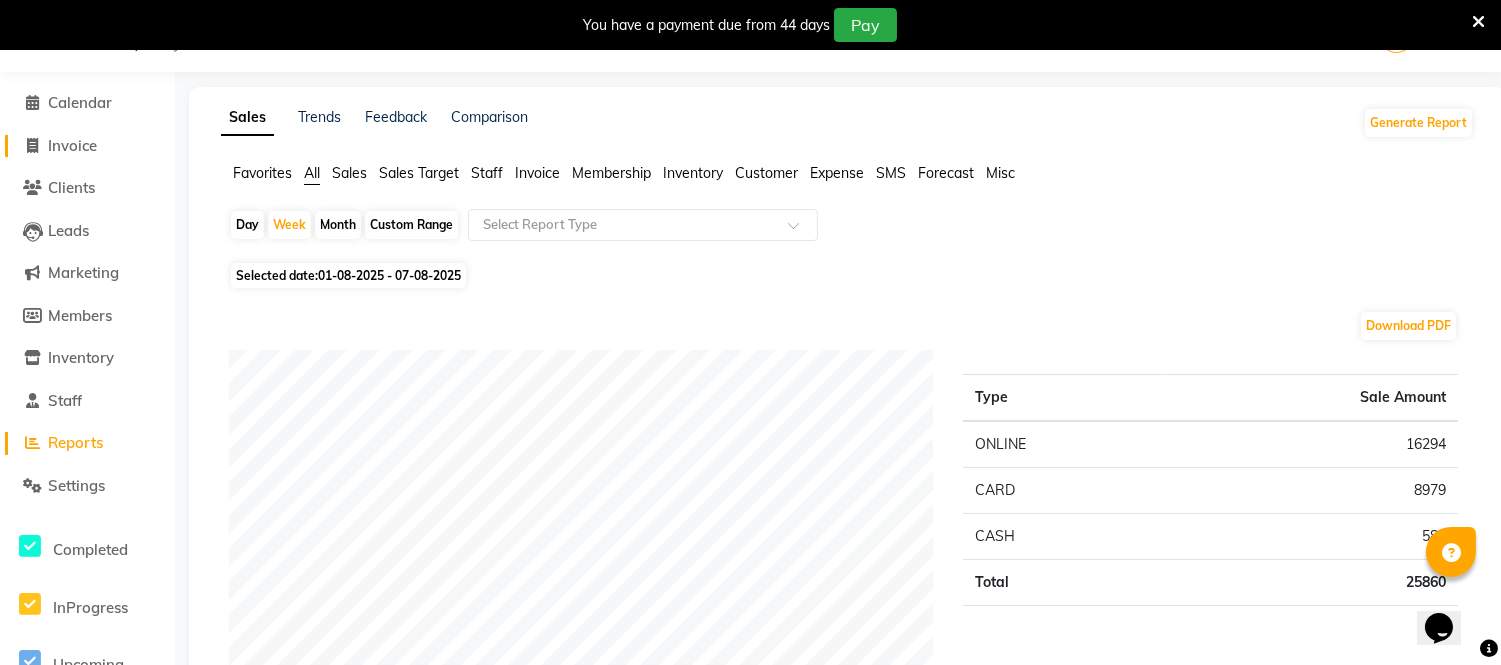 select on "4955" 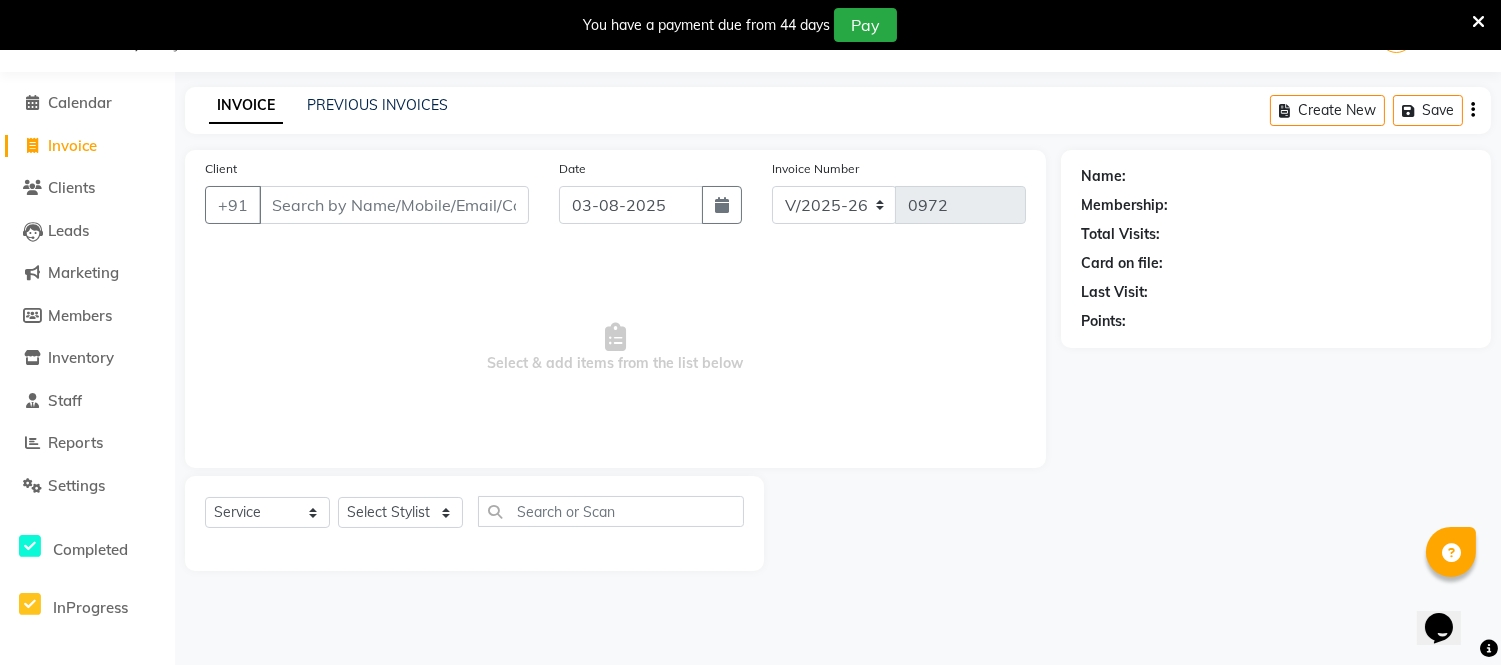 click on "Membership:" 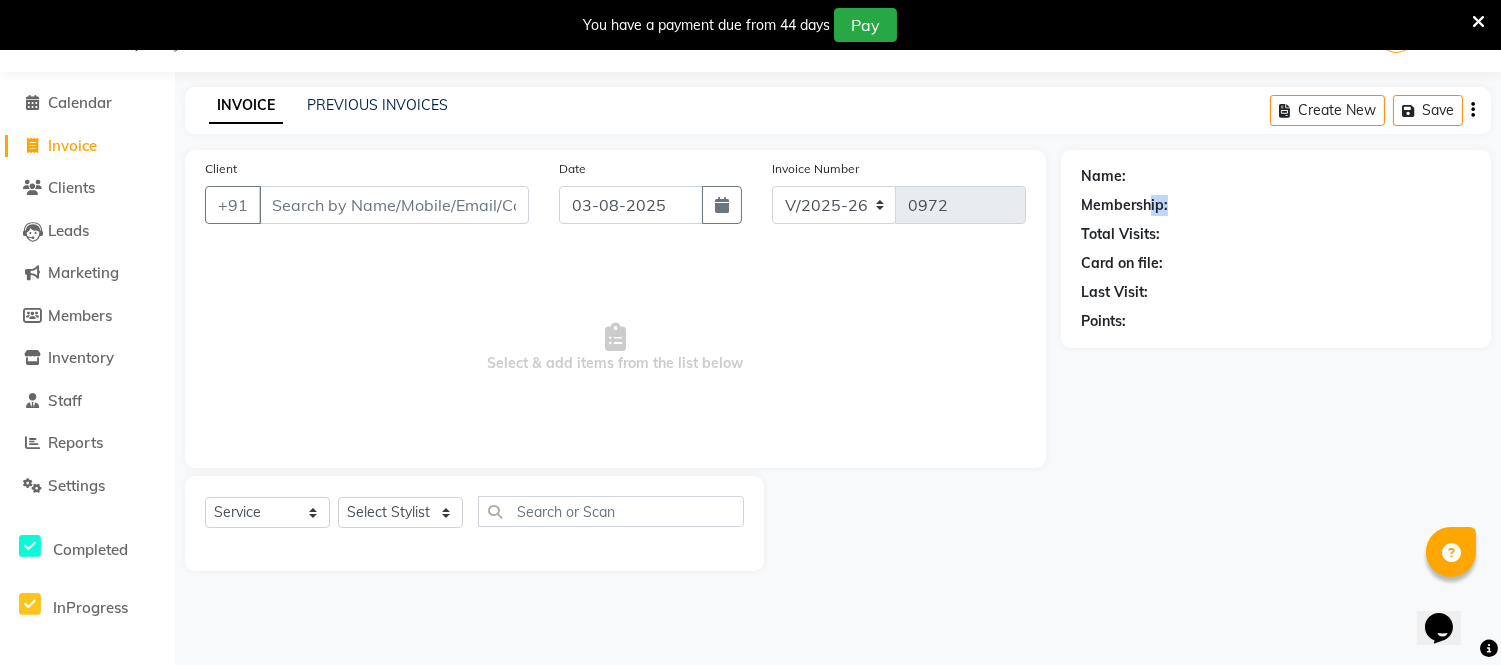 click on "Membership:" 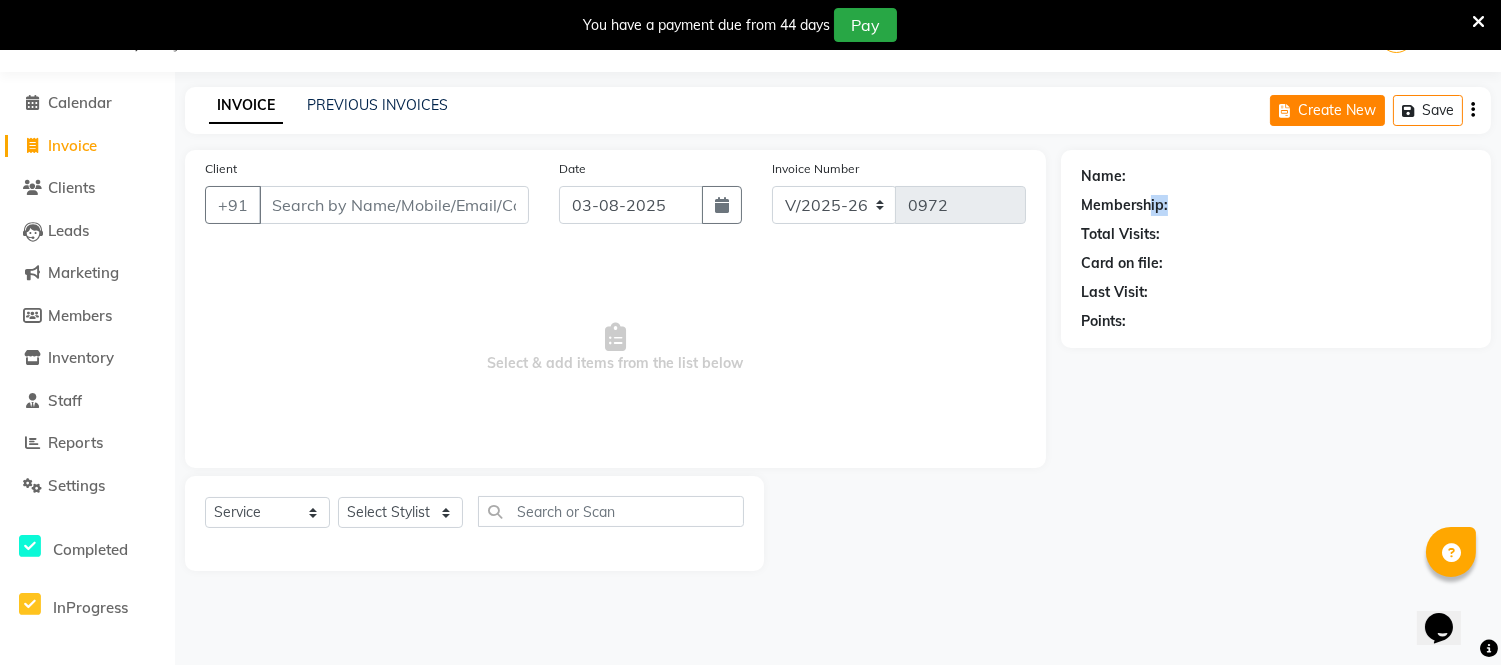 click on "Create New" 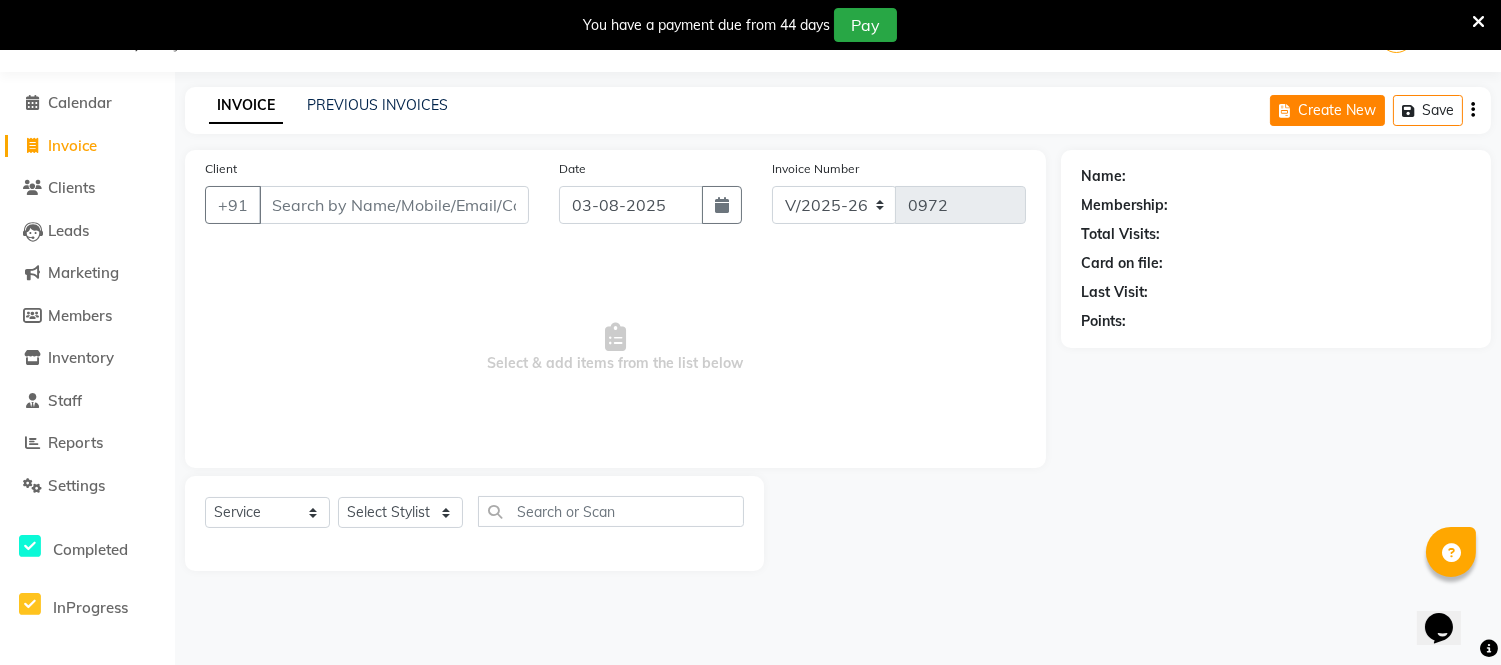 select on "4955" 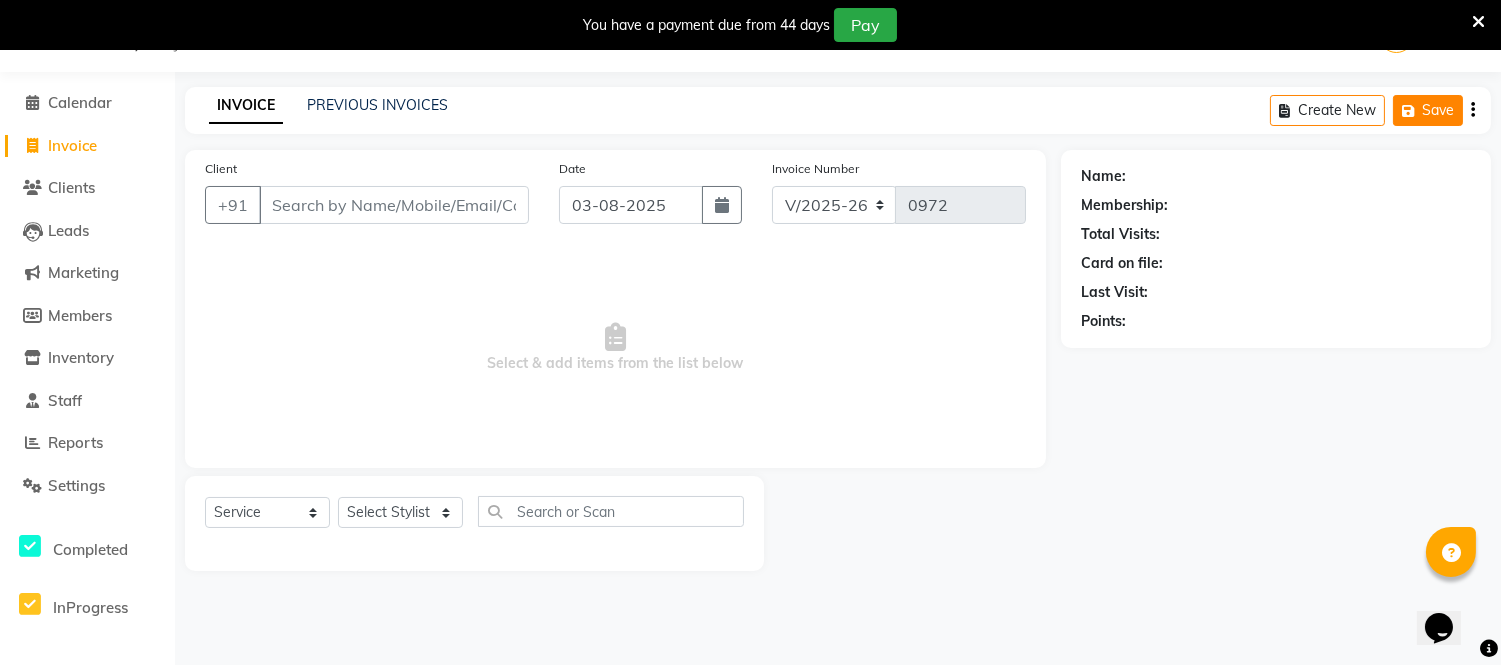 click on "Save" 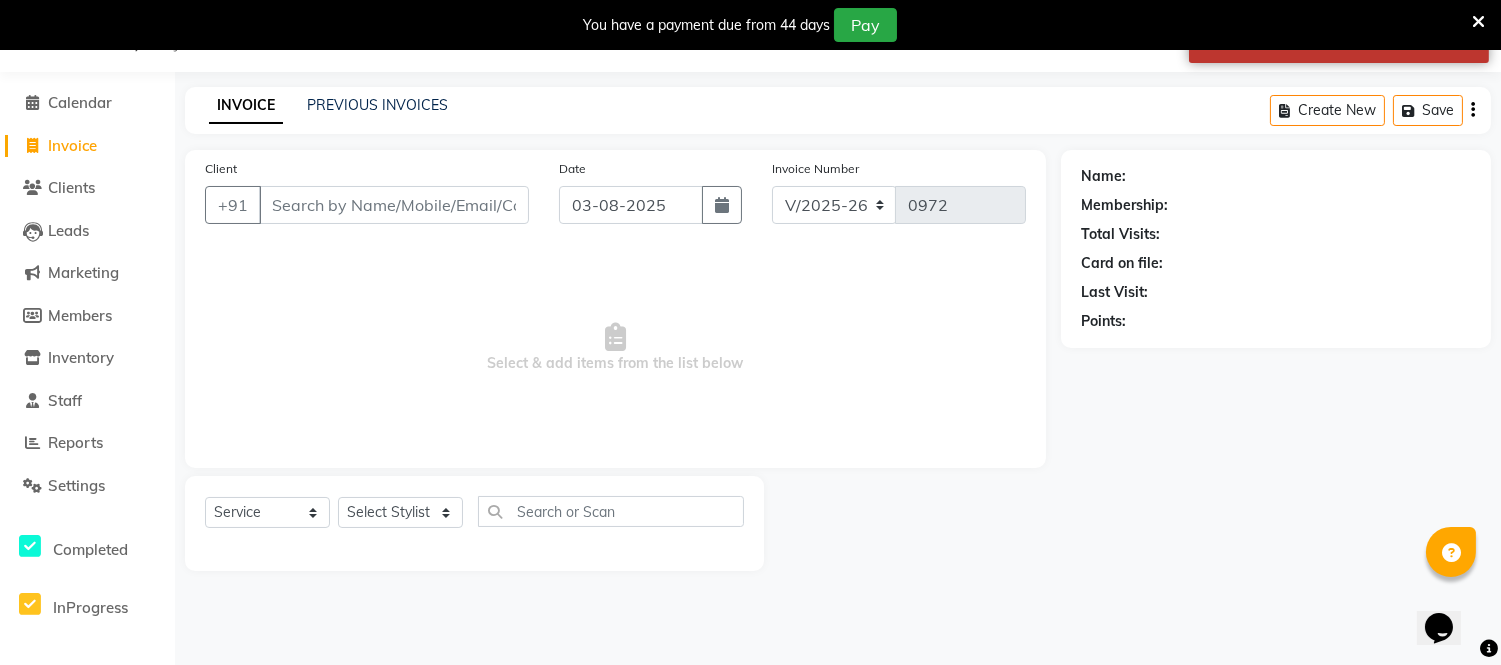 click on "Create New   Save" 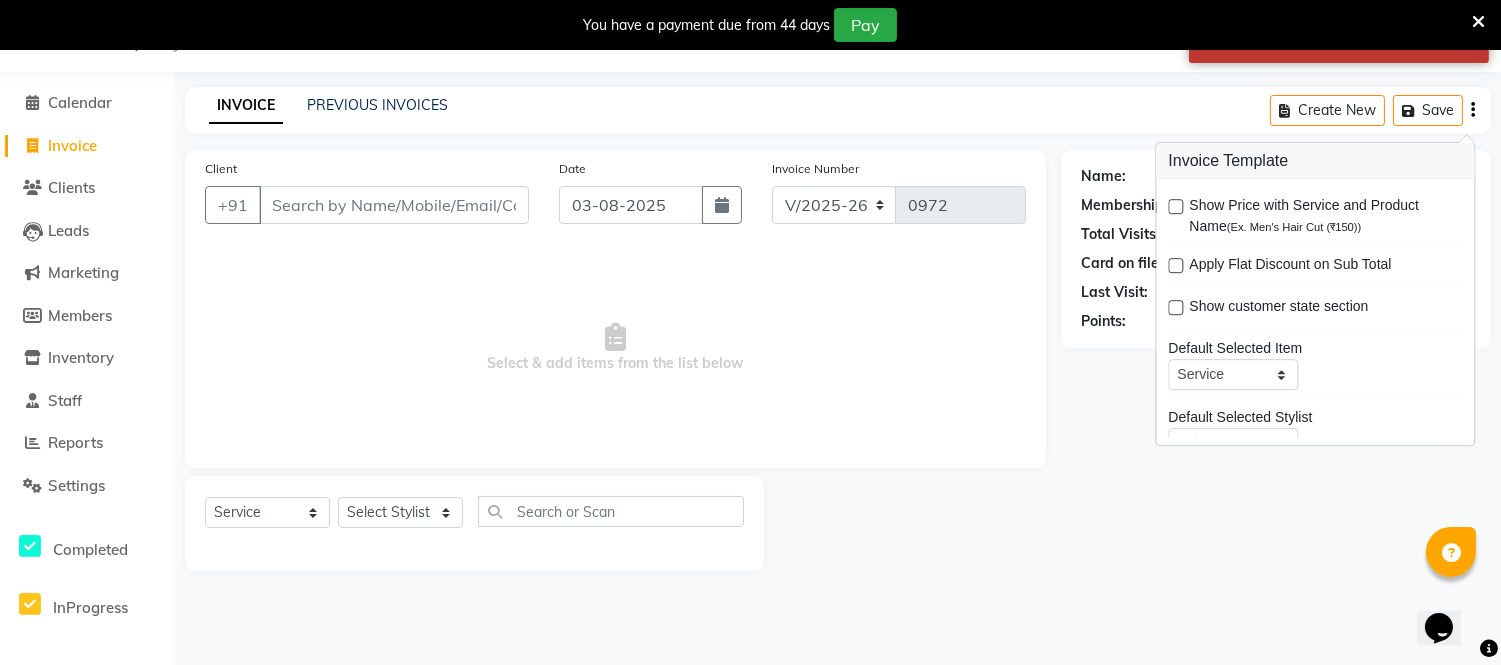 scroll, scrollTop: 0, scrollLeft: 0, axis: both 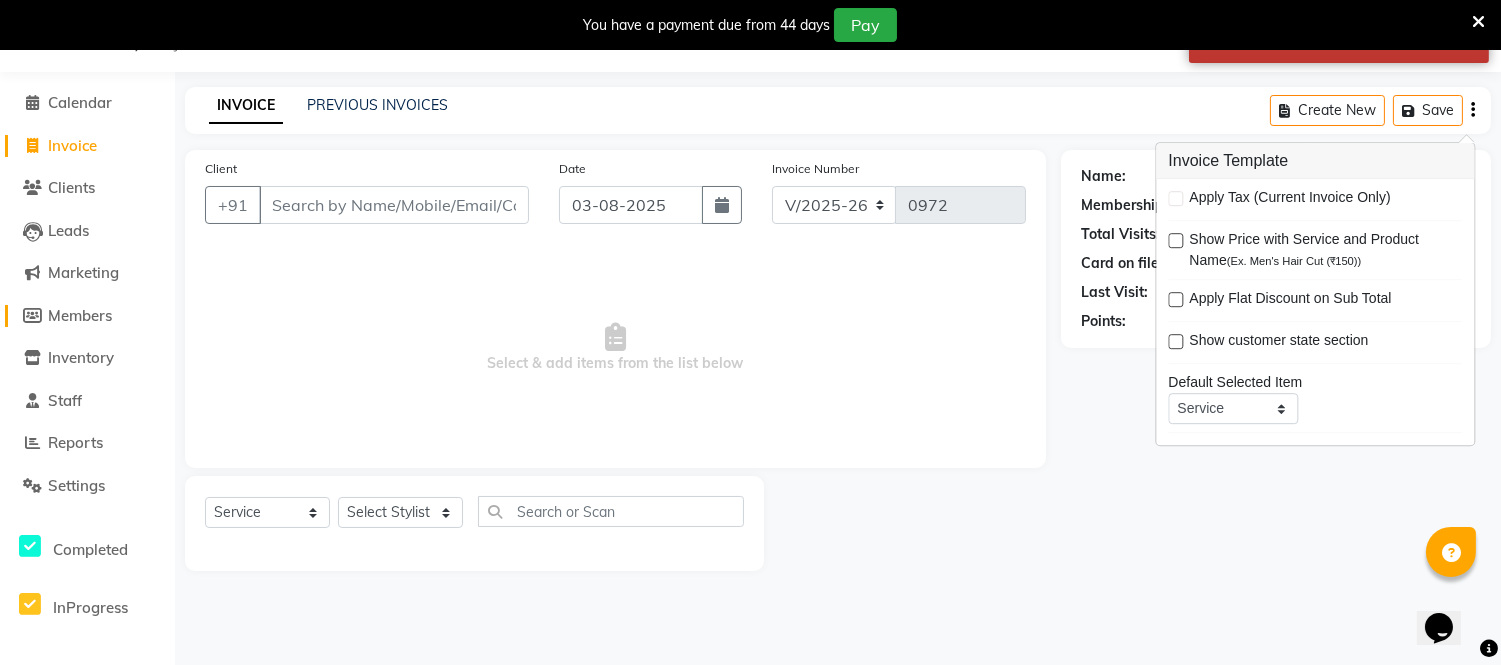 click on "Members" 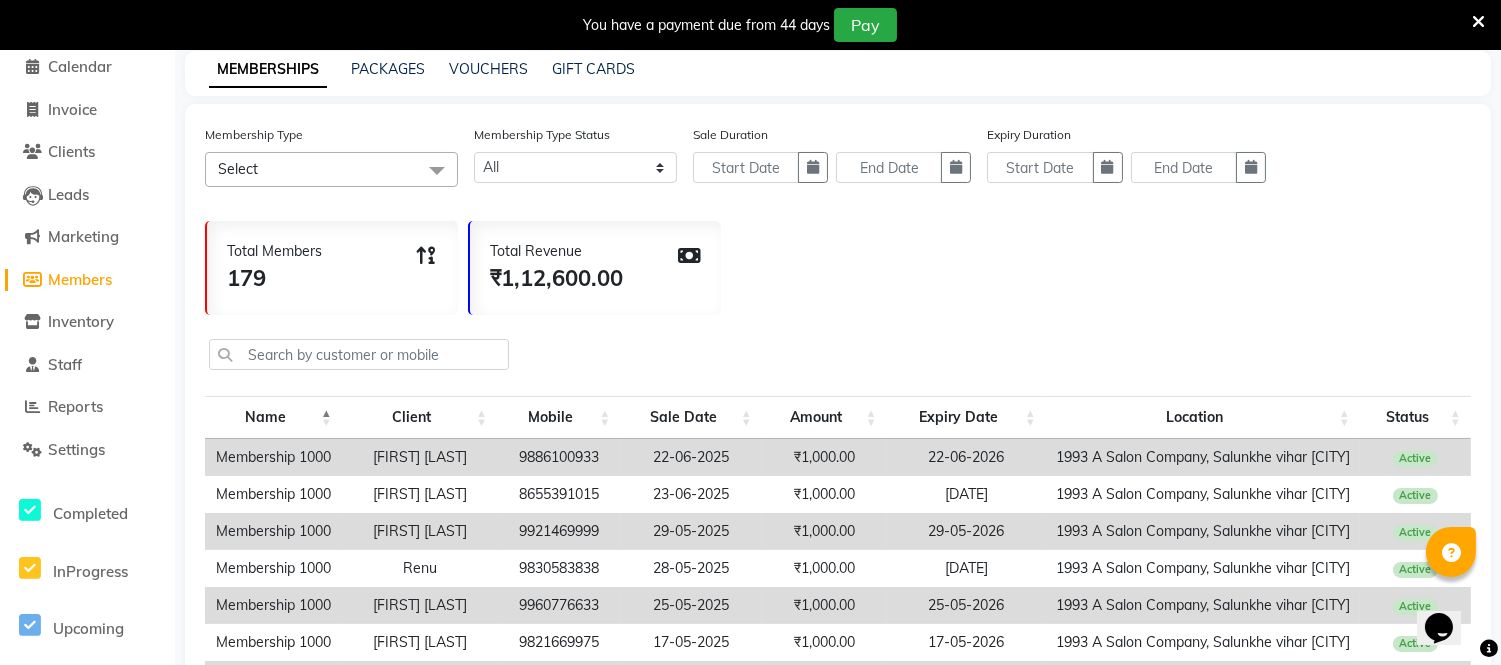 scroll, scrollTop: 0, scrollLeft: 0, axis: both 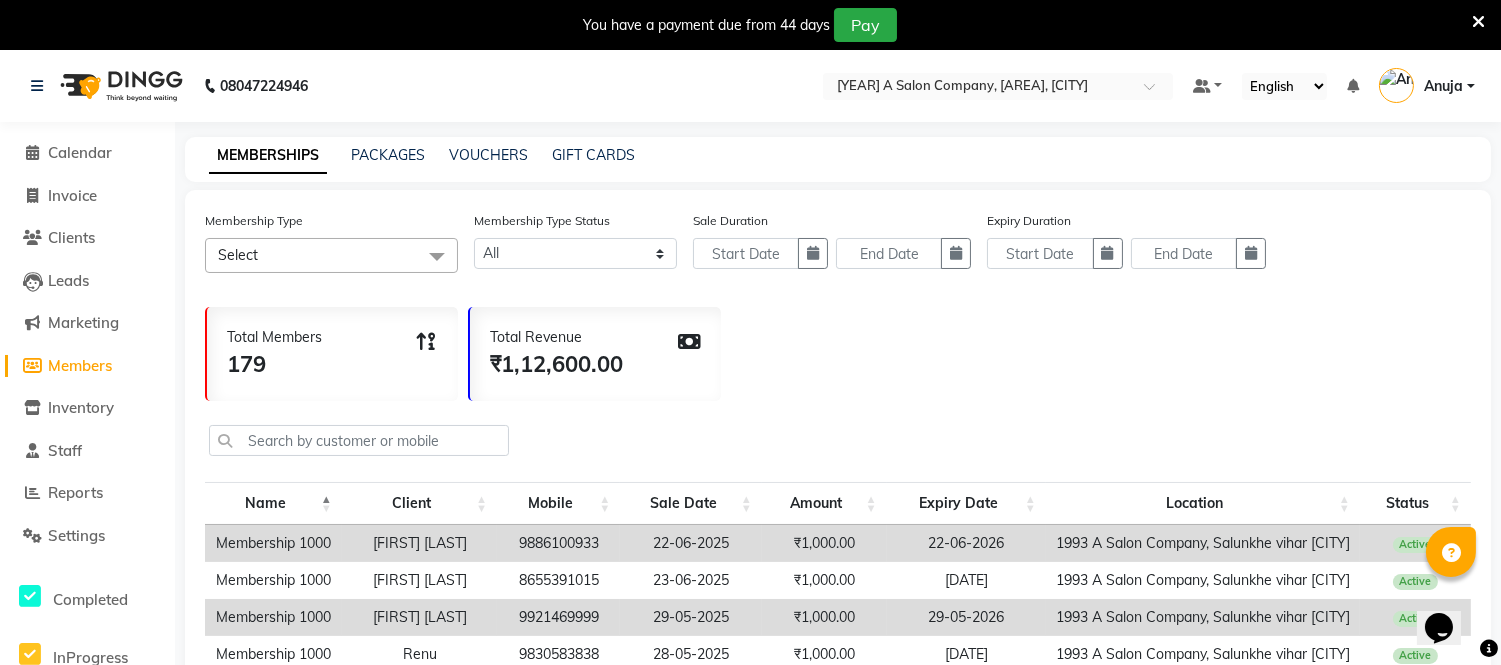 click 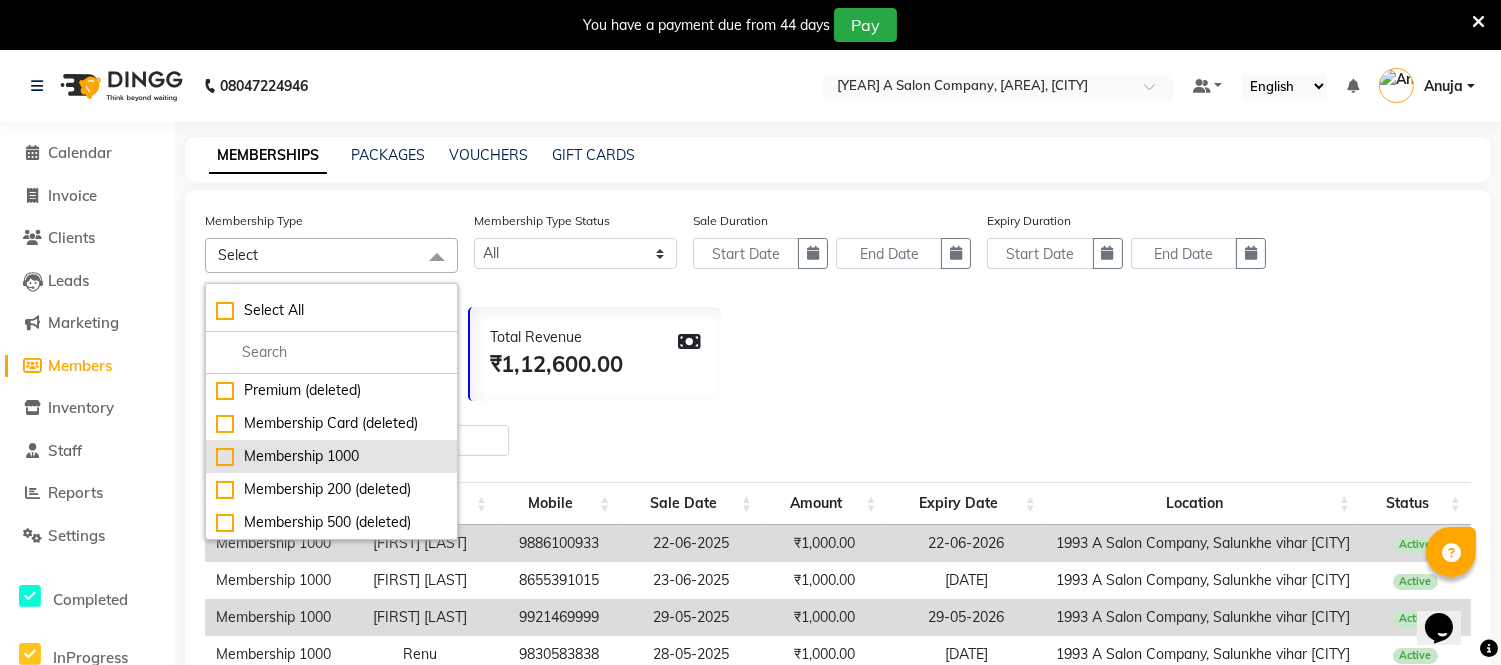 click on "Membership 1000" 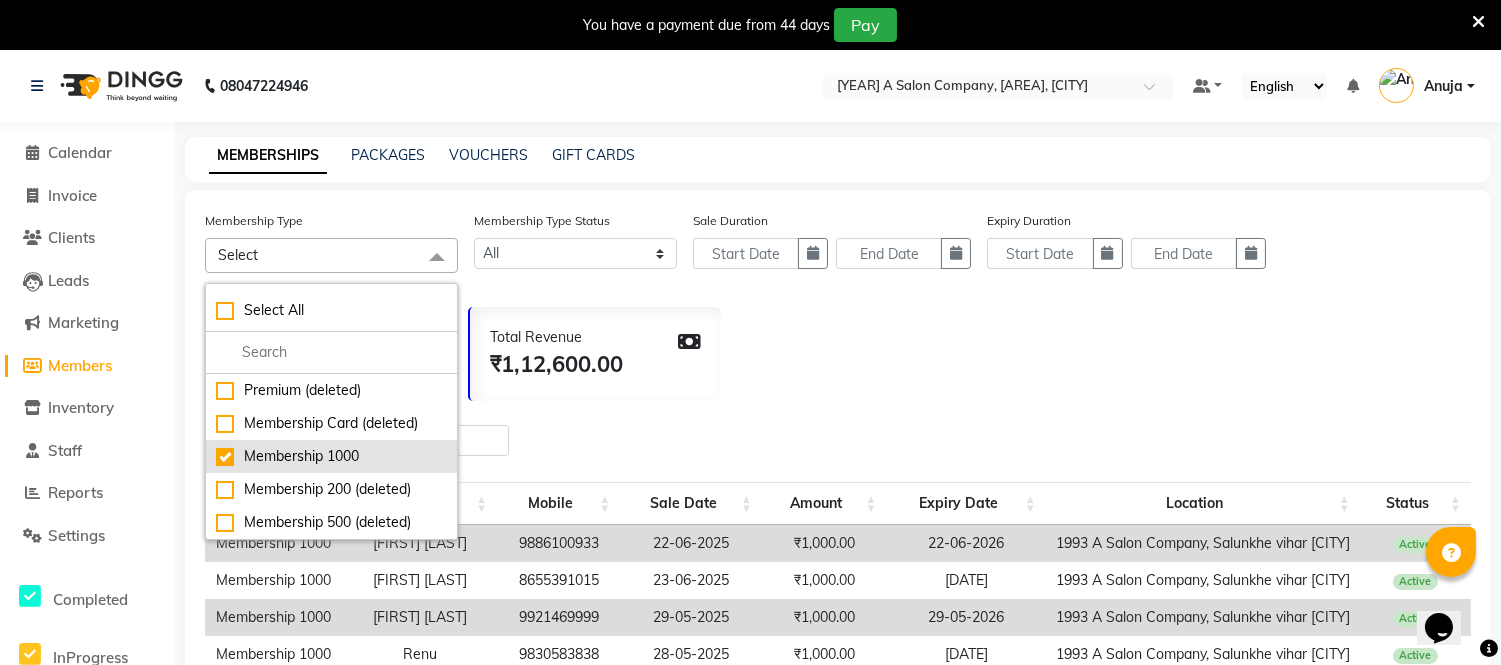 checkbox on "true" 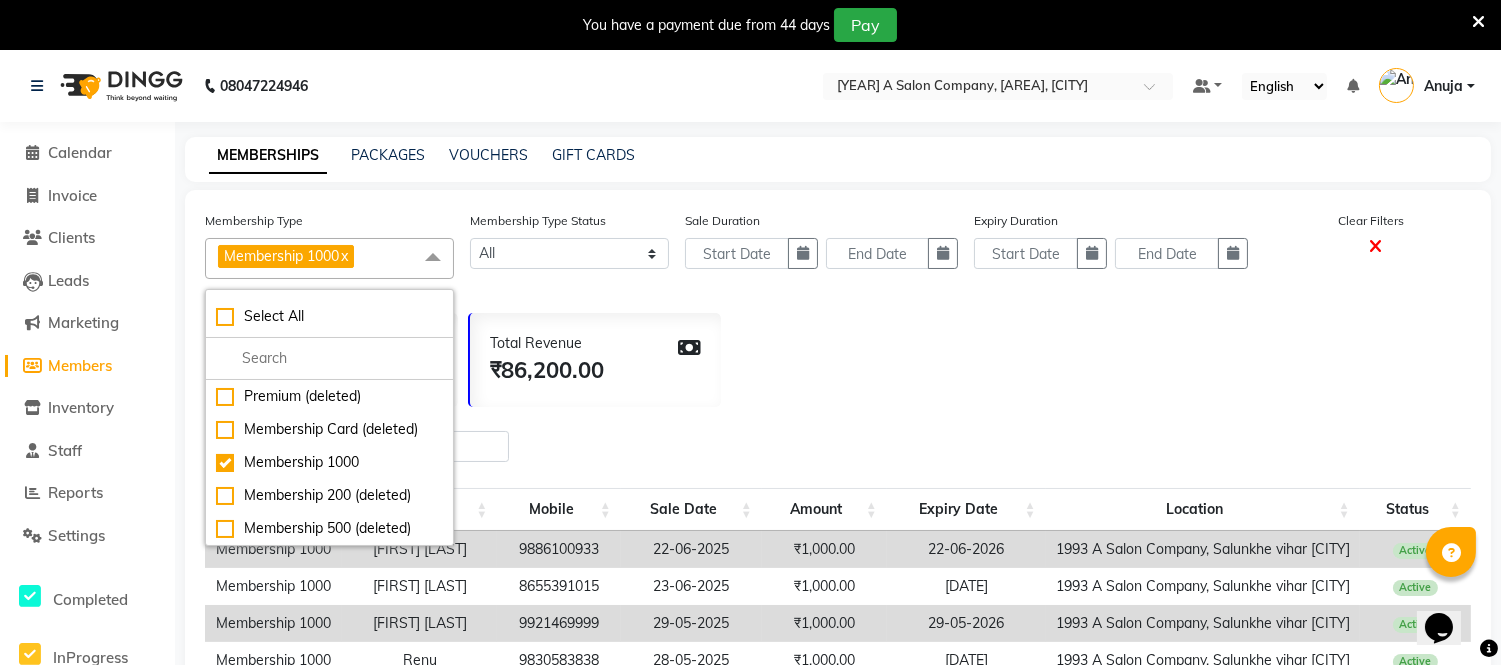 click 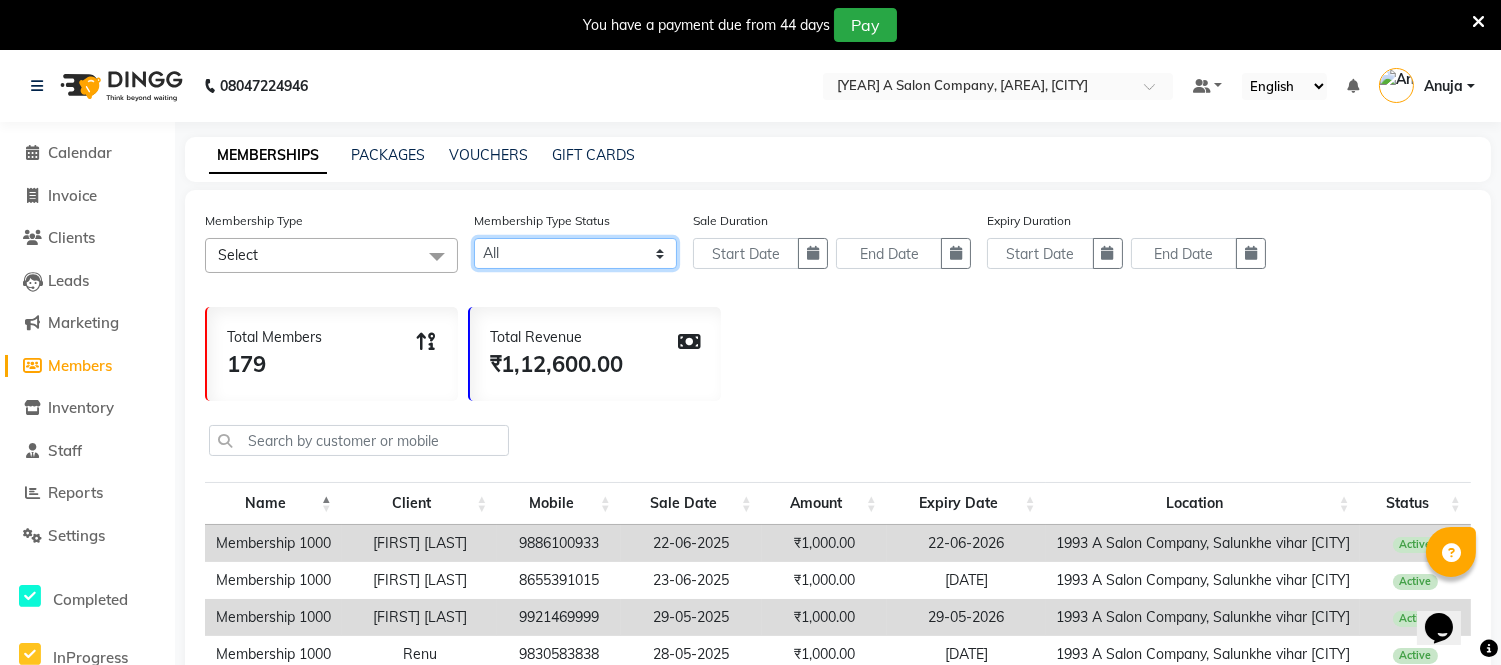 click on "Active Expired All" 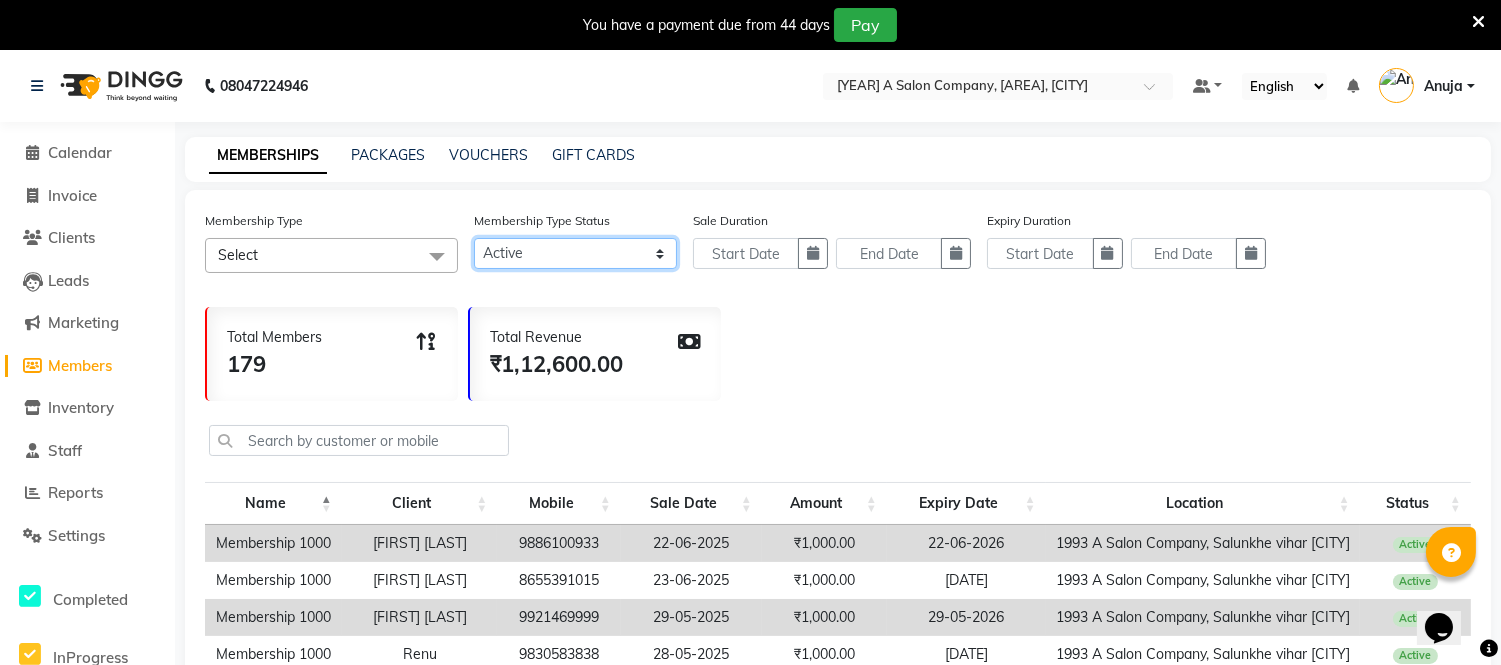 click on "Active Expired All" 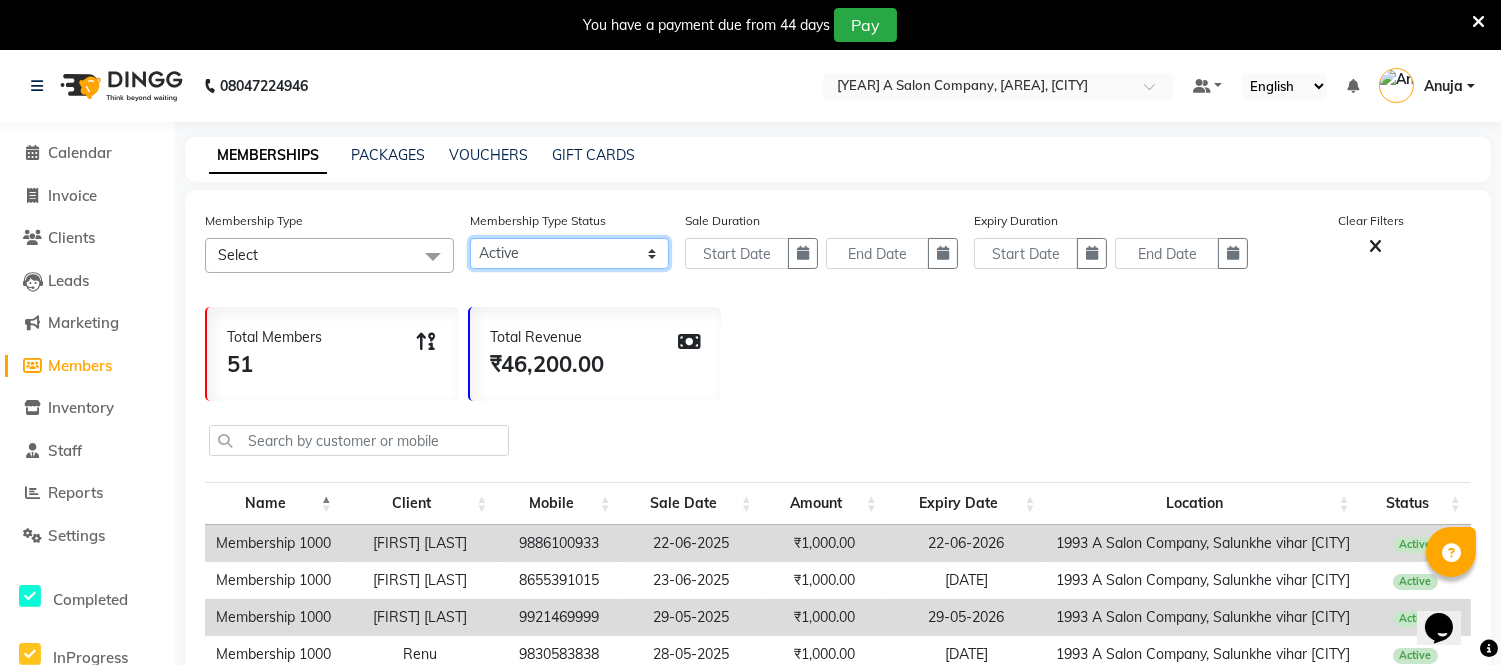 click on "Active Expired All" 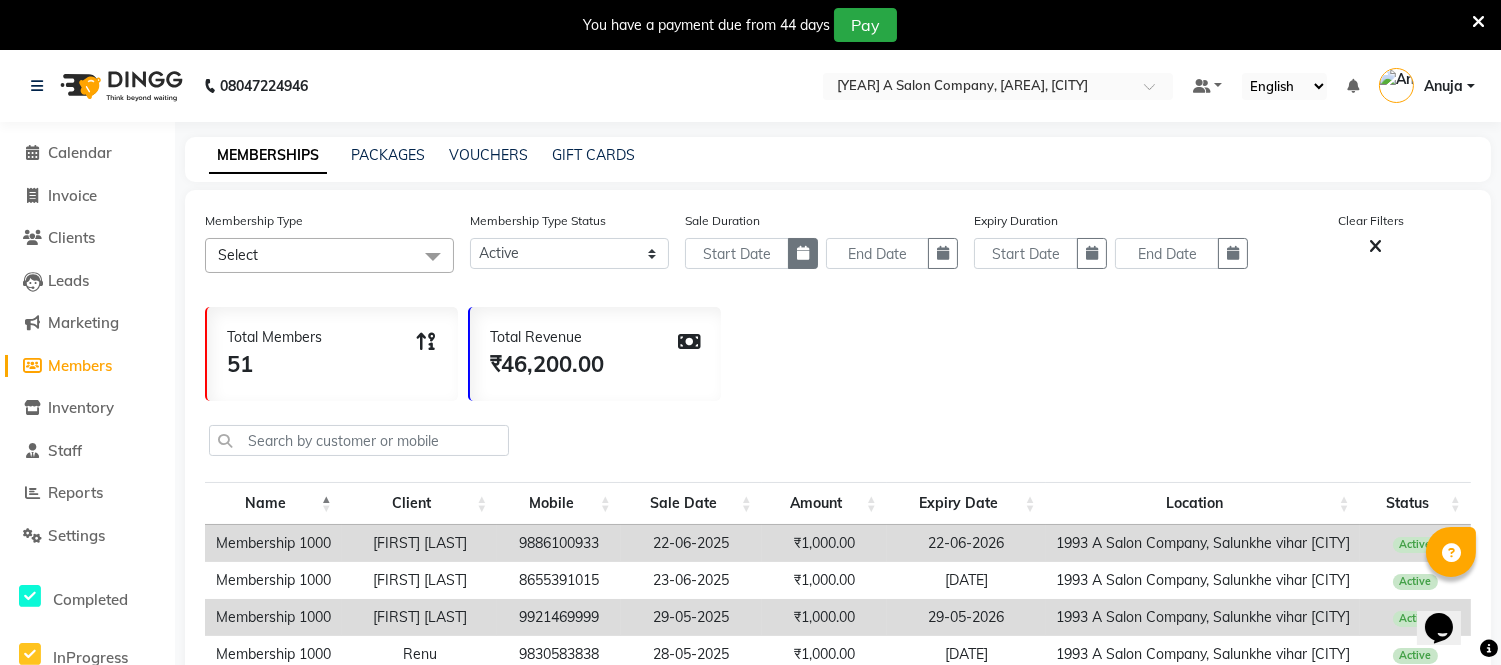 click 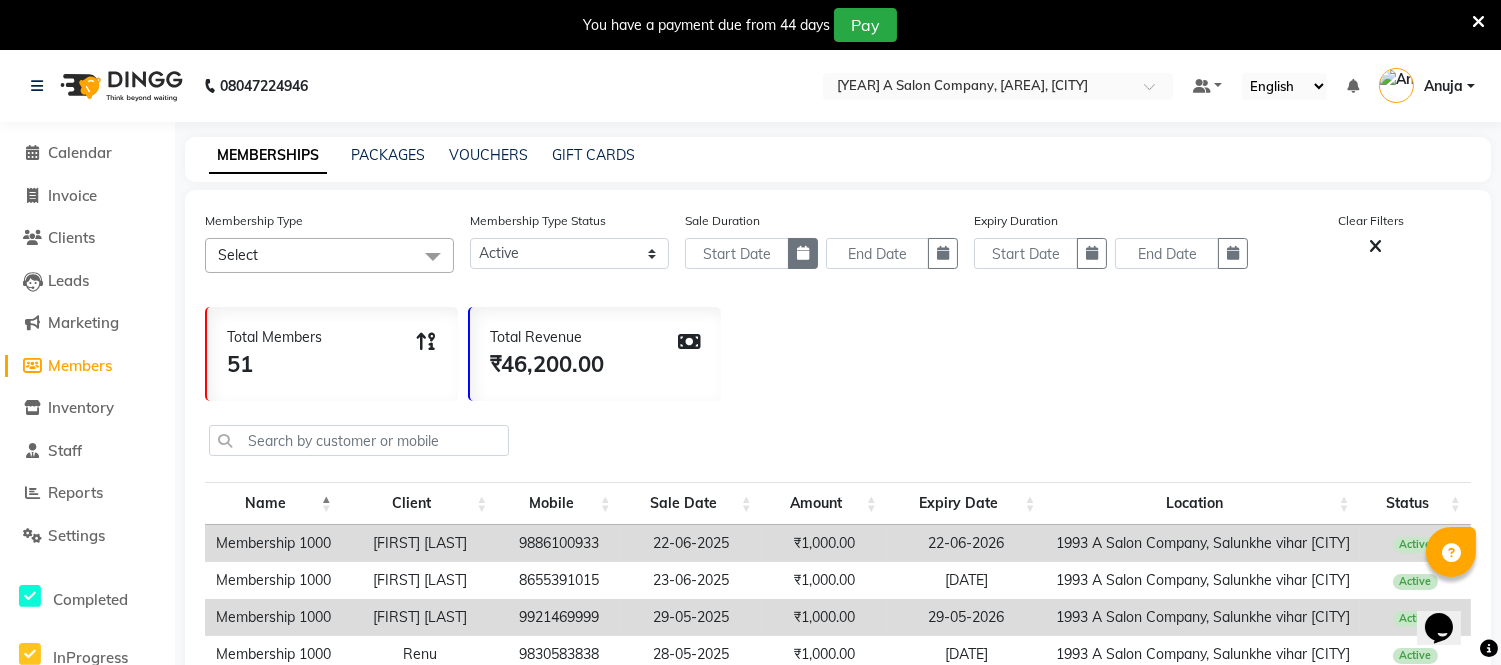 select on "8" 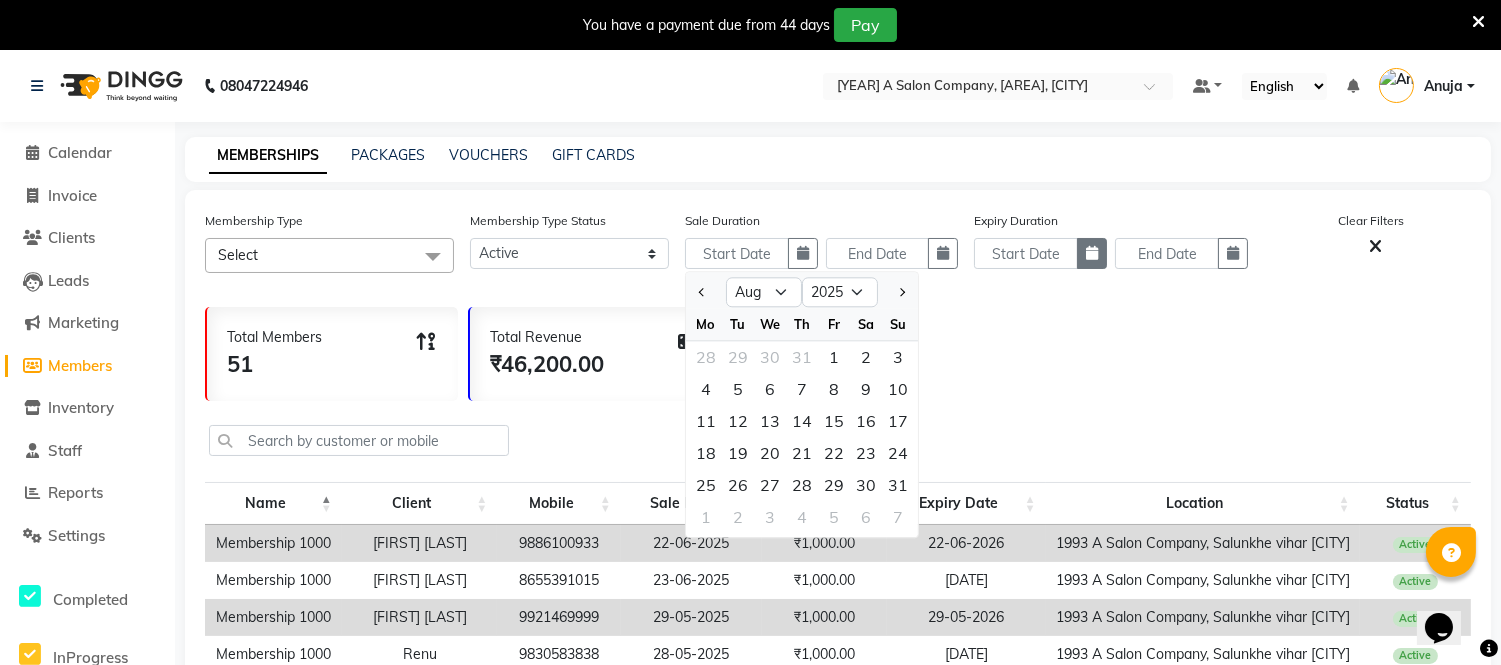 click 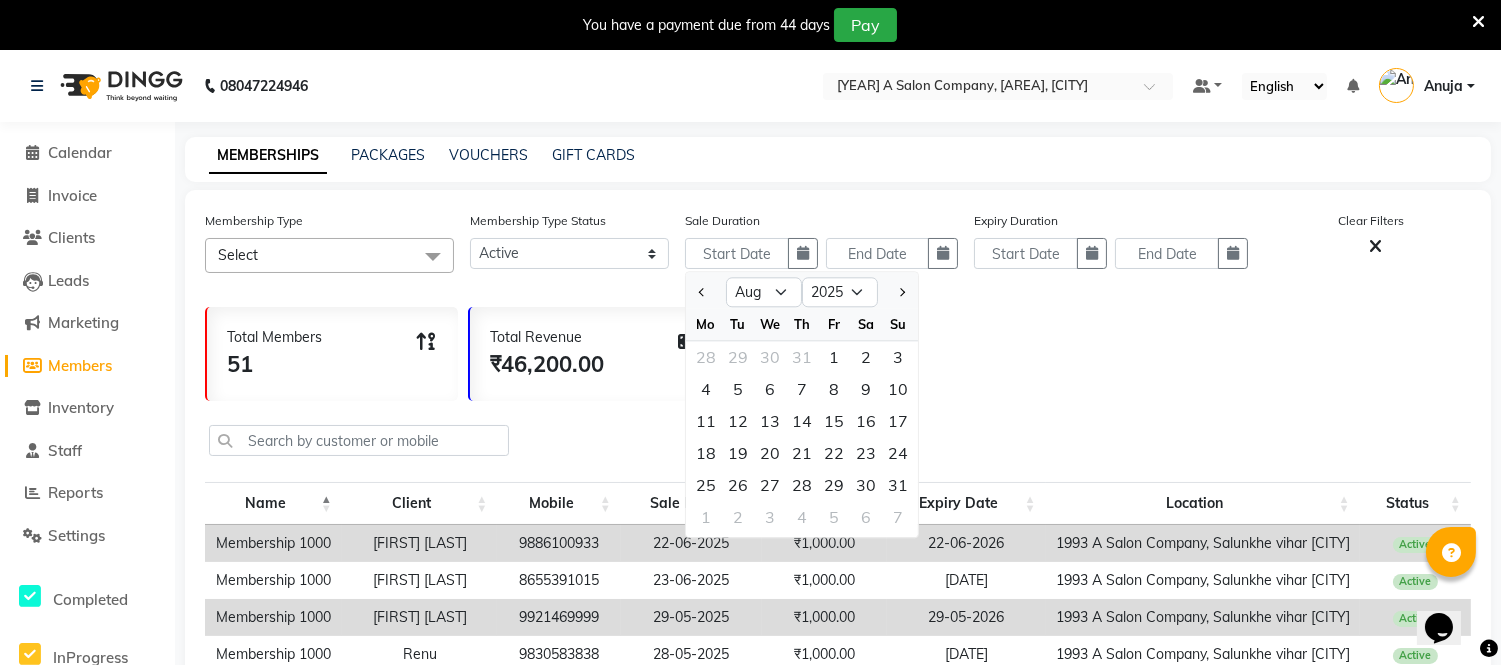 select on "8" 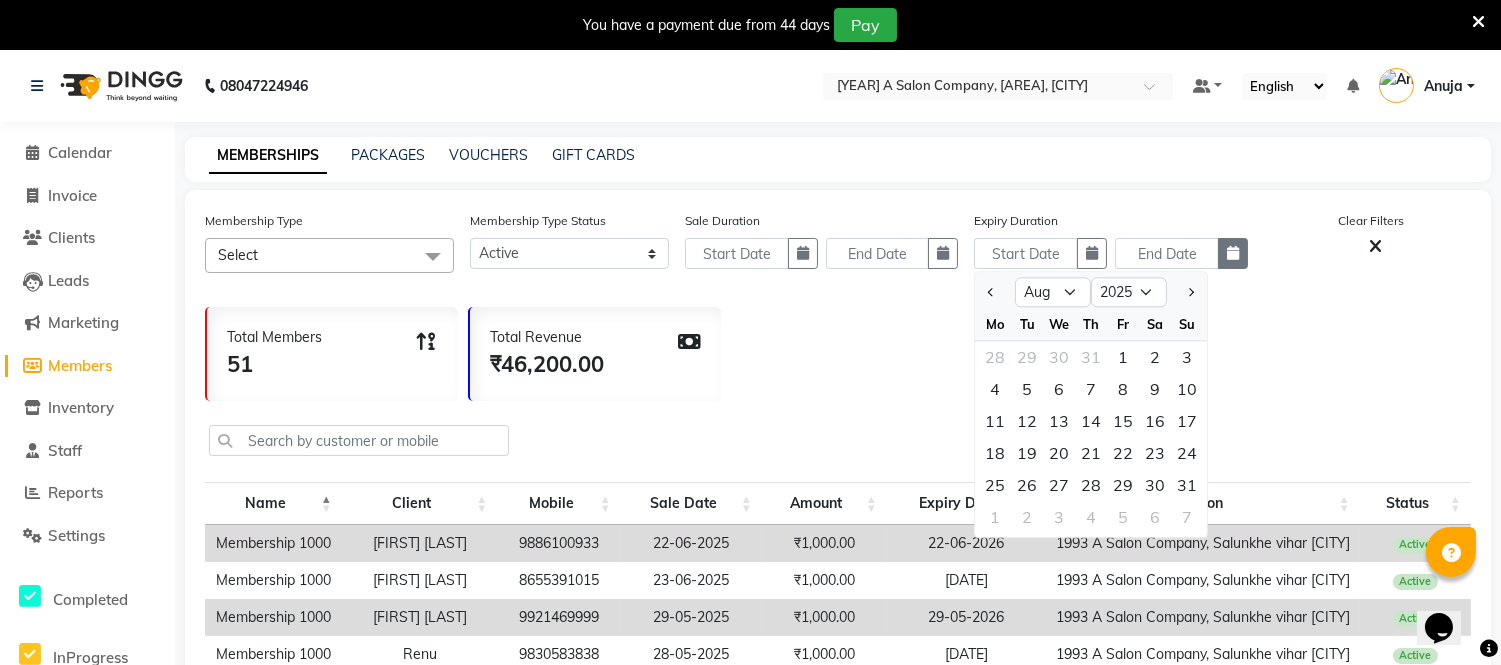 click 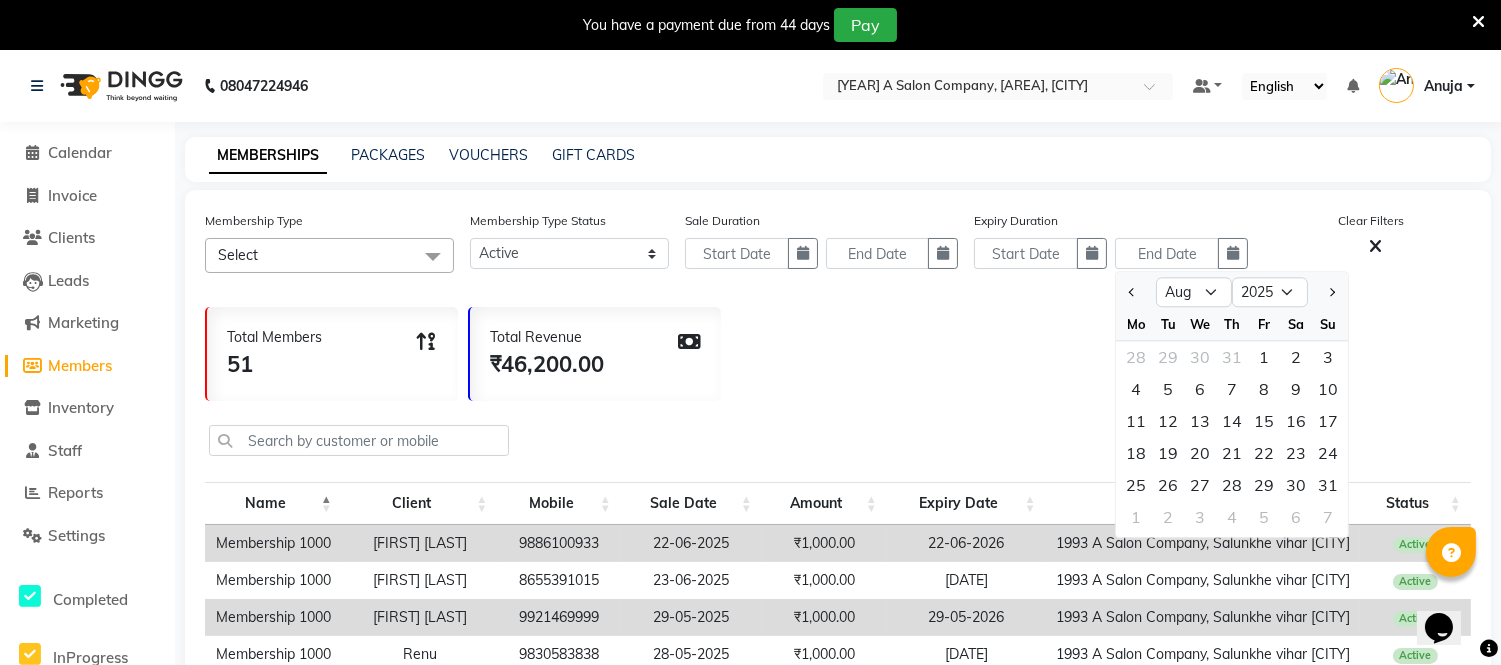 click on "Clear Filters" 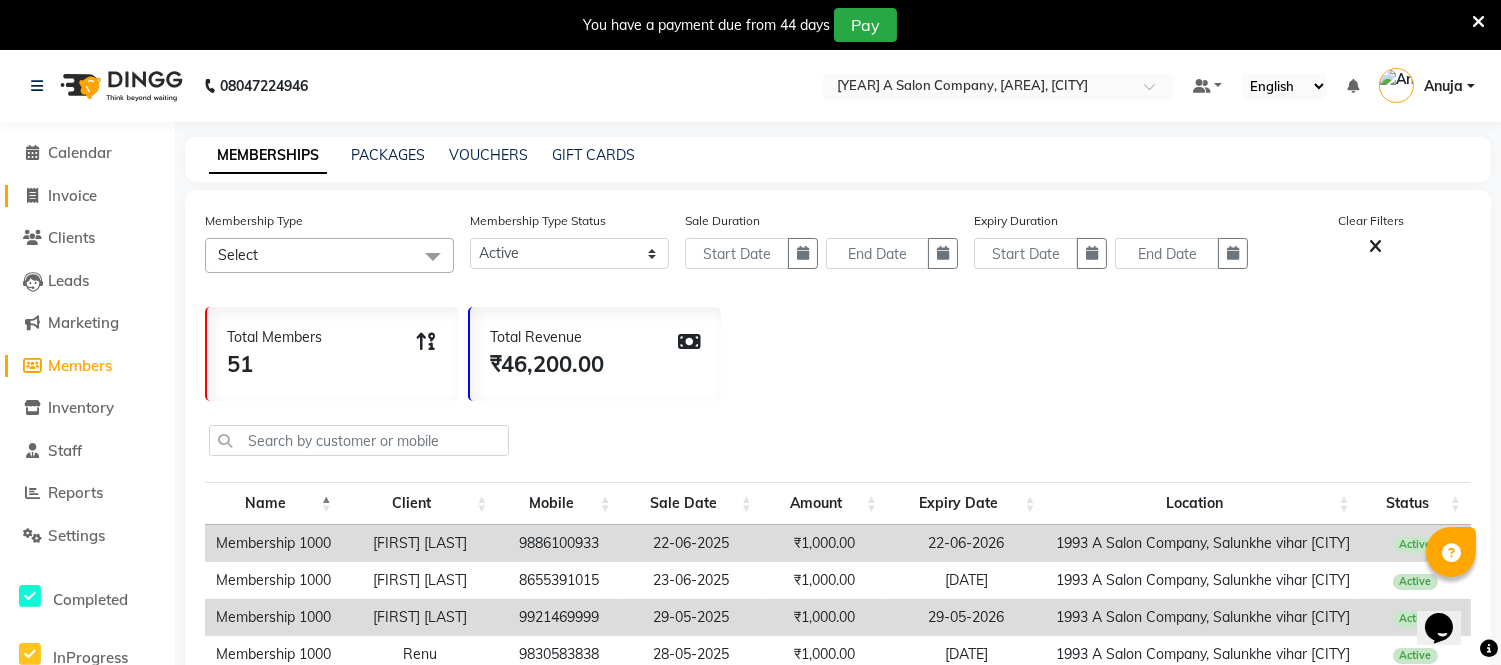 click on "Invoice" 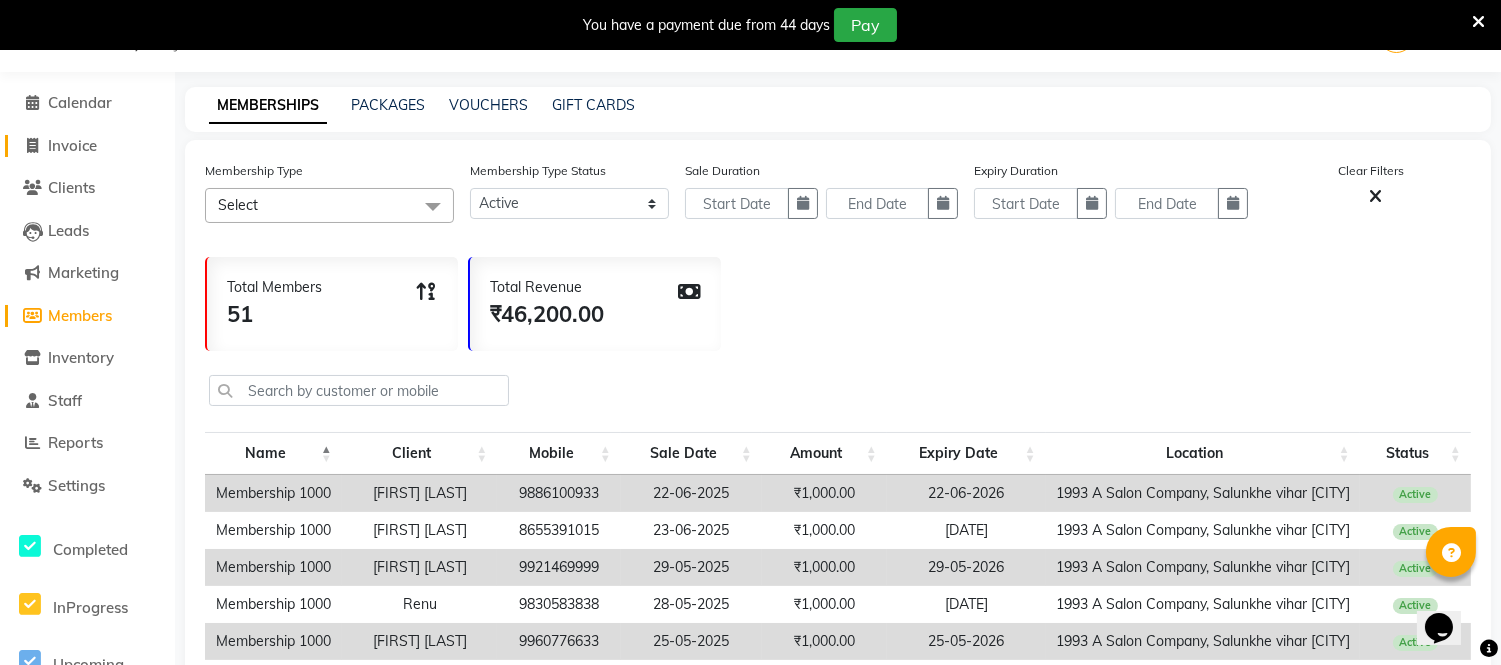 select on "4955" 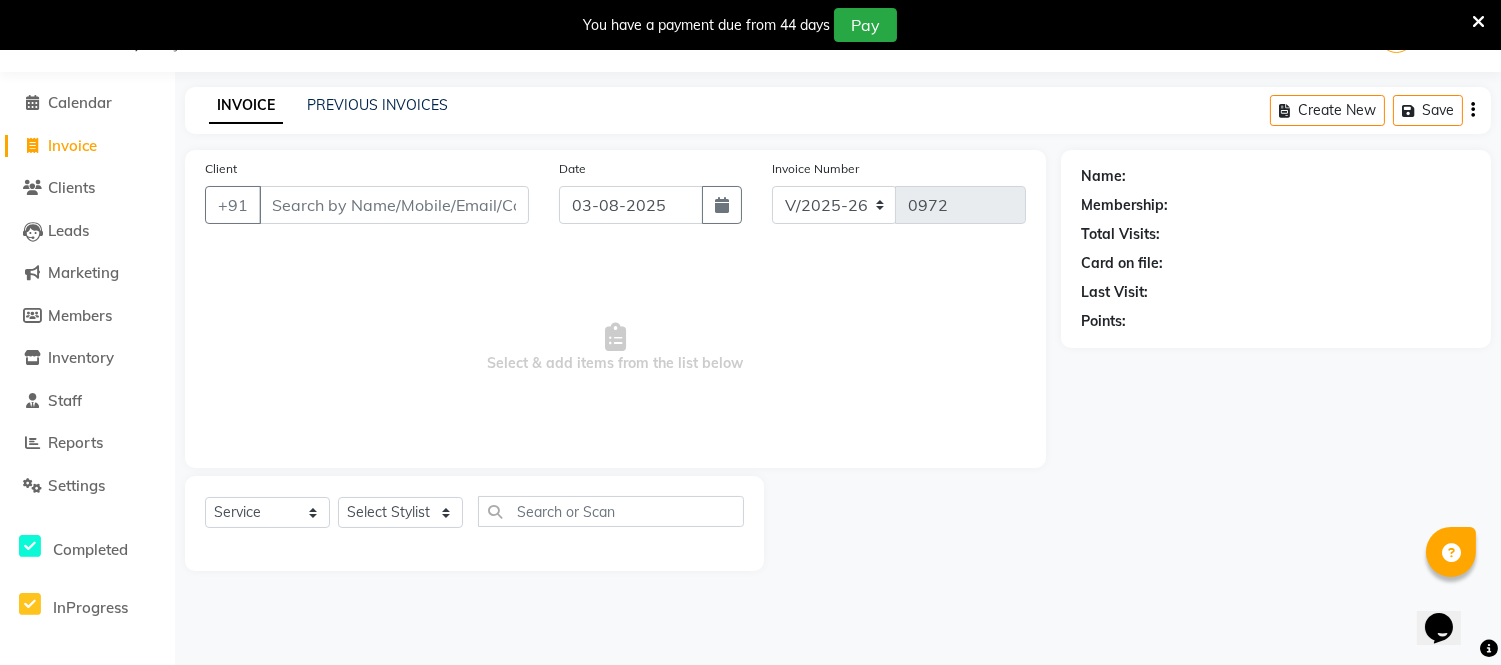 click on "Reports" 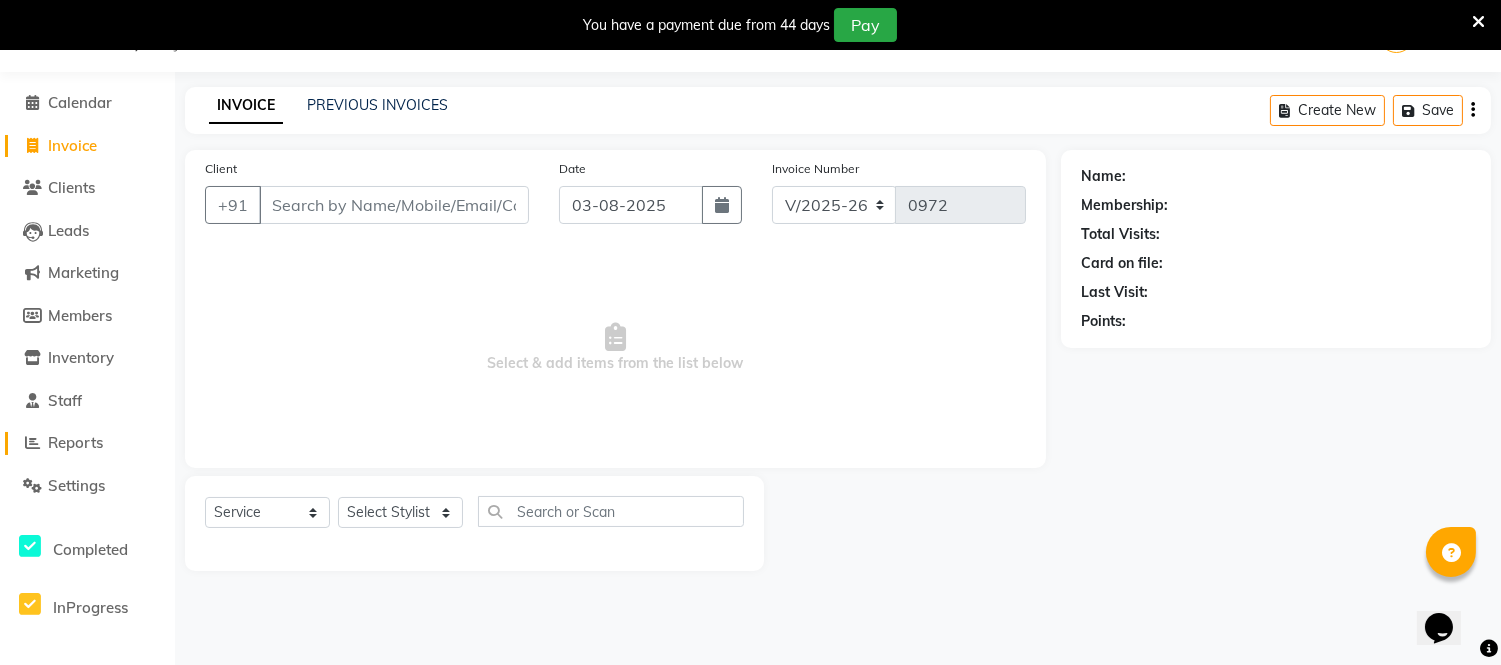 click on "Reports" 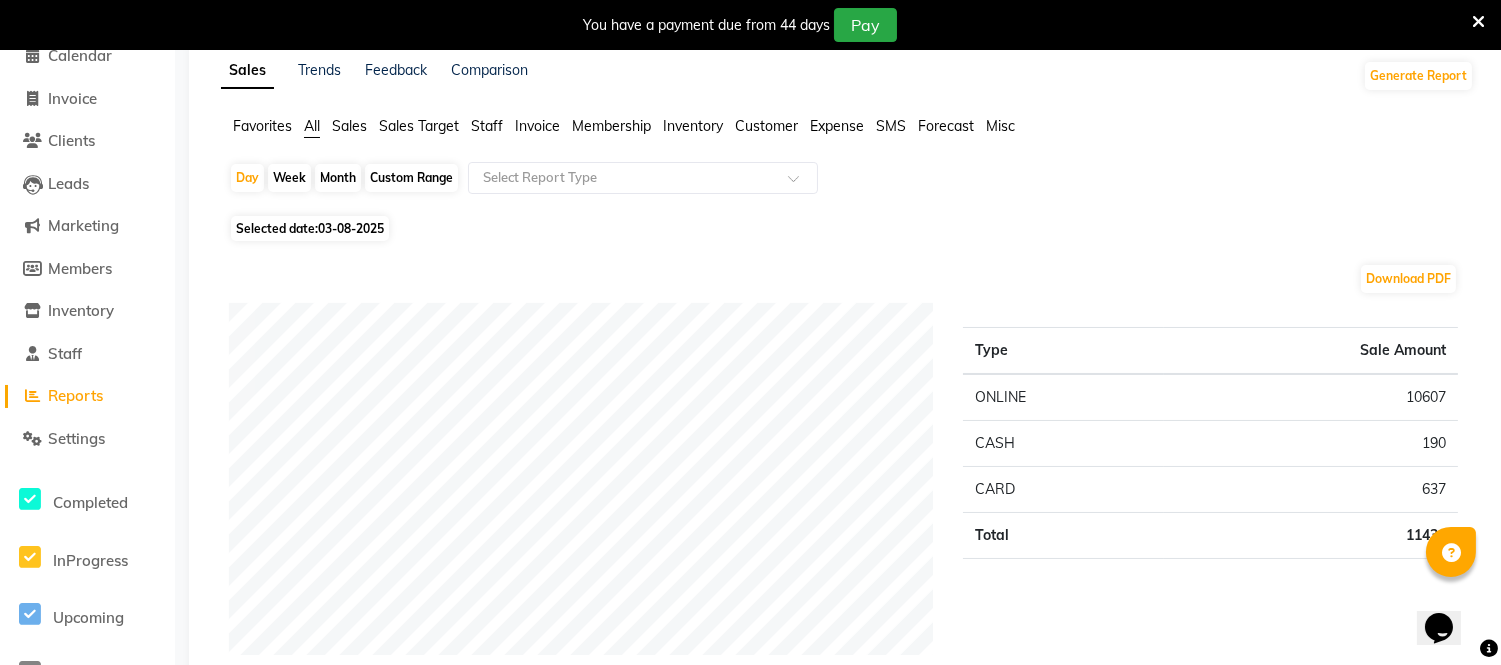 scroll, scrollTop: 50, scrollLeft: 0, axis: vertical 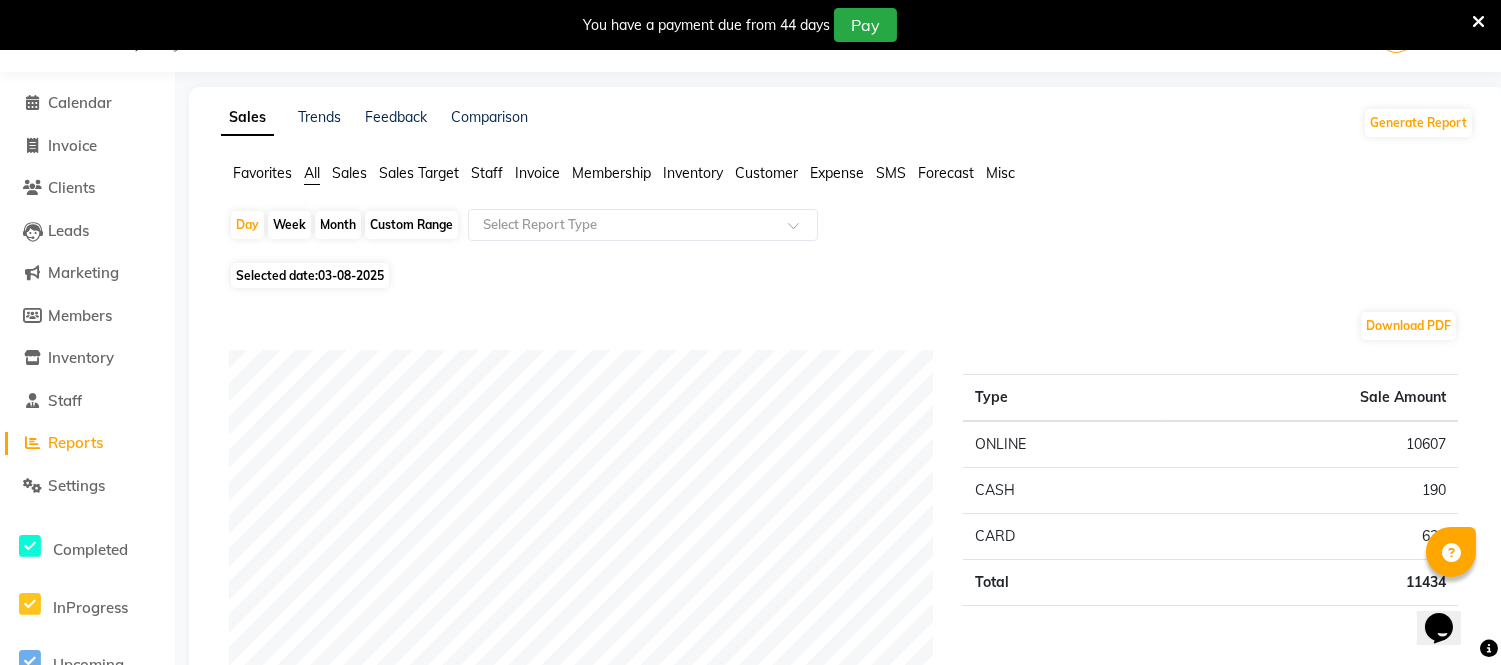 drag, startPoint x: 284, startPoint y: 220, endPoint x: 301, endPoint y: 242, distance: 27.802877 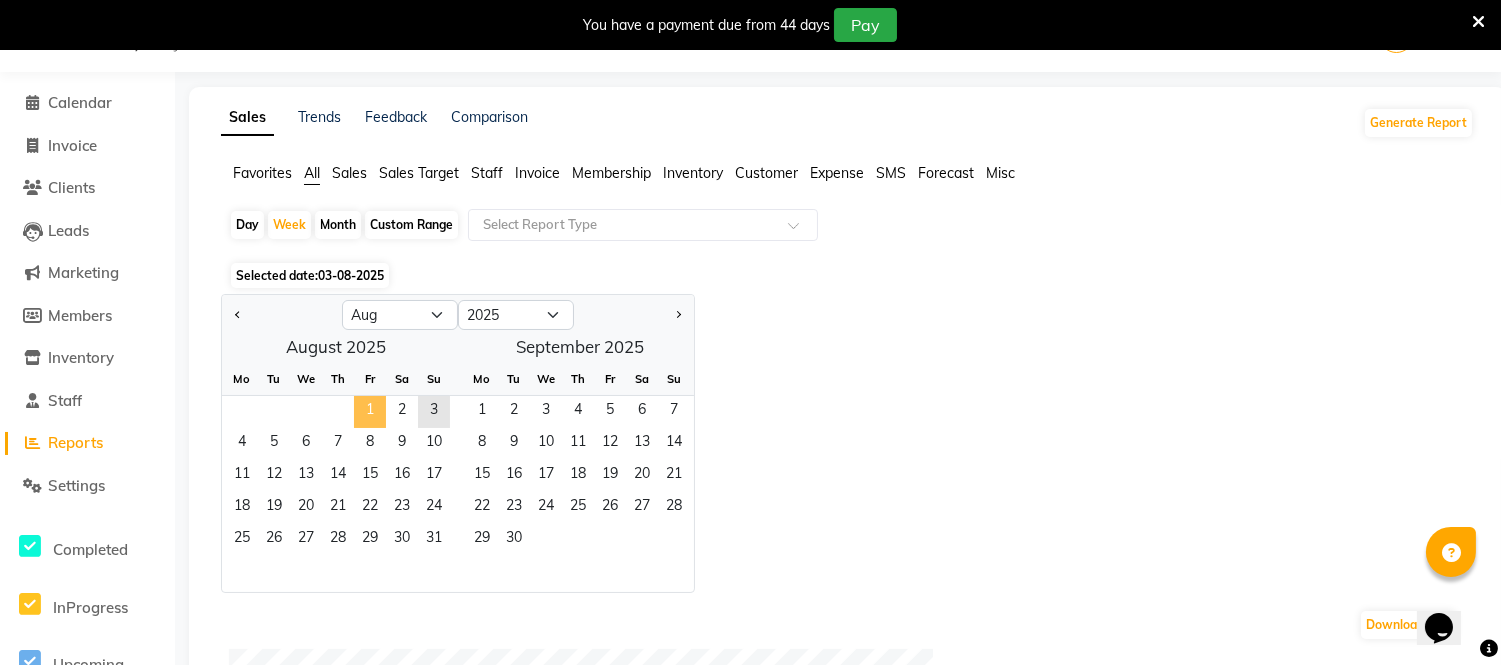 click on "1" 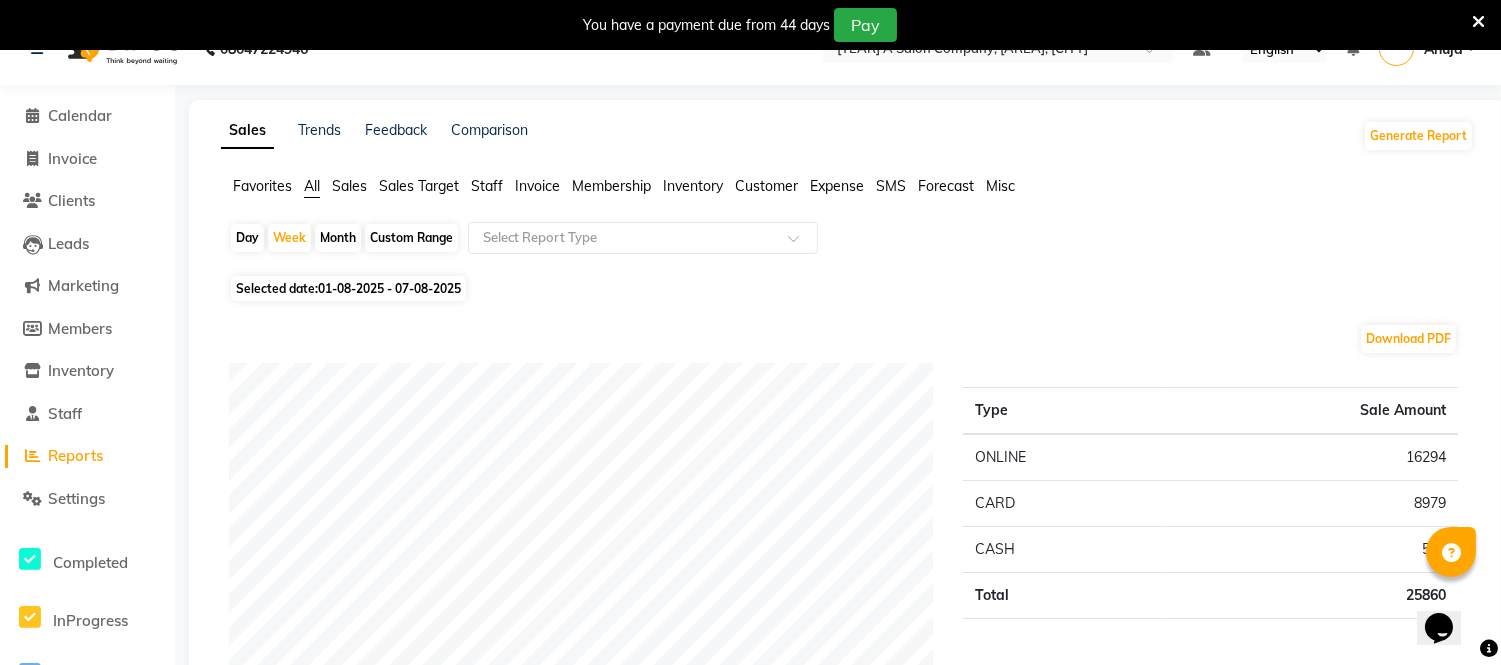 scroll, scrollTop: 0, scrollLeft: 0, axis: both 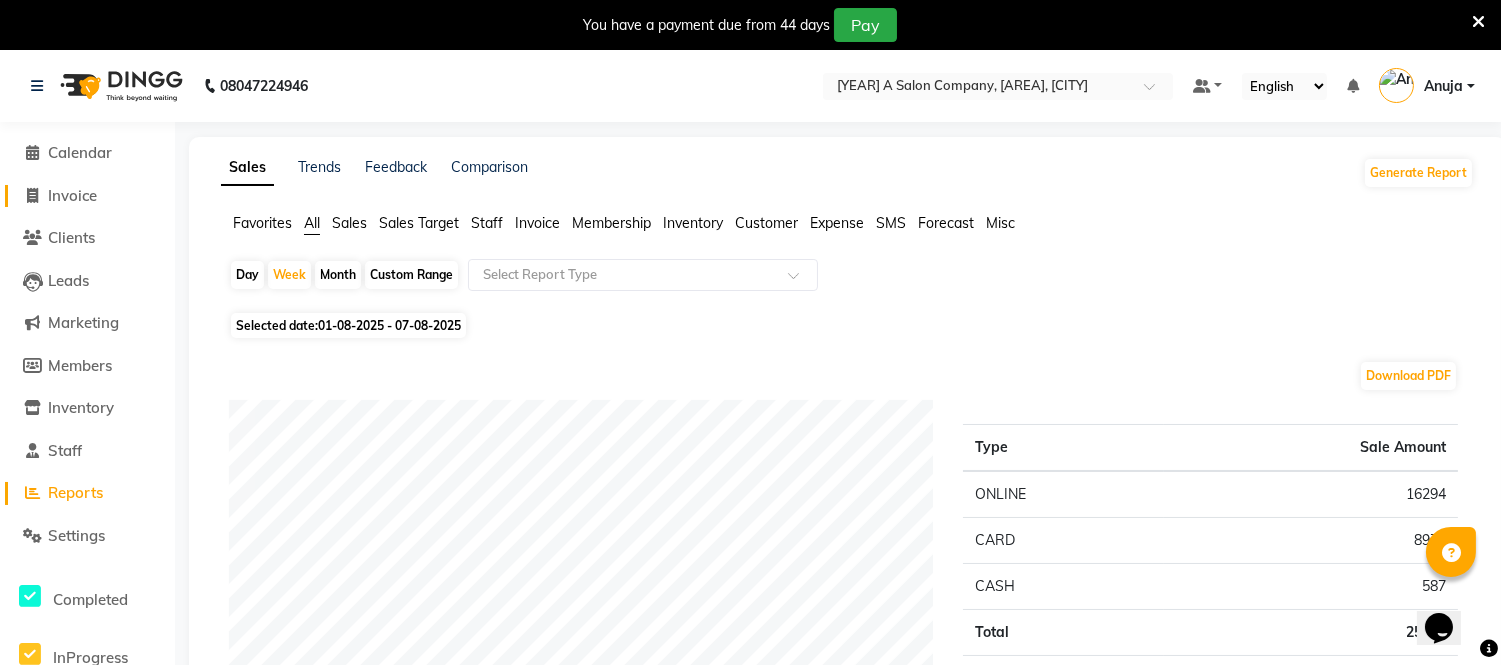click on "Invoice" 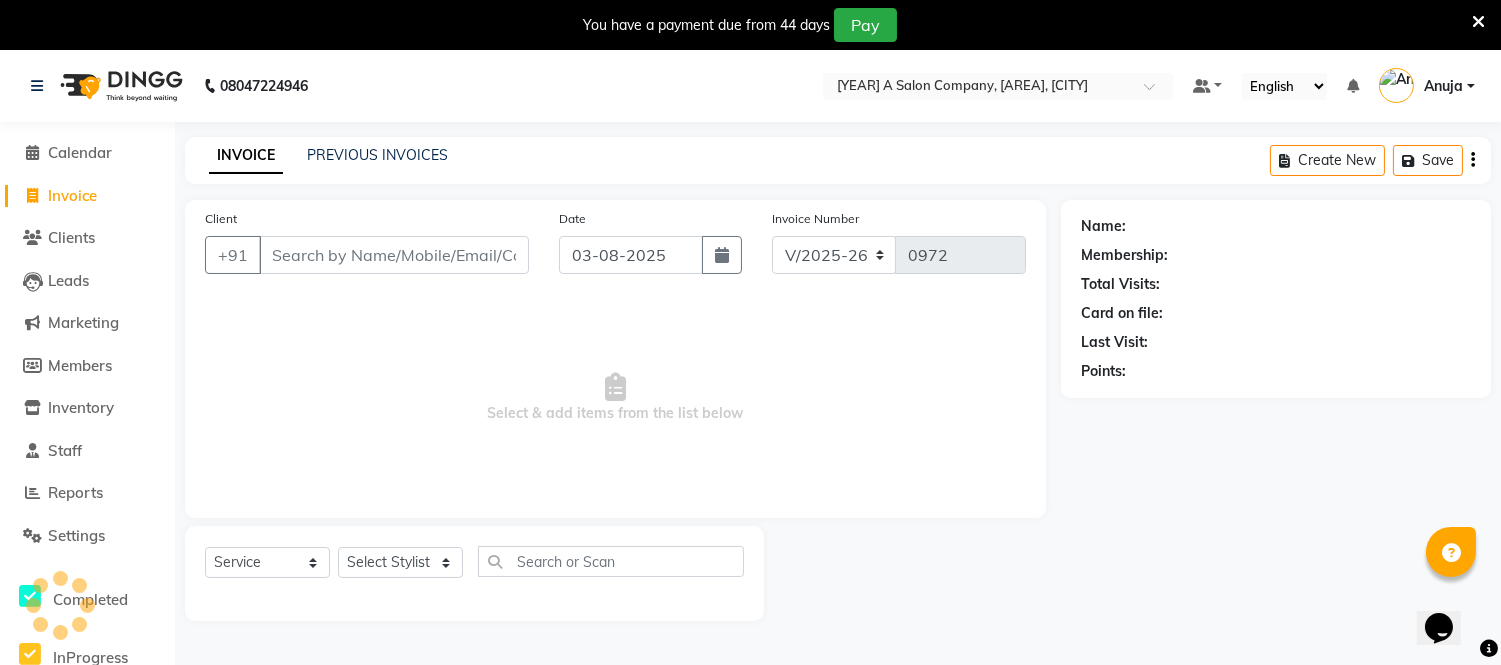 scroll, scrollTop: 50, scrollLeft: 0, axis: vertical 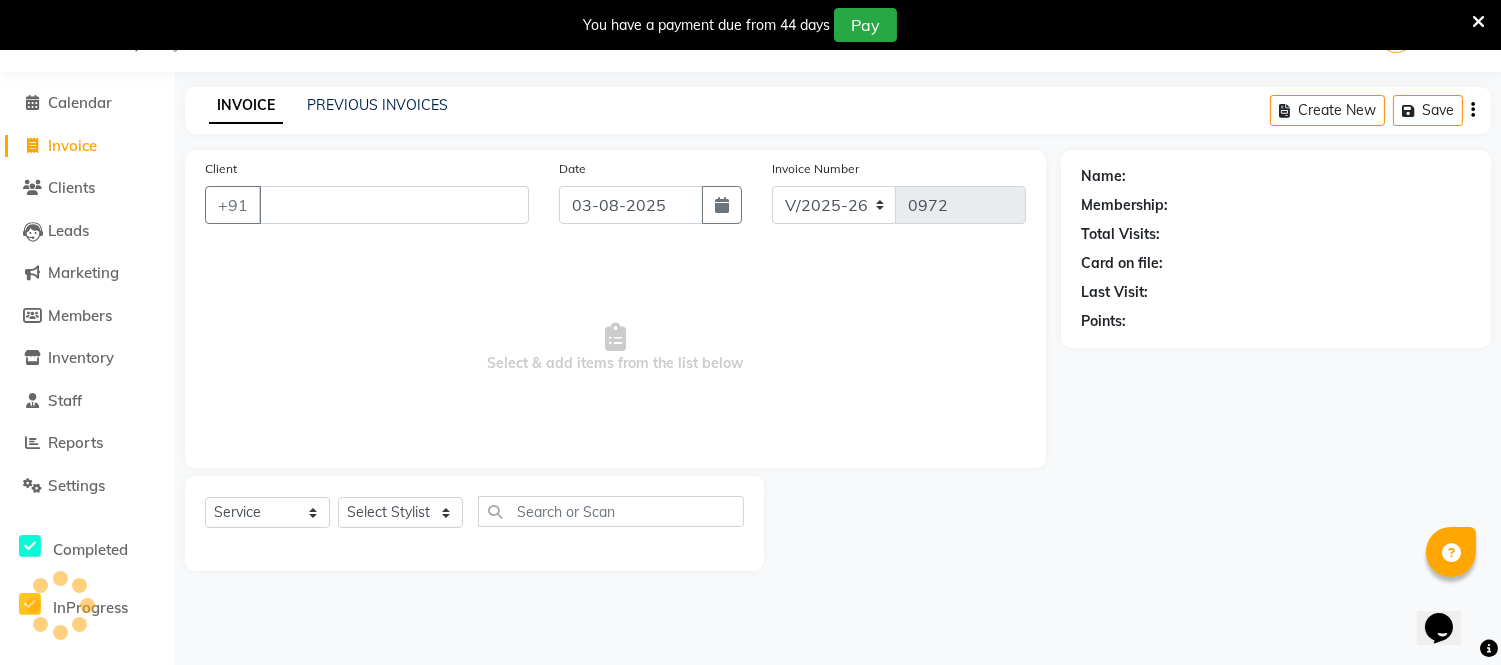 type 